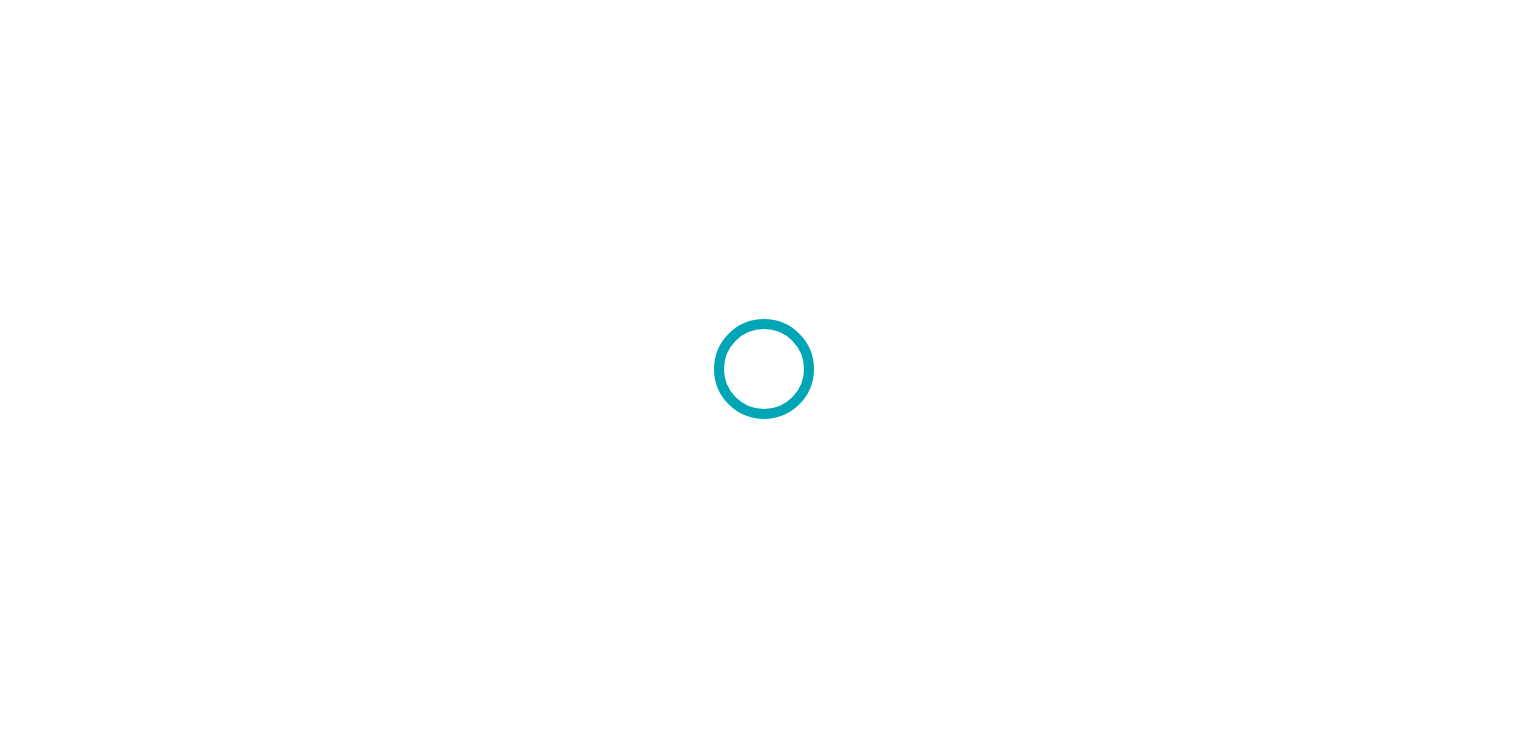 scroll, scrollTop: 0, scrollLeft: 0, axis: both 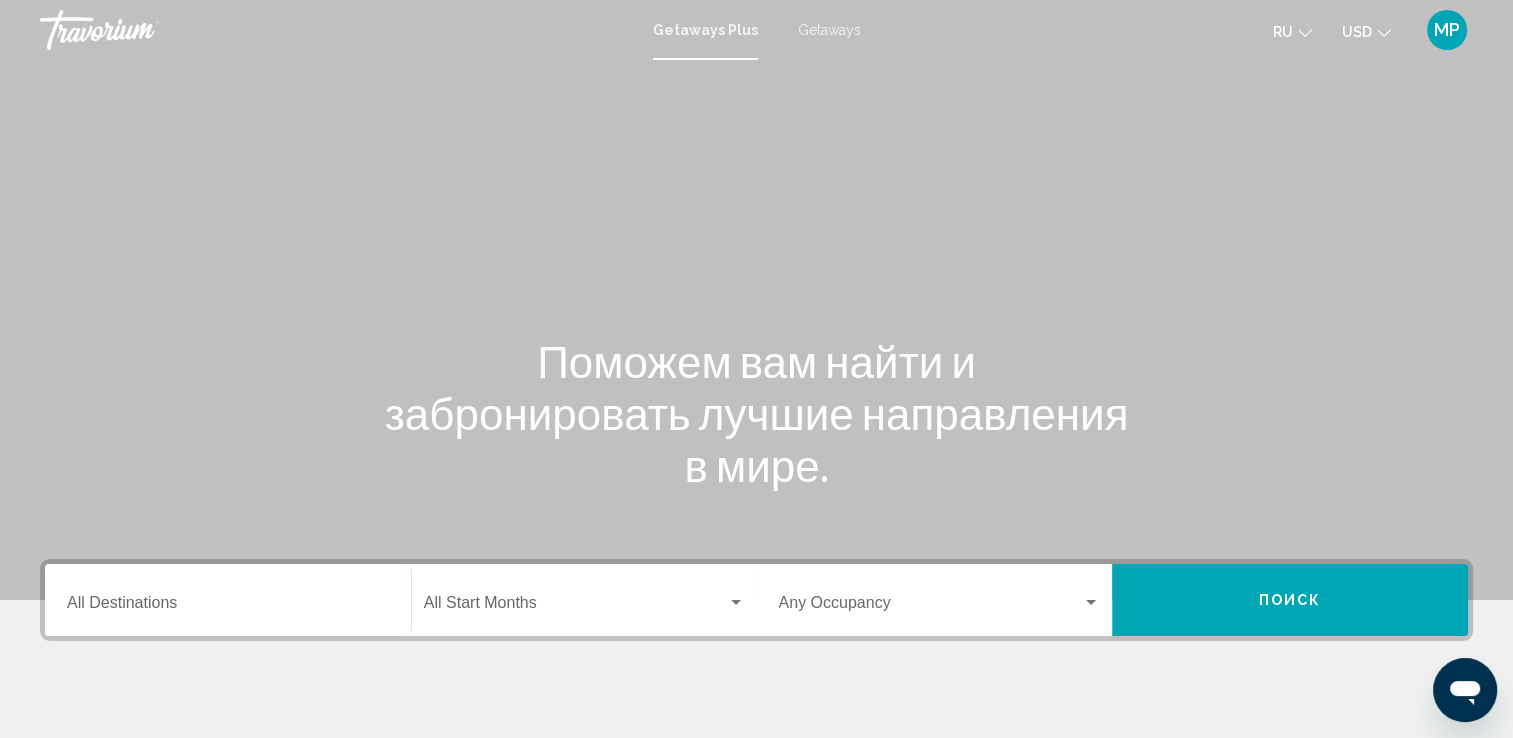 click on "Getaways" at bounding box center [829, 30] 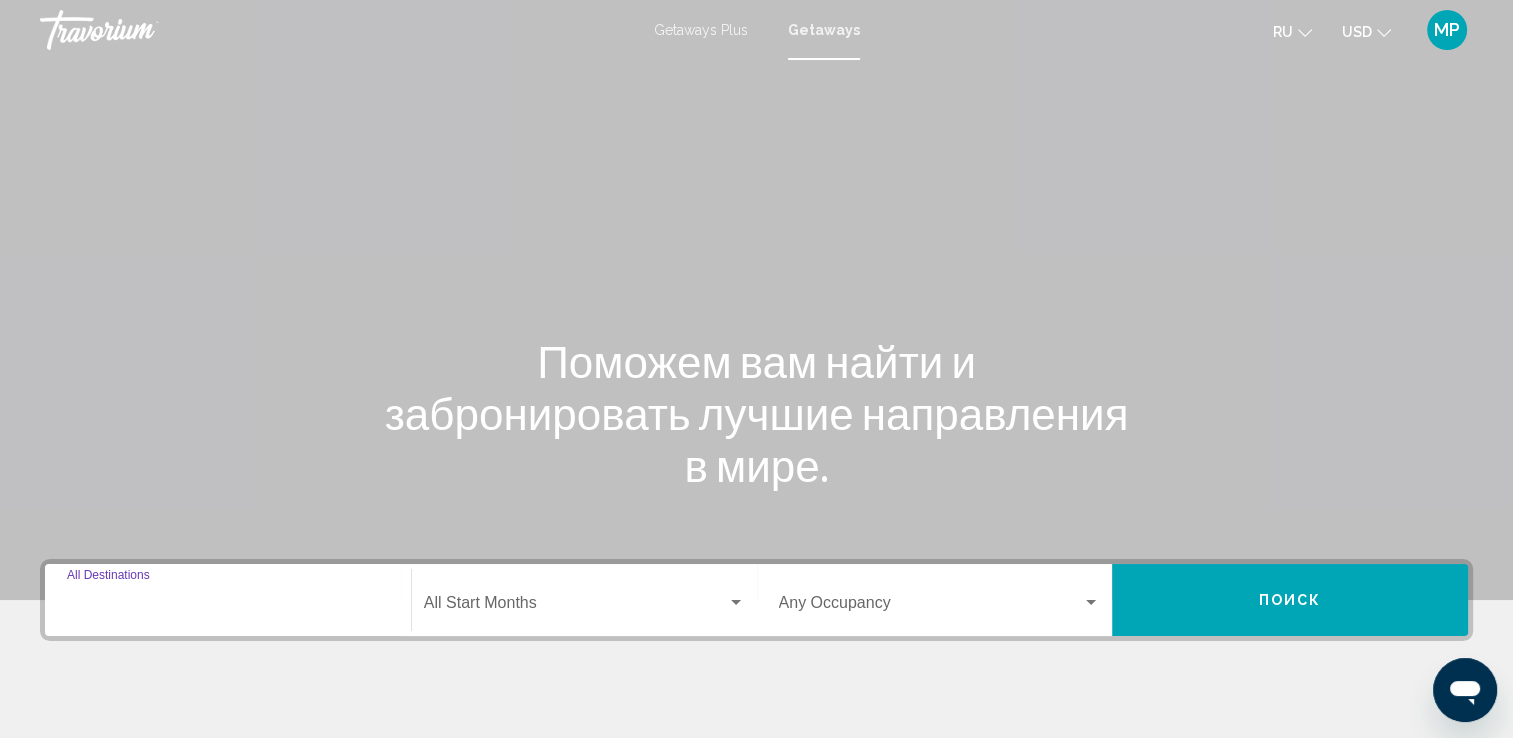 click on "Destination All Destinations" at bounding box center (228, 607) 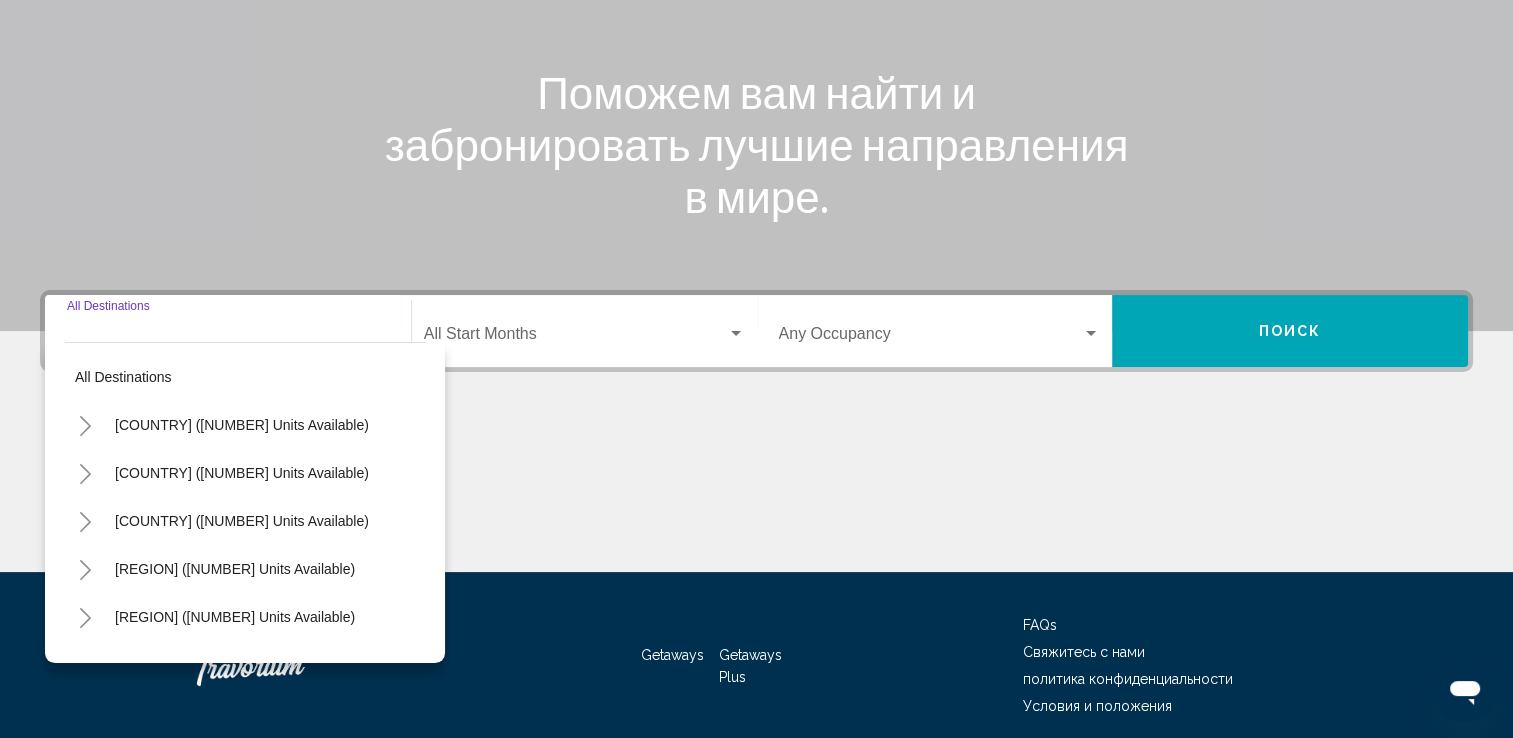 scroll, scrollTop: 347, scrollLeft: 0, axis: vertical 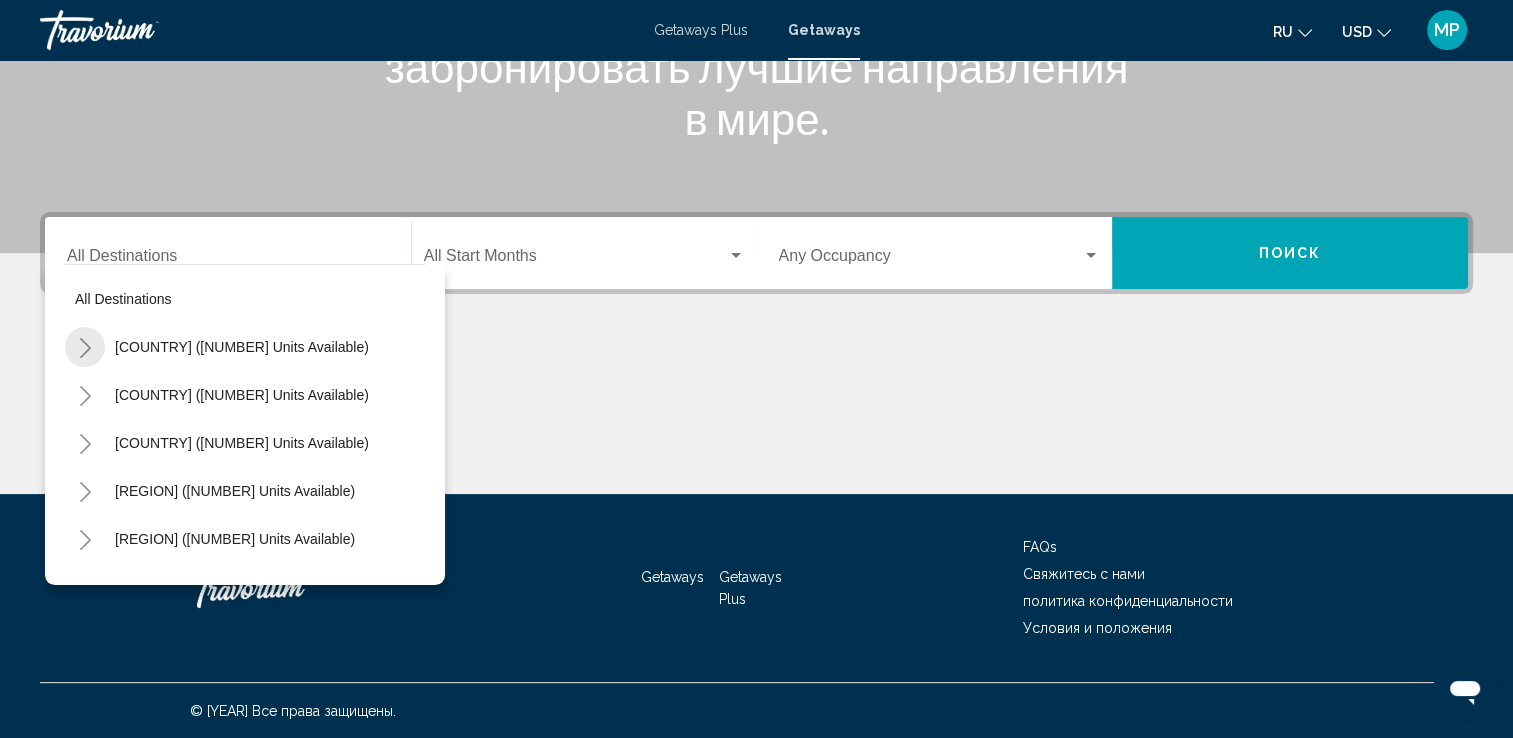 click at bounding box center [85, 348] 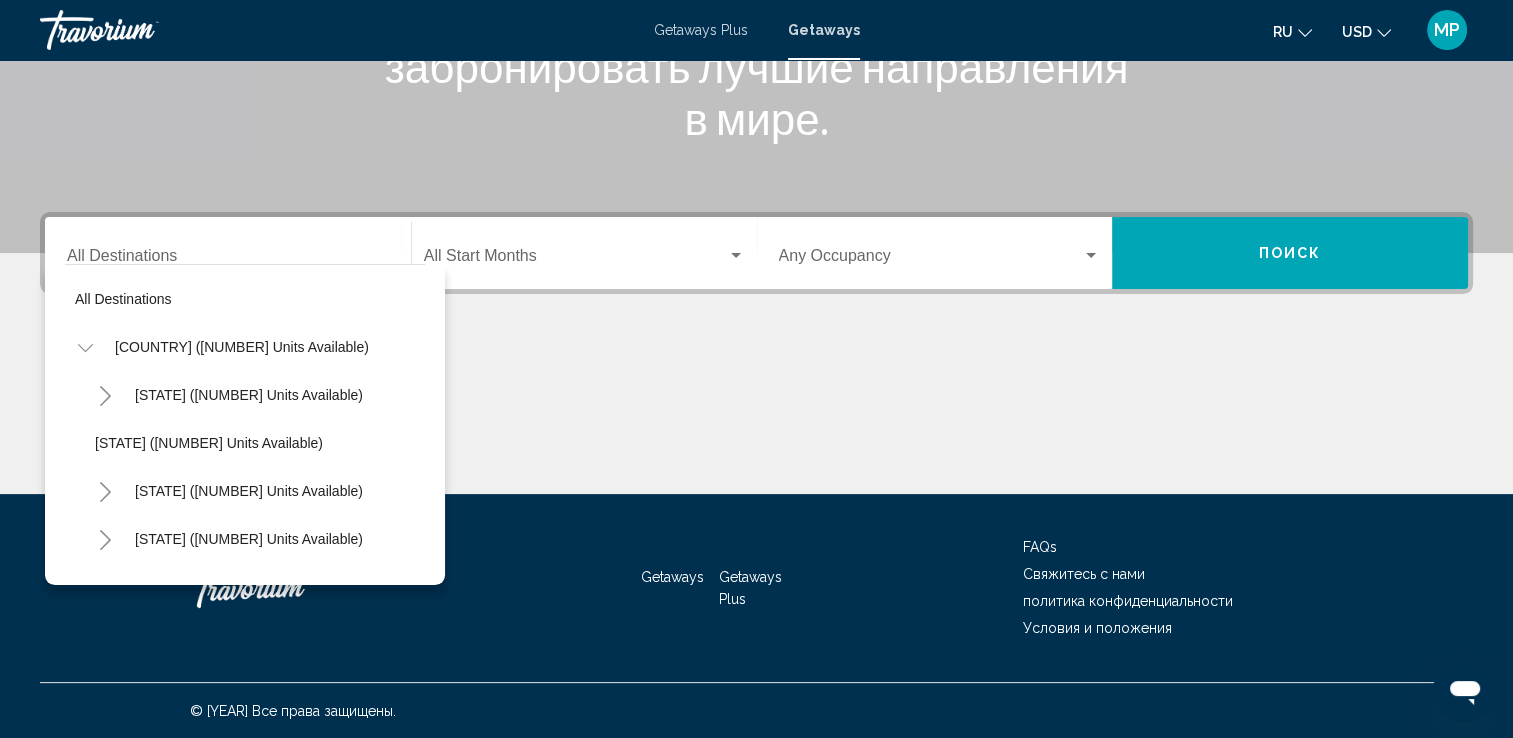 type 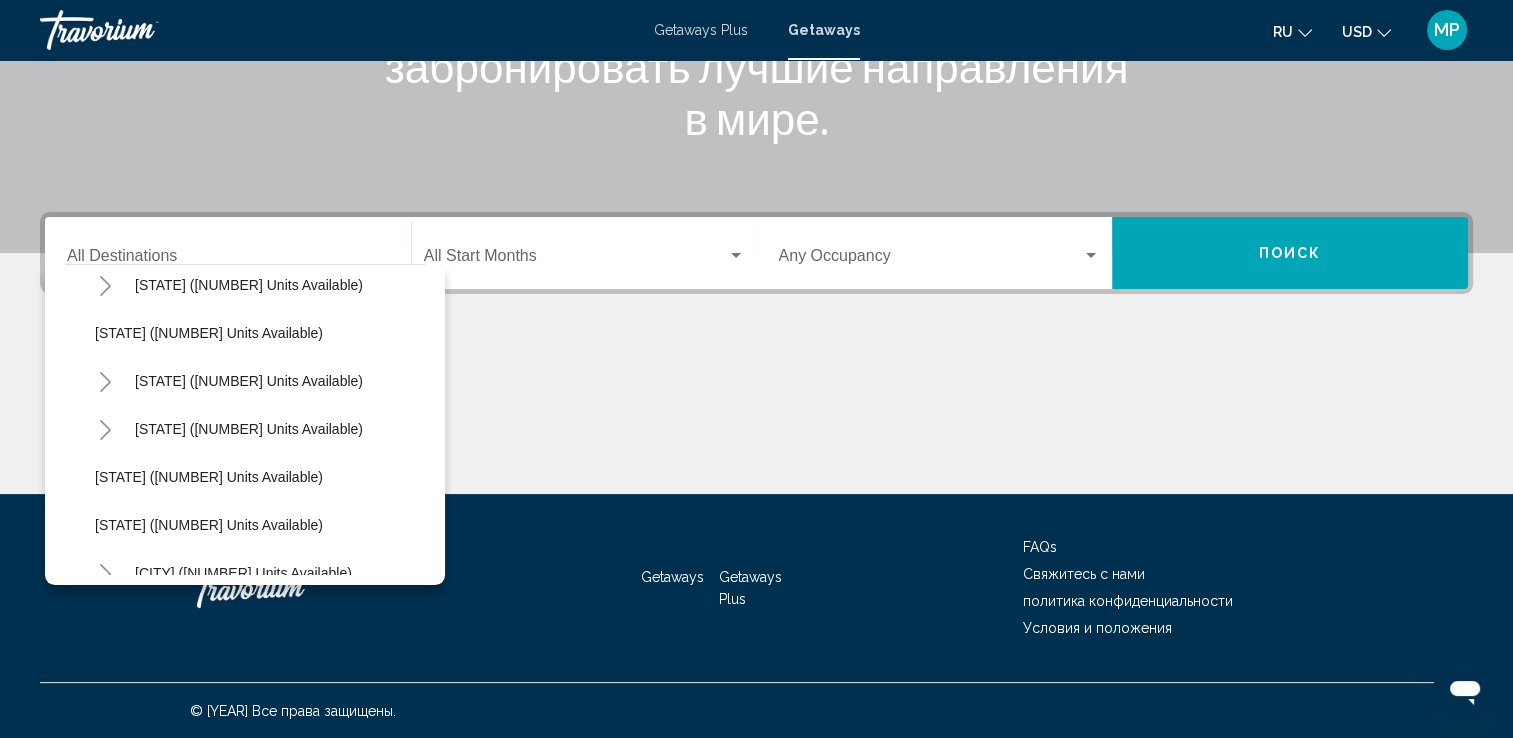 scroll, scrollTop: 1120, scrollLeft: 0, axis: vertical 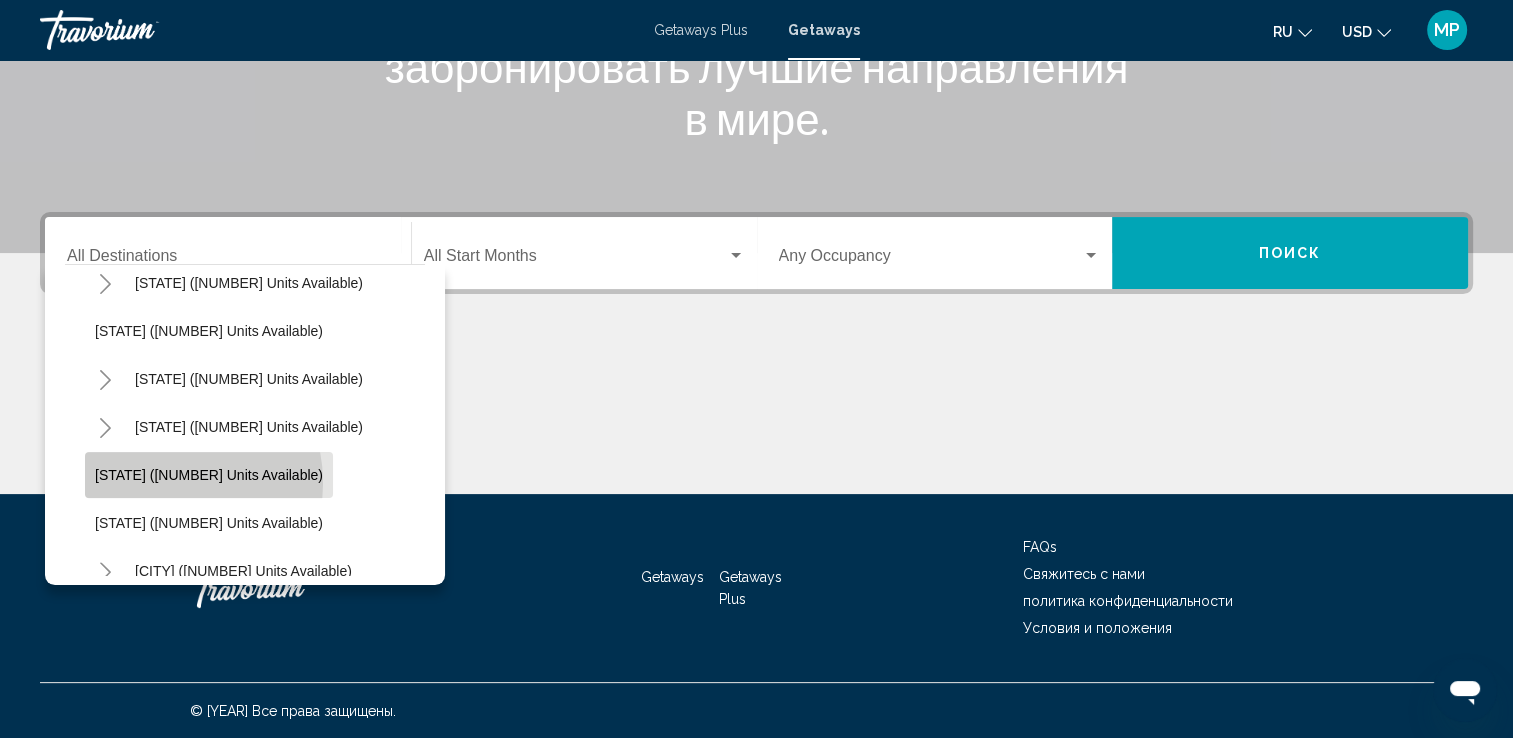 click on "[STATE] ([NUMBER] units available)" at bounding box center (209, 475) 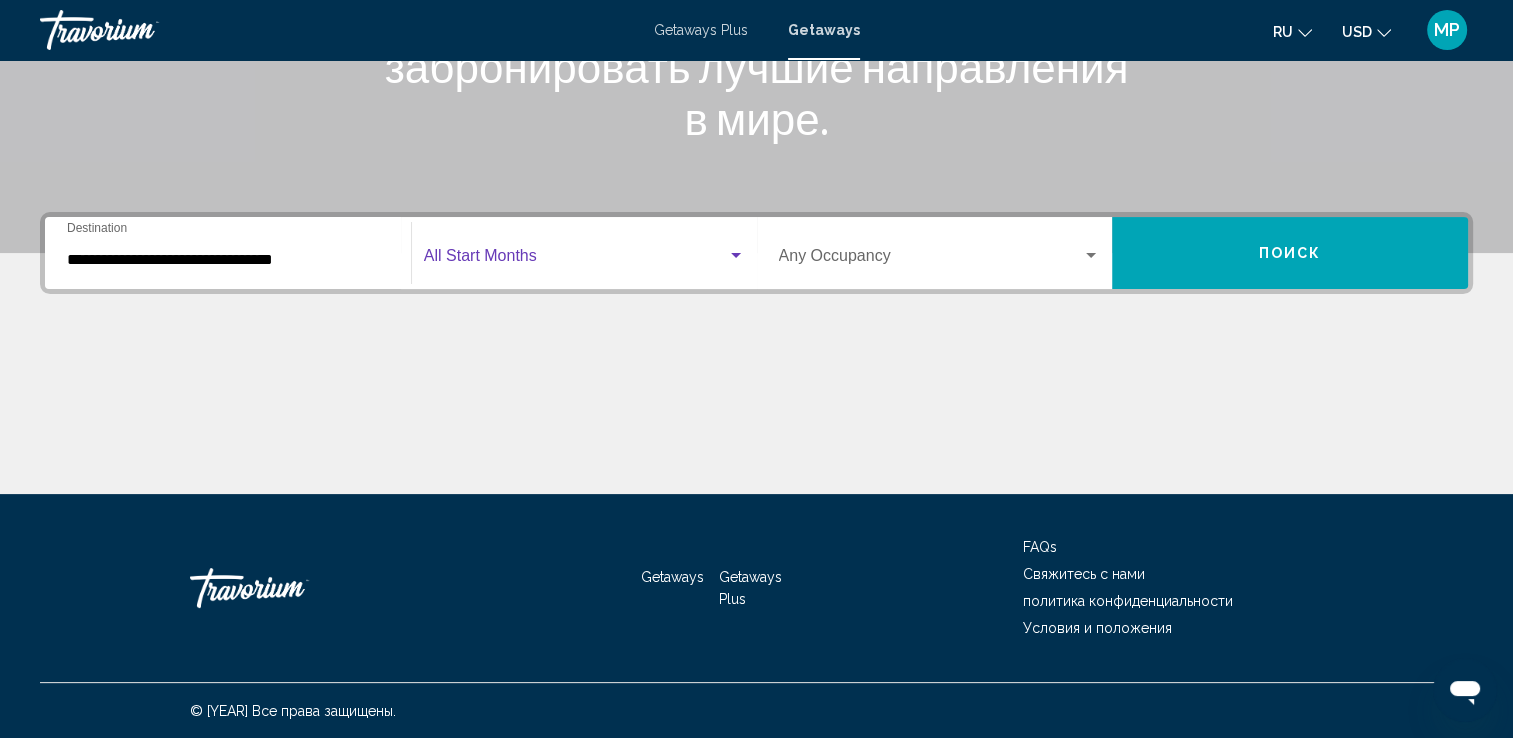 click at bounding box center [736, 255] 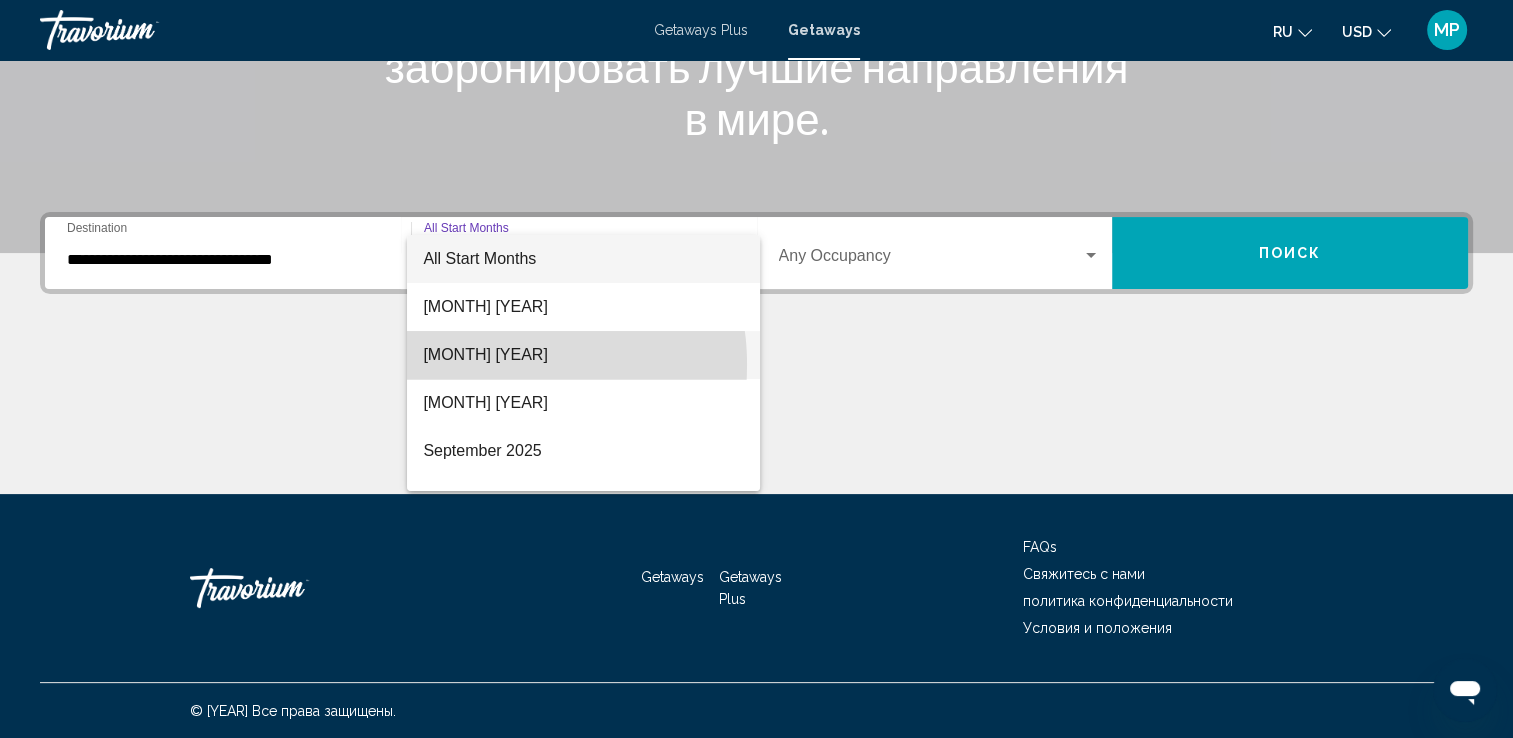 click on "[MONTH] [YEAR]" at bounding box center (583, 355) 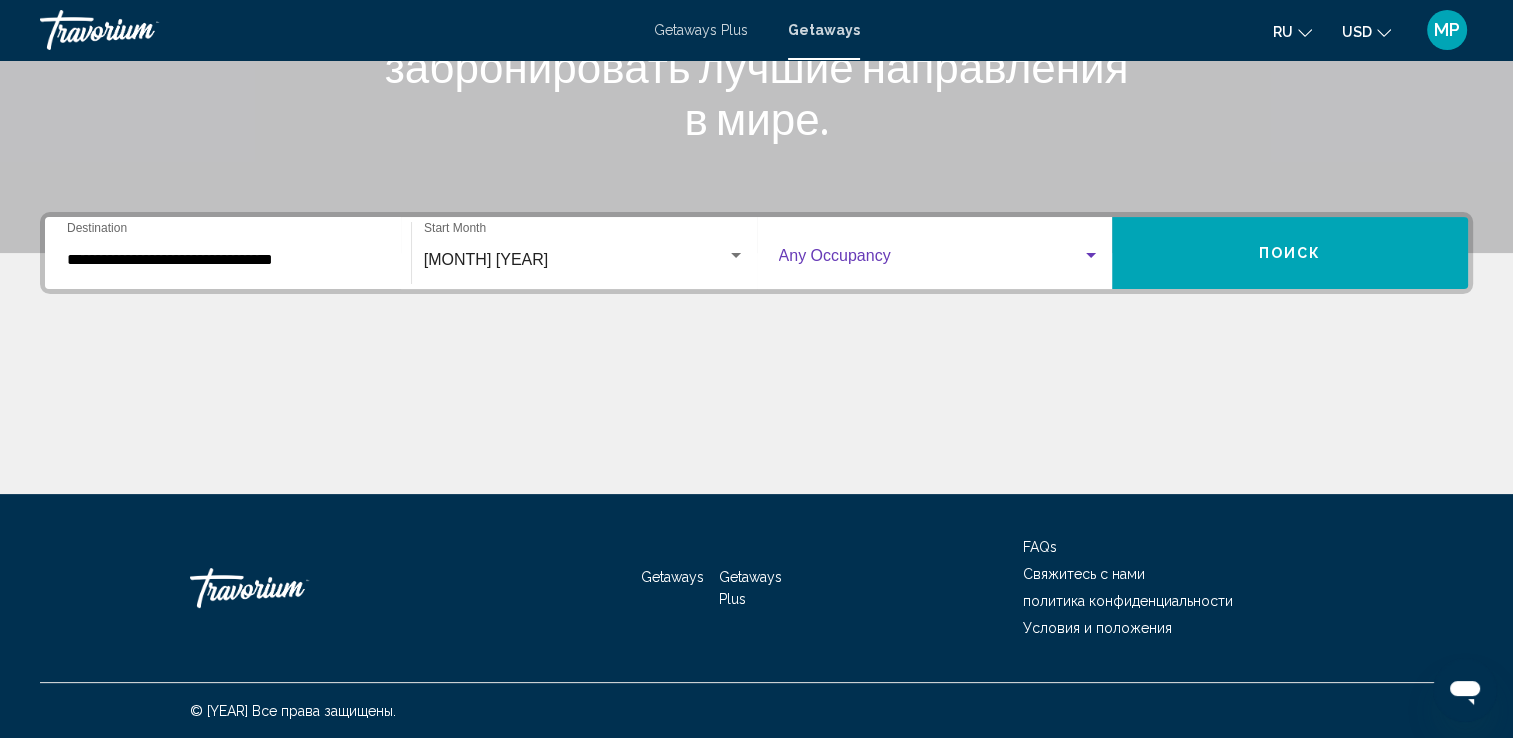 click at bounding box center (1091, 256) 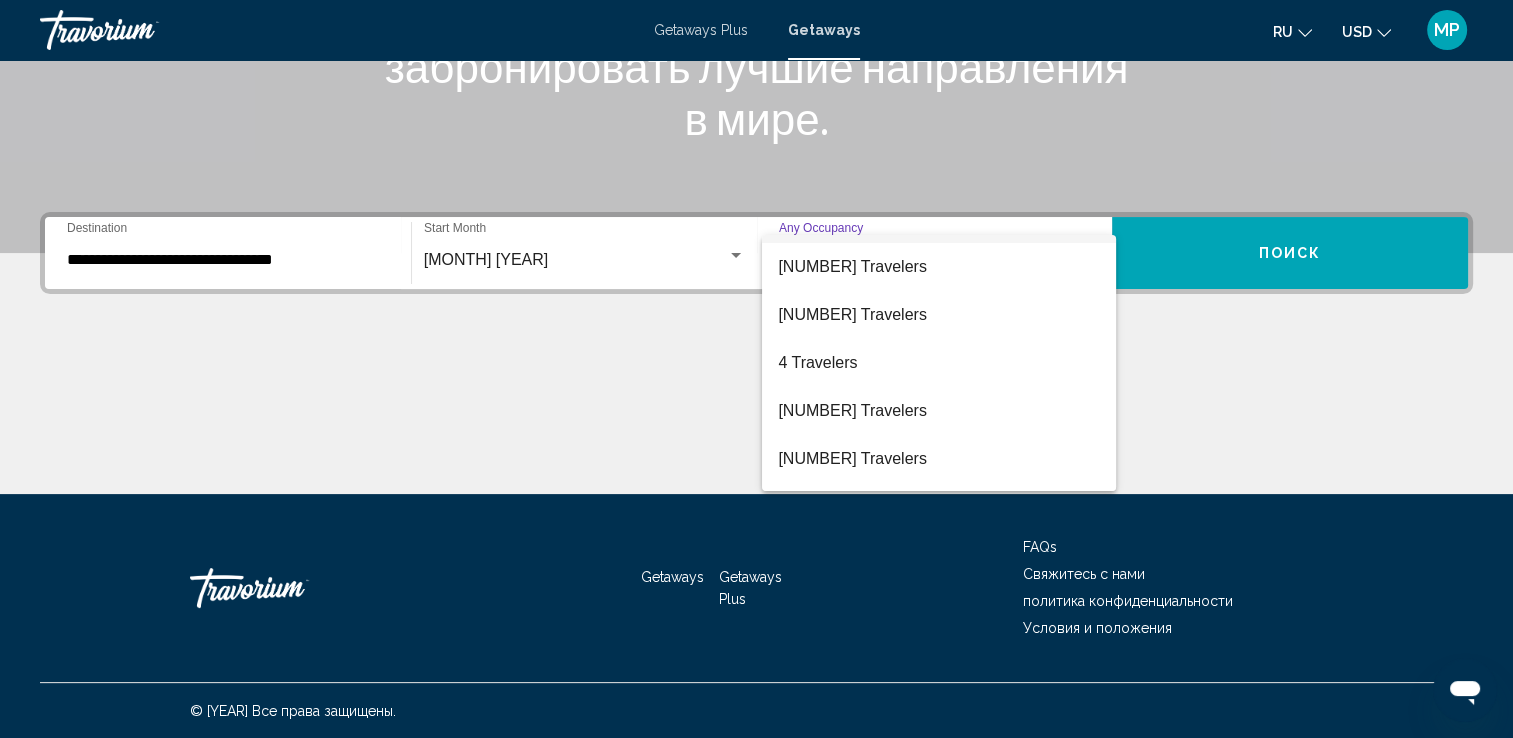 scroll, scrollTop: 80, scrollLeft: 0, axis: vertical 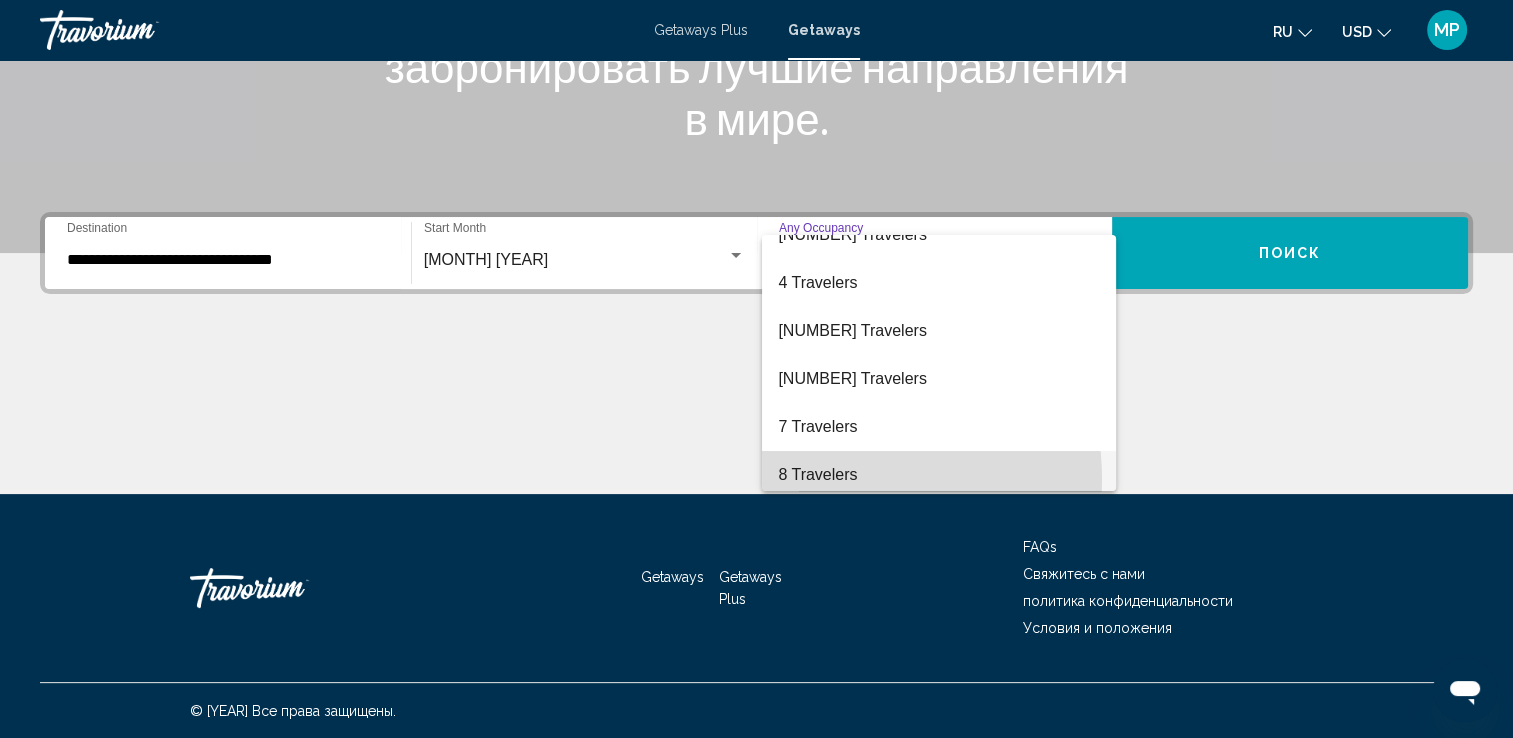 click on "8 Travelers" at bounding box center [939, 475] 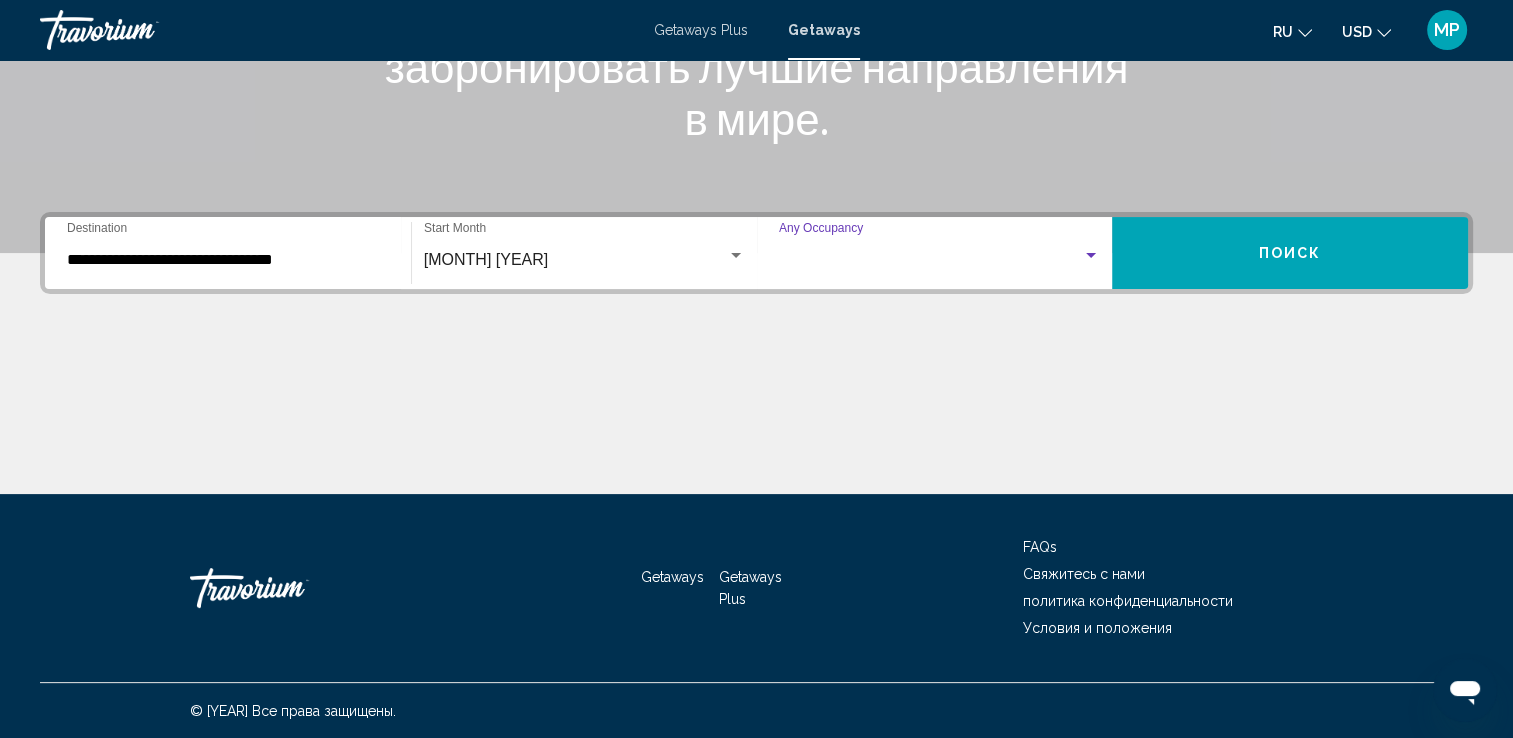 scroll, scrollTop: 128, scrollLeft: 0, axis: vertical 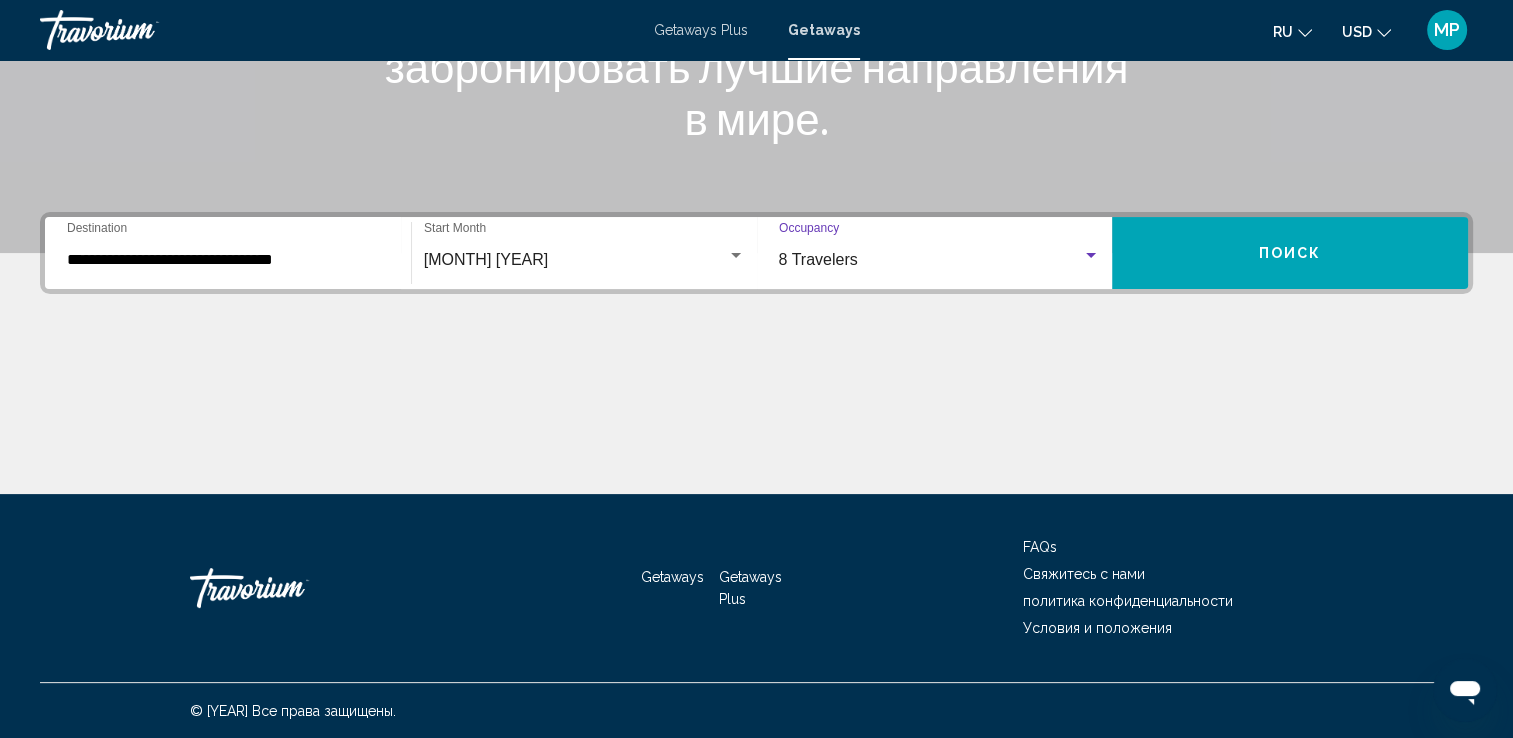 click on "Поиск" at bounding box center [1290, 253] 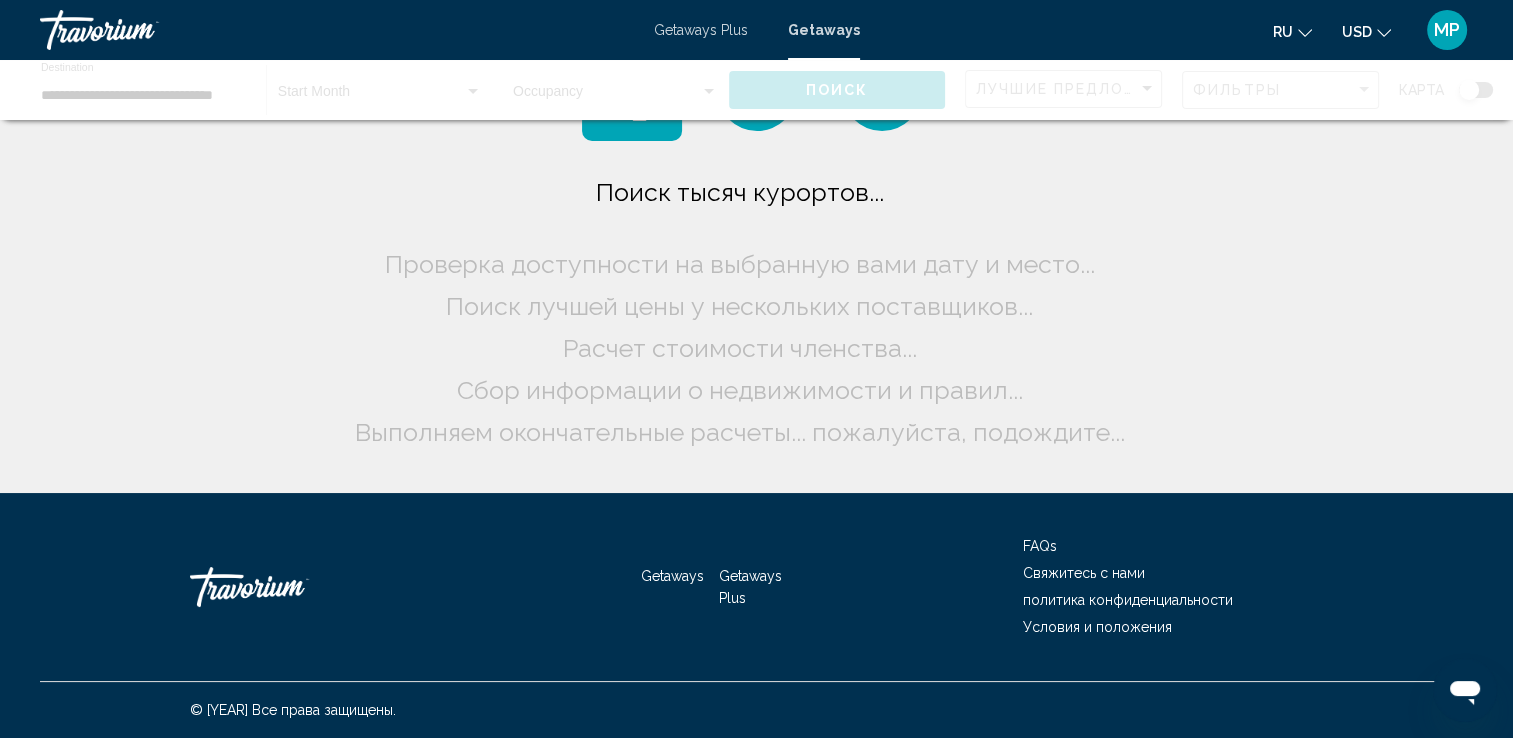 scroll, scrollTop: 0, scrollLeft: 0, axis: both 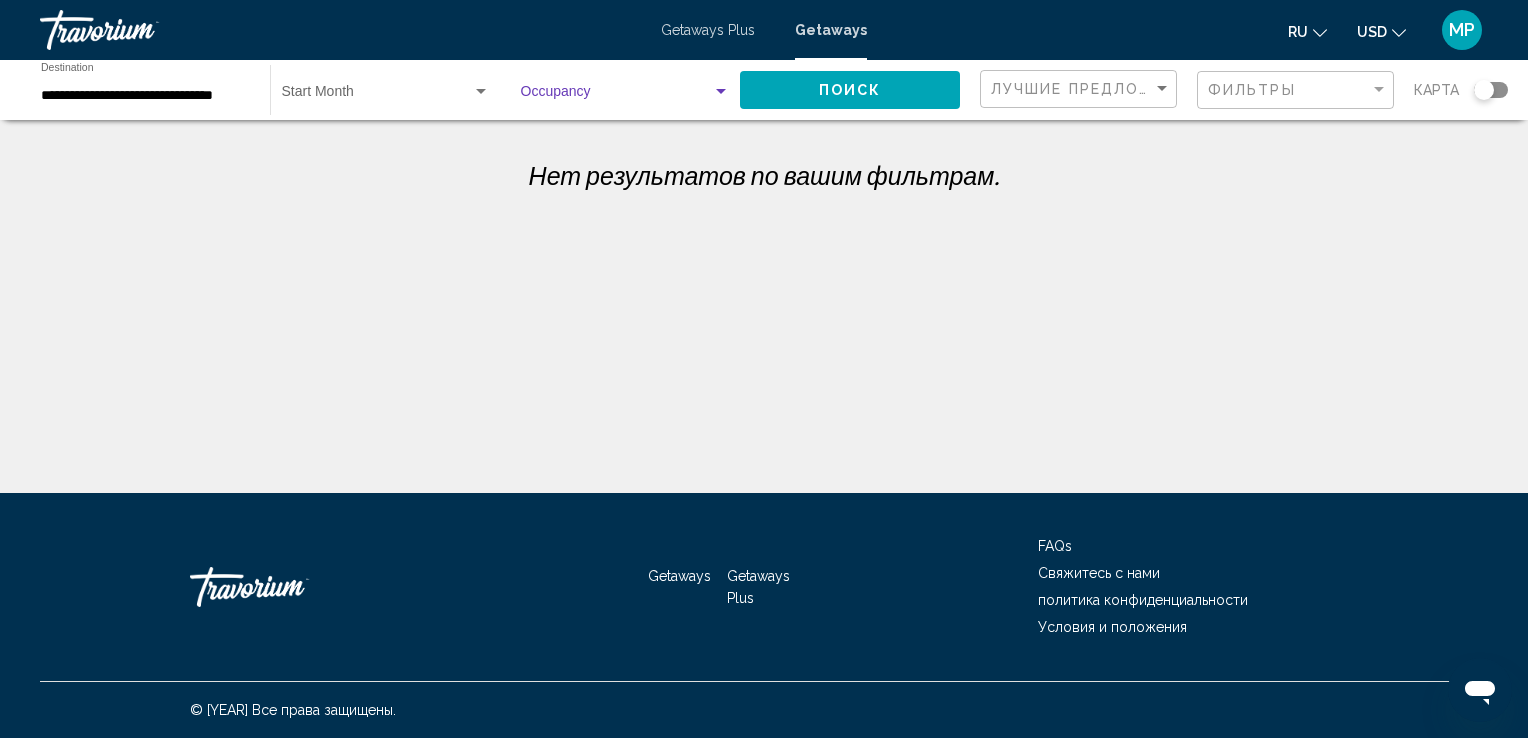 click at bounding box center (721, 91) 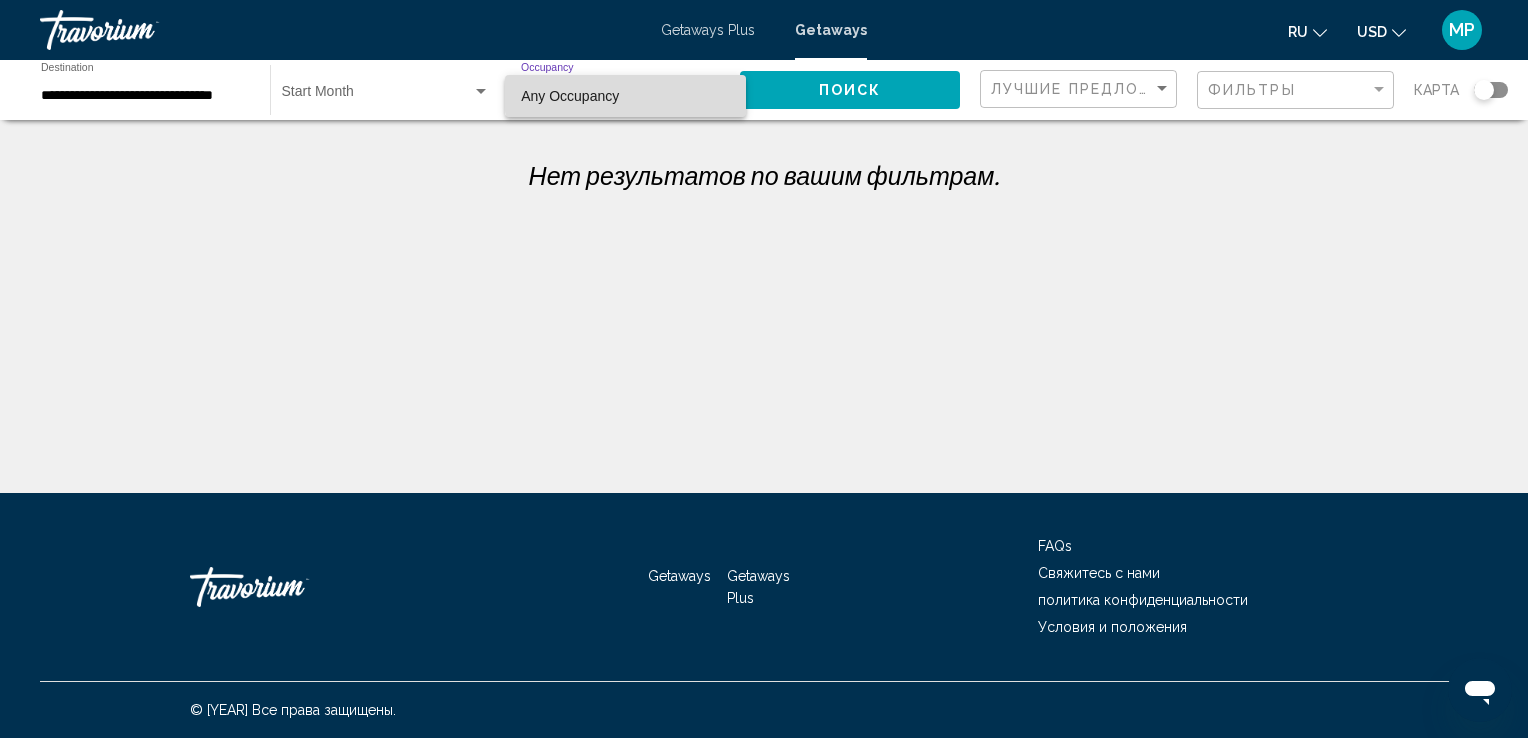 click on "Any Occupancy" at bounding box center [625, 96] 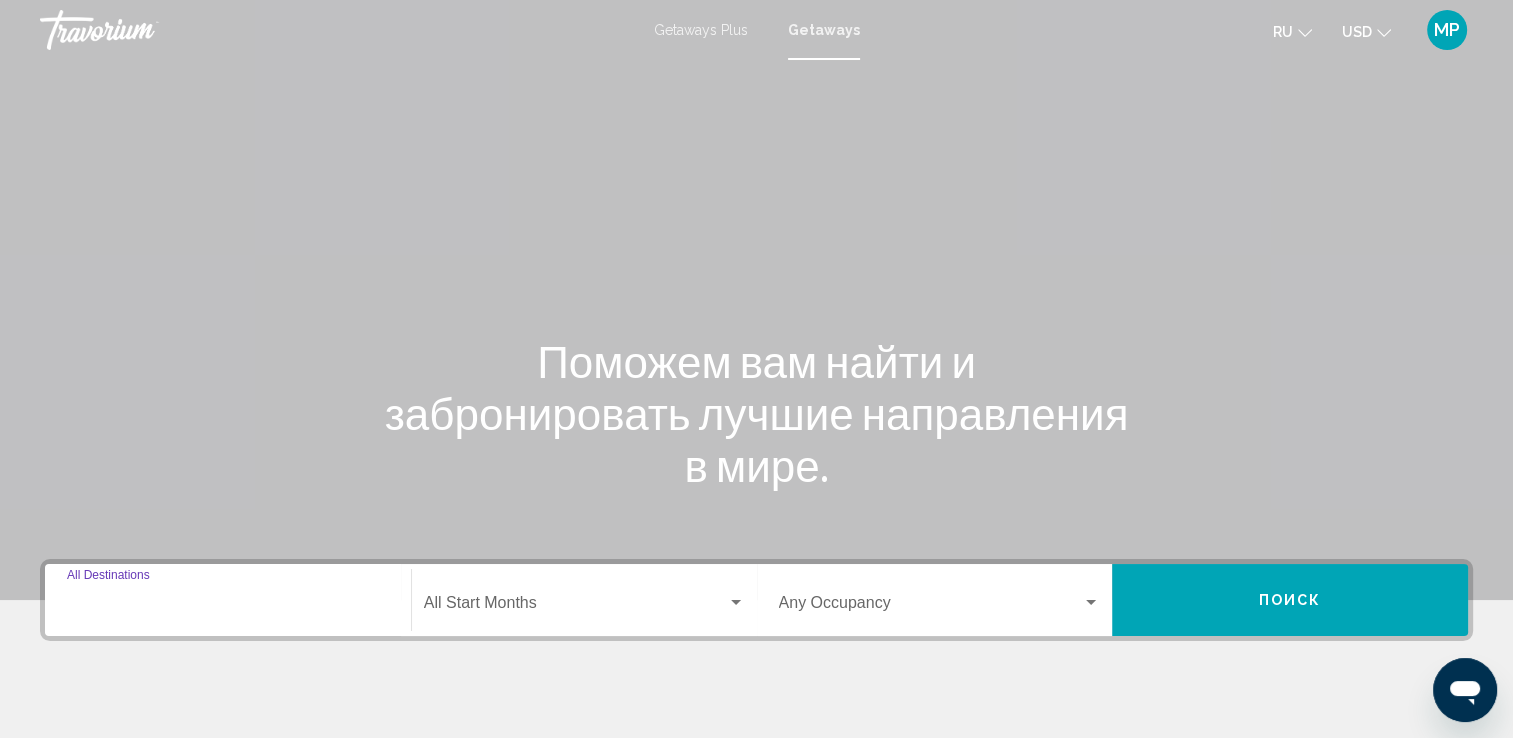 click on "Destination All Destinations" at bounding box center [228, 607] 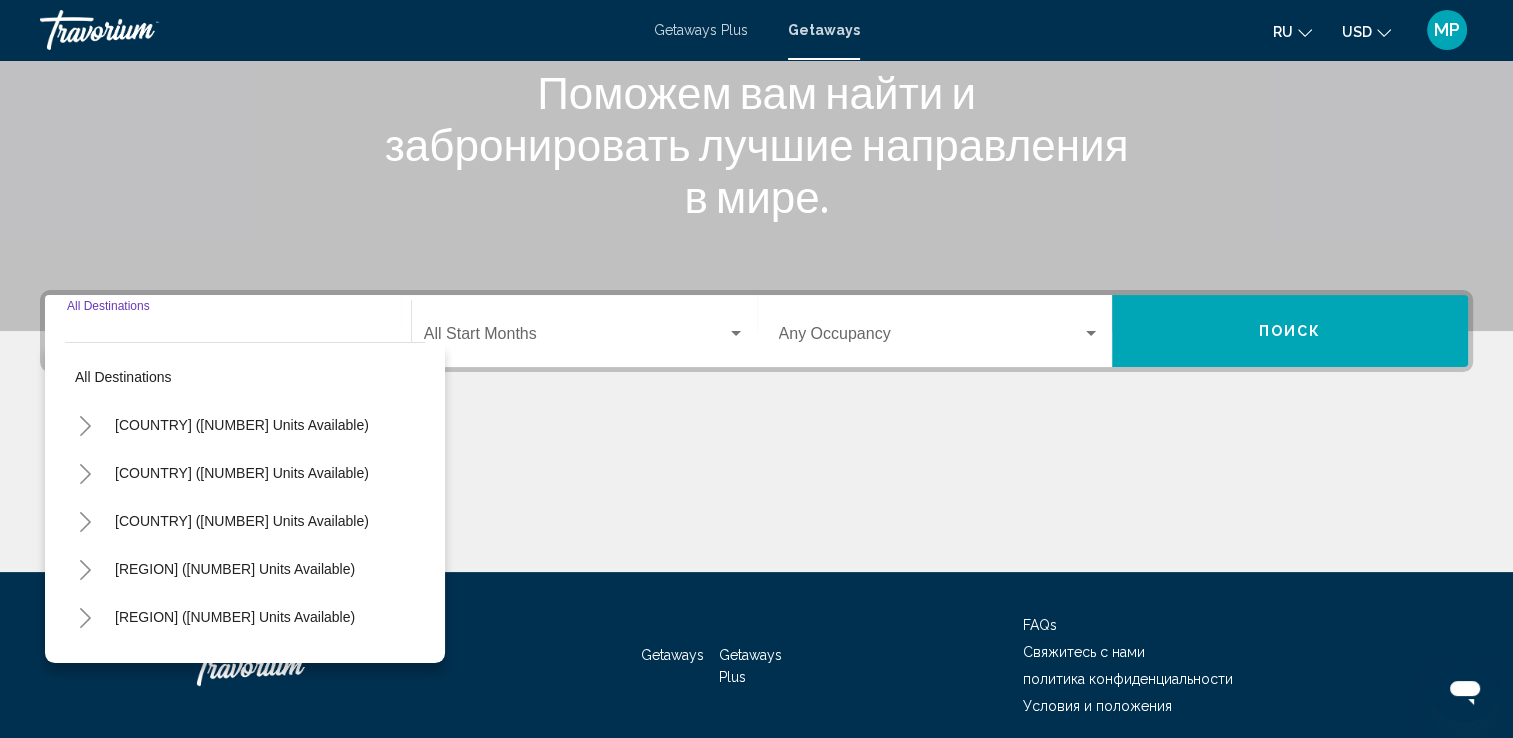 scroll, scrollTop: 347, scrollLeft: 0, axis: vertical 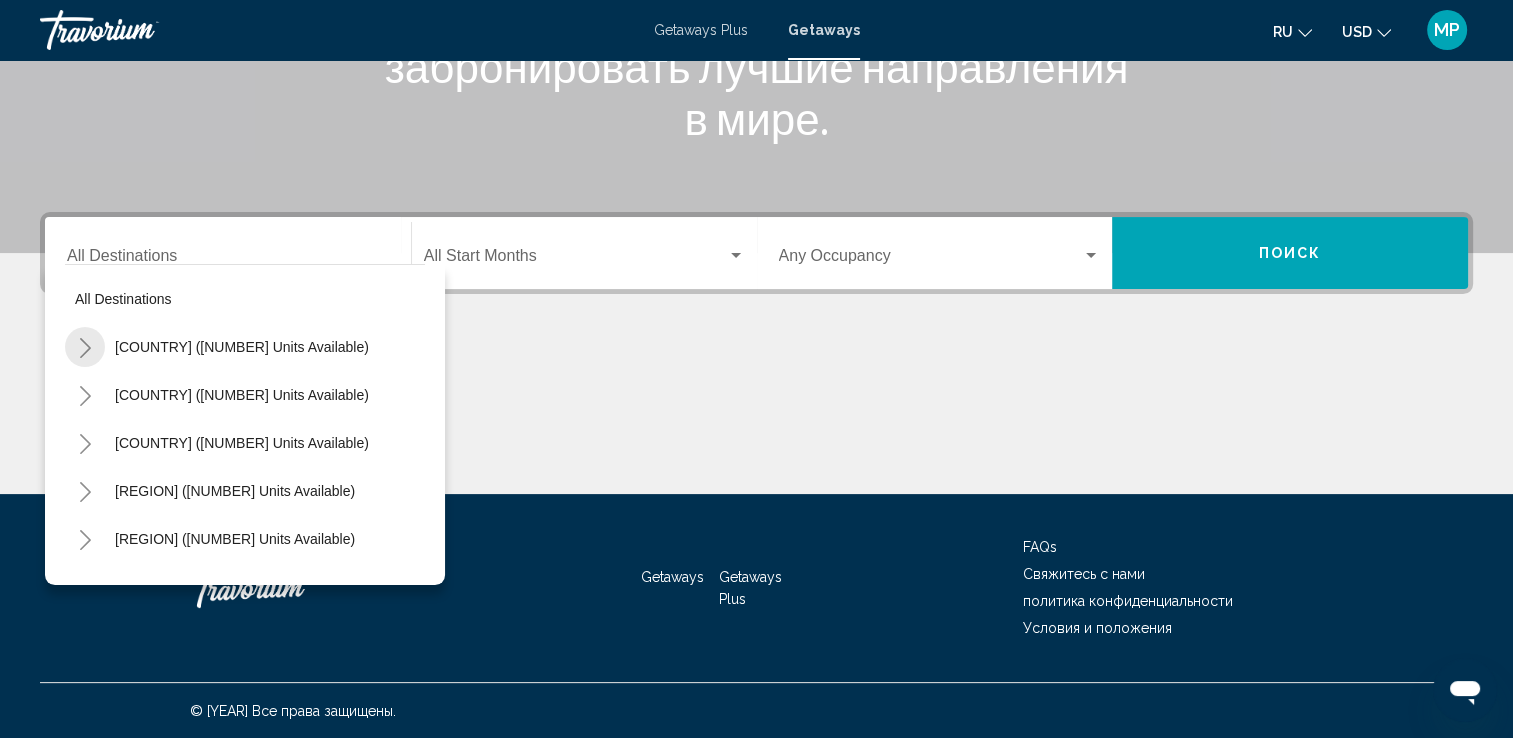 click at bounding box center (85, 348) 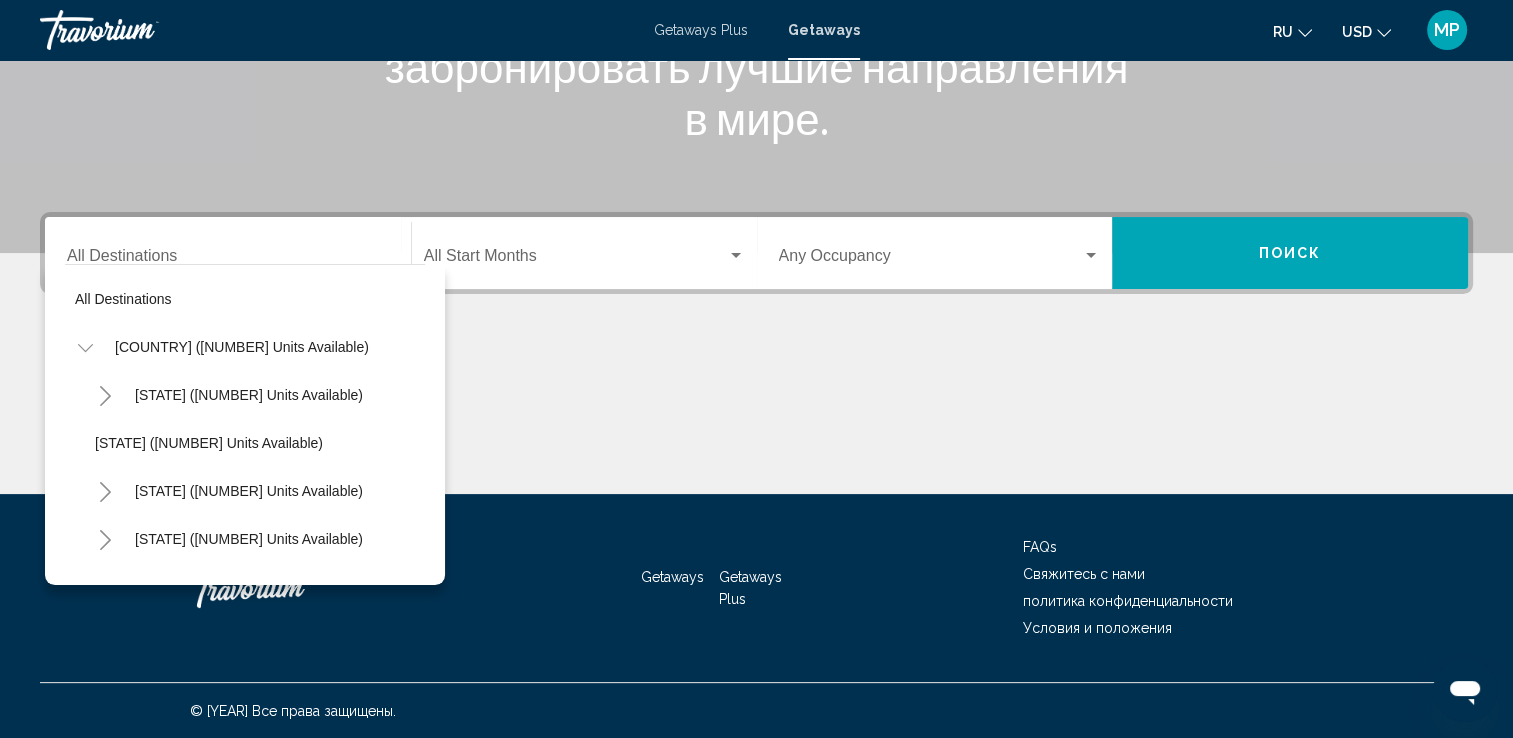 type 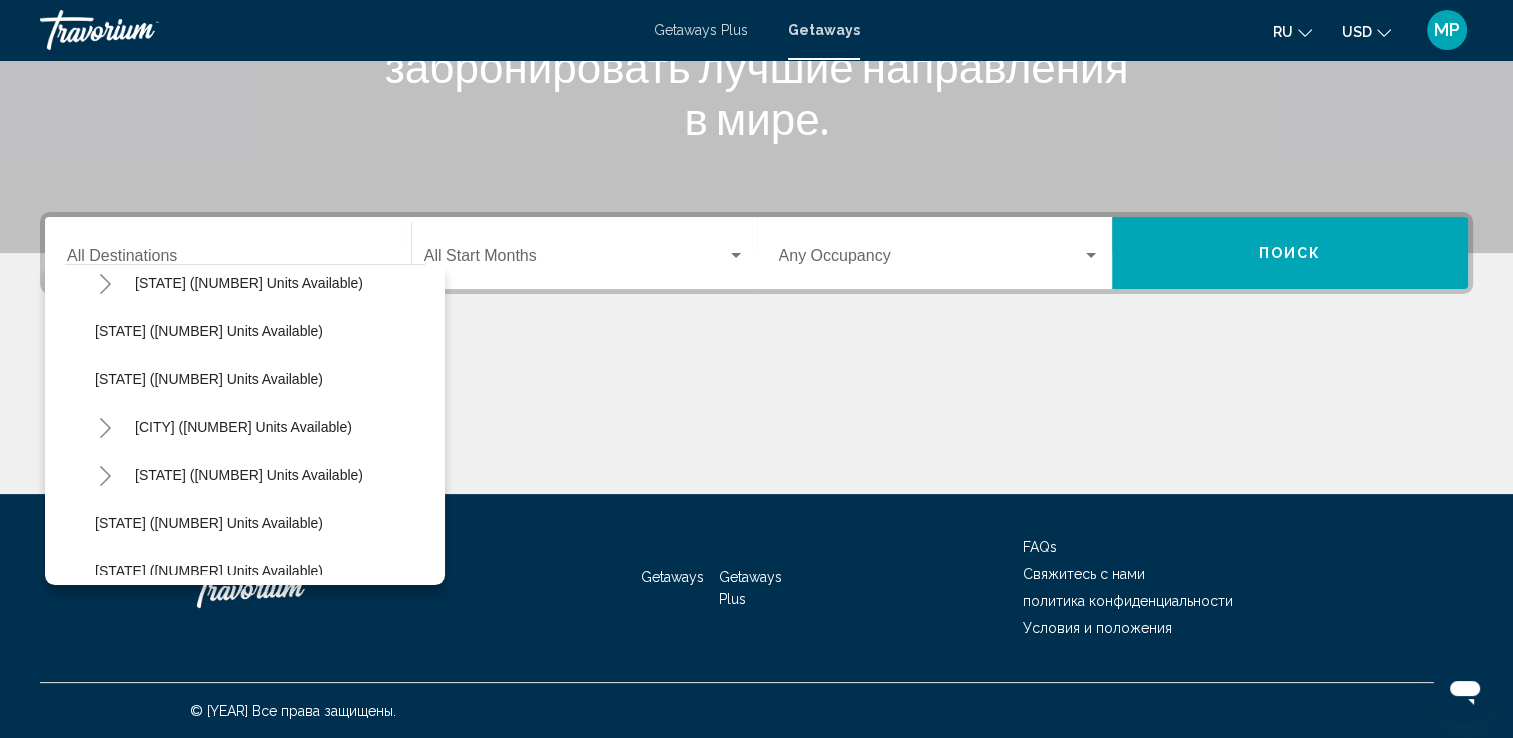 scroll, scrollTop: 1259, scrollLeft: 0, axis: vertical 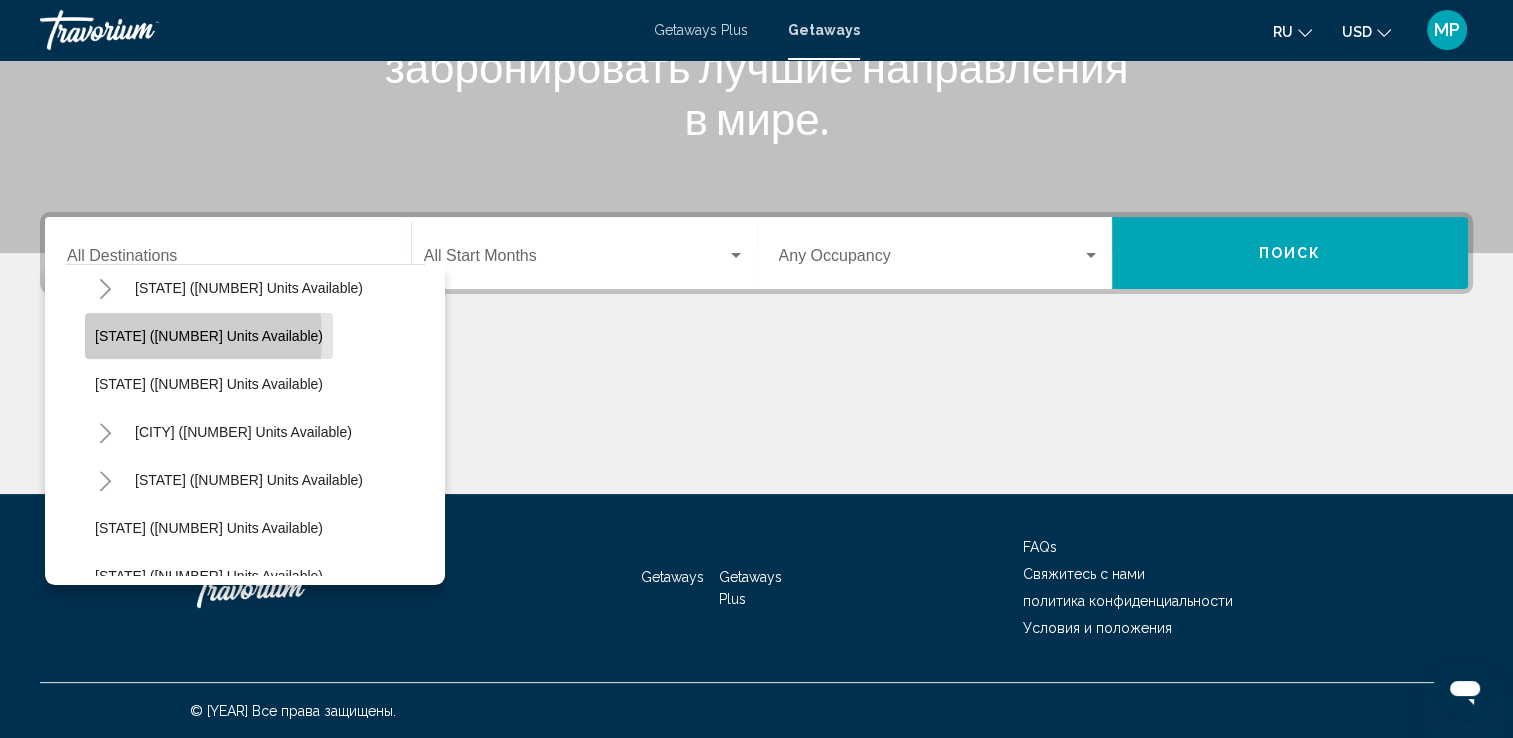 click on "[STATE] ([NUMBER] units available)" at bounding box center [209, 336] 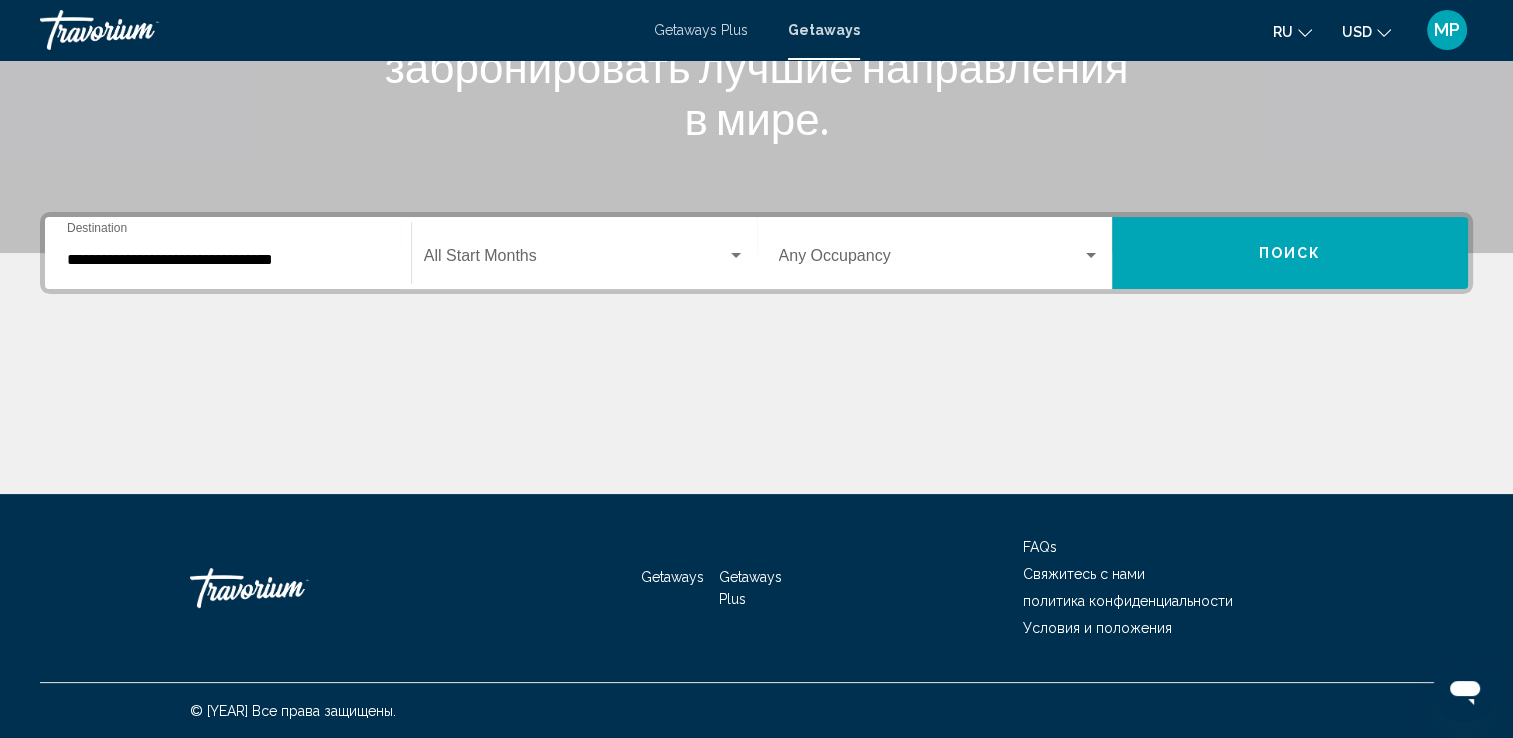 click on "Start Month All Start Months" at bounding box center [584, 253] 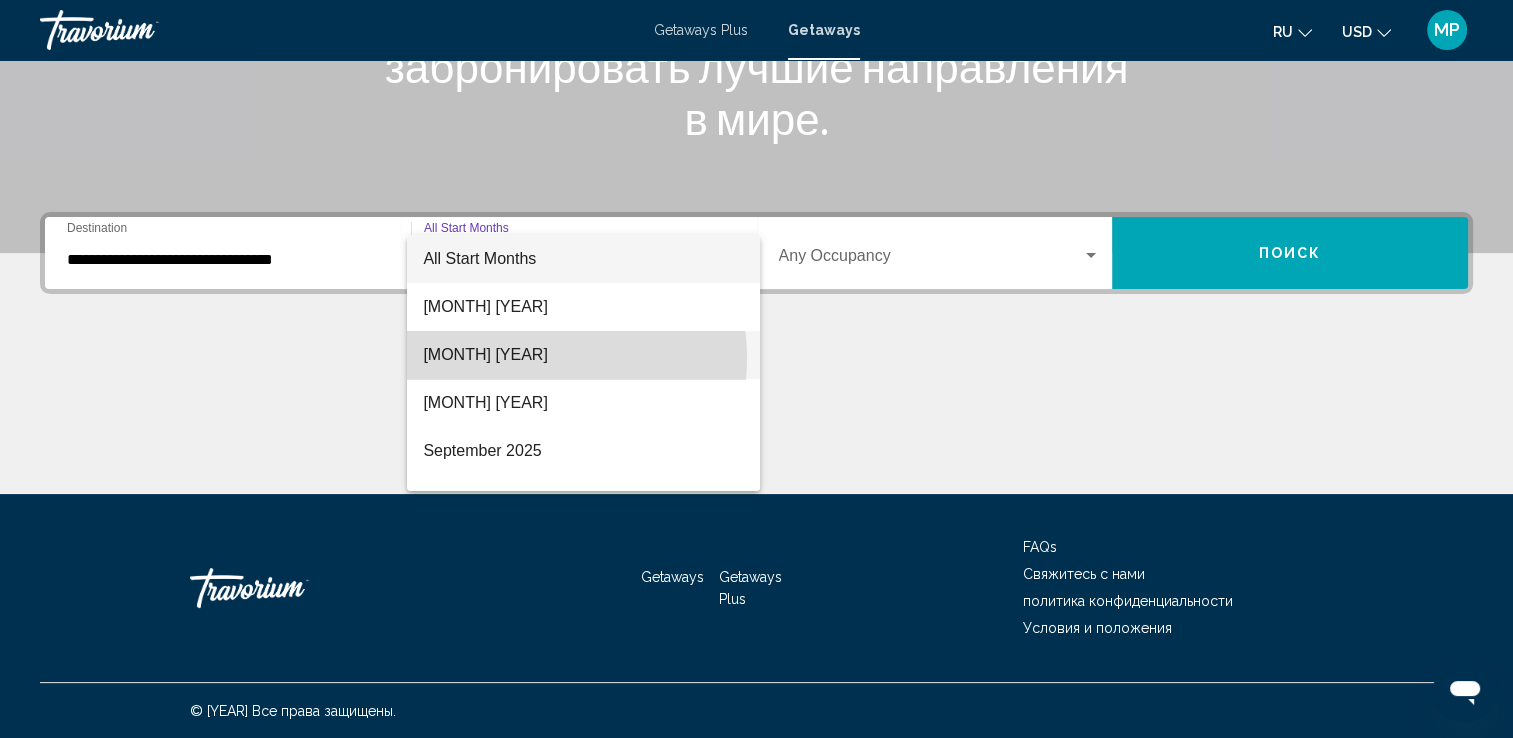 click on "[MONTH] [YEAR]" at bounding box center (583, 355) 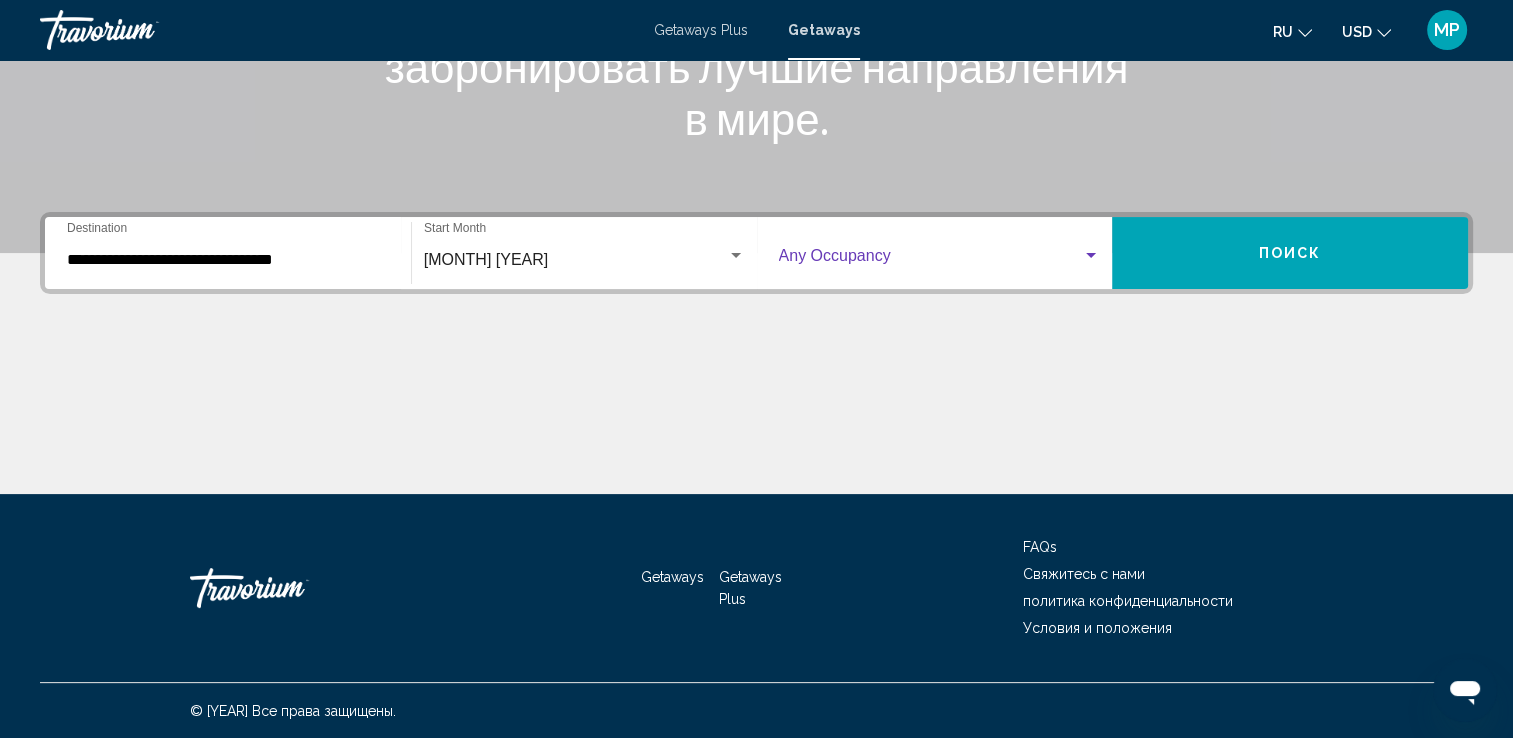 click at bounding box center [1091, 255] 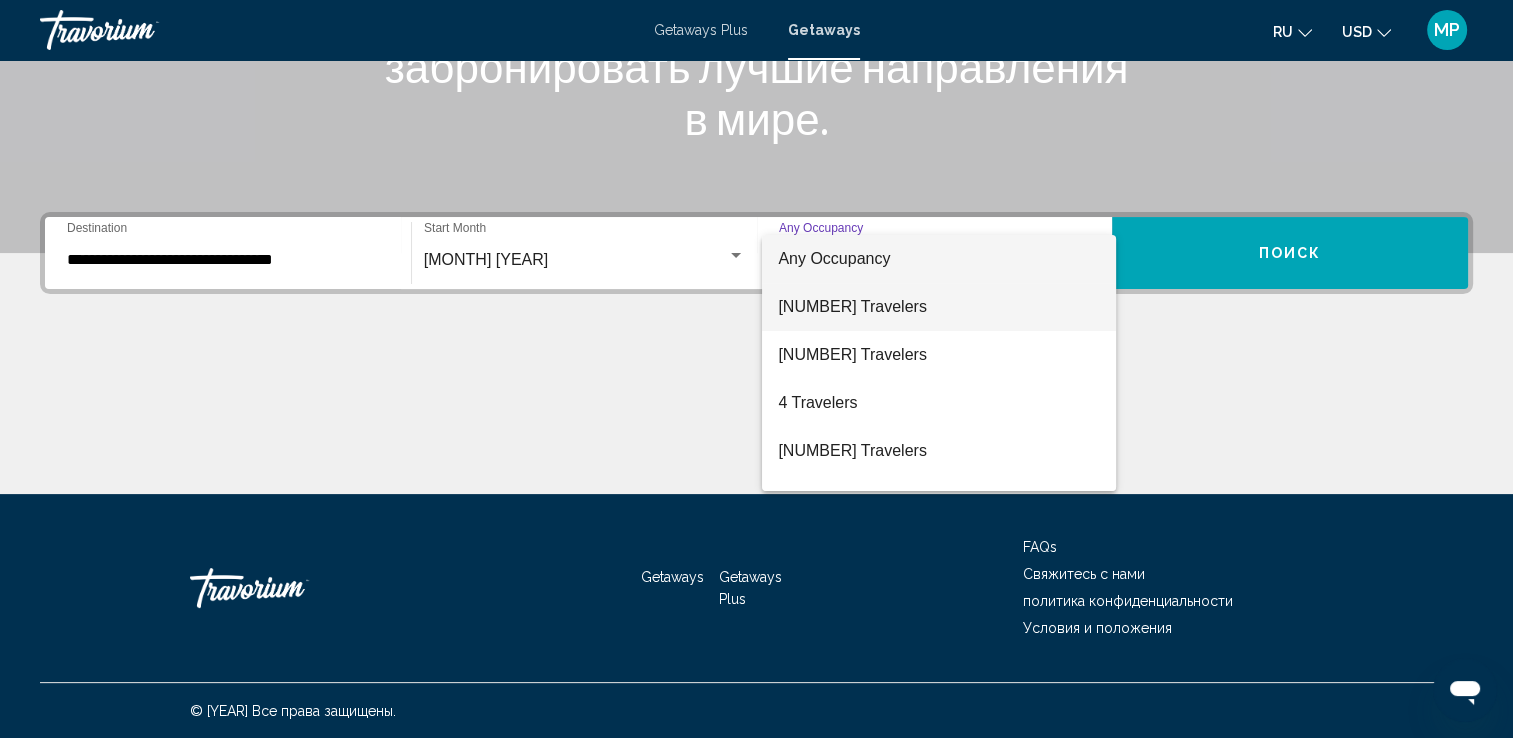 click on "[NUMBER] Travelers" at bounding box center (939, 307) 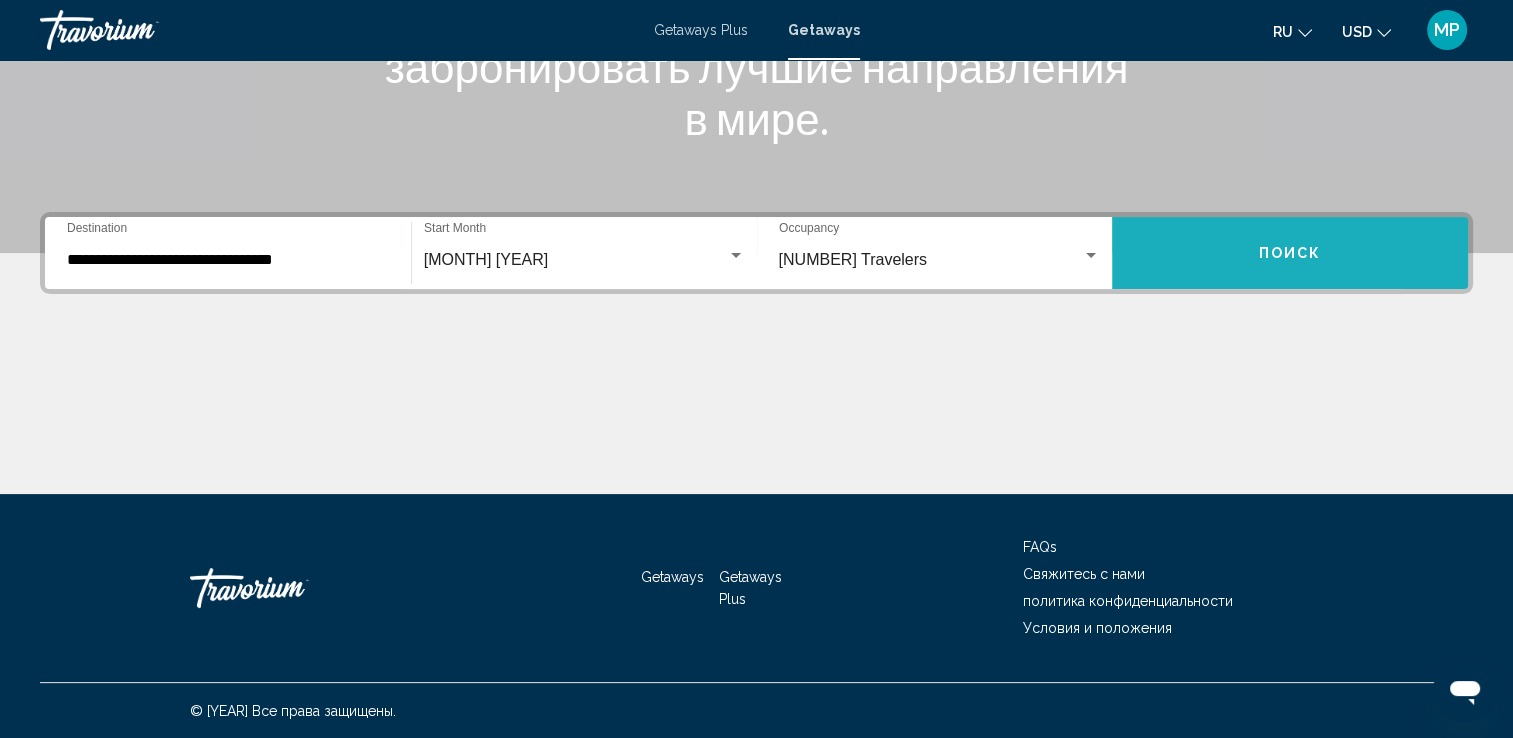 click on "Поиск" at bounding box center (1290, 253) 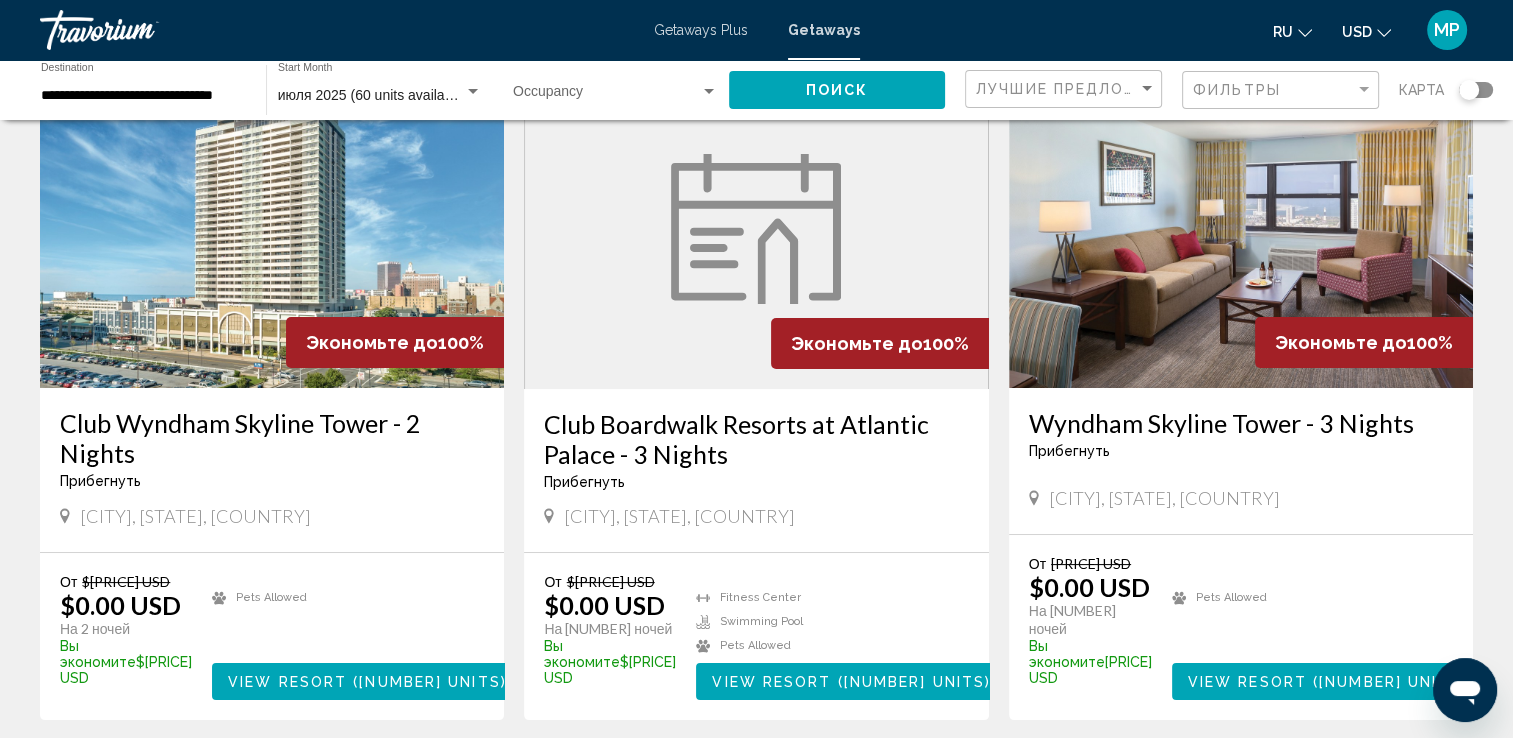 scroll, scrollTop: 102, scrollLeft: 0, axis: vertical 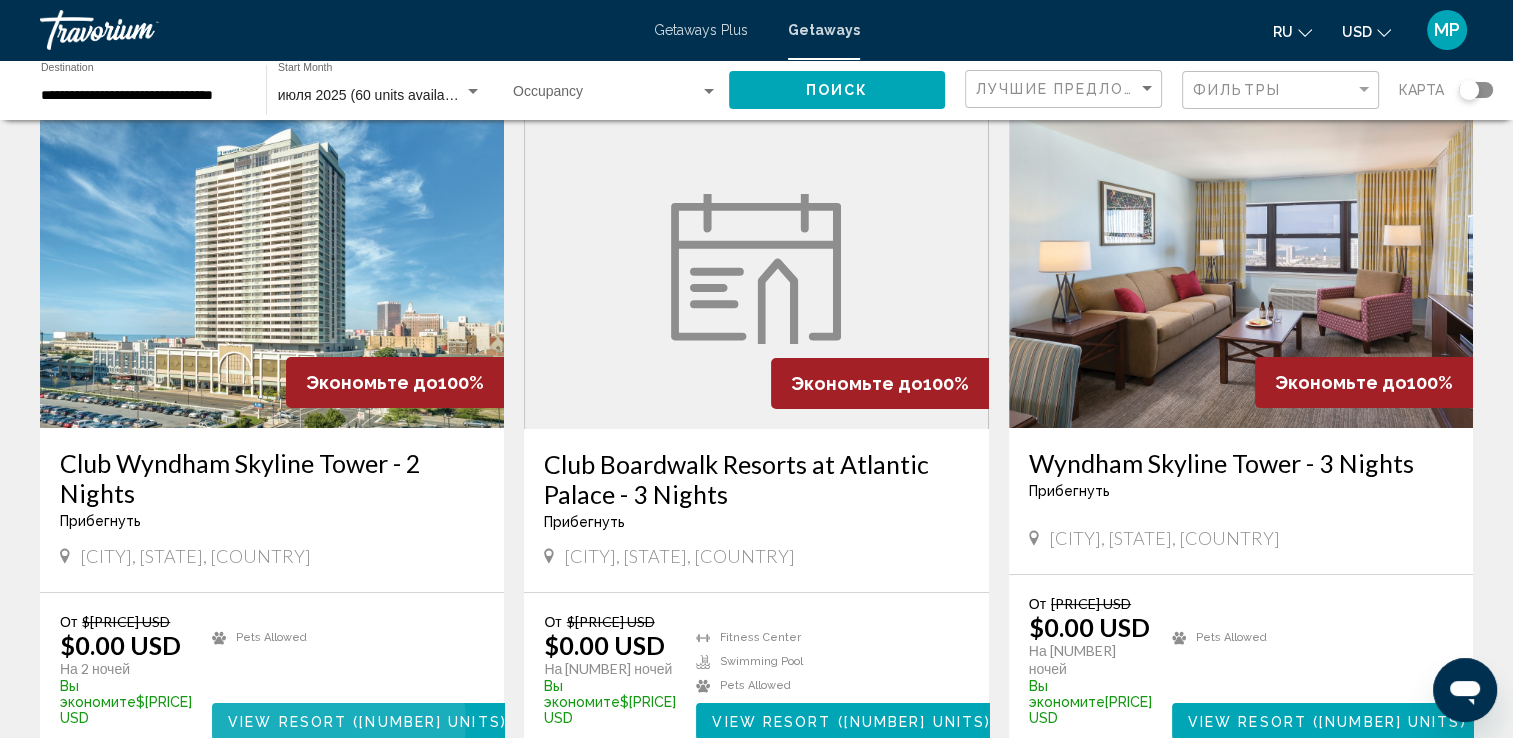 click on "View Resort" at bounding box center [287, 722] 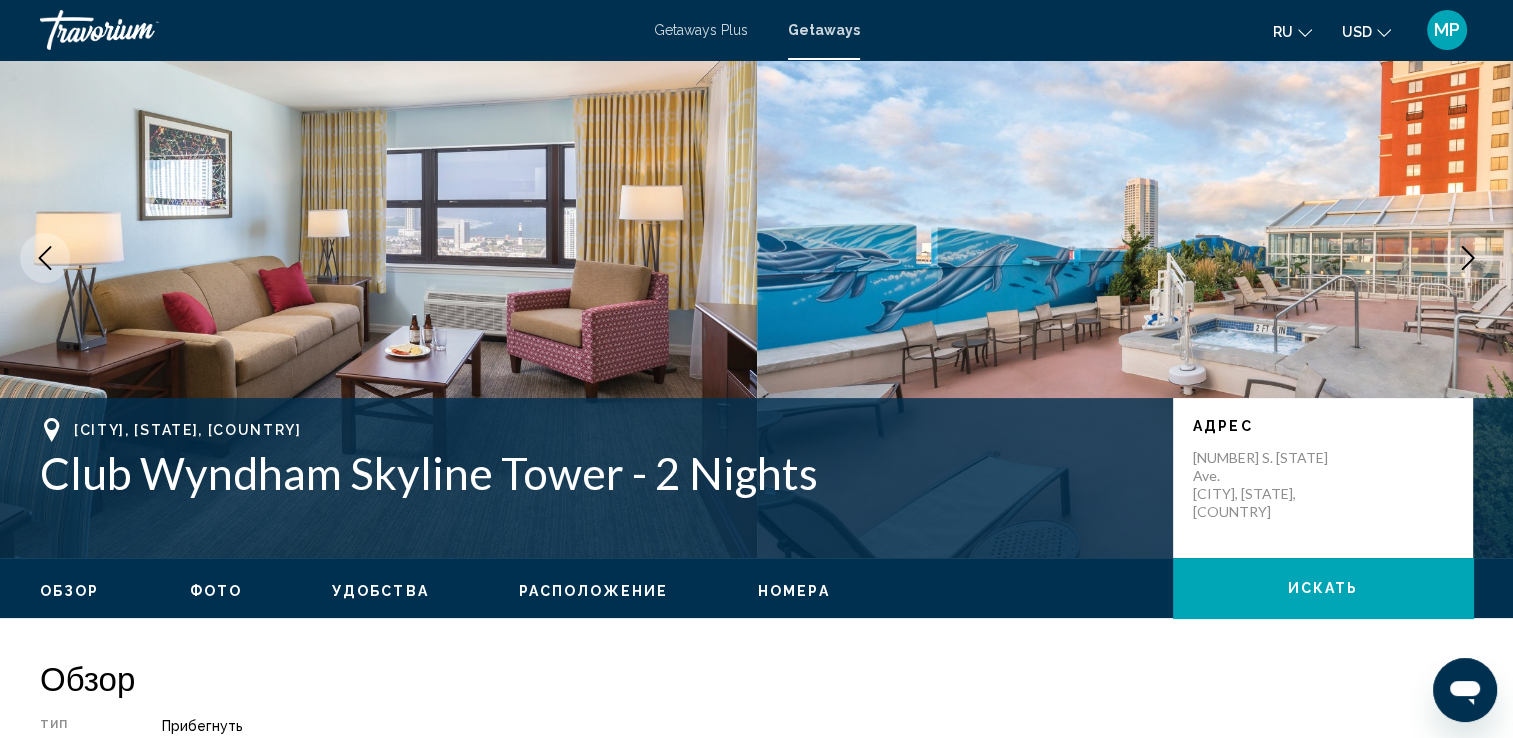 scroll, scrollTop: 0, scrollLeft: 0, axis: both 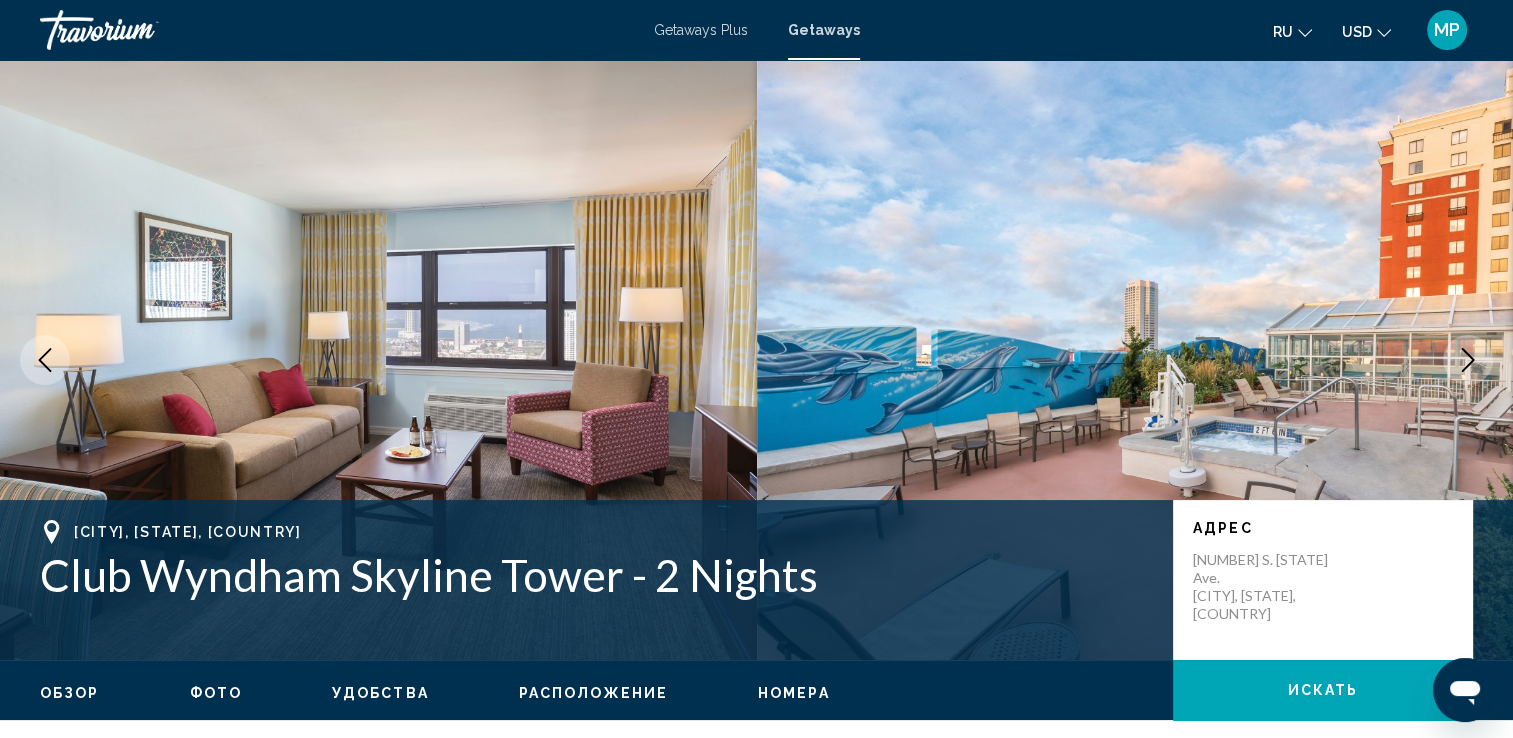 click at bounding box center [1468, 360] 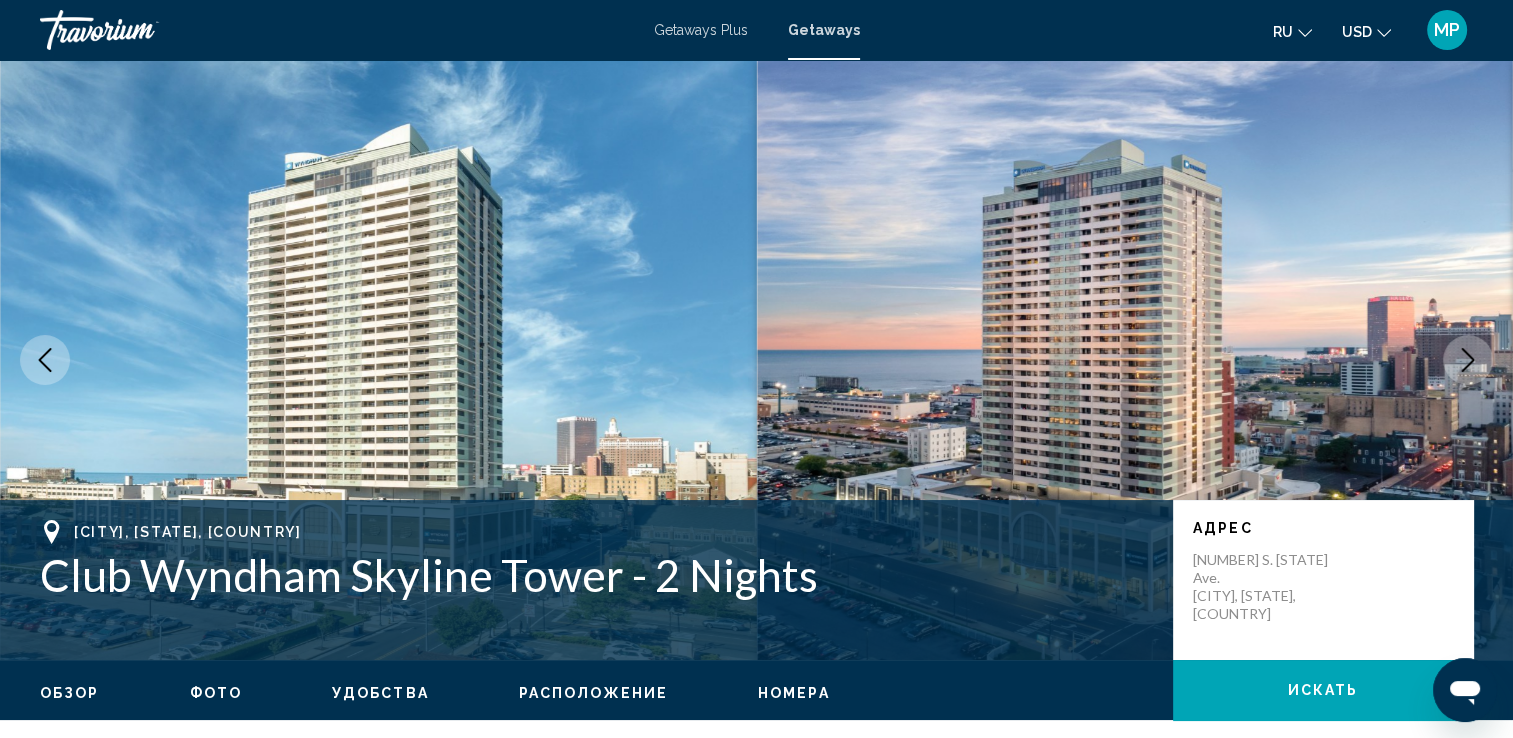 click at bounding box center [1468, 360] 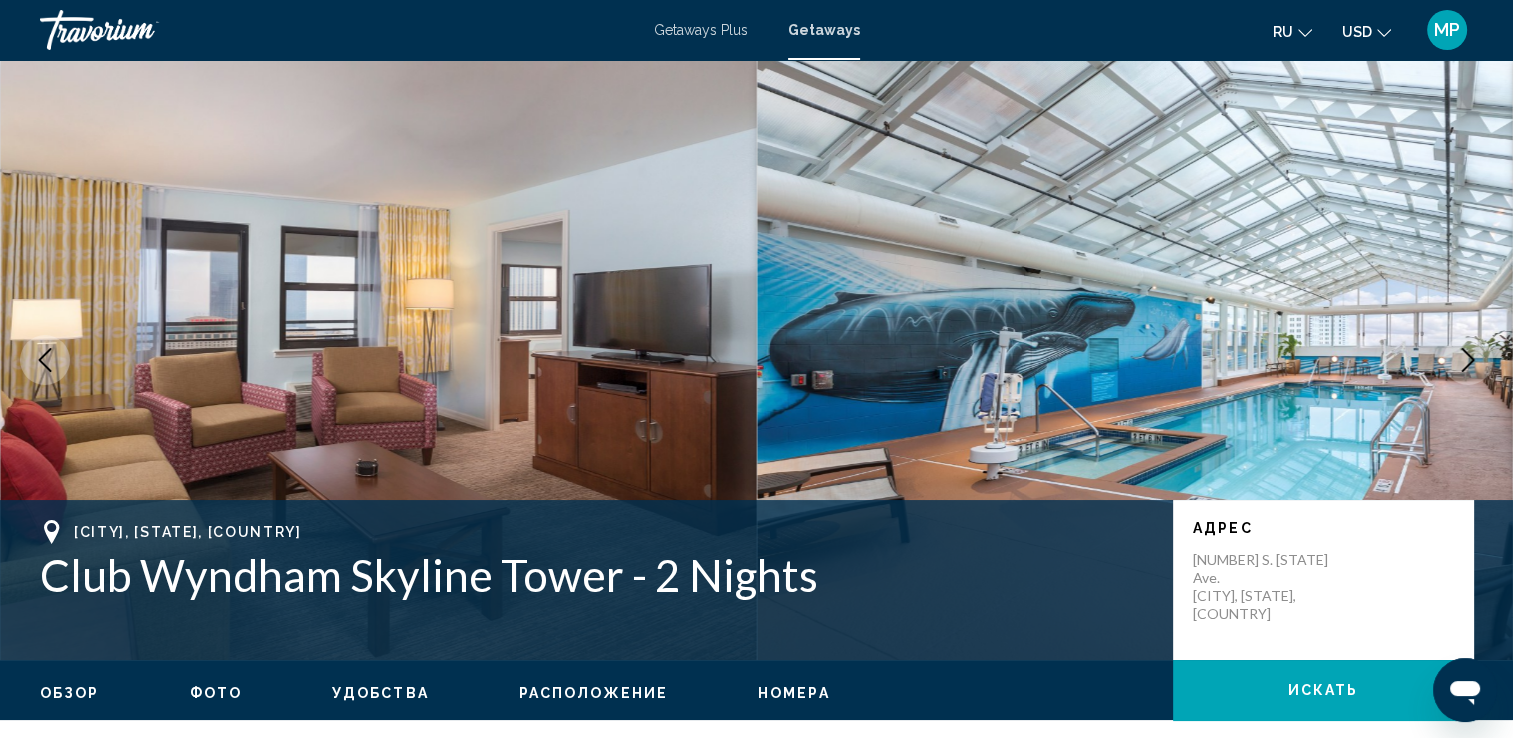 click at bounding box center (1468, 360) 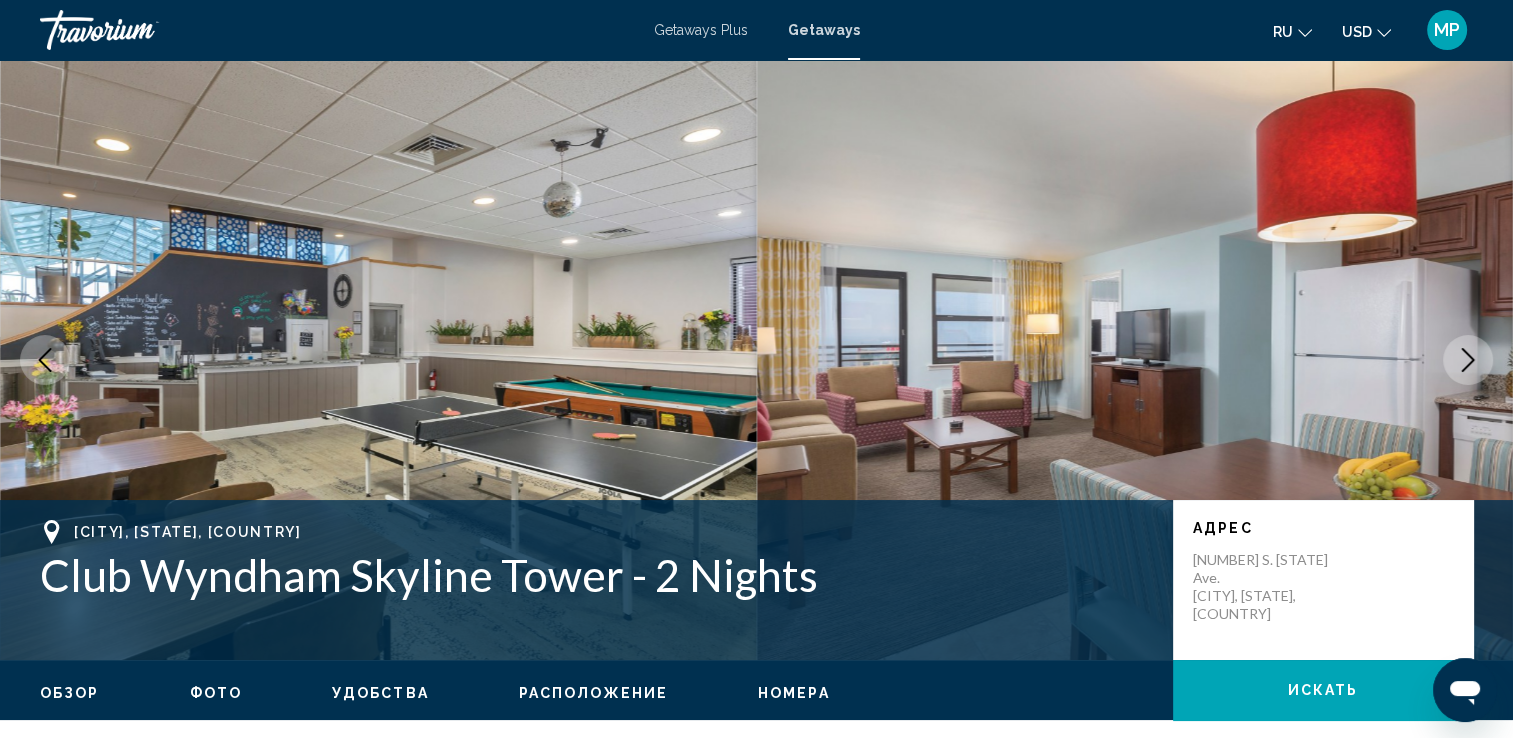 click at bounding box center (1468, 360) 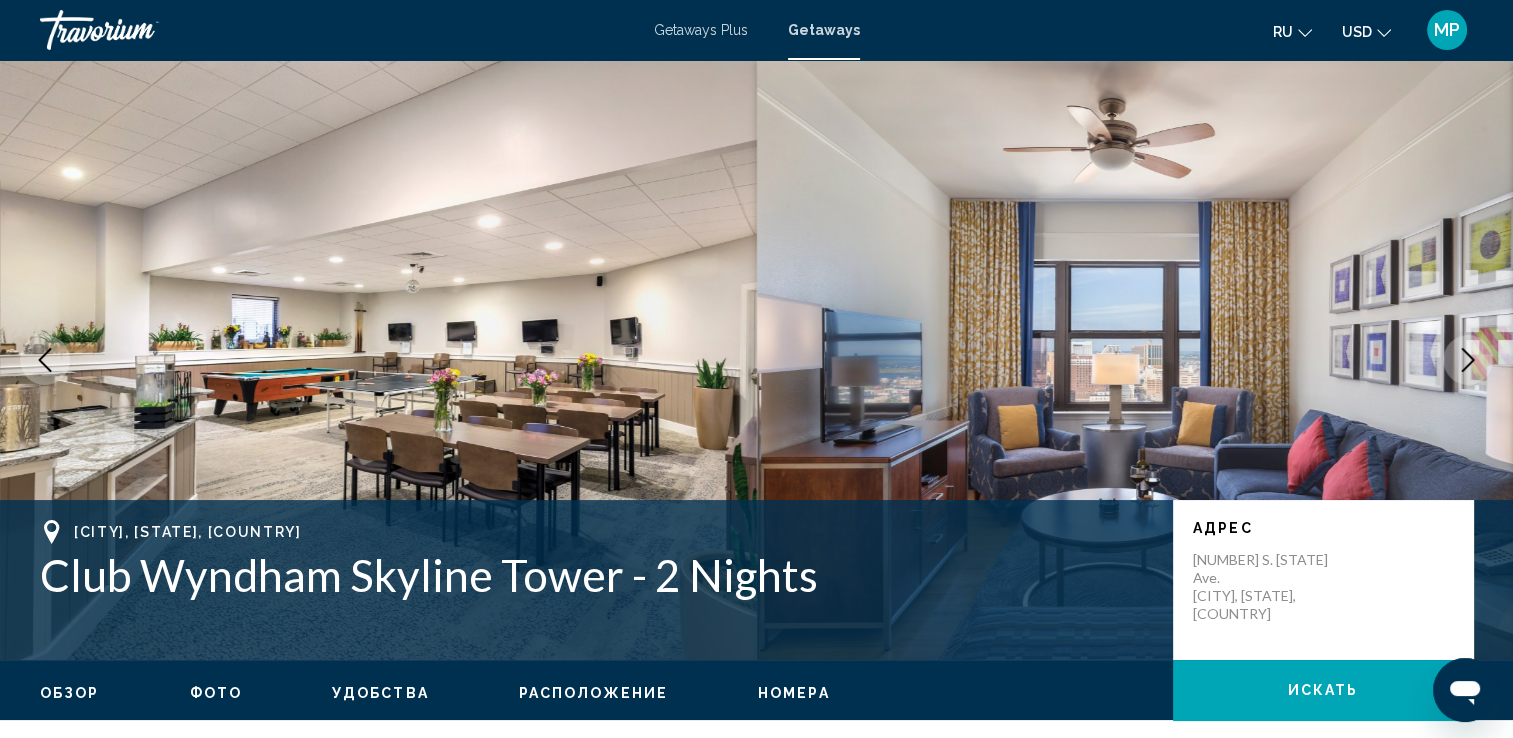 click at bounding box center (1468, 360) 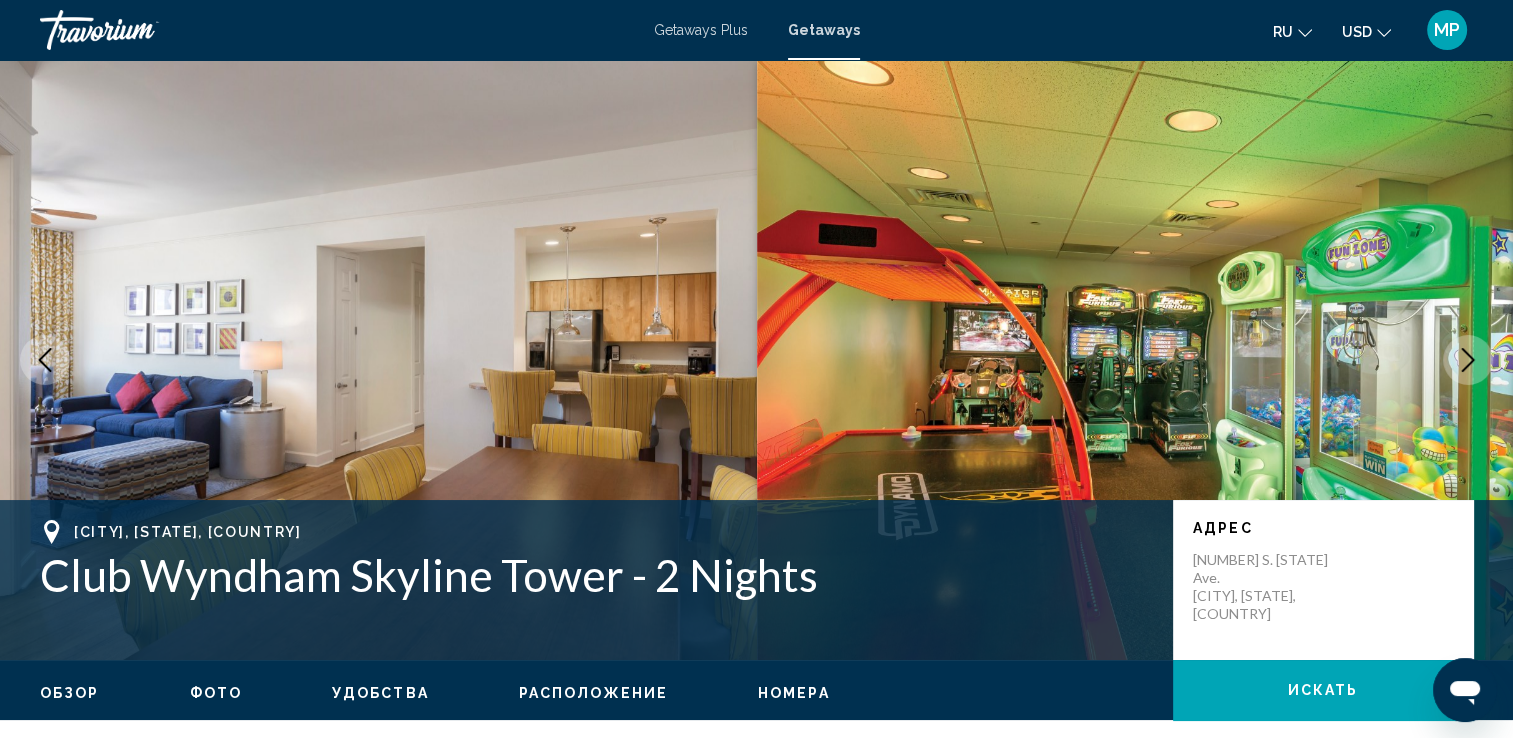 click at bounding box center [1468, 360] 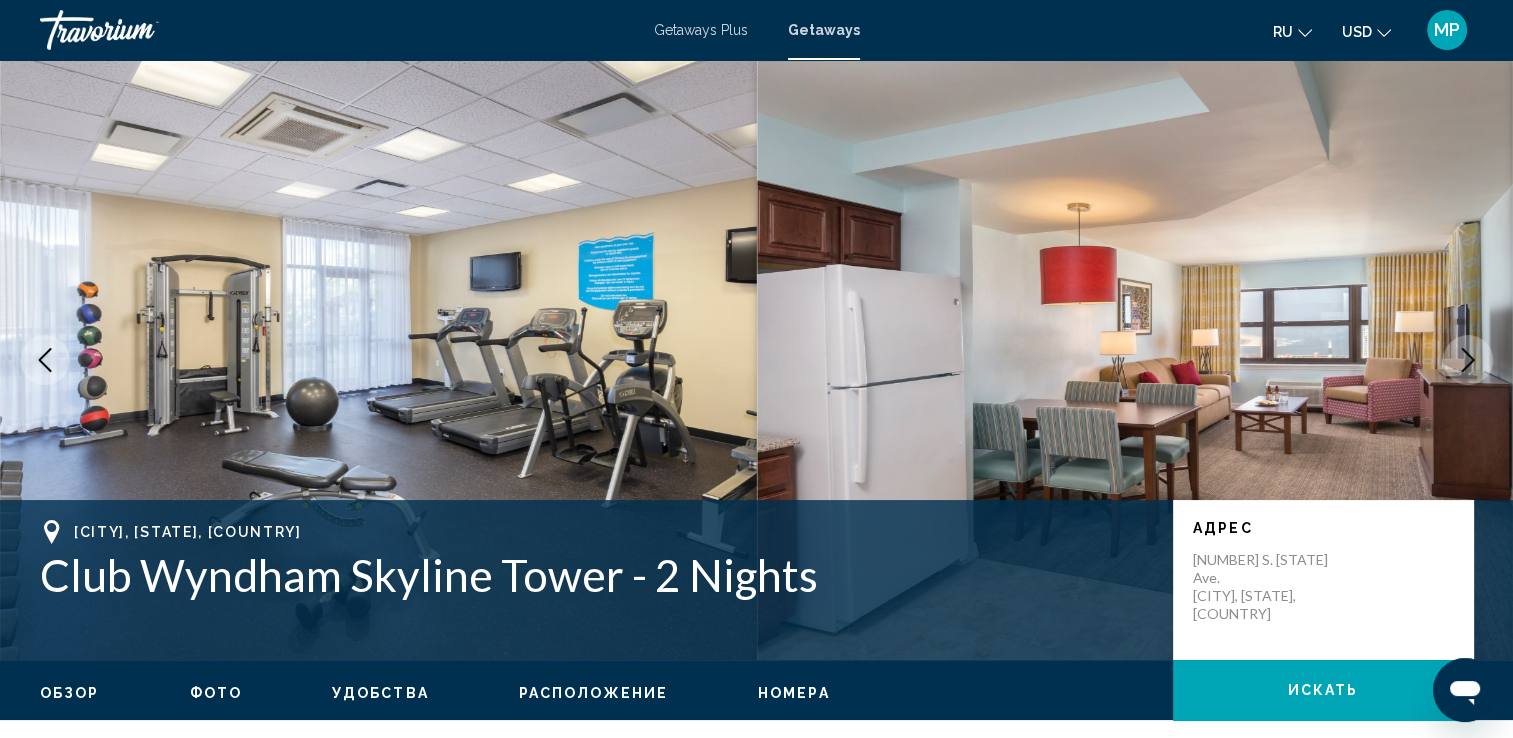 click at bounding box center [1468, 360] 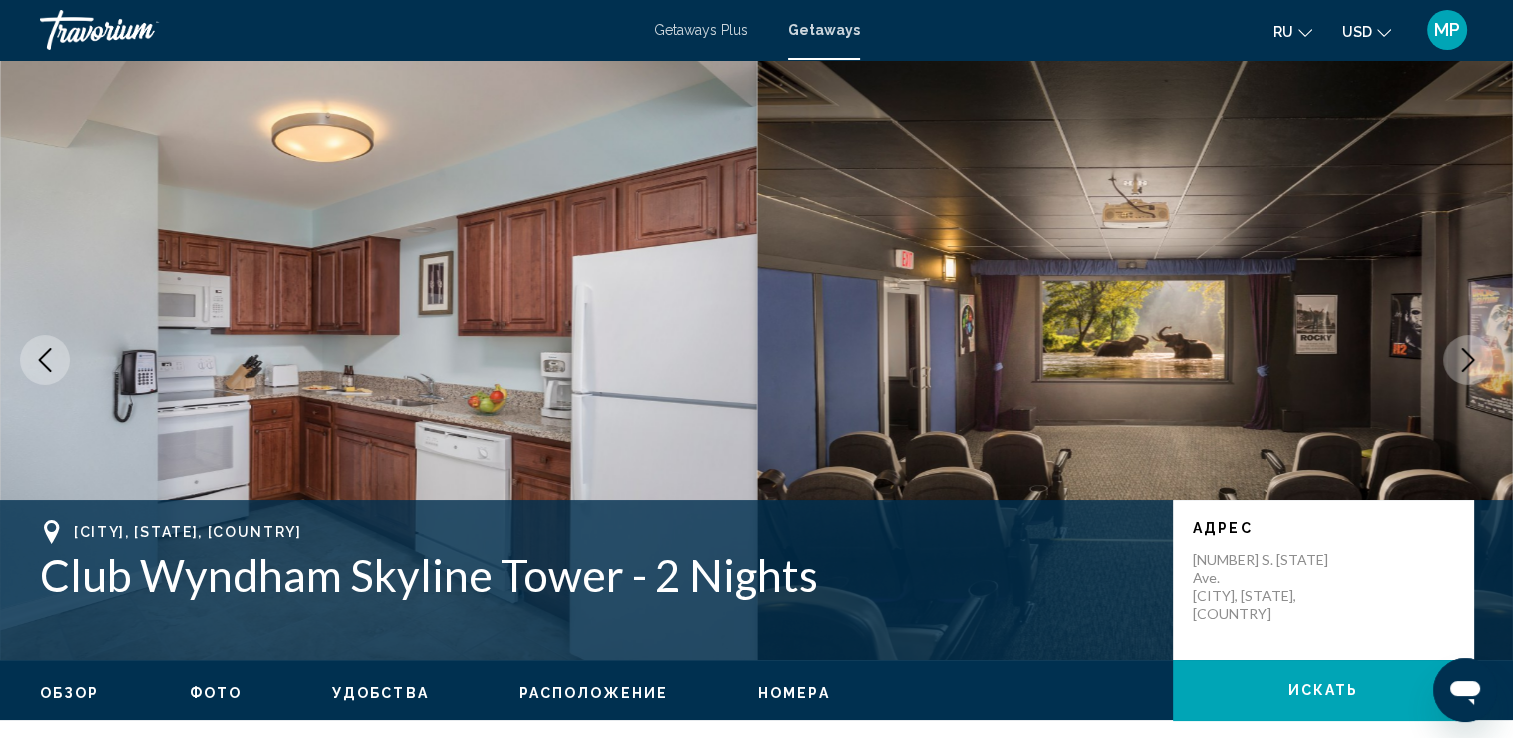 click at bounding box center [1468, 360] 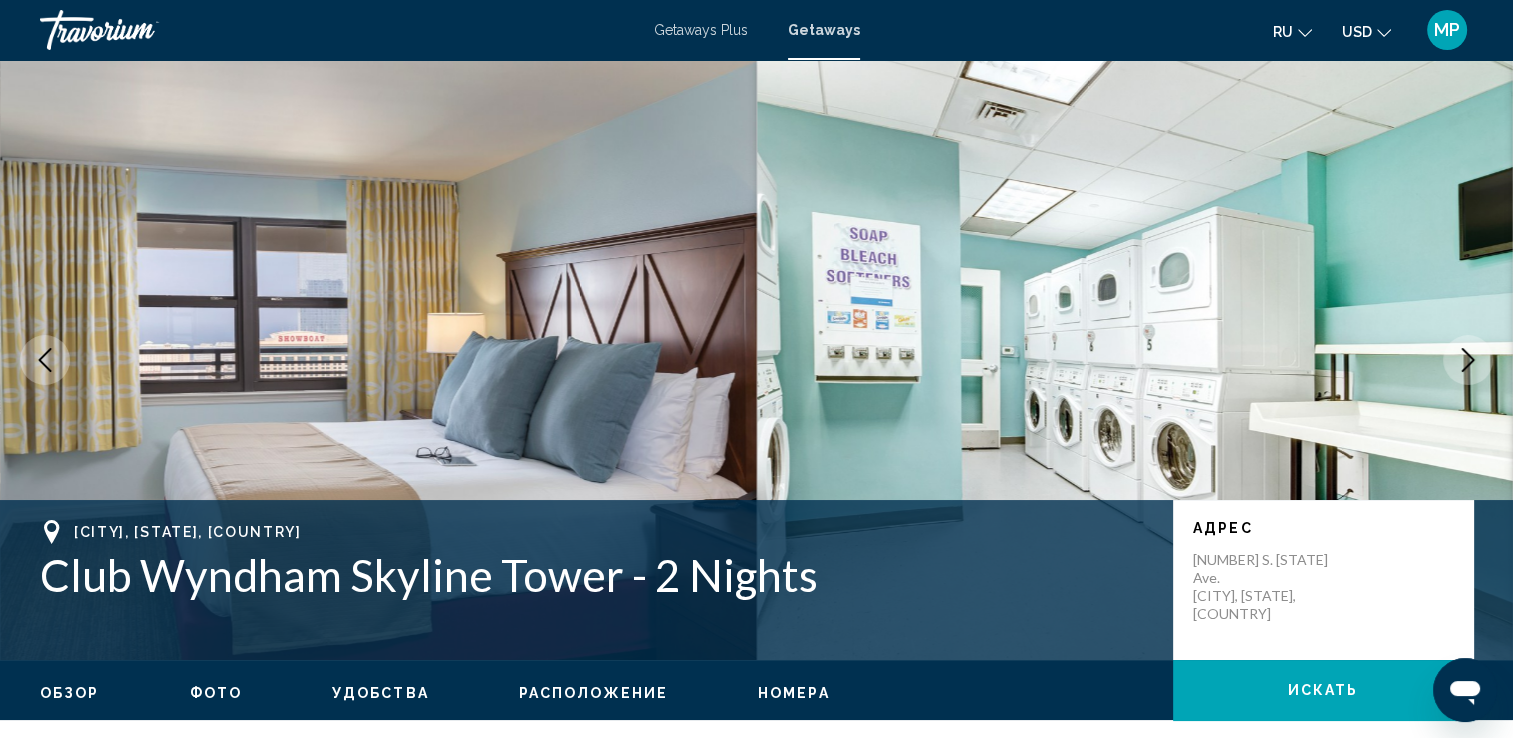 click at bounding box center (1468, 360) 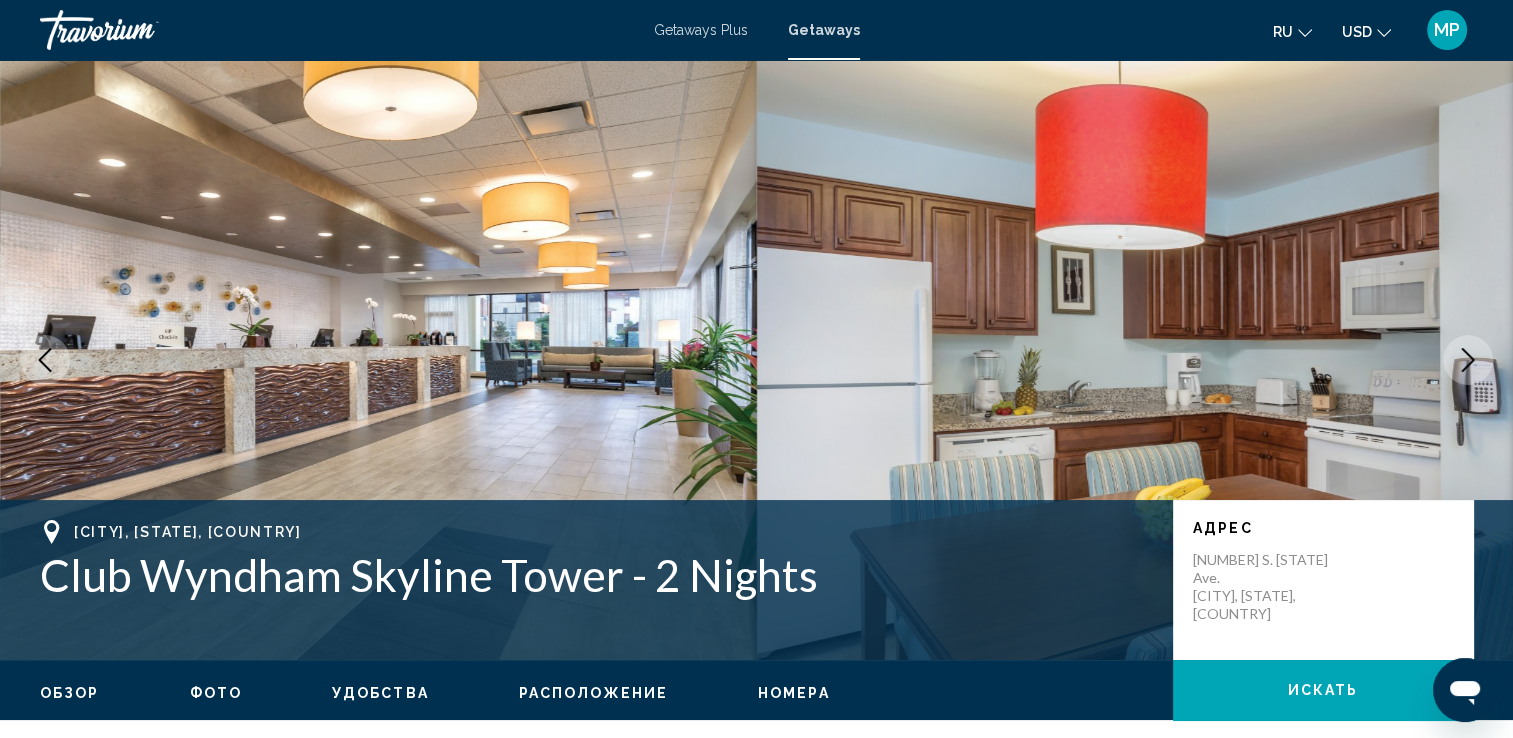 click at bounding box center [45, 360] 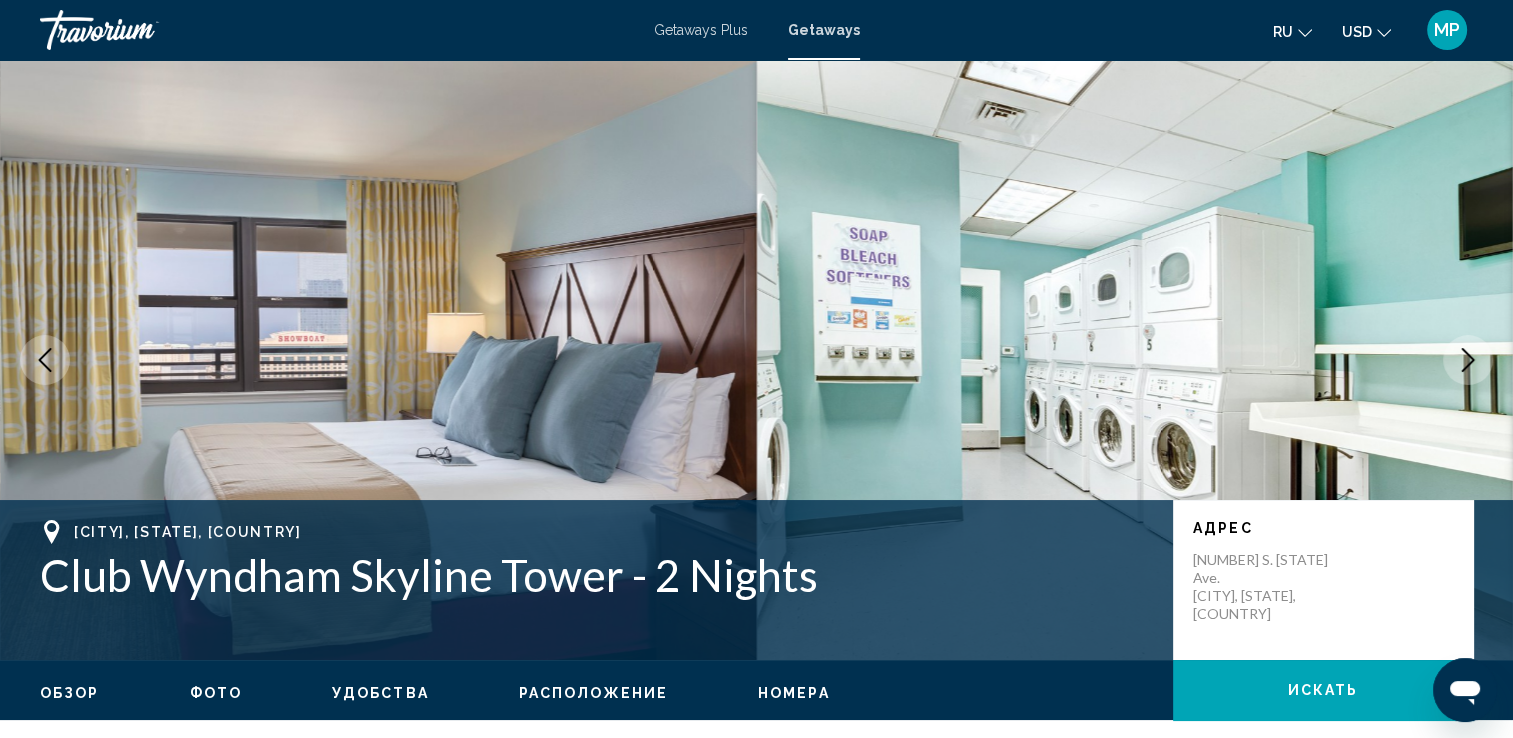 click at bounding box center [1468, 360] 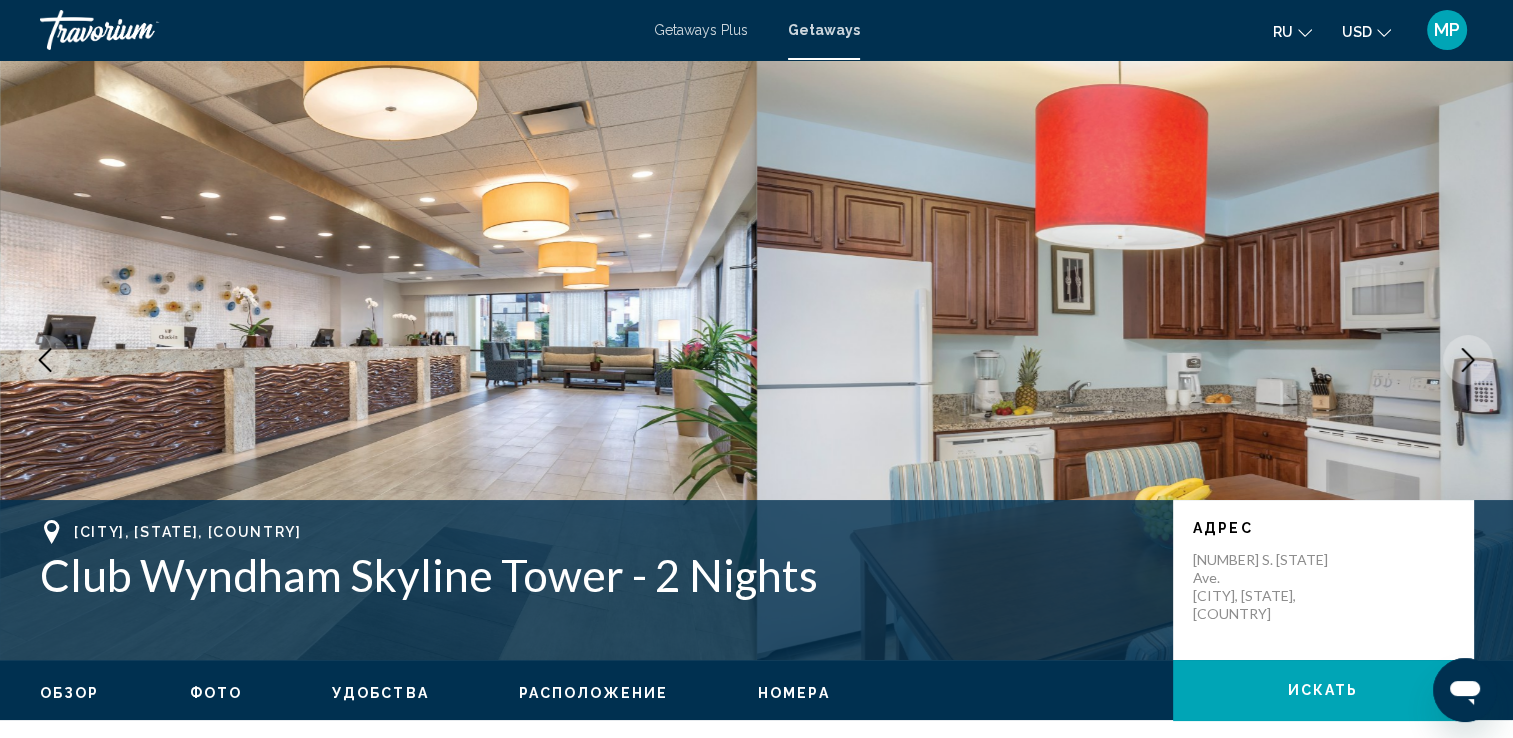 click at bounding box center [1468, 360] 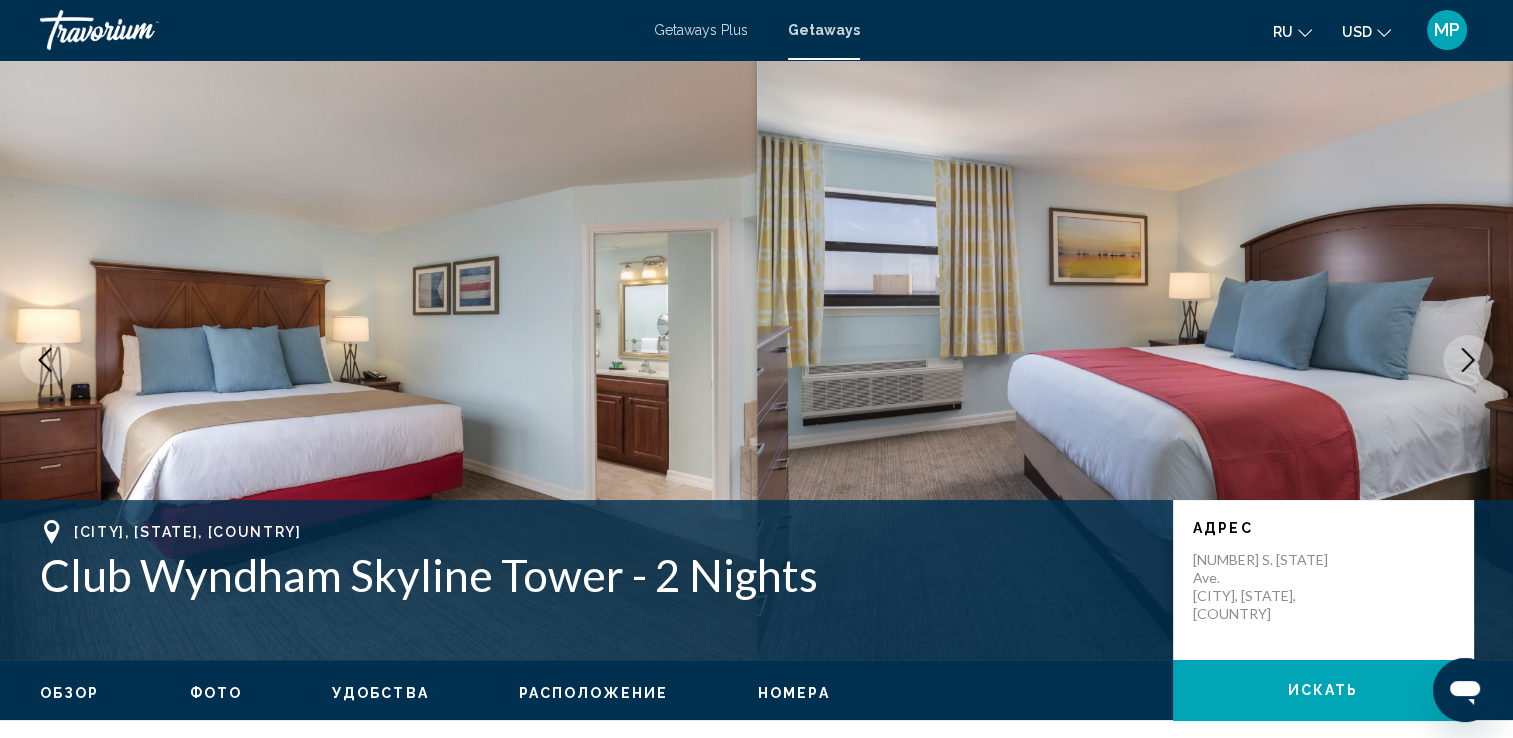 click at bounding box center (1468, 360) 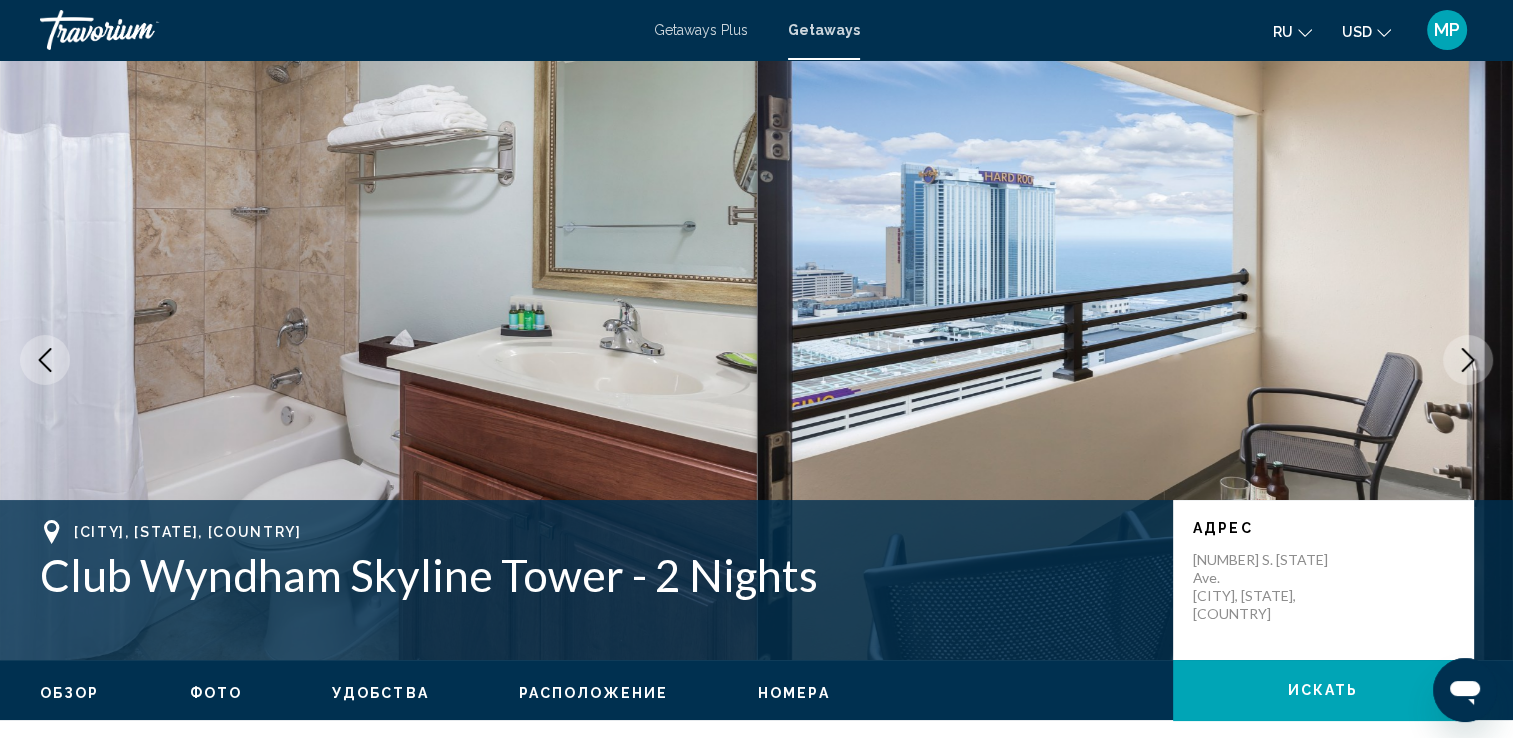 click at bounding box center (1468, 360) 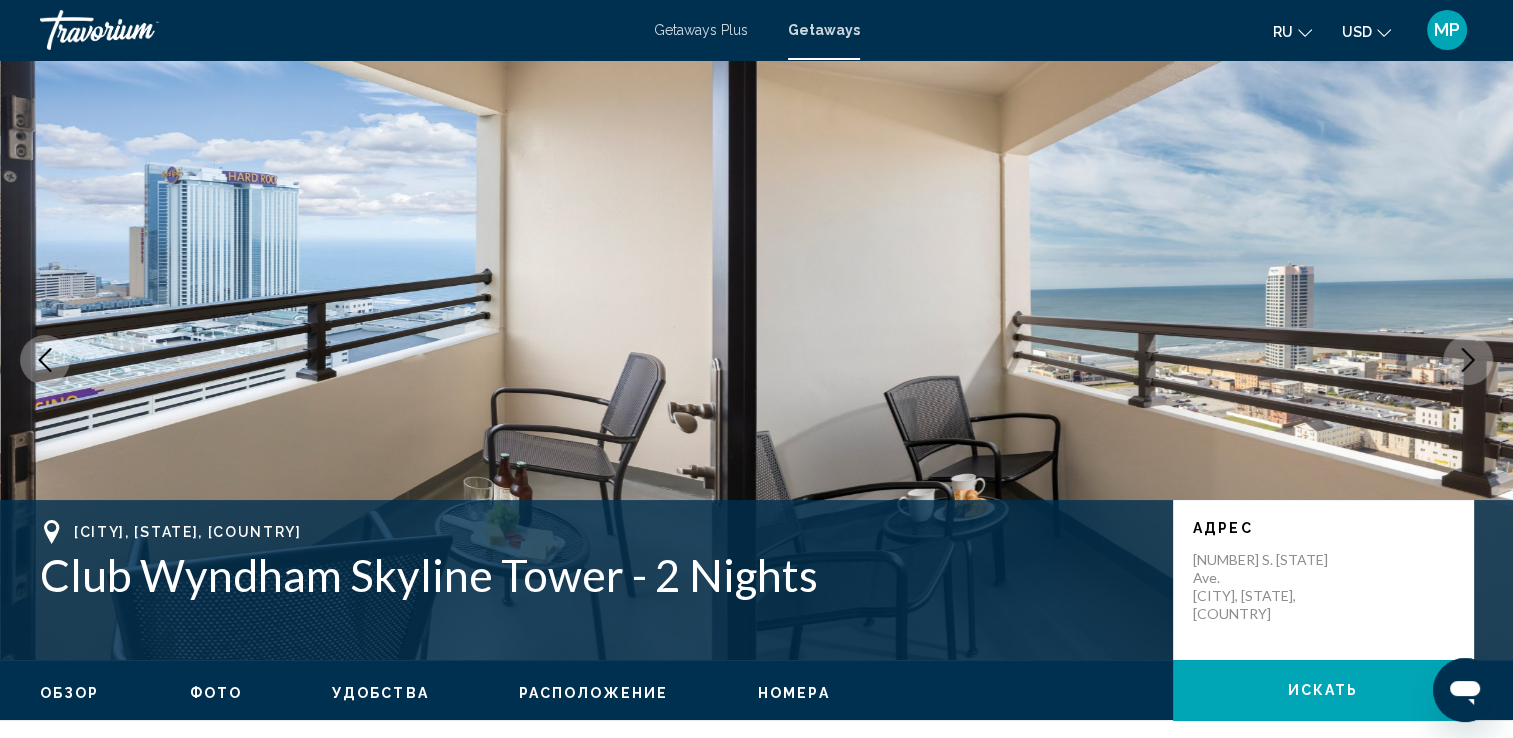 click on "Расположение" at bounding box center [593, 693] 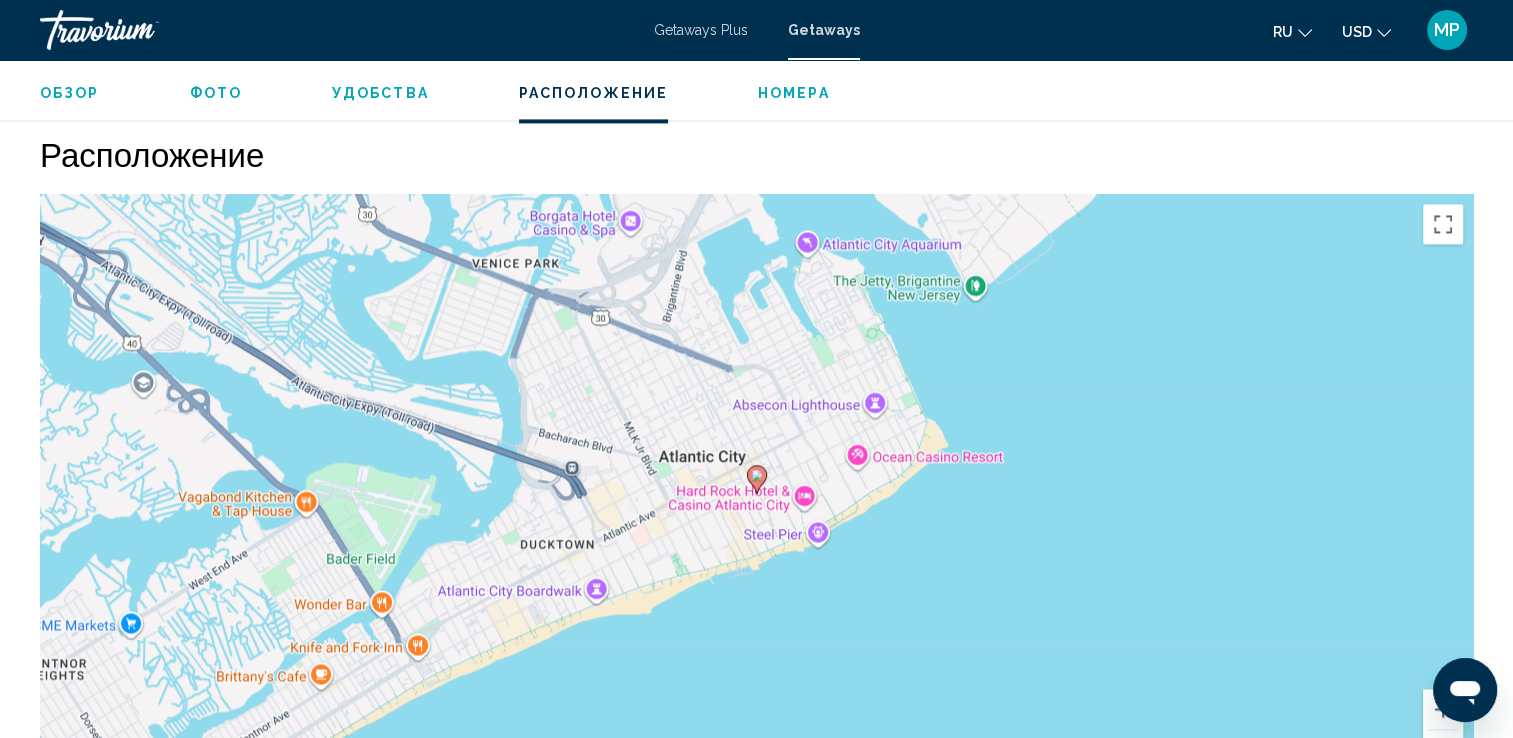 scroll, scrollTop: 2956, scrollLeft: 0, axis: vertical 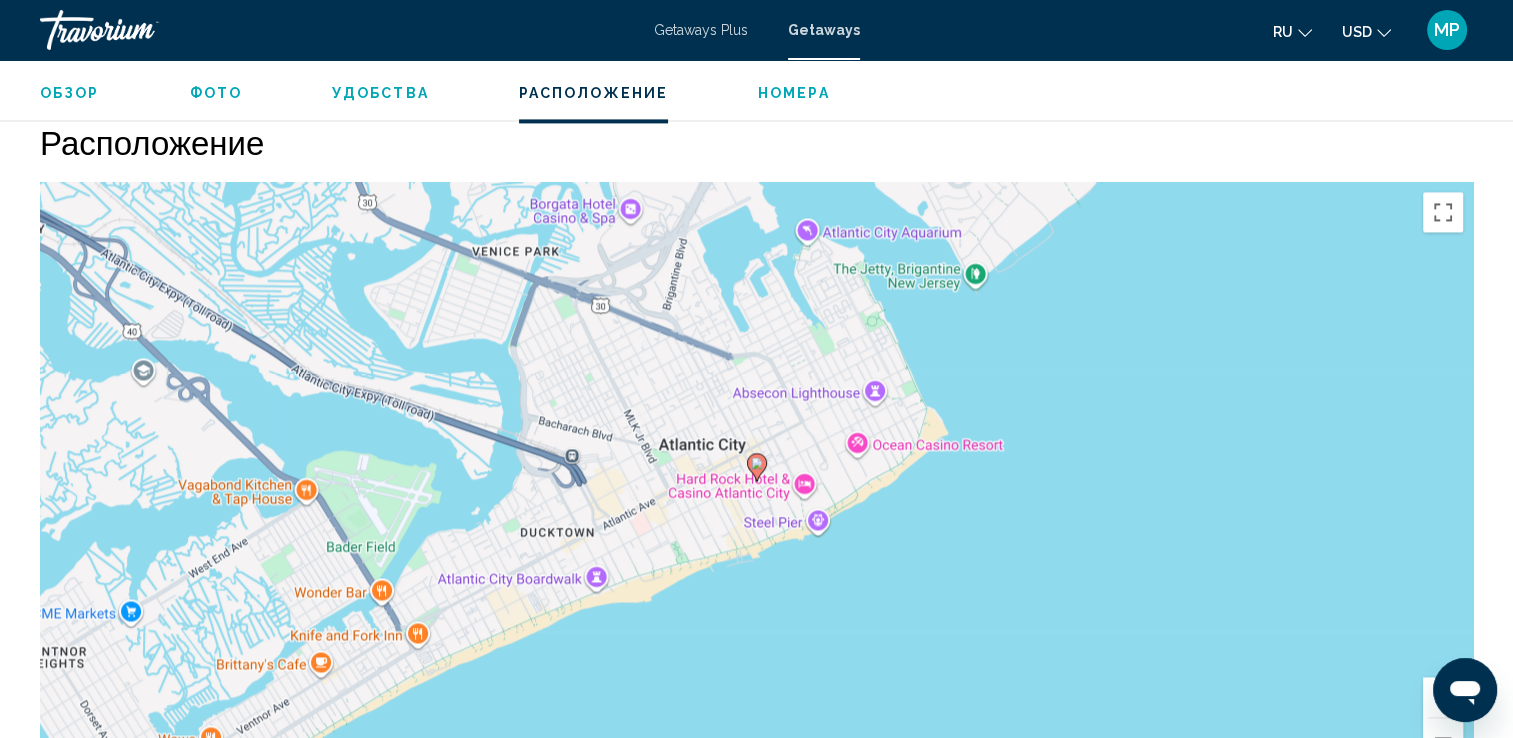click on "Обзор" at bounding box center (70, 93) 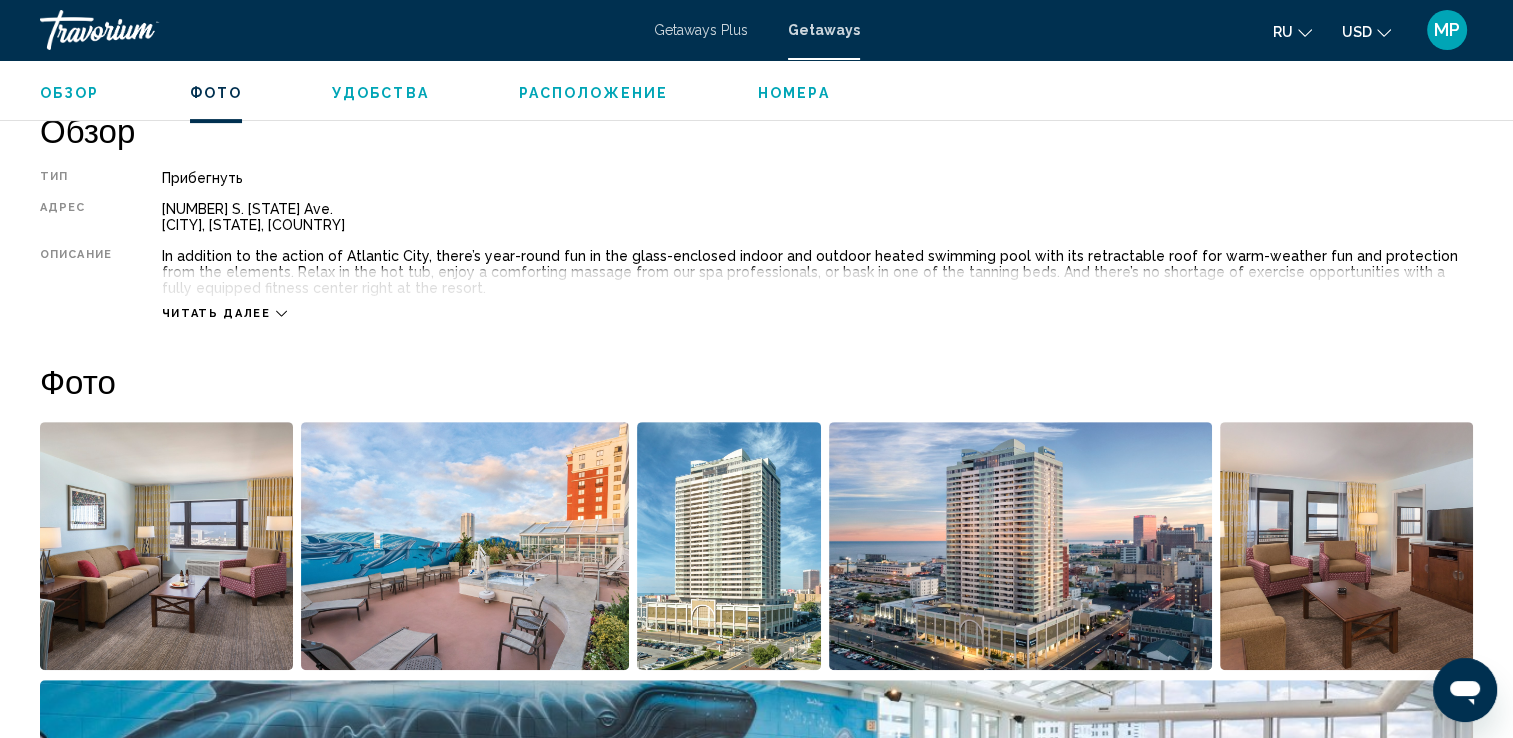 scroll, scrollTop: 640, scrollLeft: 0, axis: vertical 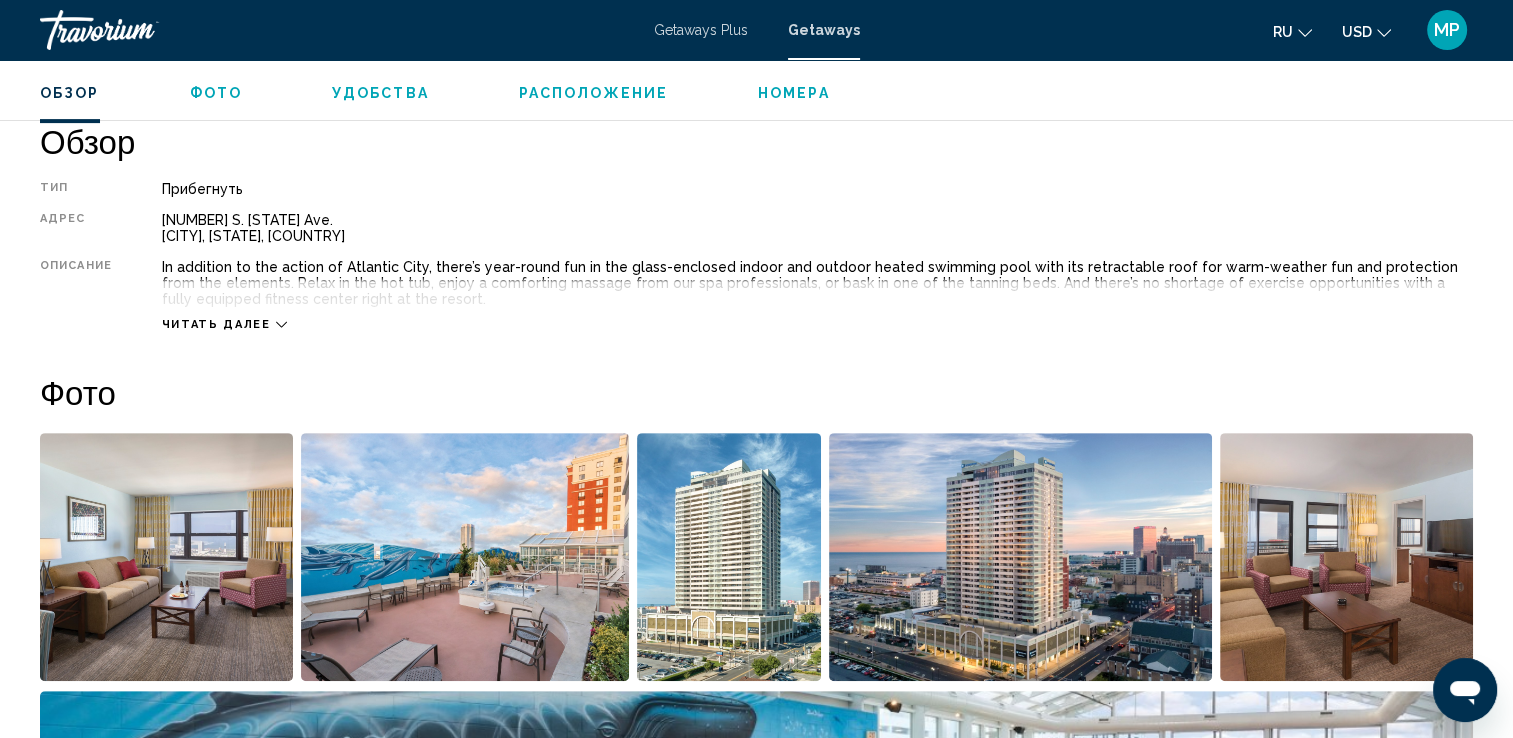 type 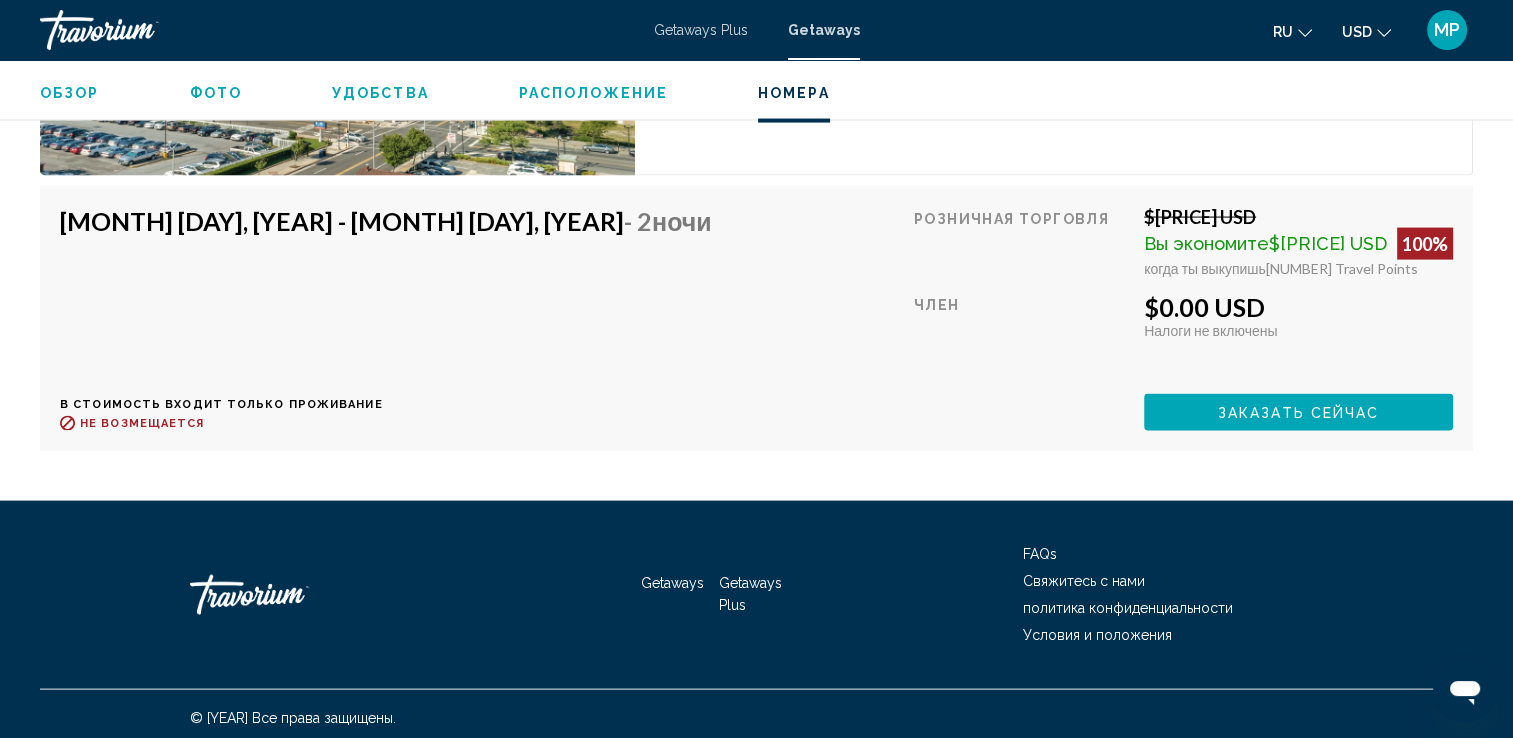 scroll, scrollTop: 4122, scrollLeft: 0, axis: vertical 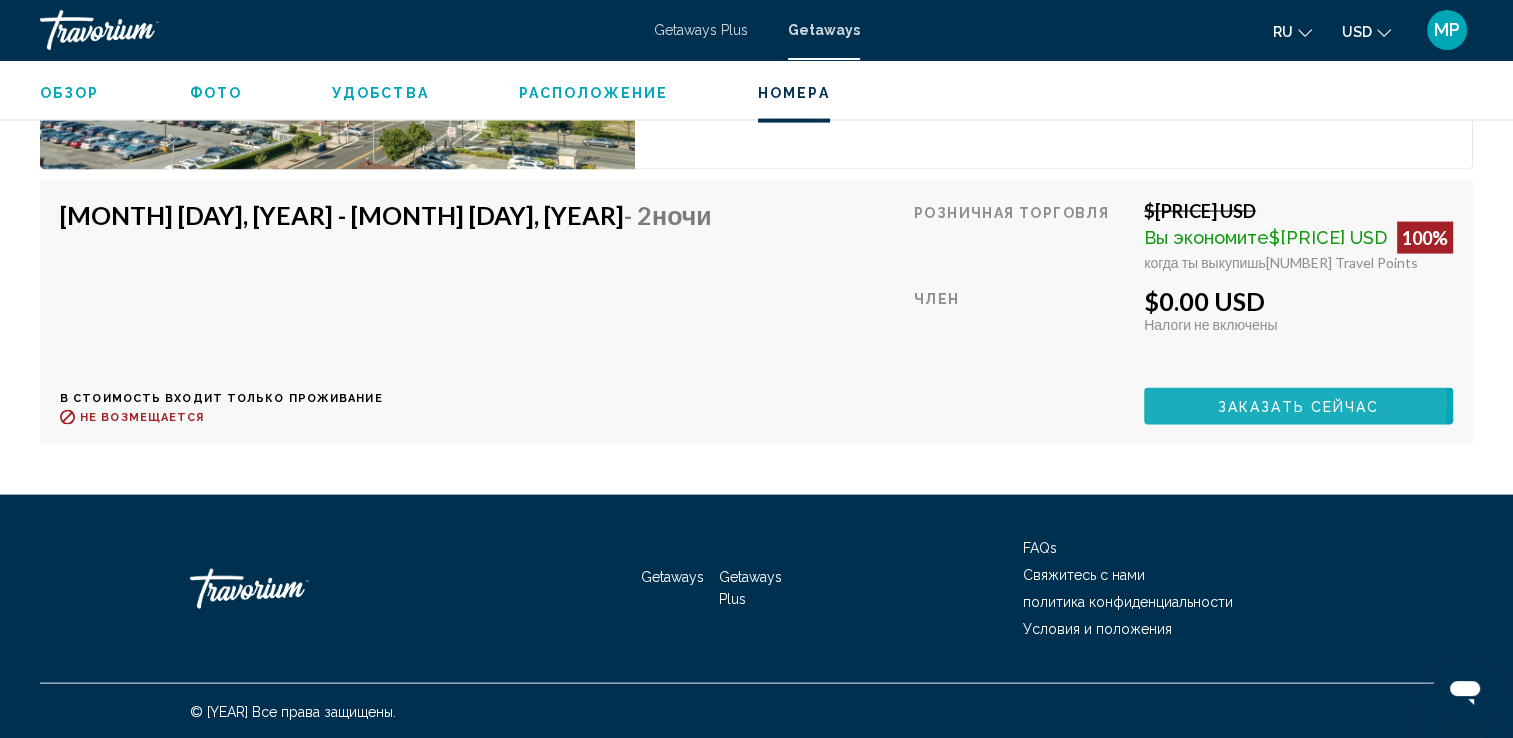 click on "Заказать сейчас" at bounding box center (1299, 407) 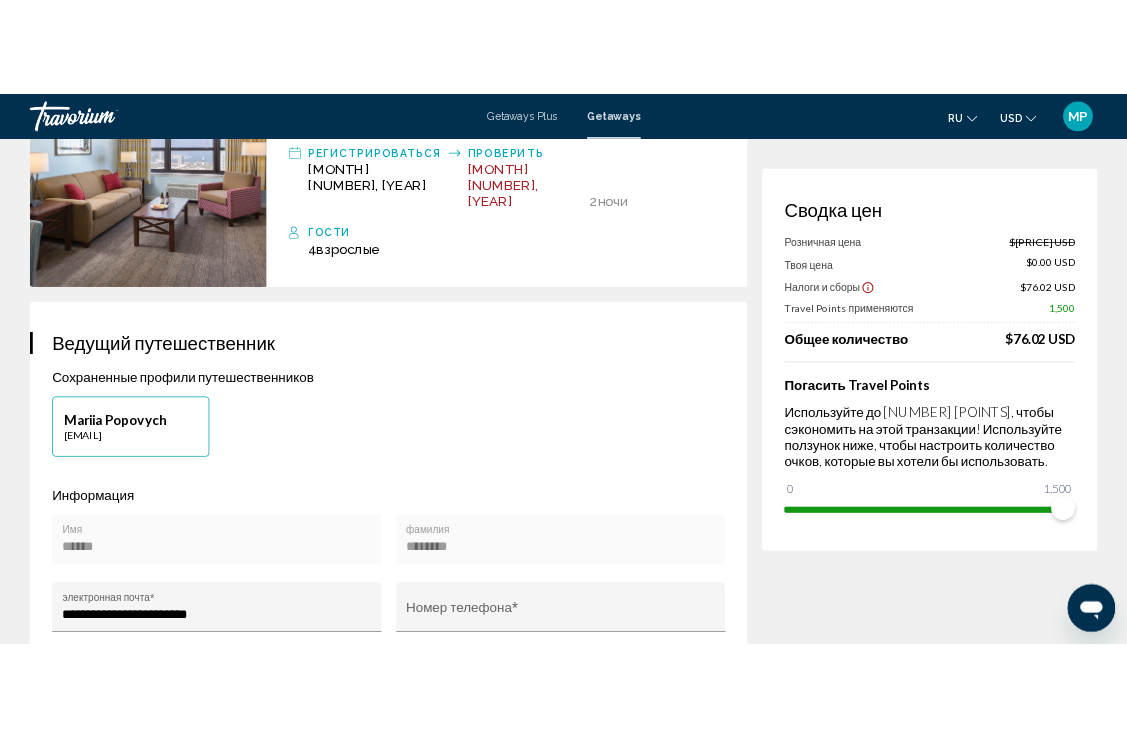 scroll, scrollTop: 0, scrollLeft: 0, axis: both 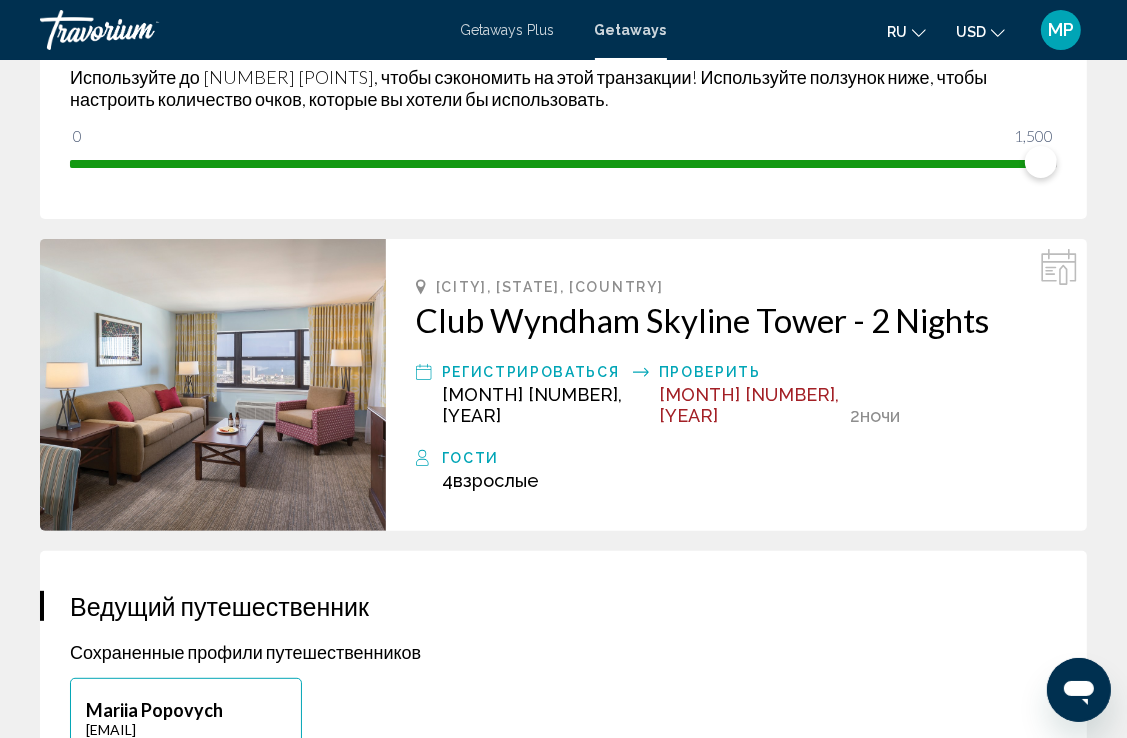 click at bounding box center [213, 385] 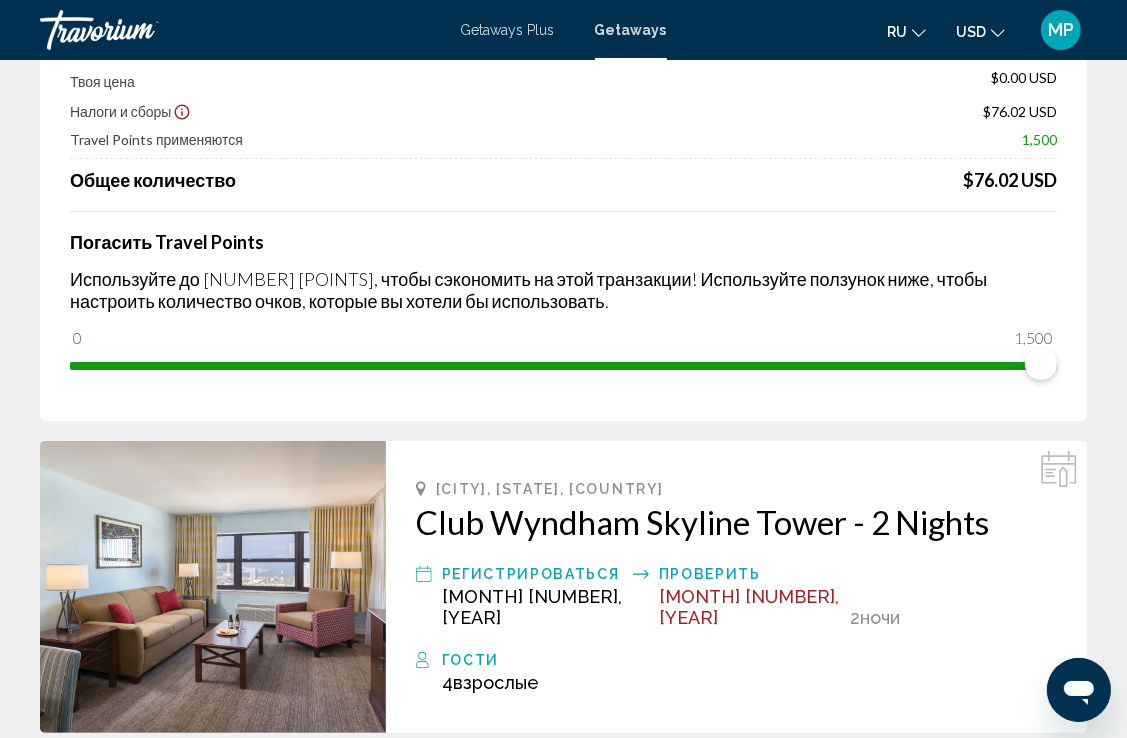 scroll, scrollTop: 200, scrollLeft: 0, axis: vertical 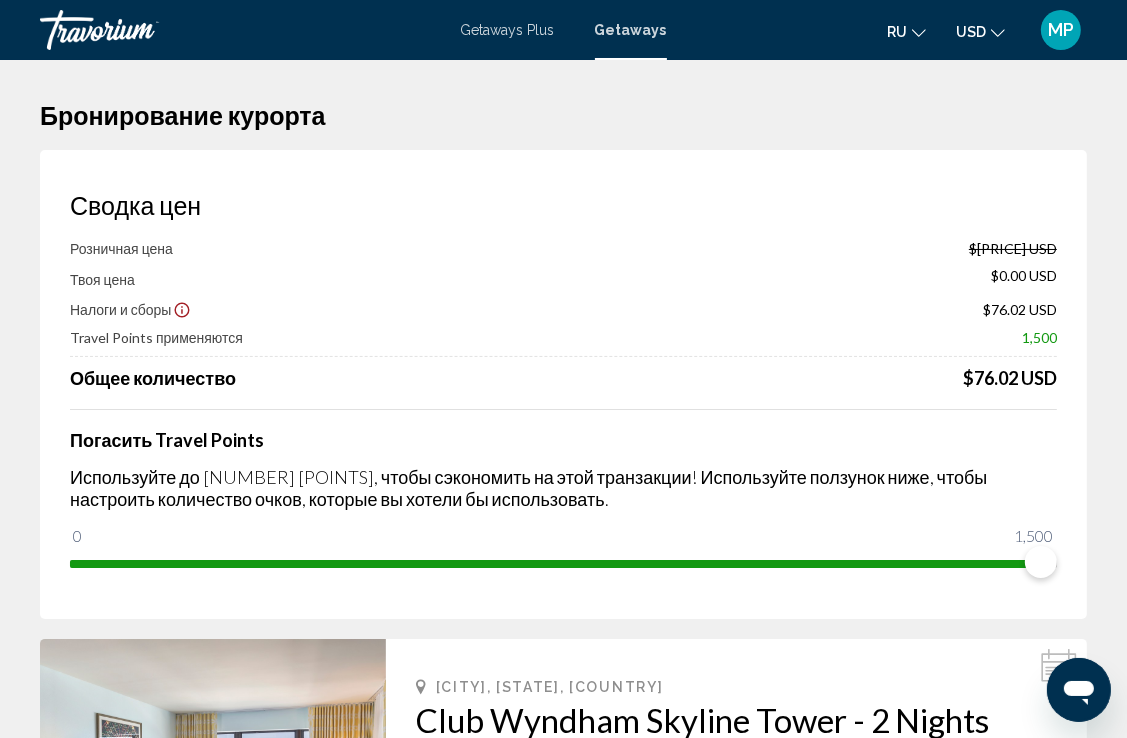 click on "Getaways Plus" at bounding box center (508, 30) 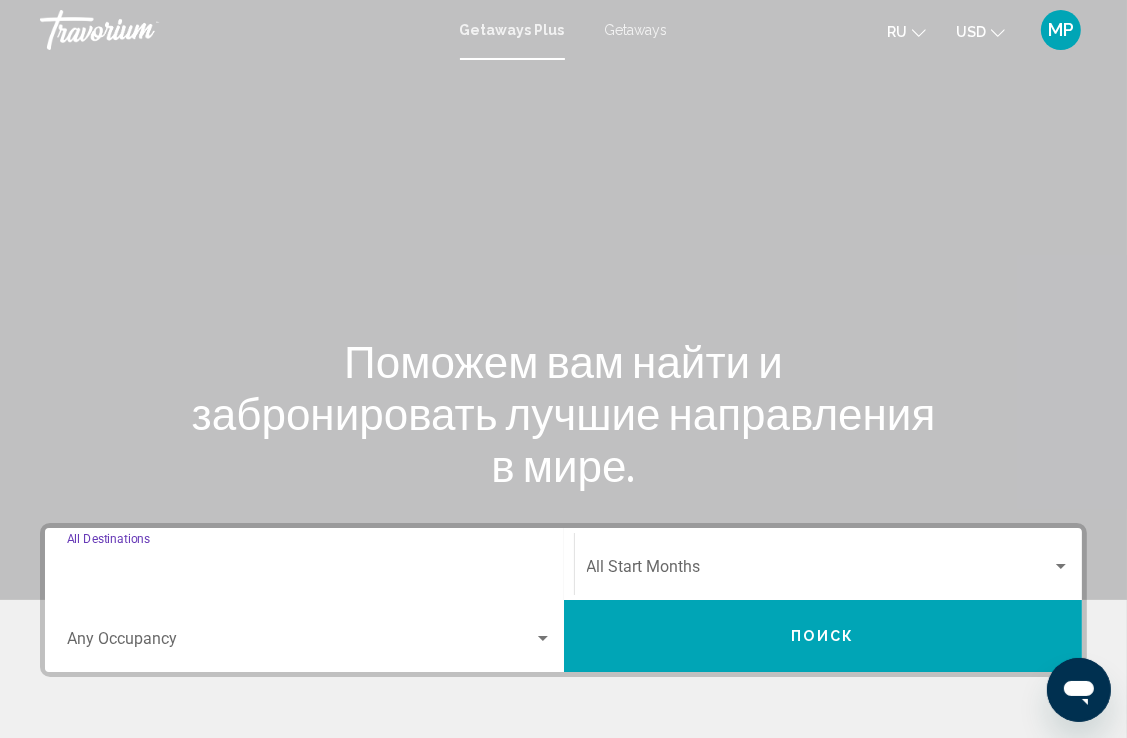click on "Destination All Destinations" at bounding box center (309, 571) 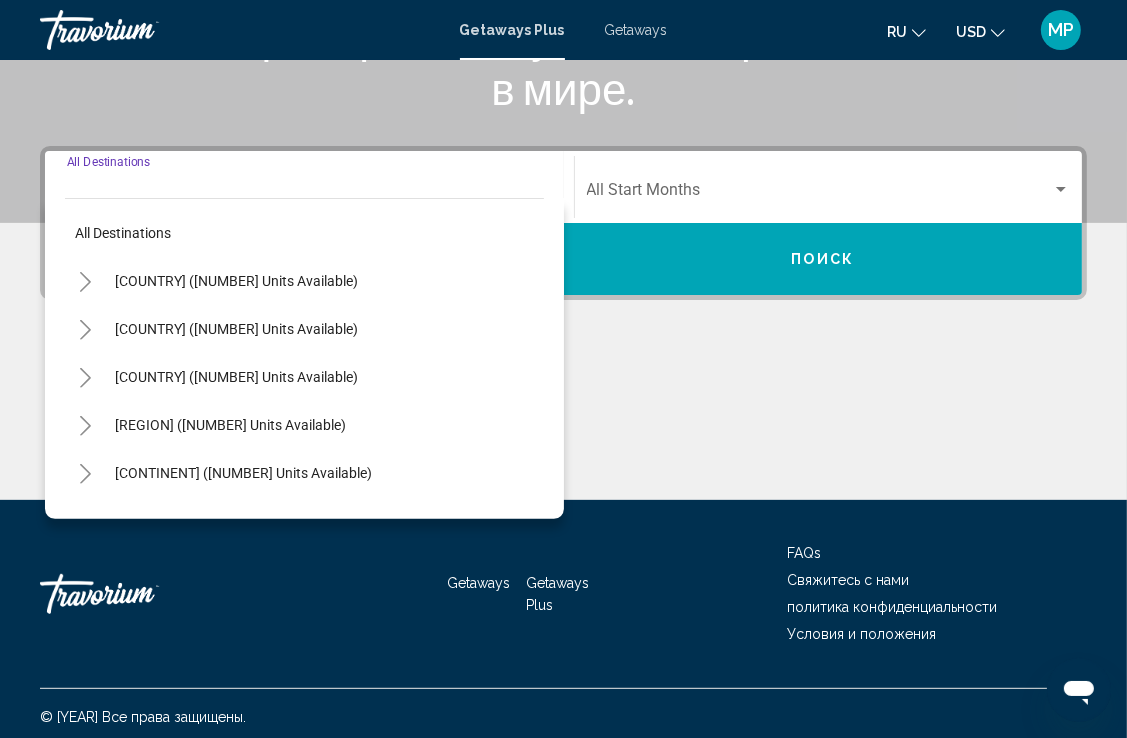 scroll, scrollTop: 383, scrollLeft: 0, axis: vertical 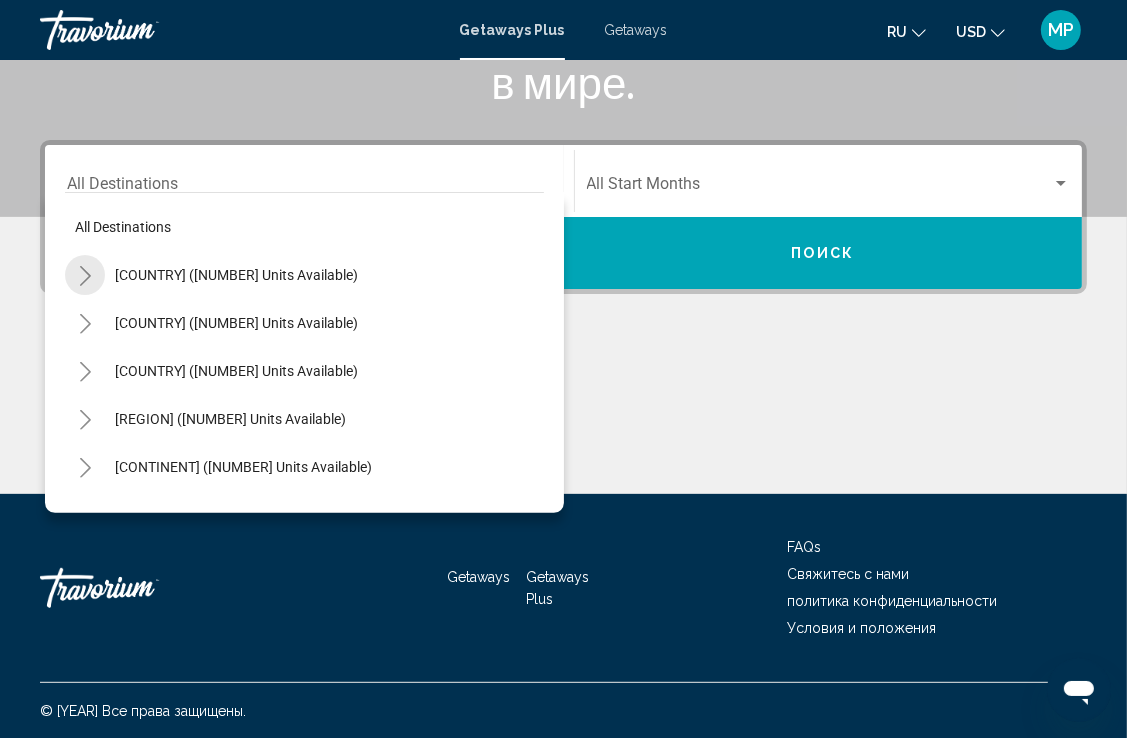 click at bounding box center [85, 276] 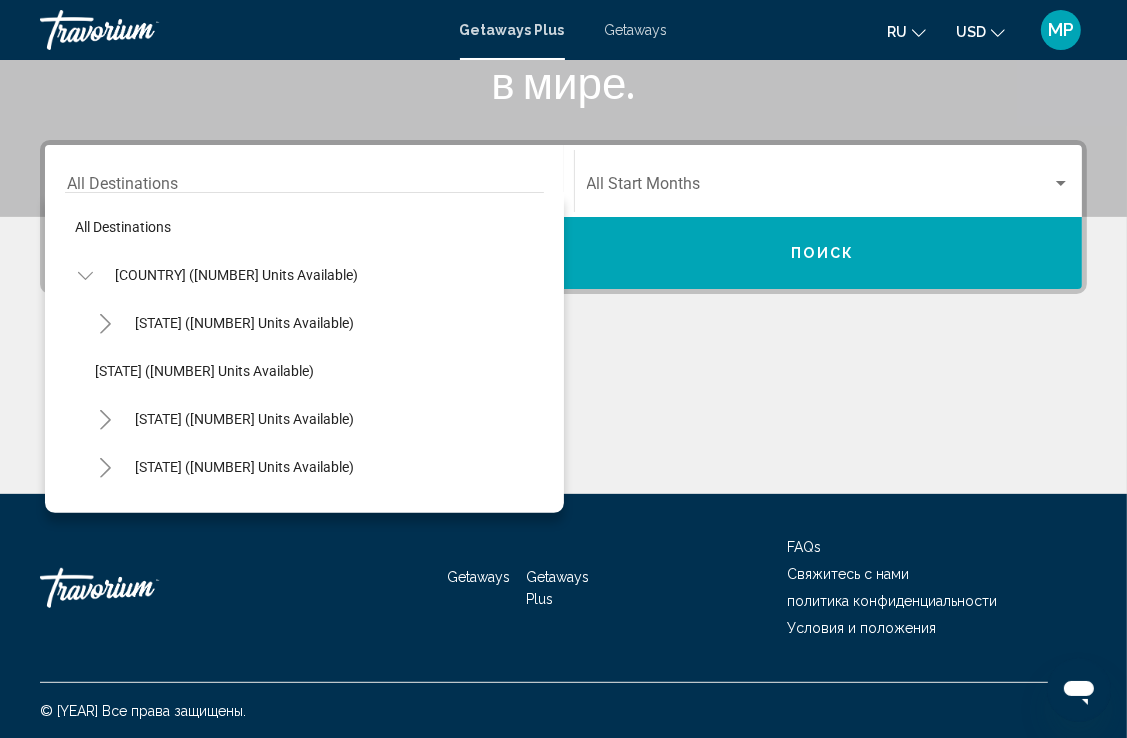type 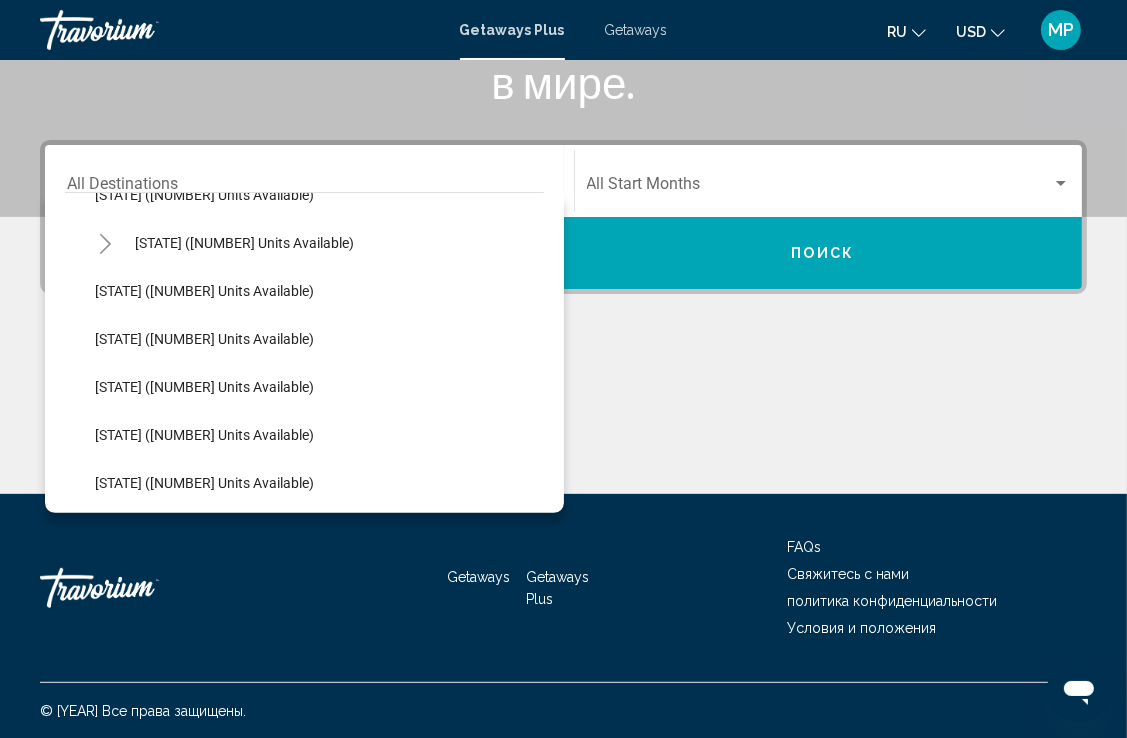 scroll, scrollTop: 360, scrollLeft: 0, axis: vertical 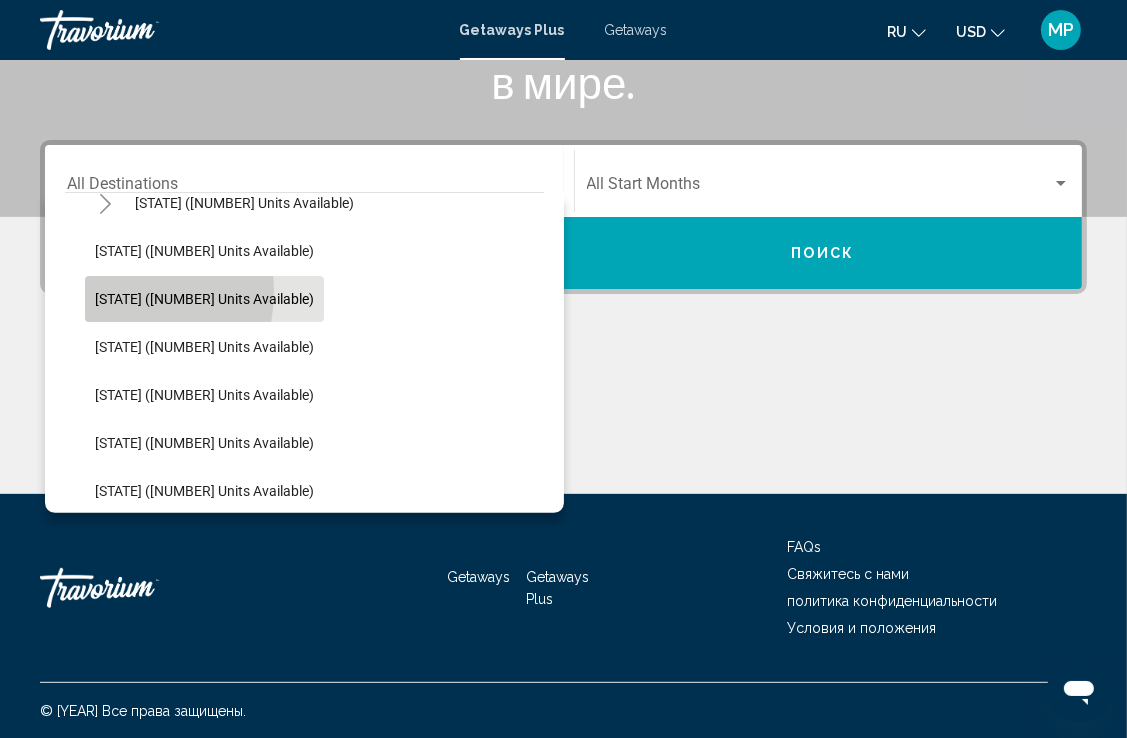 click on "[STATE] ([NUMBER] units available)" at bounding box center (204, 299) 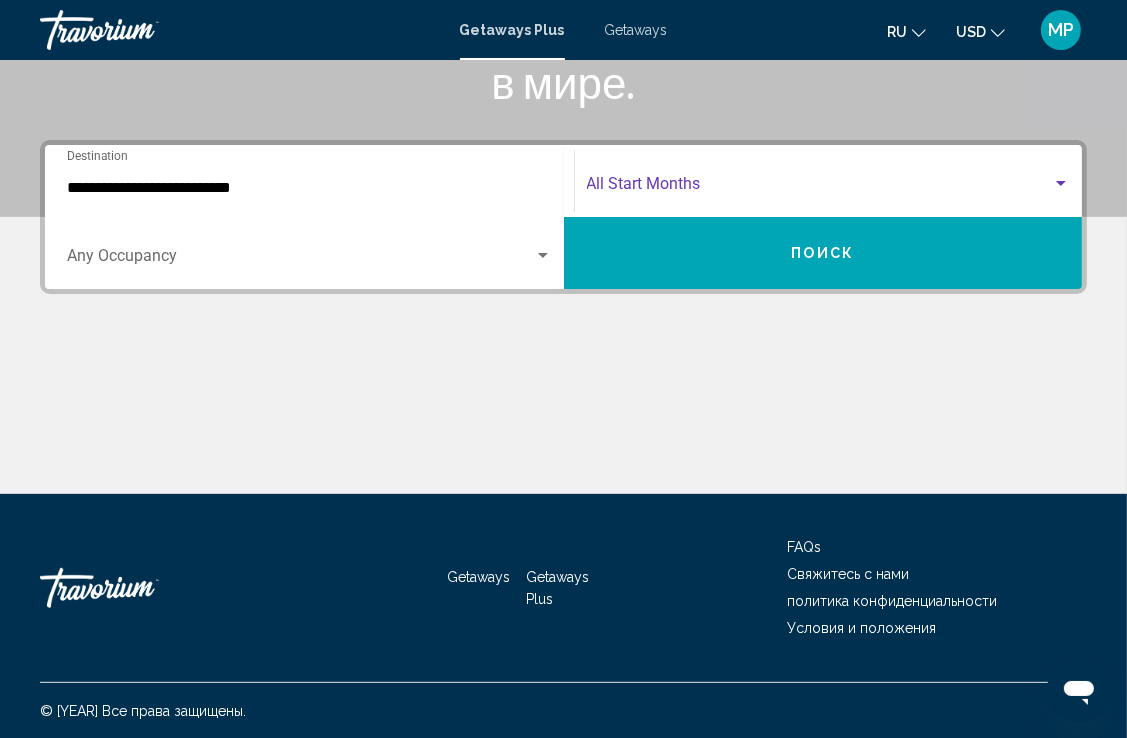 click at bounding box center (1061, 183) 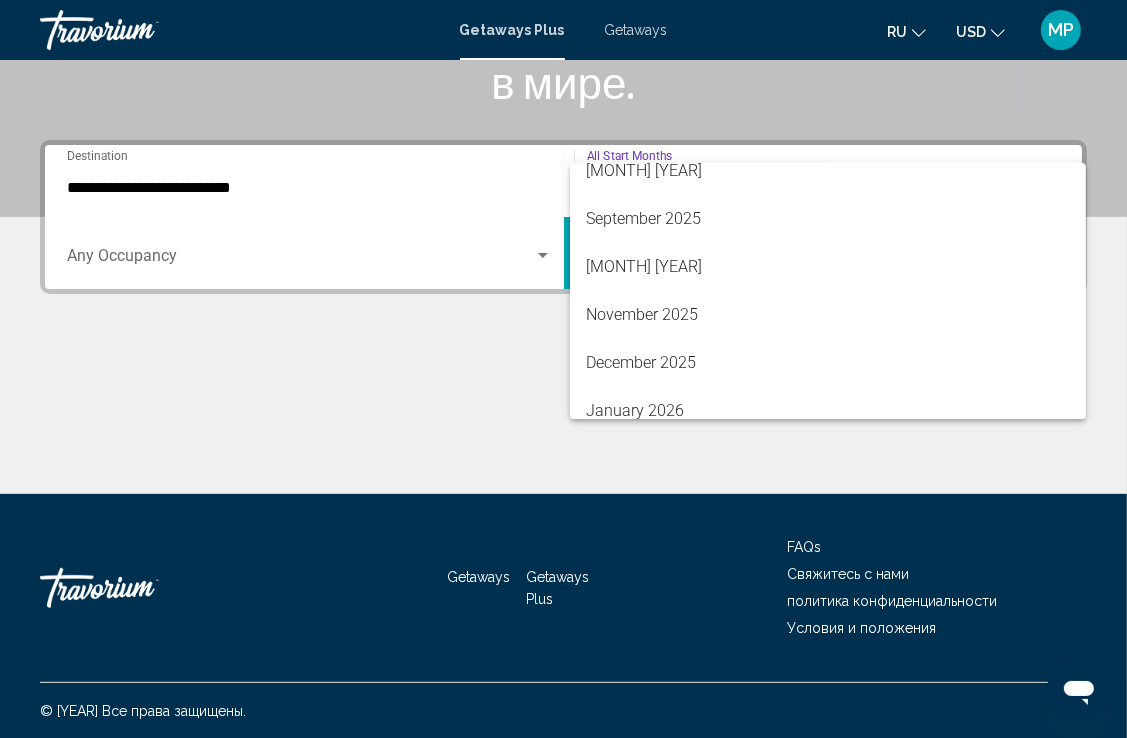 scroll, scrollTop: 200, scrollLeft: 0, axis: vertical 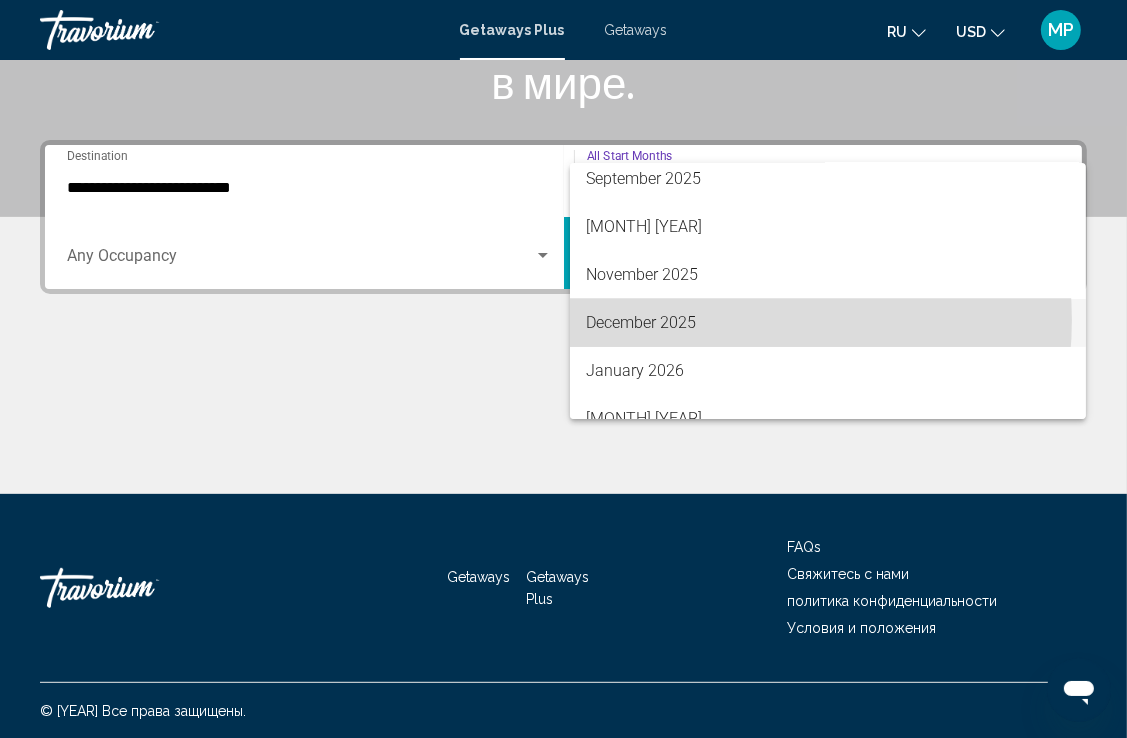 click on "December 2025" at bounding box center (828, 323) 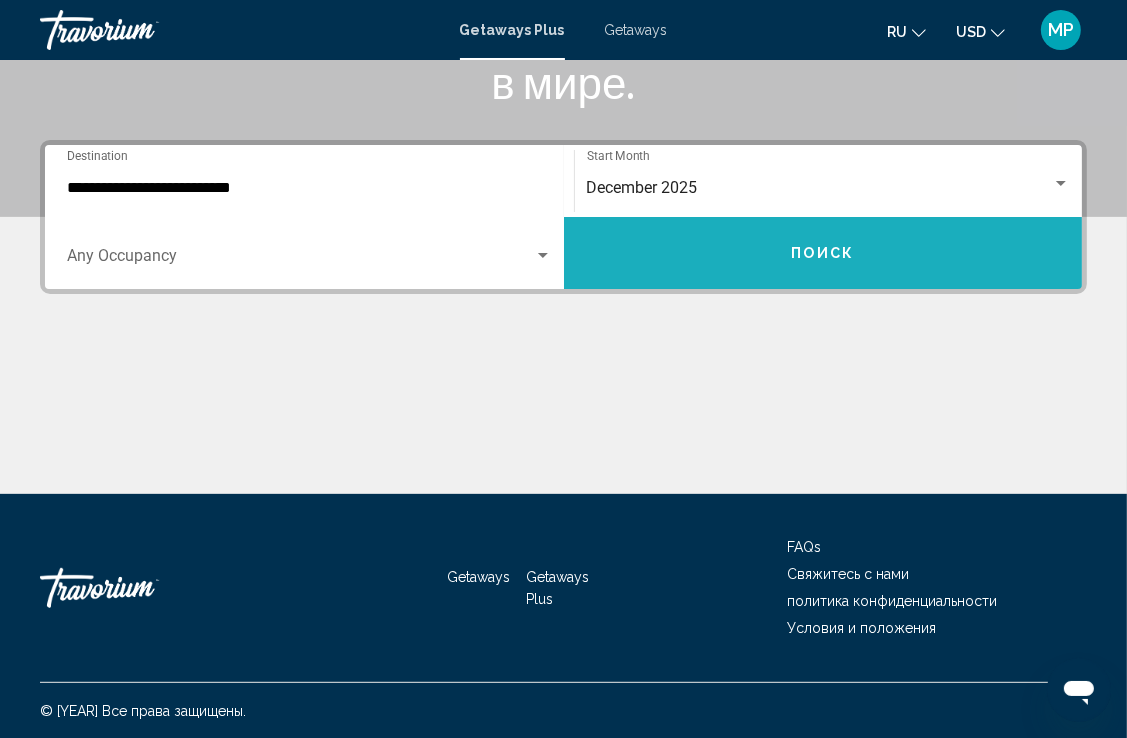 click on "Поиск" at bounding box center [823, 253] 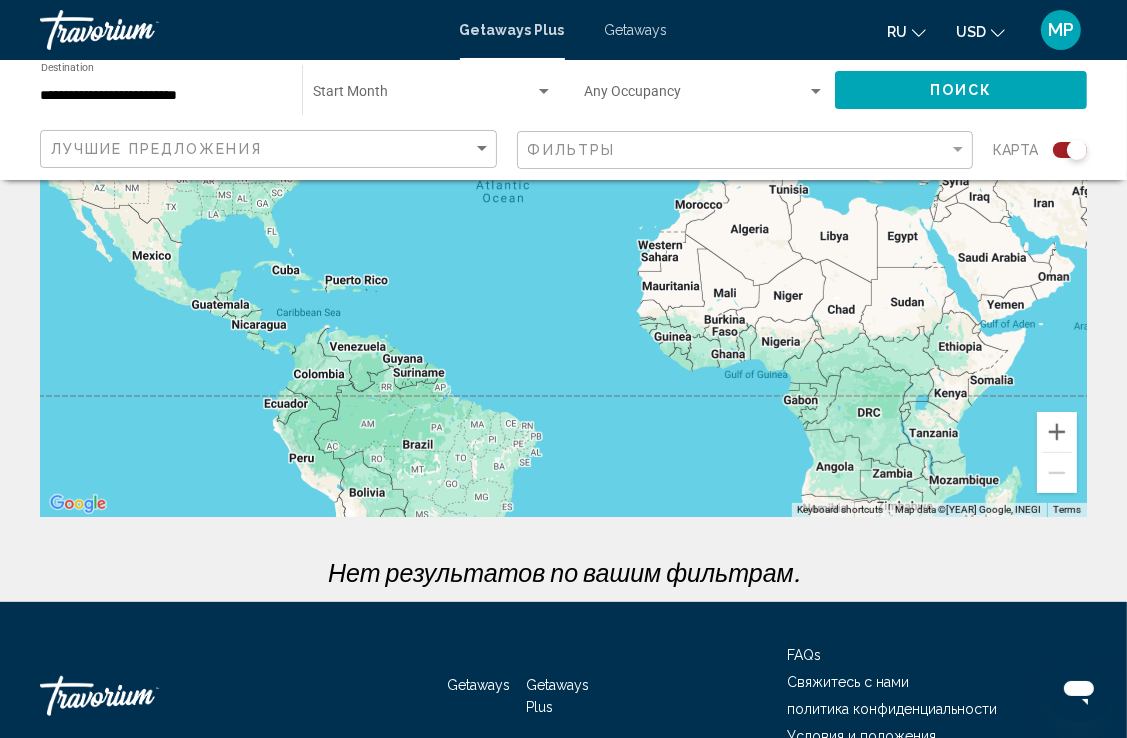 scroll, scrollTop: 391, scrollLeft: 0, axis: vertical 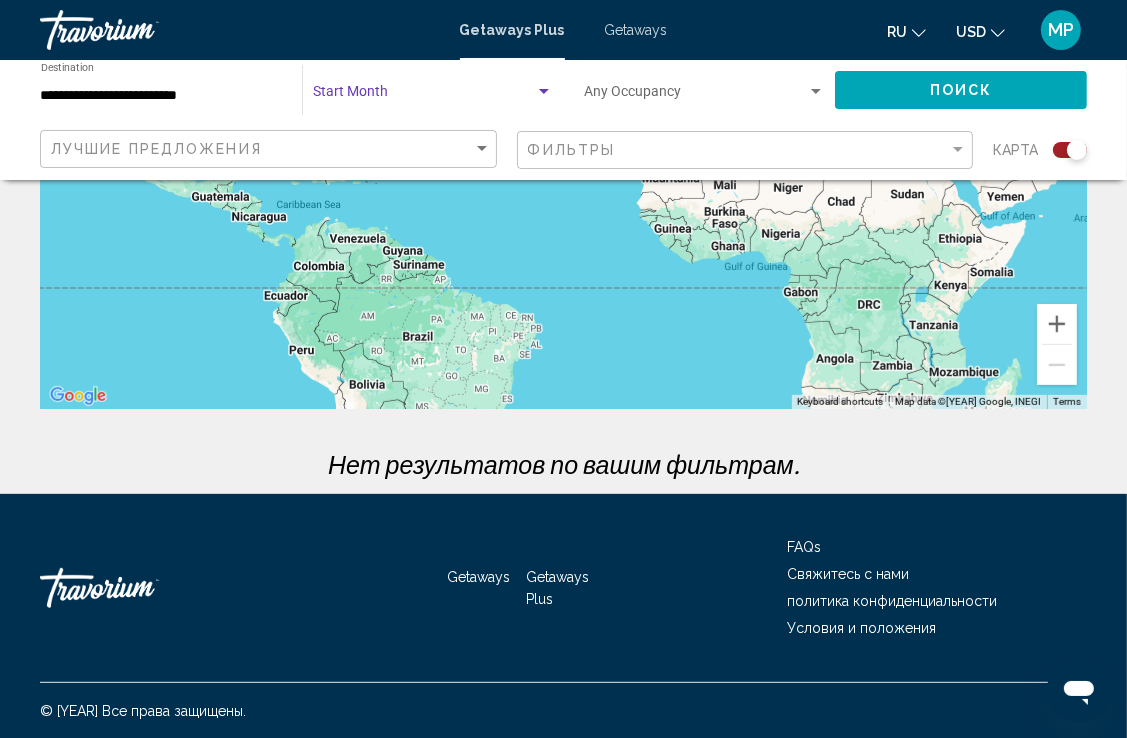 click at bounding box center (544, 91) 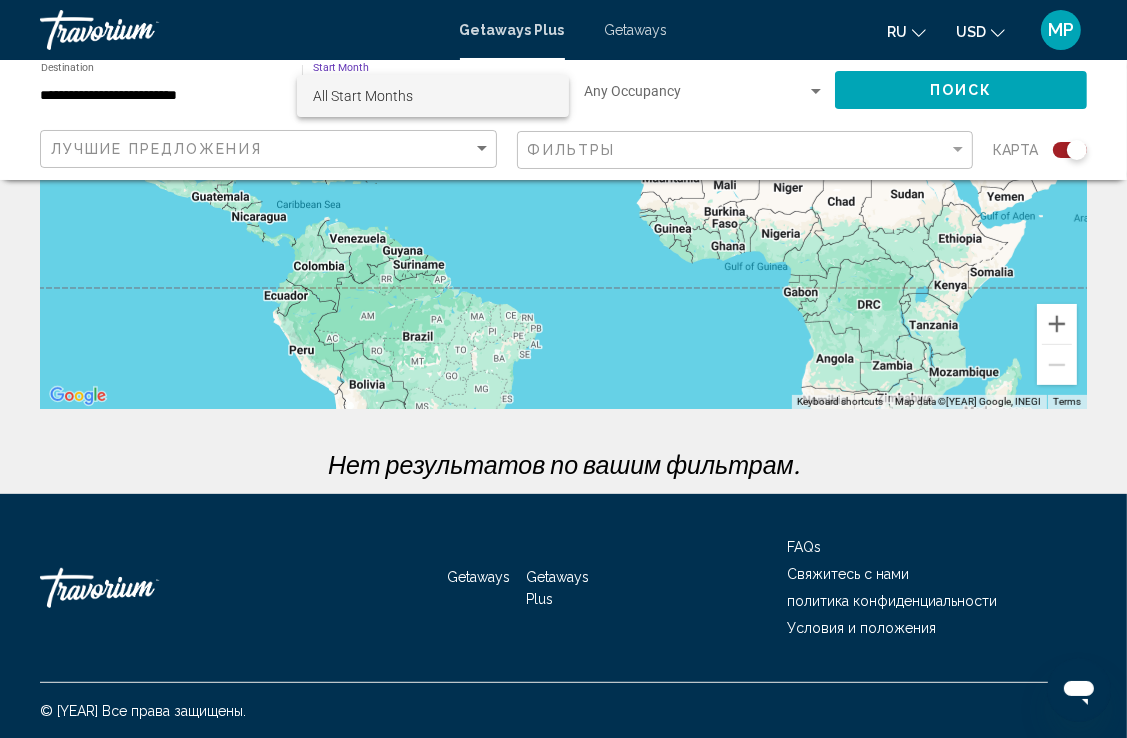 click on "All Start Months" at bounding box center (433, 96) 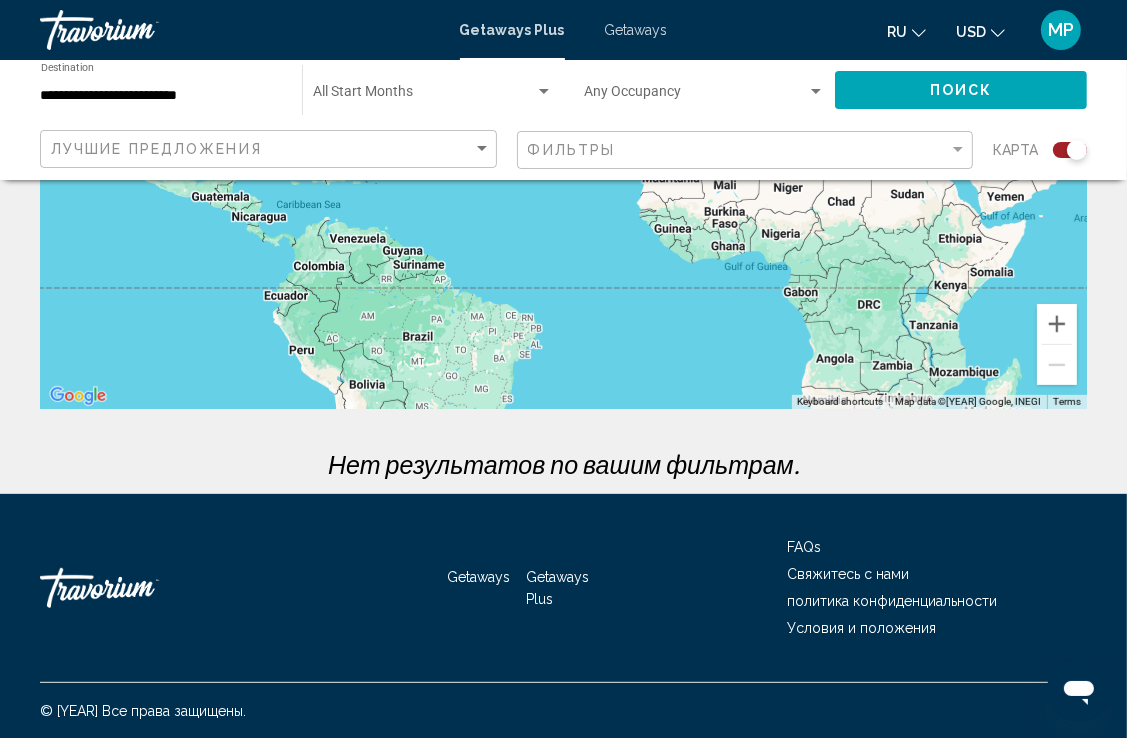 click at bounding box center (1070, 150) 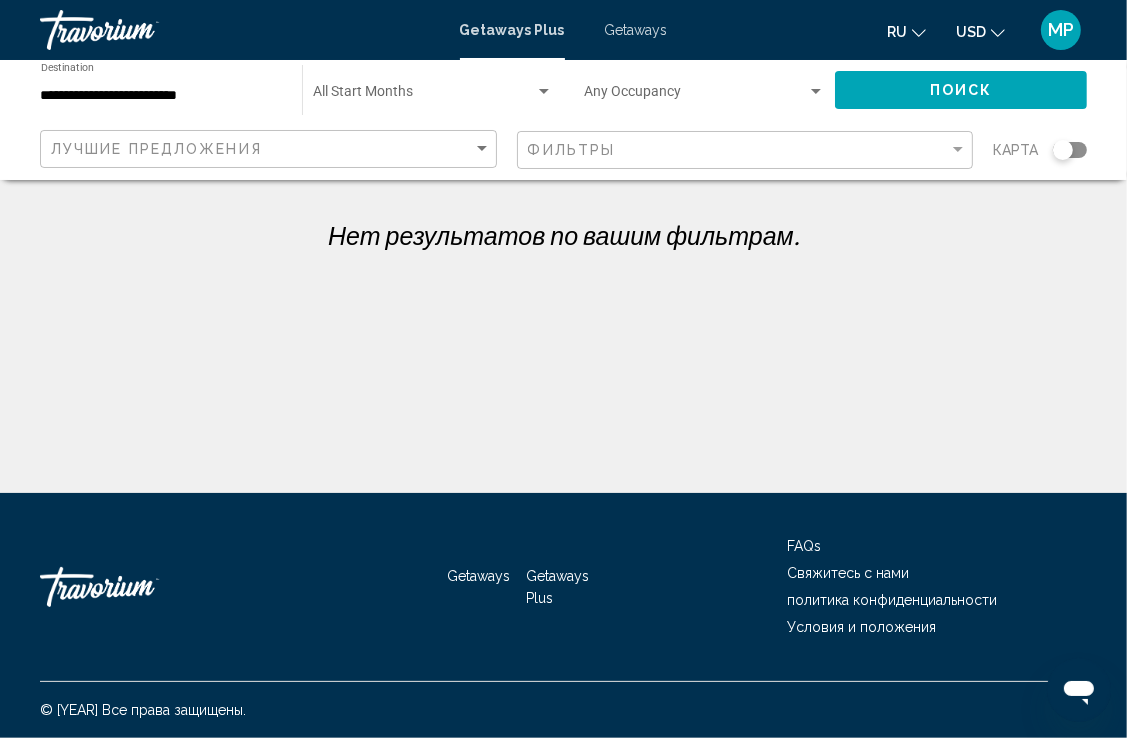 scroll, scrollTop: 0, scrollLeft: 0, axis: both 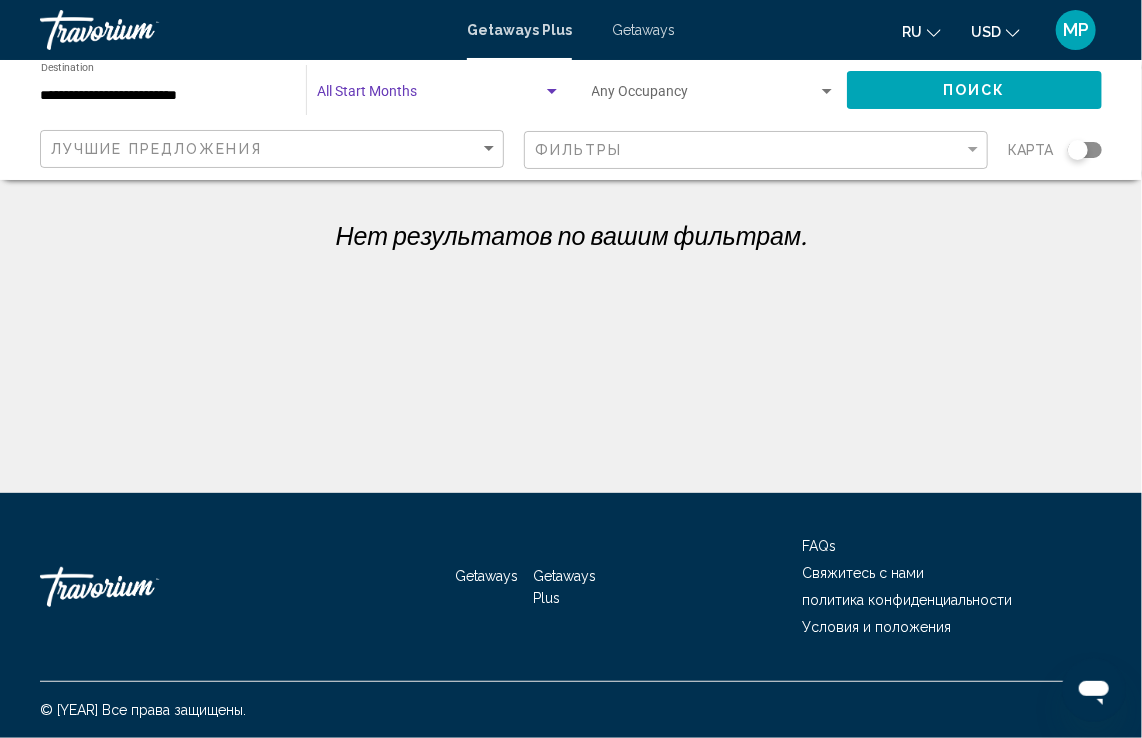 click at bounding box center (552, 92) 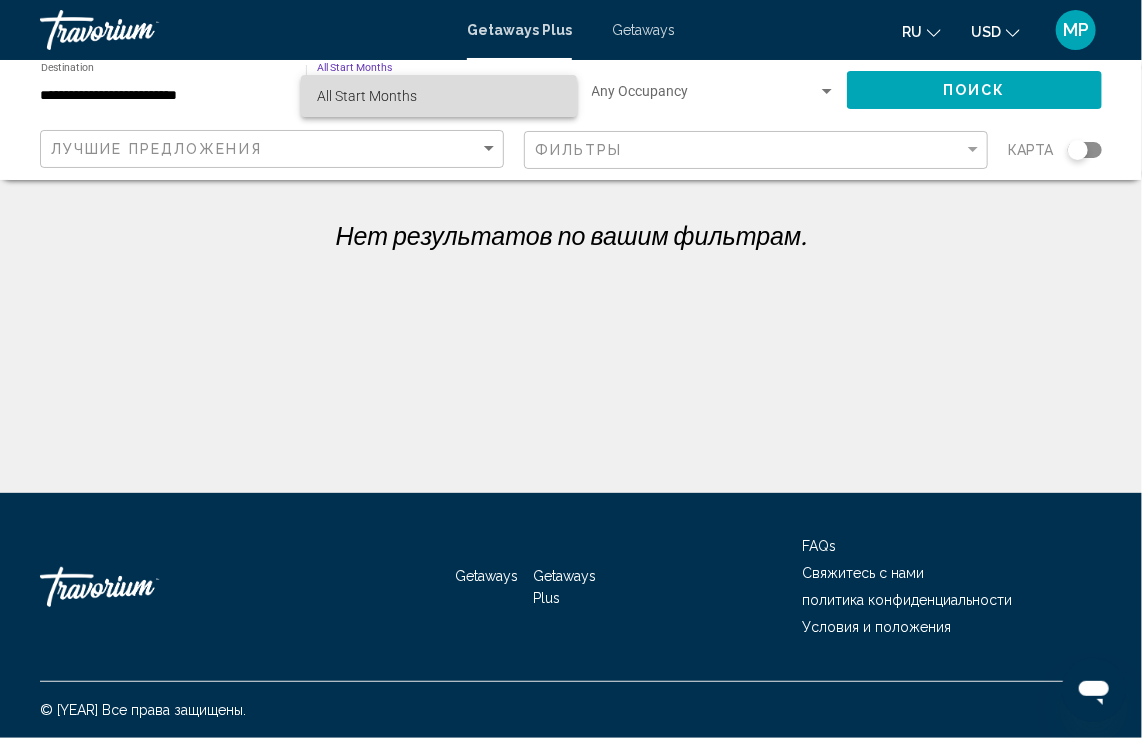 click on "All Start Months" at bounding box center [439, 96] 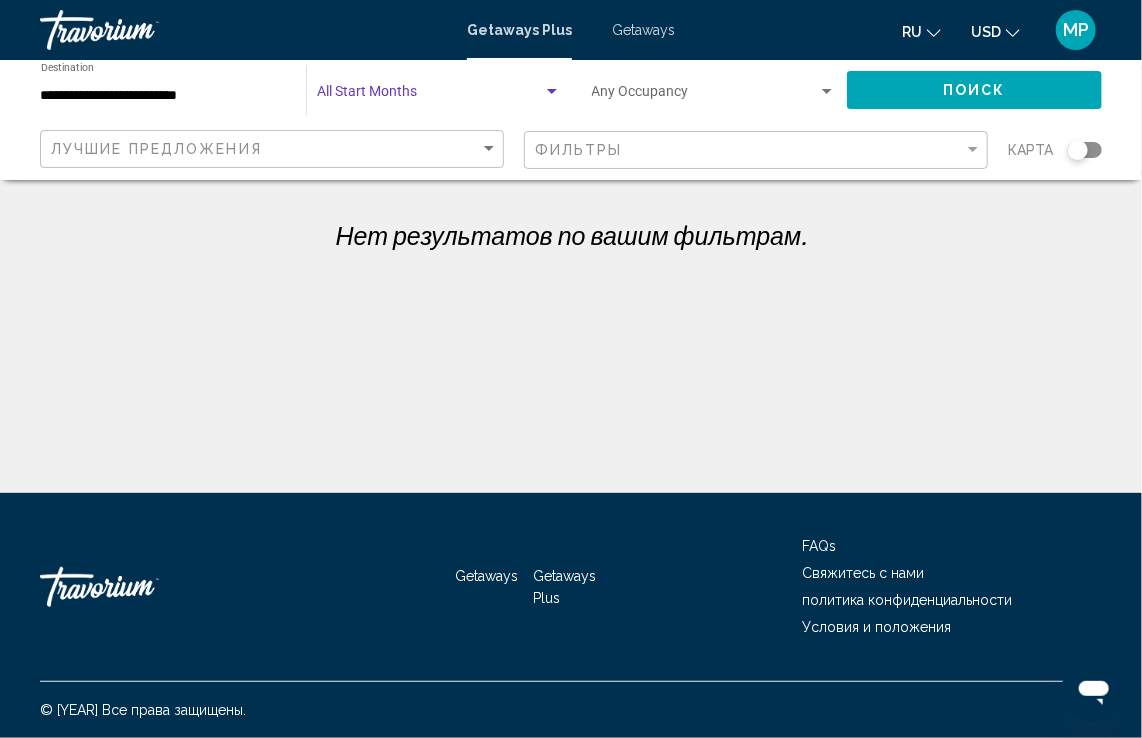 click at bounding box center (552, 92) 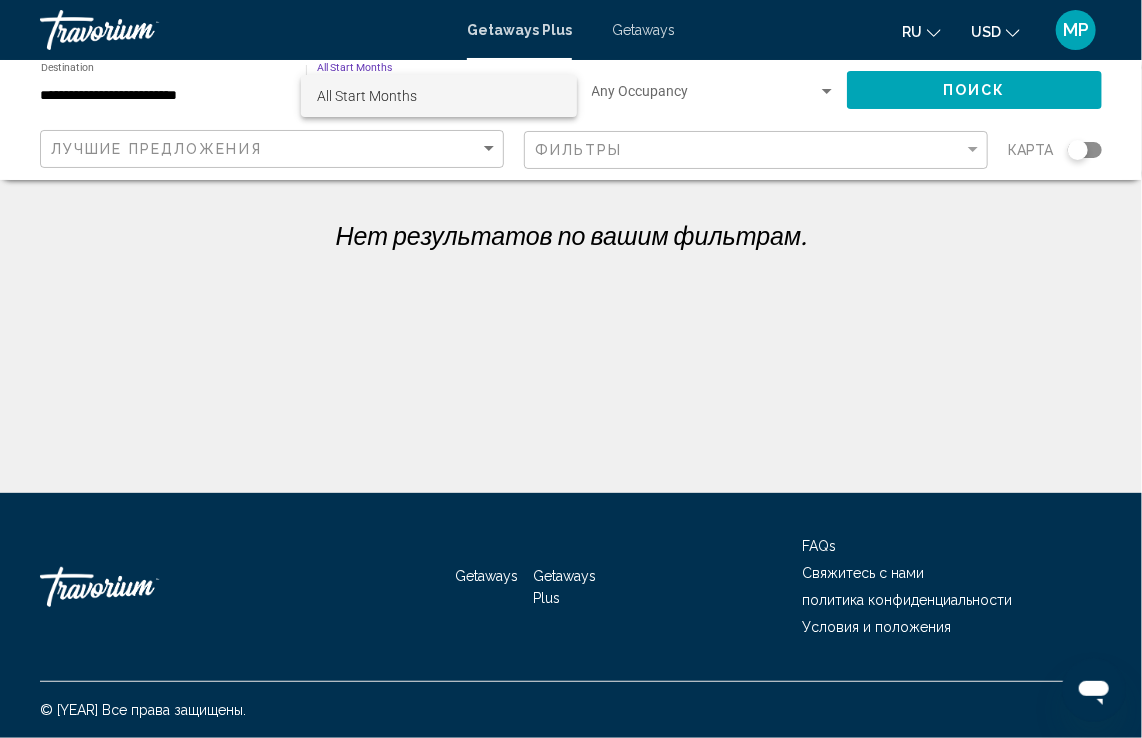 click at bounding box center (571, 369) 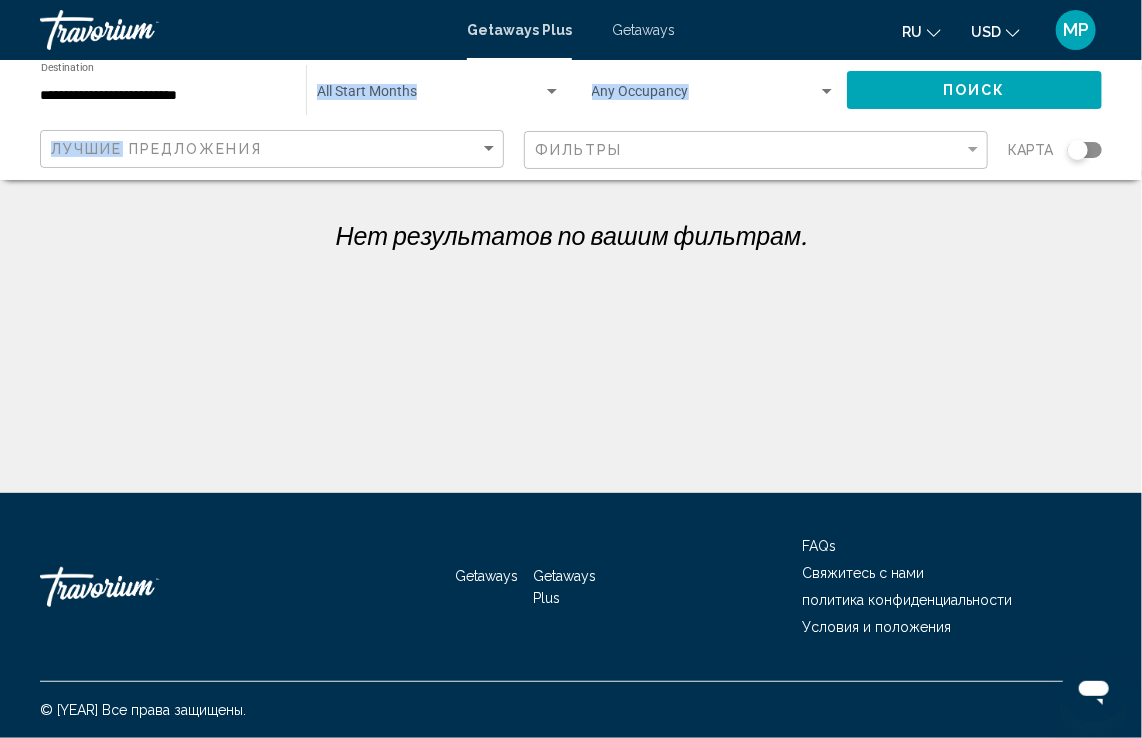 drag, startPoint x: 1137, startPoint y: 82, endPoint x: 544, endPoint y: 65, distance: 593.24365 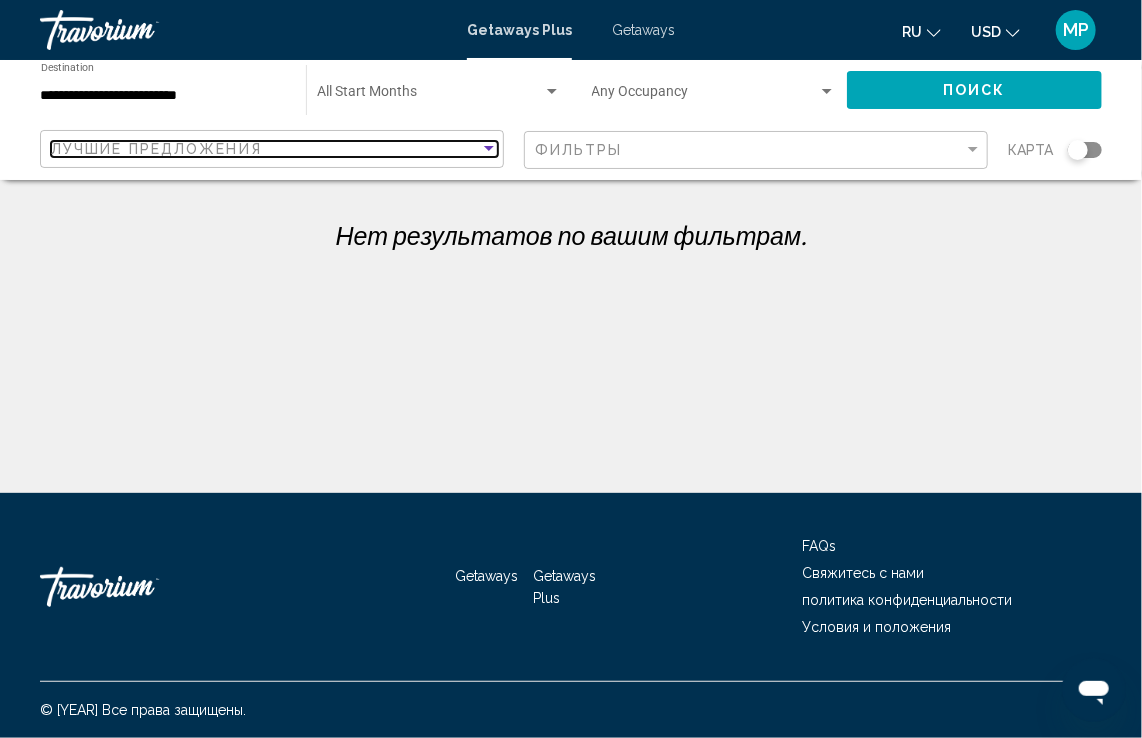 click at bounding box center (489, 148) 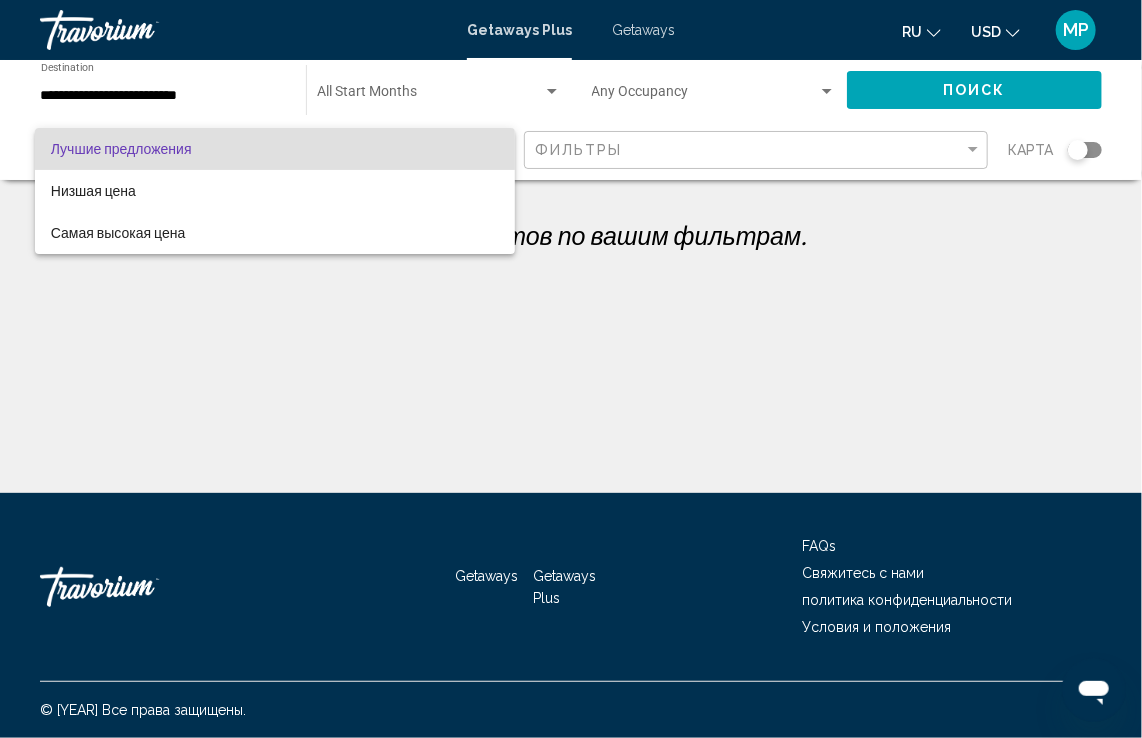 click at bounding box center [571, 369] 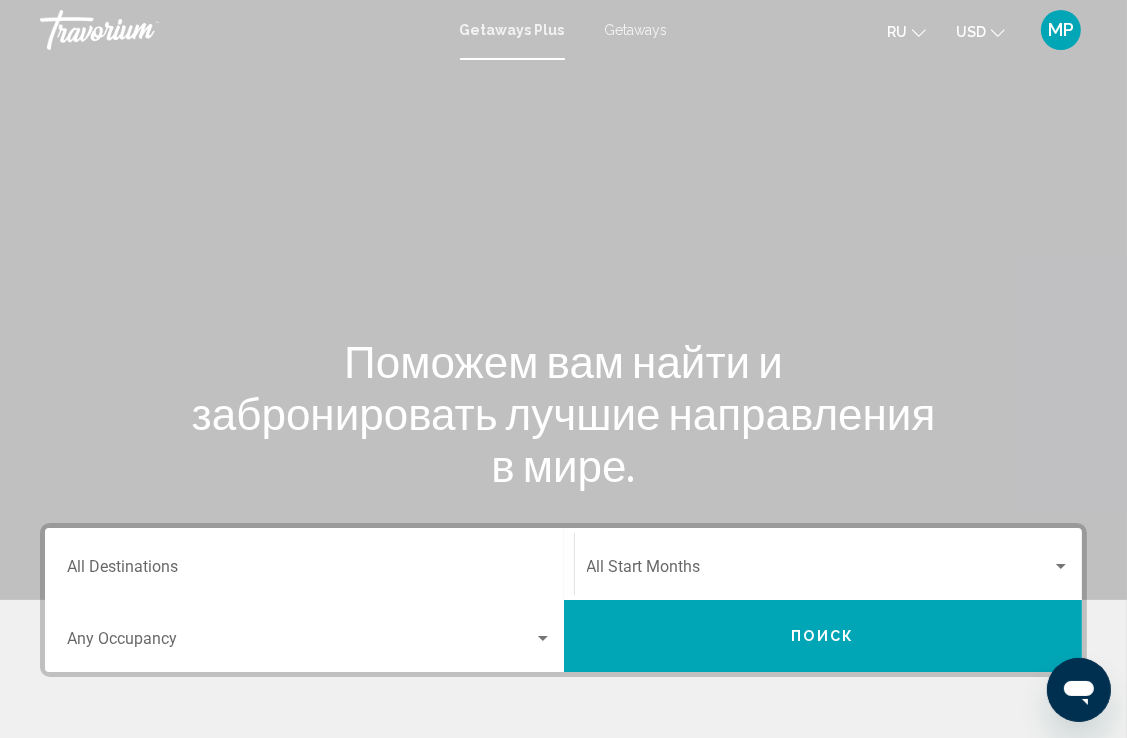 click on "Destination All Destinations" at bounding box center [309, 564] 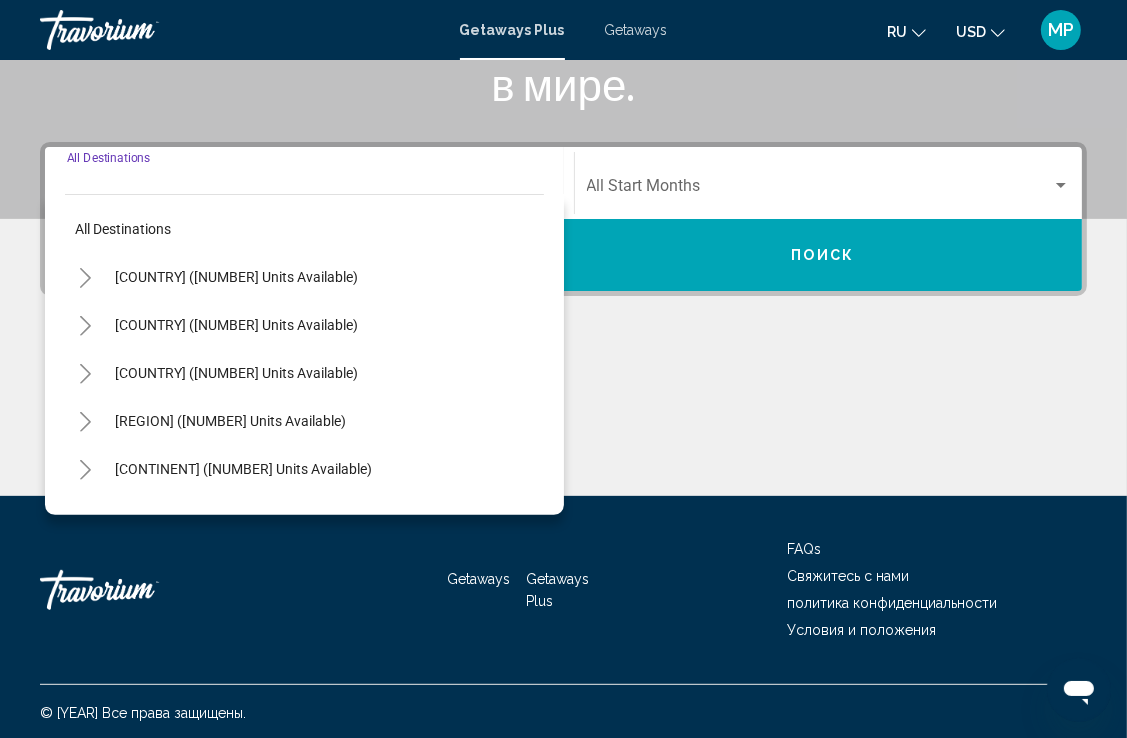 scroll, scrollTop: 383, scrollLeft: 0, axis: vertical 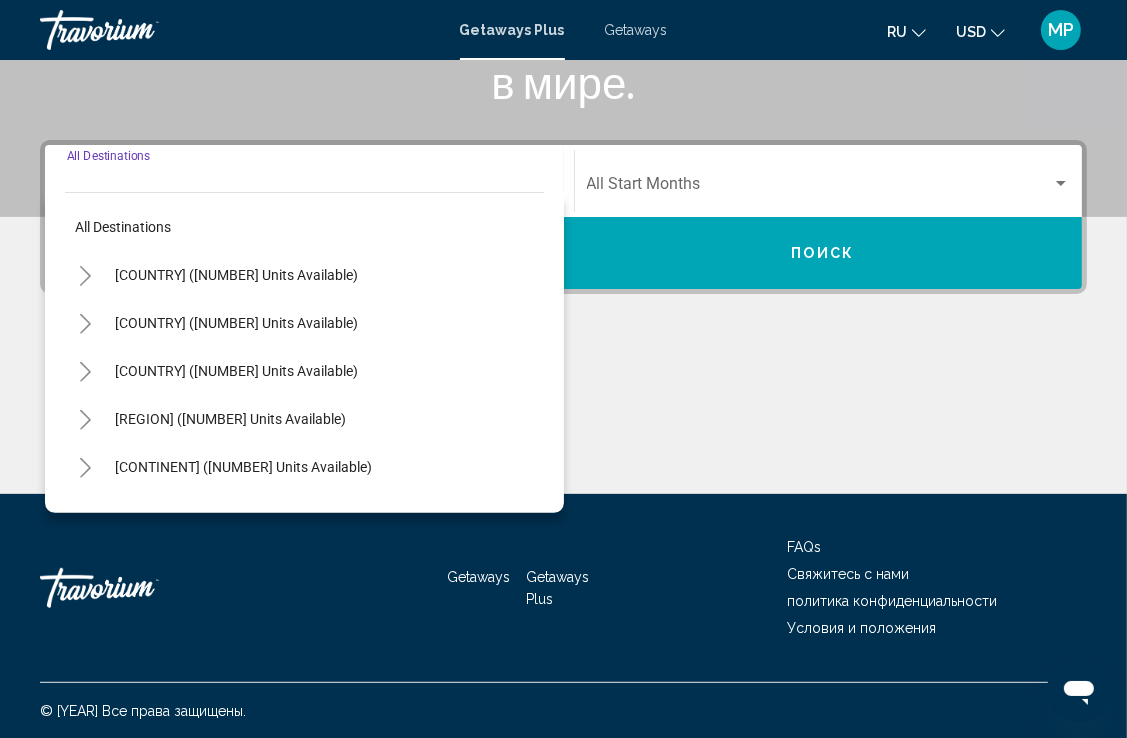 click at bounding box center (85, 276) 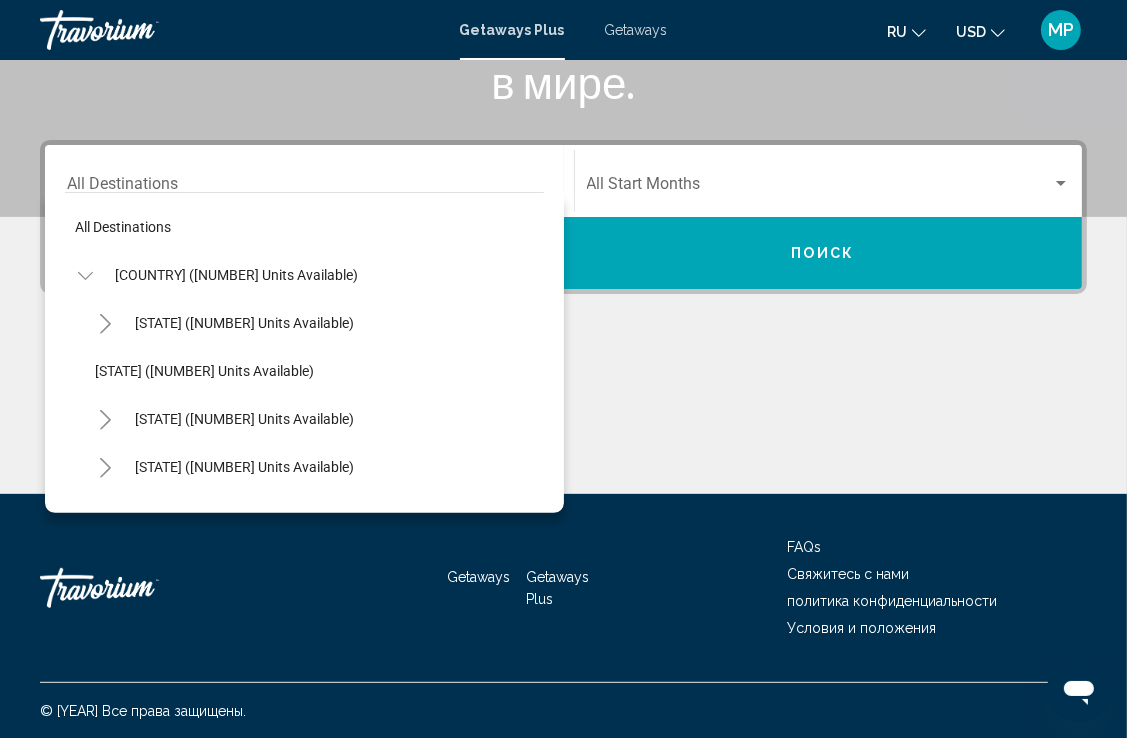 type 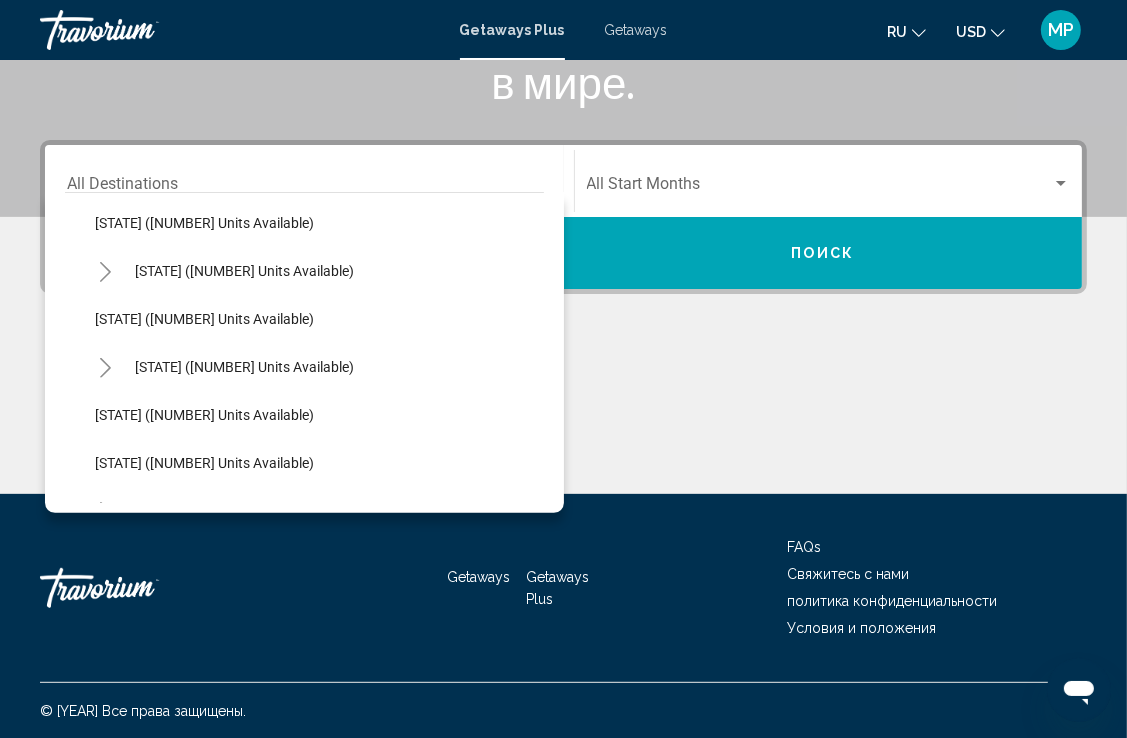 scroll, scrollTop: 680, scrollLeft: 0, axis: vertical 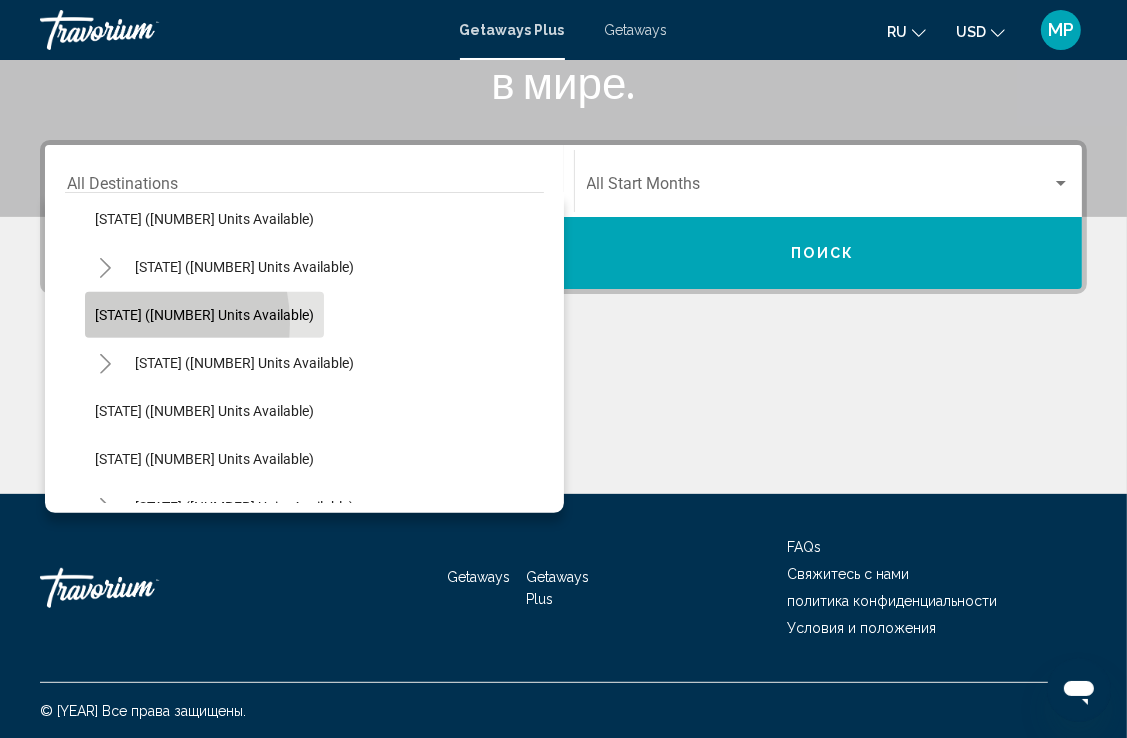 click on "[STATE] ([NUMBER] units available)" at bounding box center (204, 315) 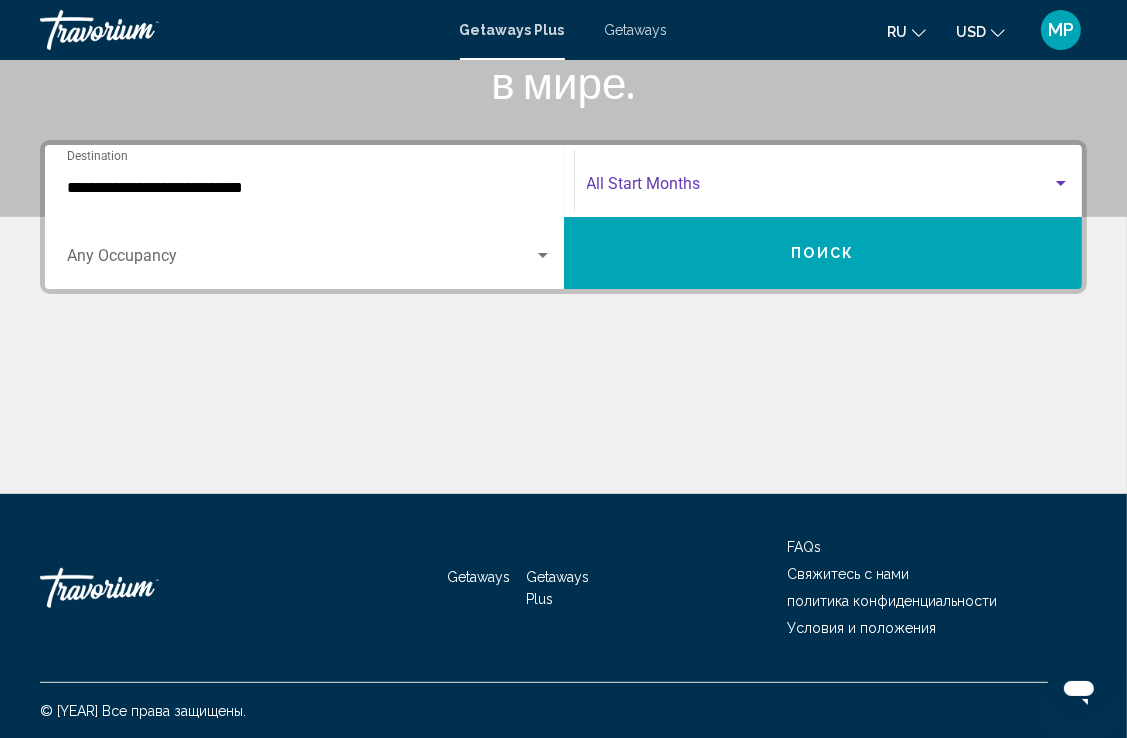 click at bounding box center (1061, 184) 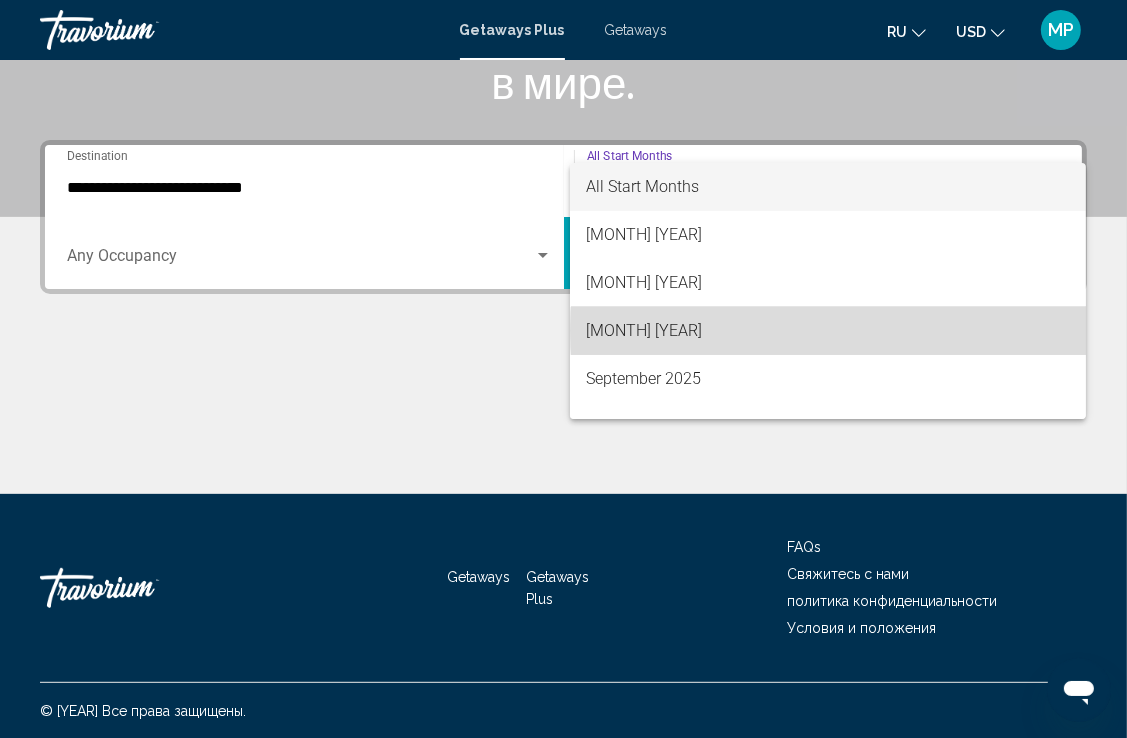 click on "[MONTH] [YEAR]" at bounding box center (828, 331) 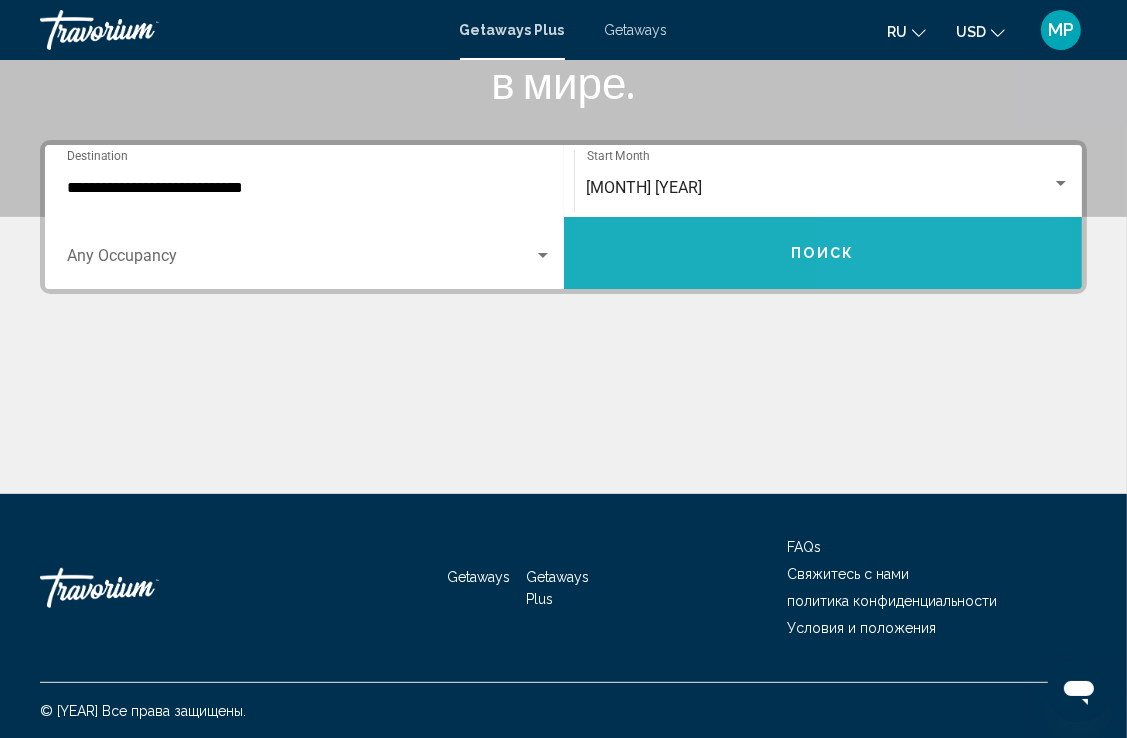 click on "Поиск" at bounding box center [823, 253] 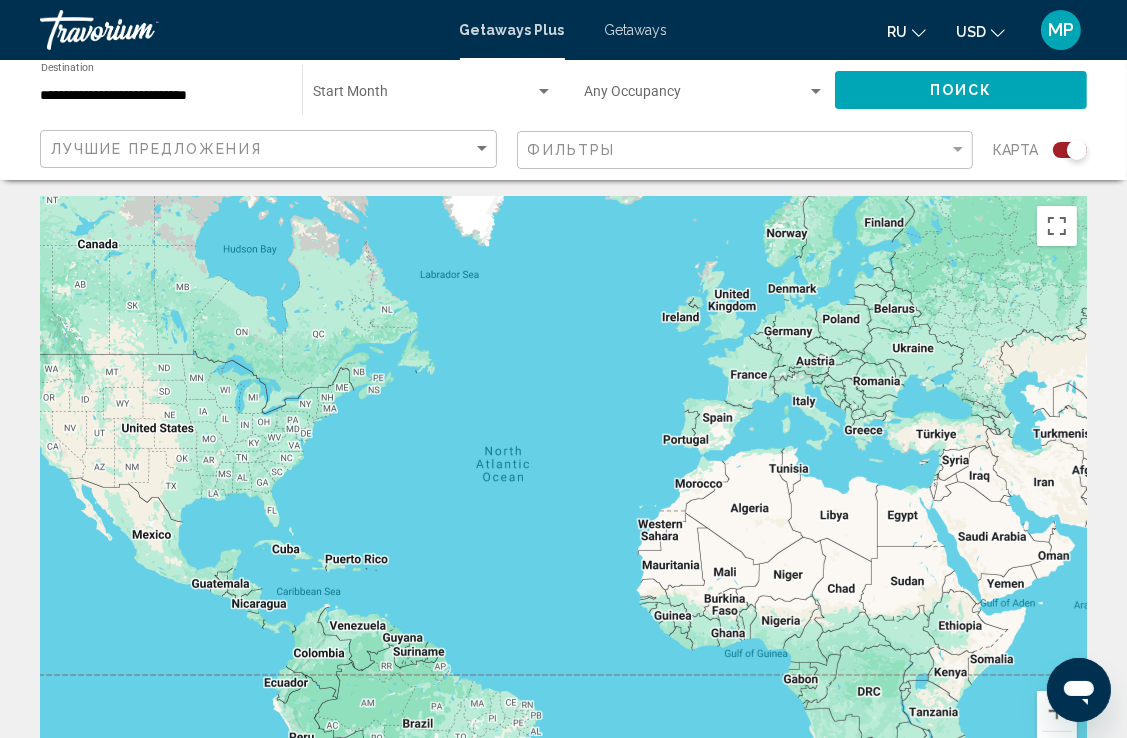 scroll, scrollTop: 0, scrollLeft: 0, axis: both 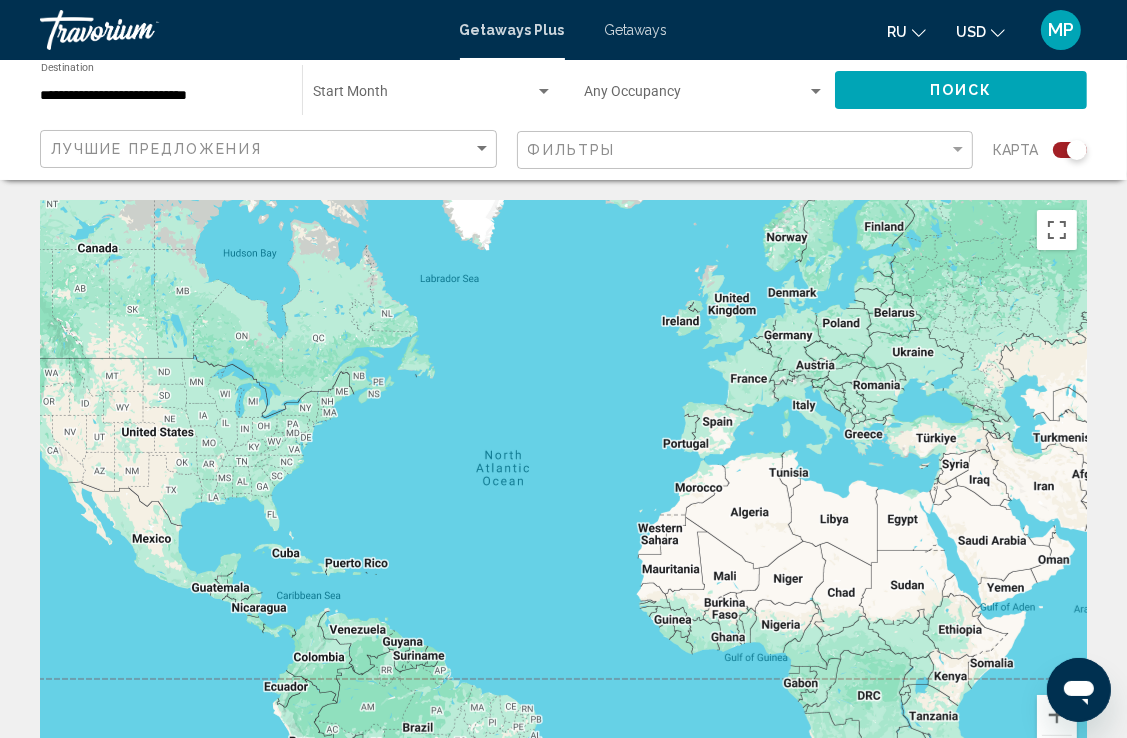 click on "Getaways" at bounding box center (636, 30) 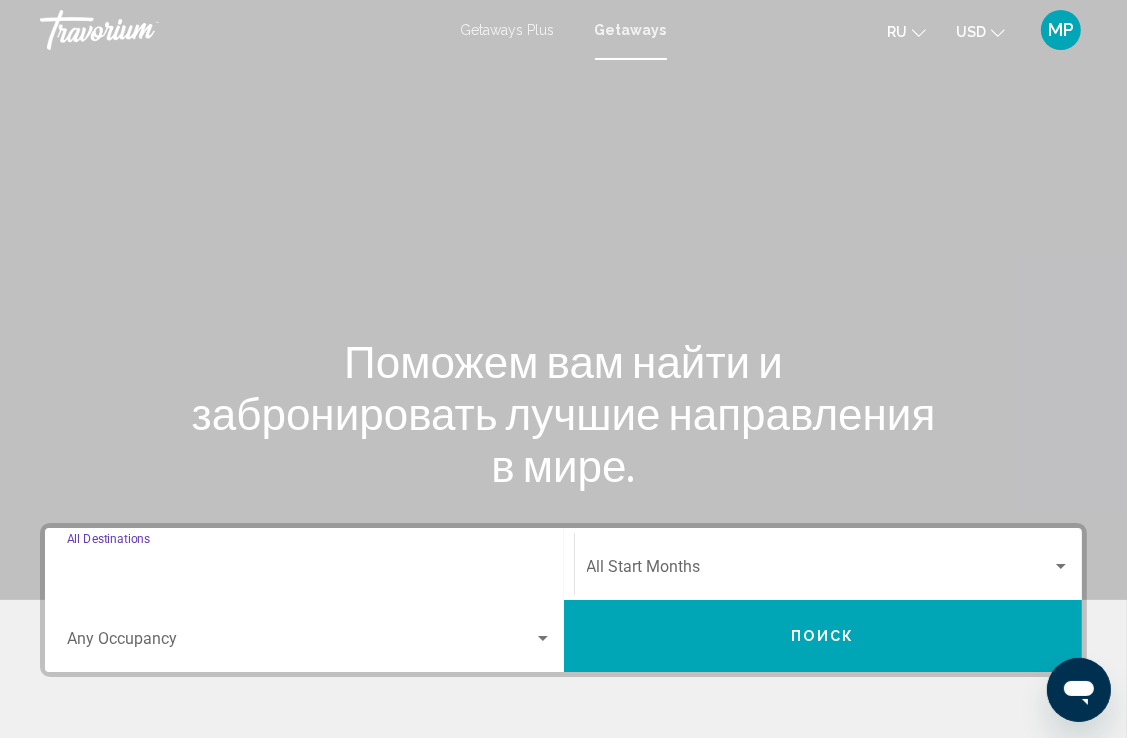 click on "Destination All Destinations" at bounding box center [309, 571] 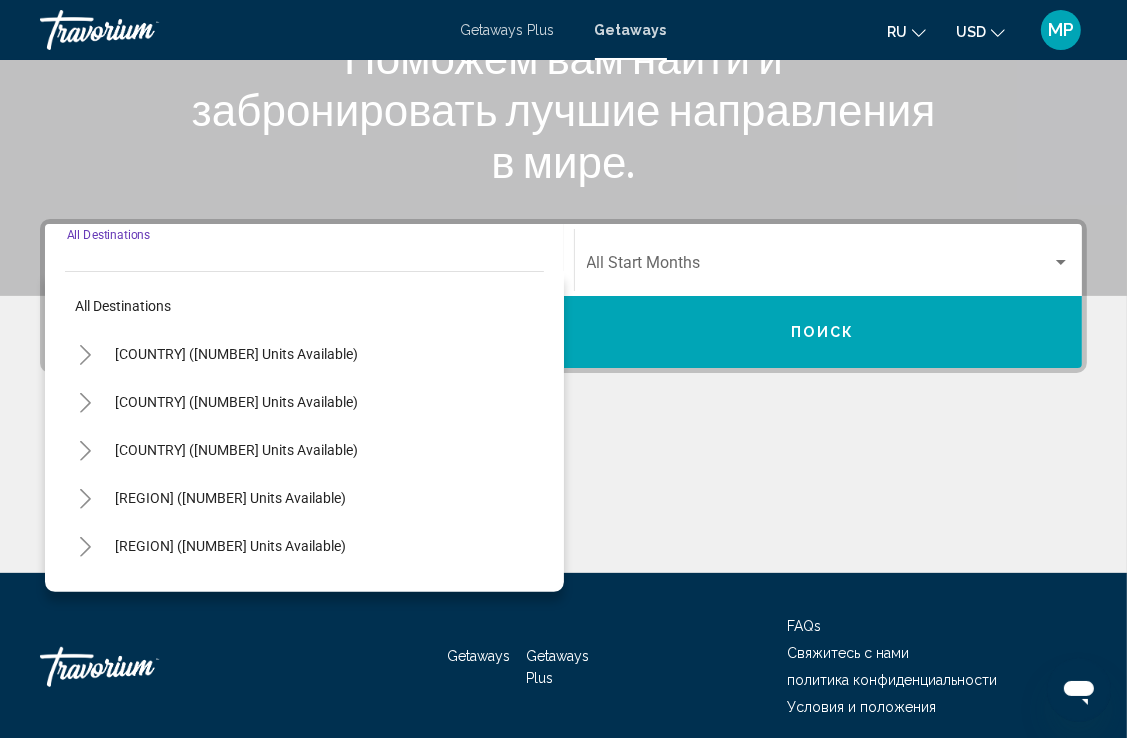 scroll, scrollTop: 383, scrollLeft: 0, axis: vertical 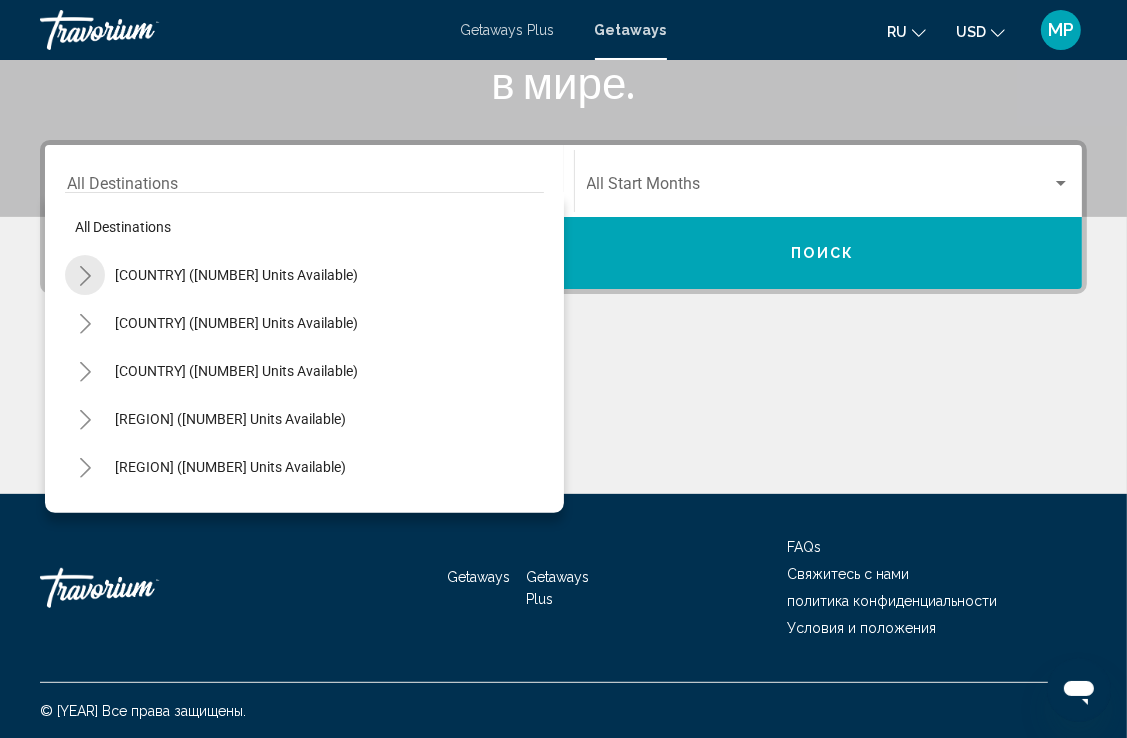 click at bounding box center [85, 276] 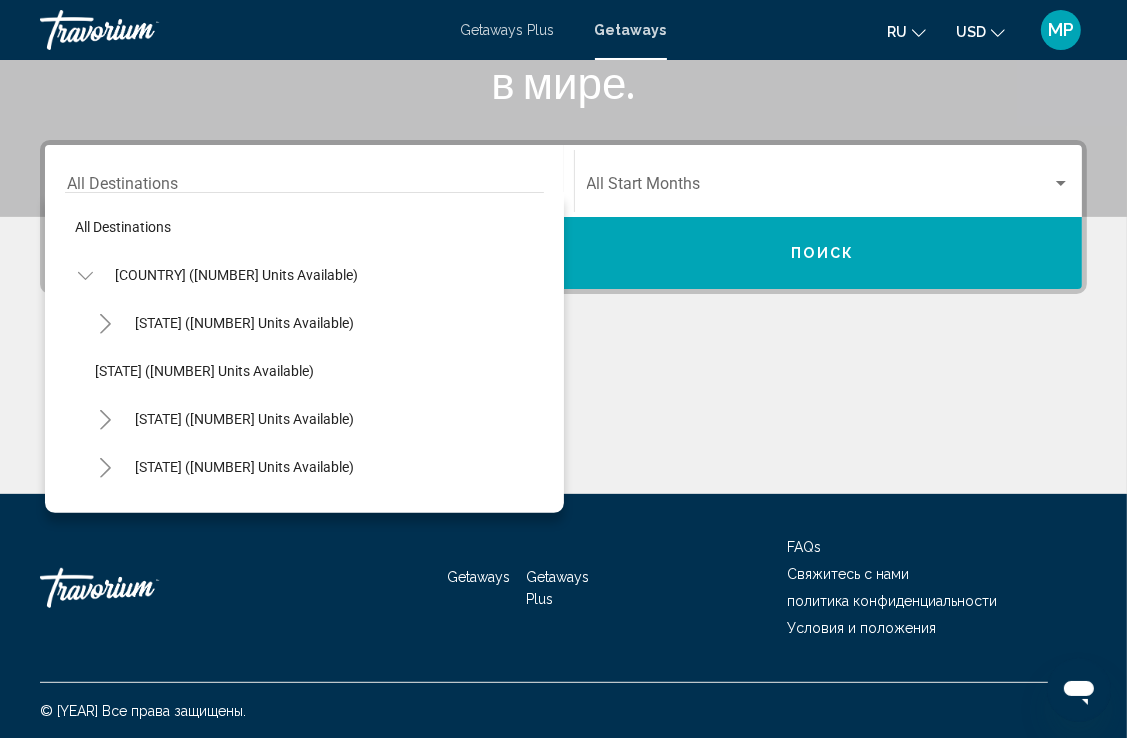 type 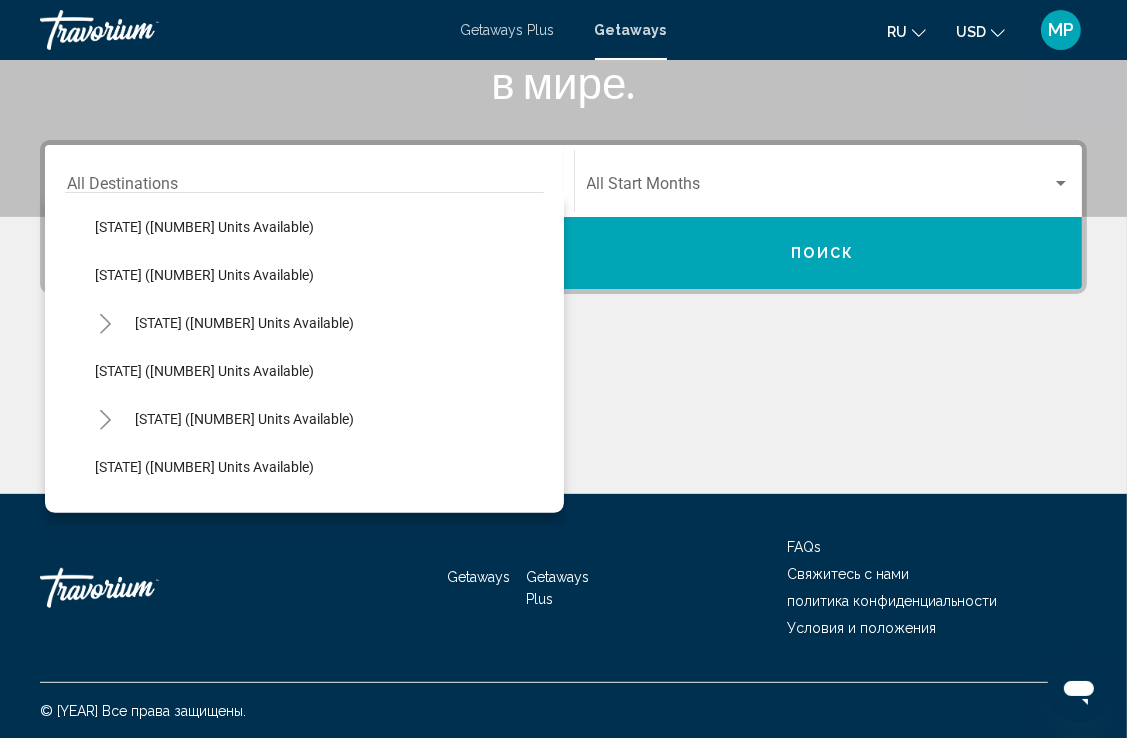 scroll, scrollTop: 760, scrollLeft: 0, axis: vertical 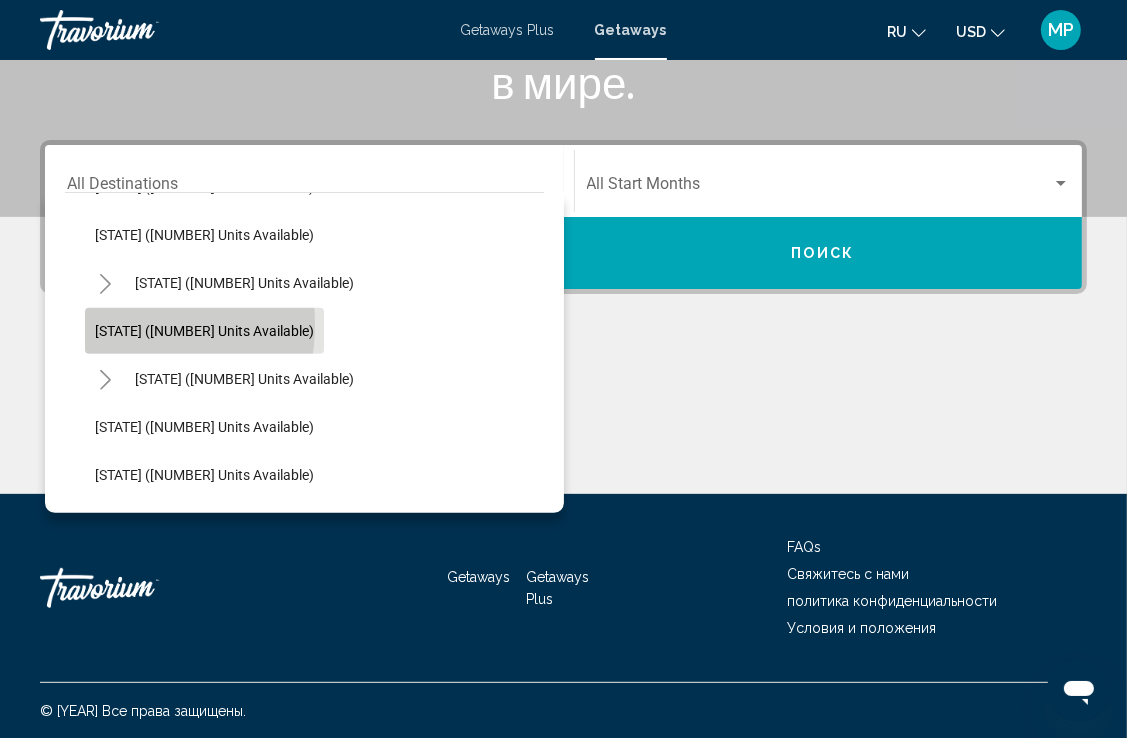 click on "[STATE] ([NUMBER] units available)" at bounding box center [204, 331] 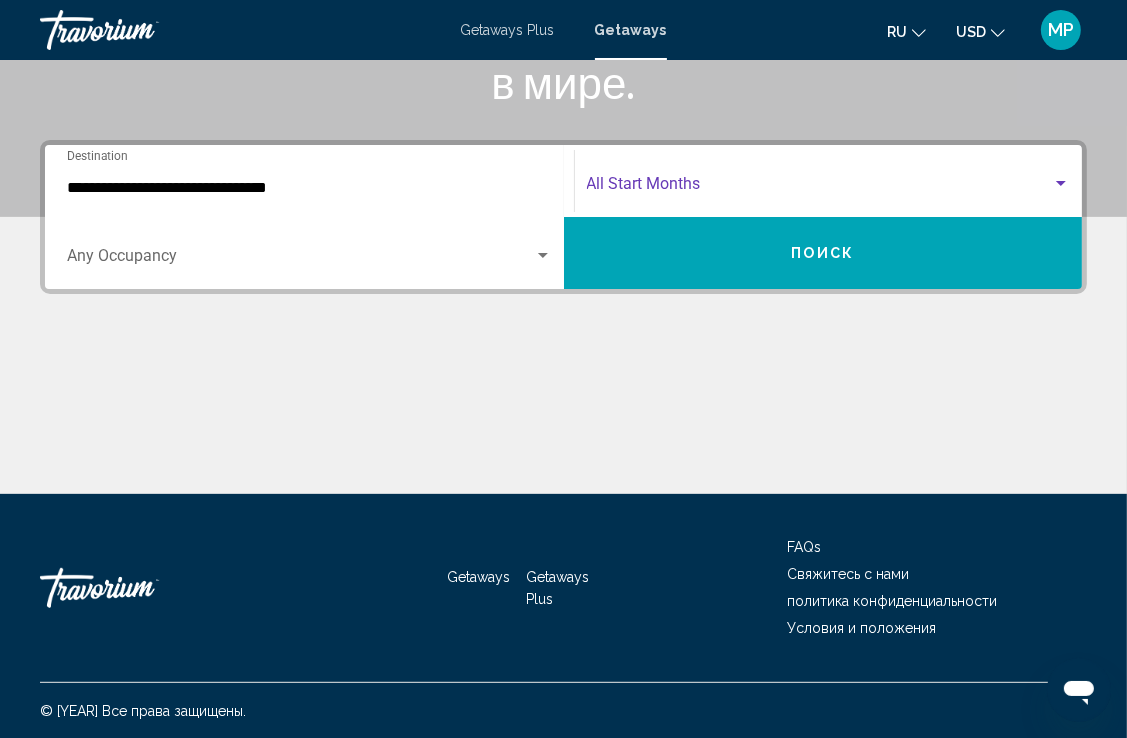 click at bounding box center [1061, 183] 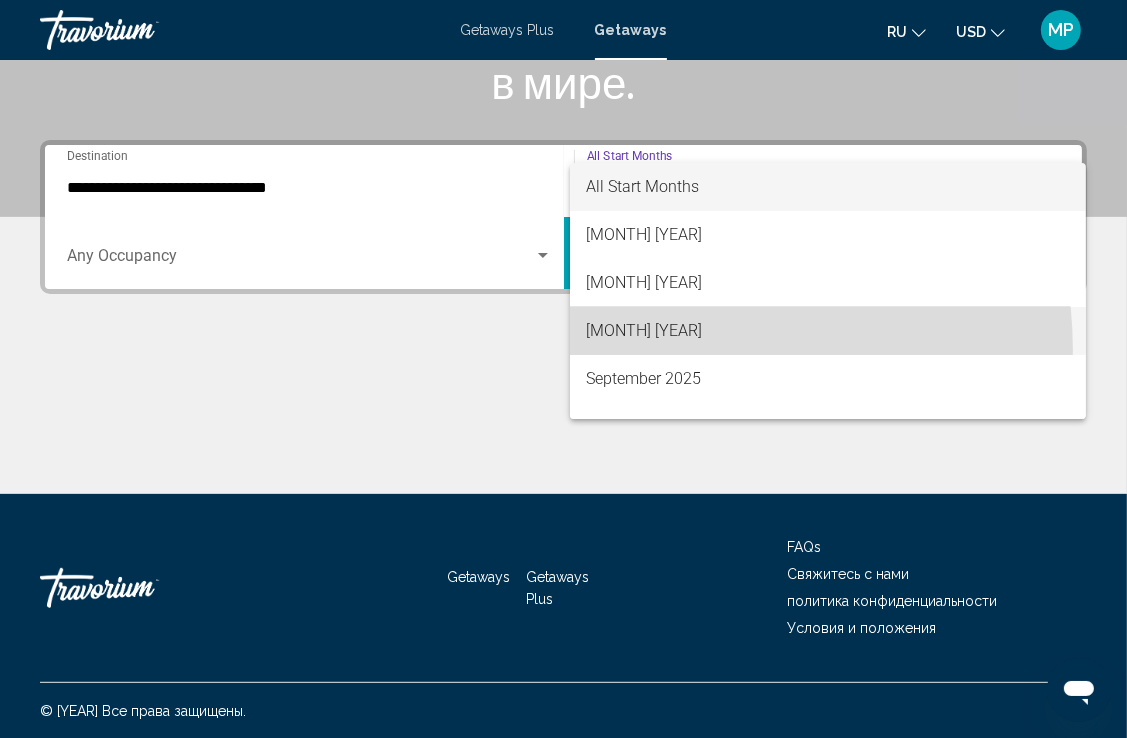 click on "[MONTH] [YEAR]" at bounding box center (828, 331) 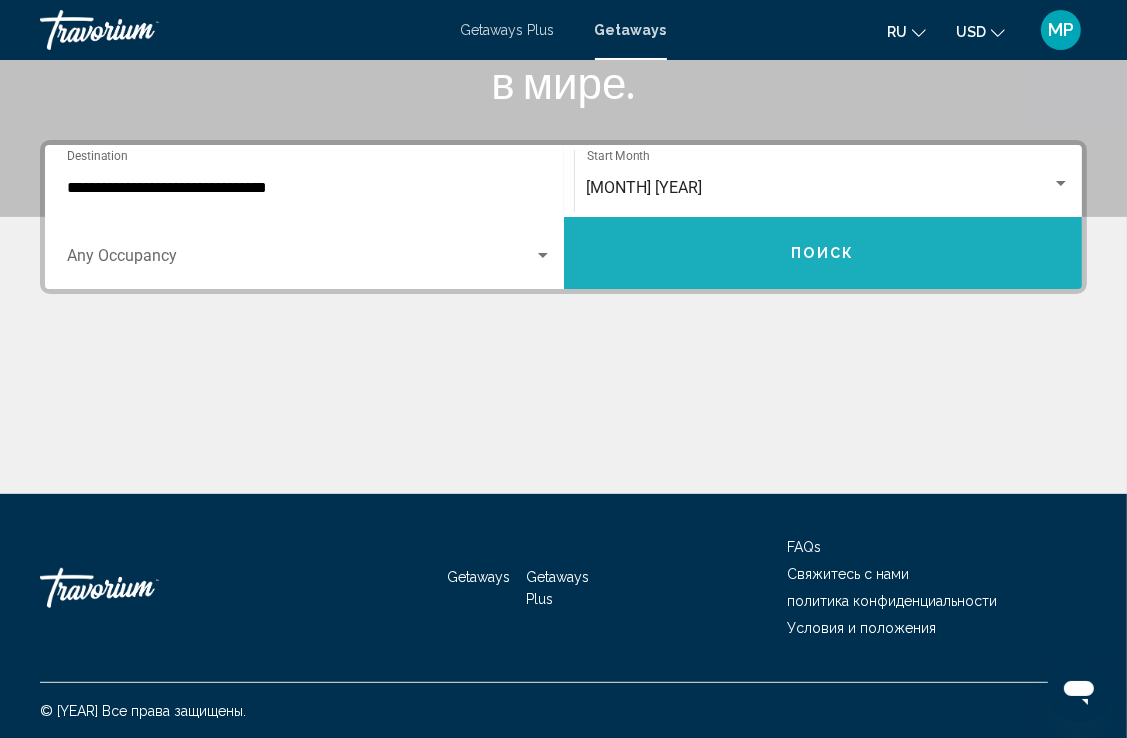 click on "Поиск" at bounding box center (823, 253) 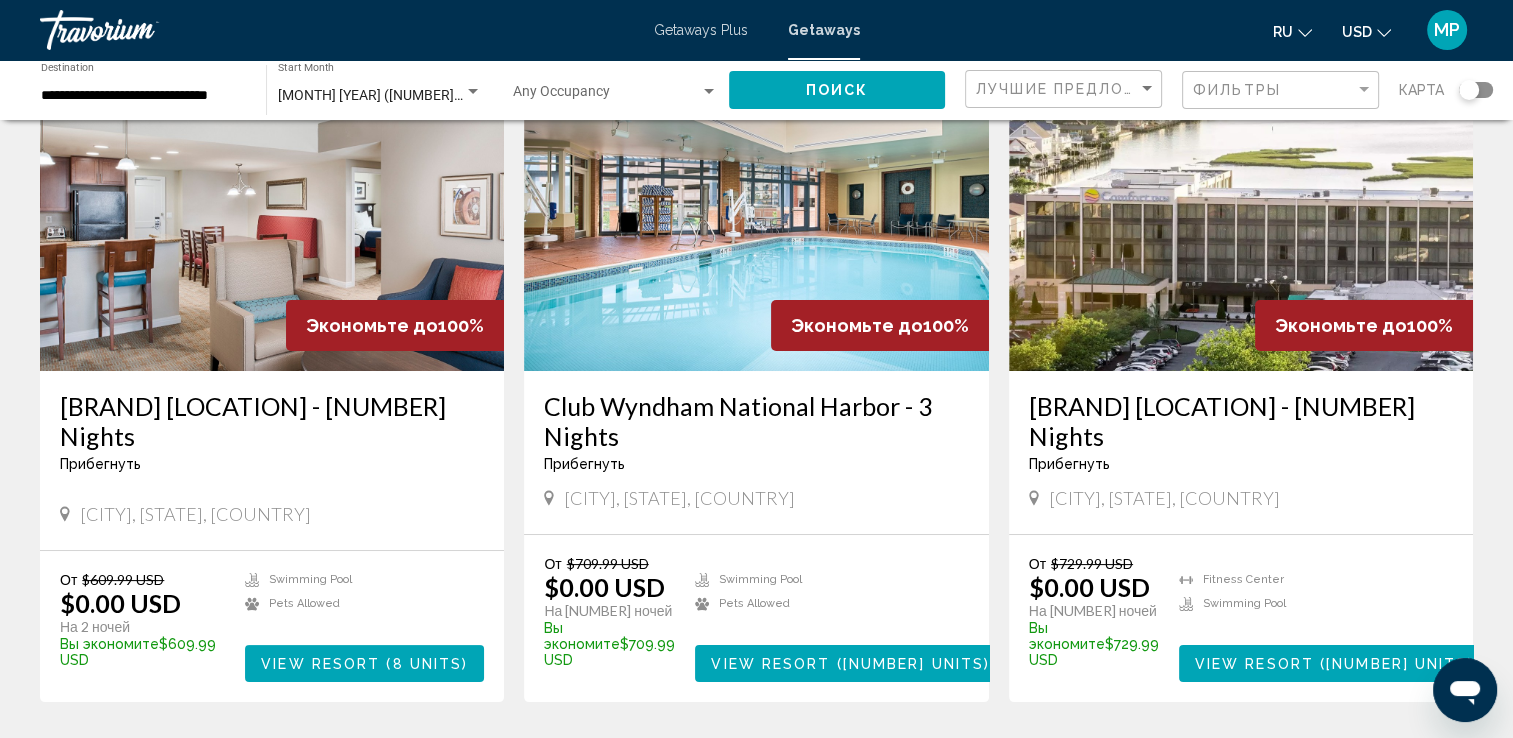 scroll, scrollTop: 160, scrollLeft: 0, axis: vertical 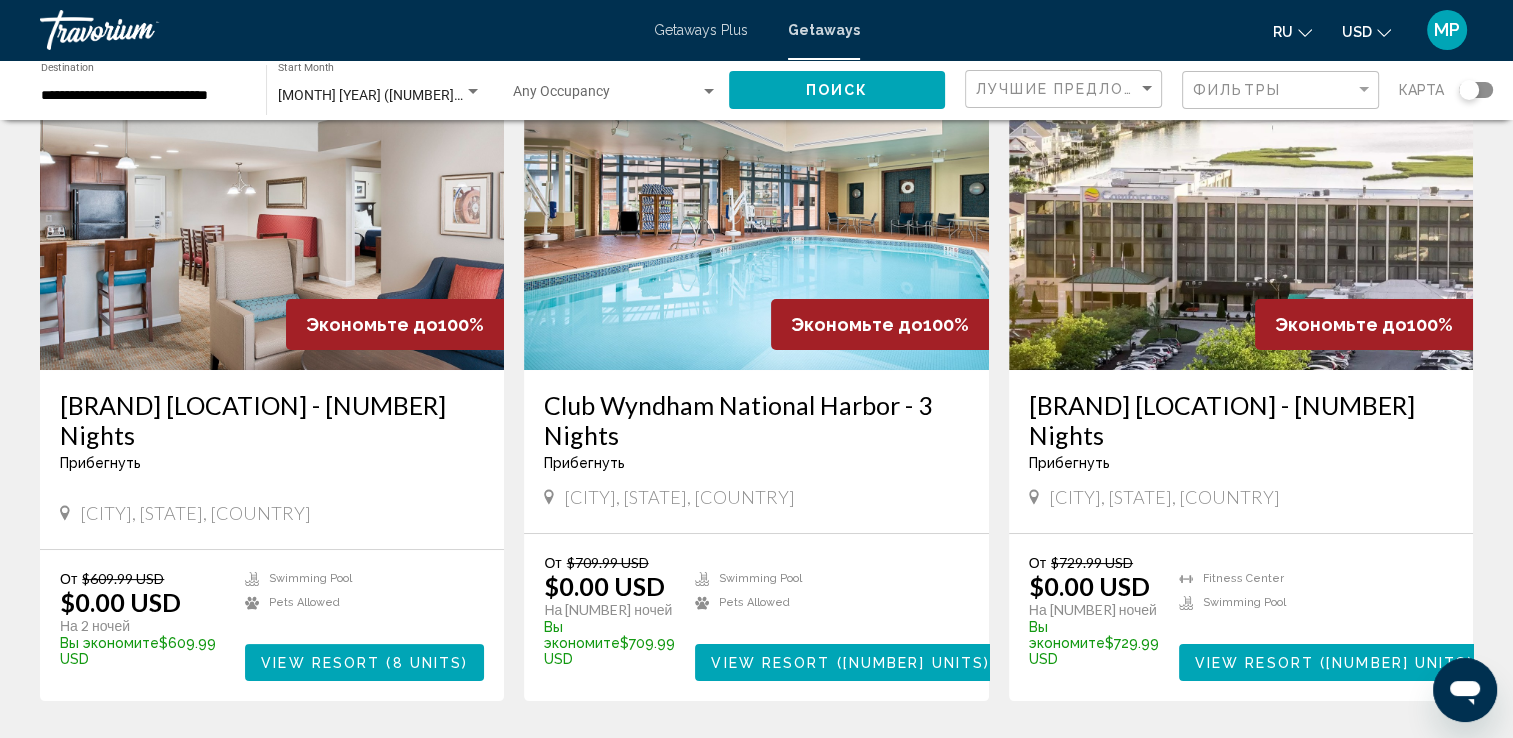 click at bounding box center (272, 210) 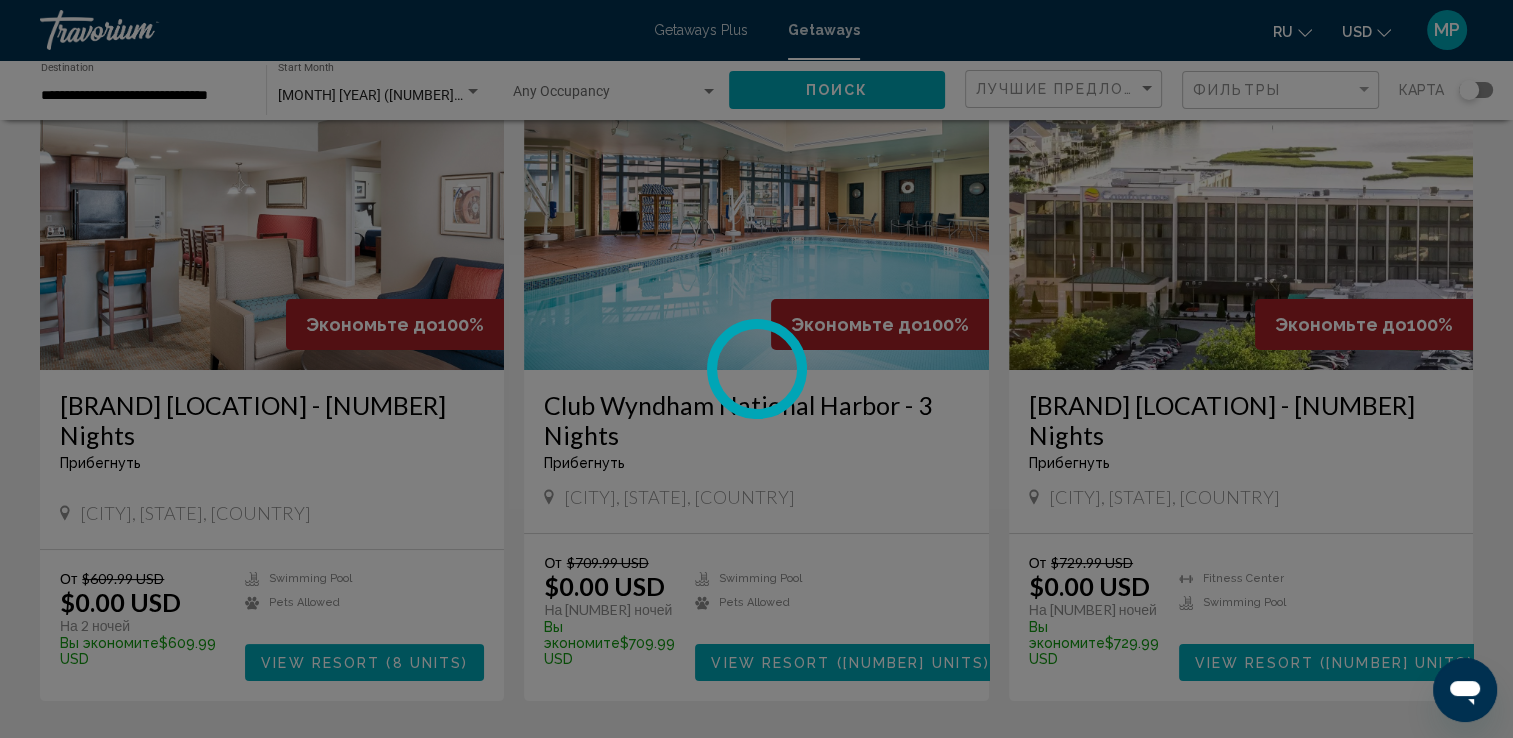 scroll, scrollTop: 0, scrollLeft: 0, axis: both 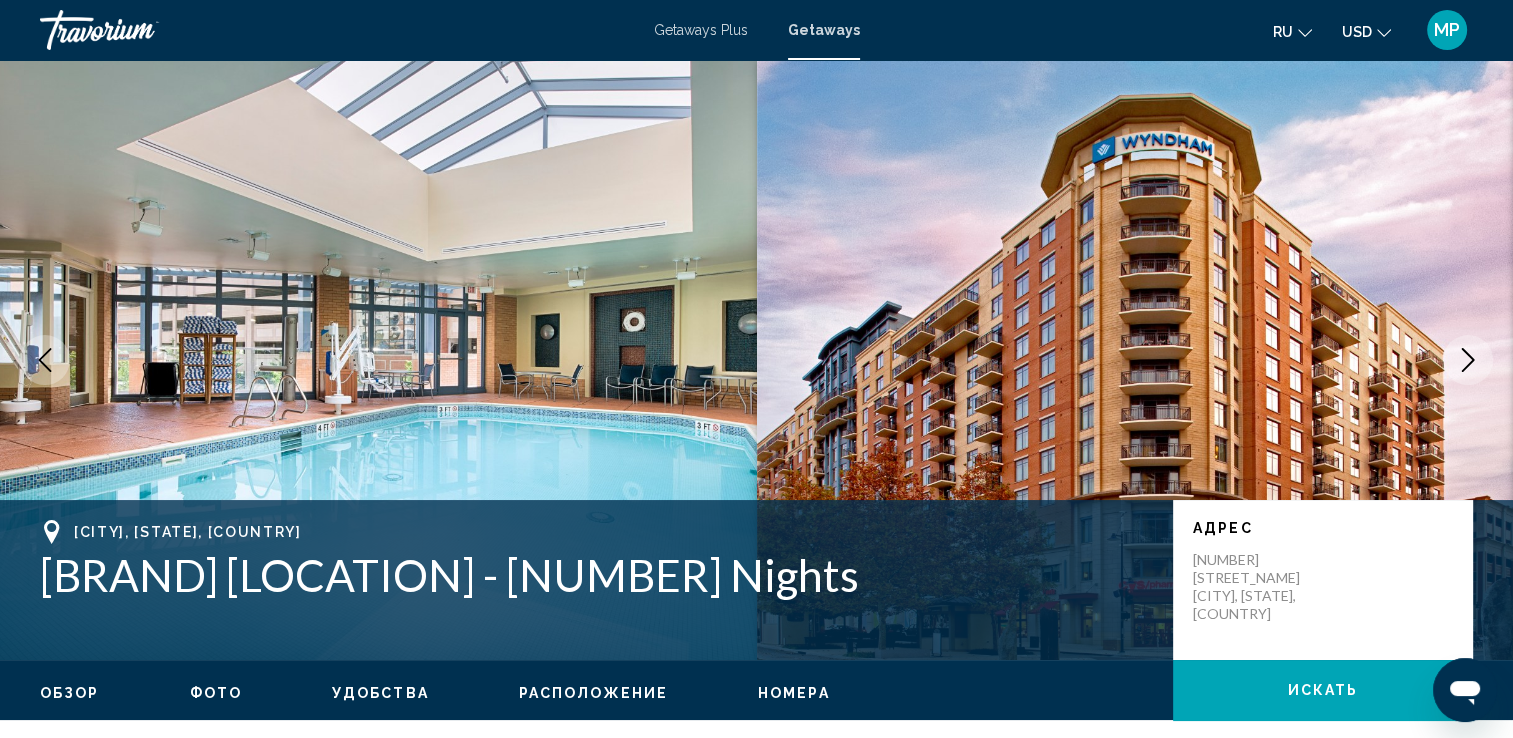 click at bounding box center (1468, 360) 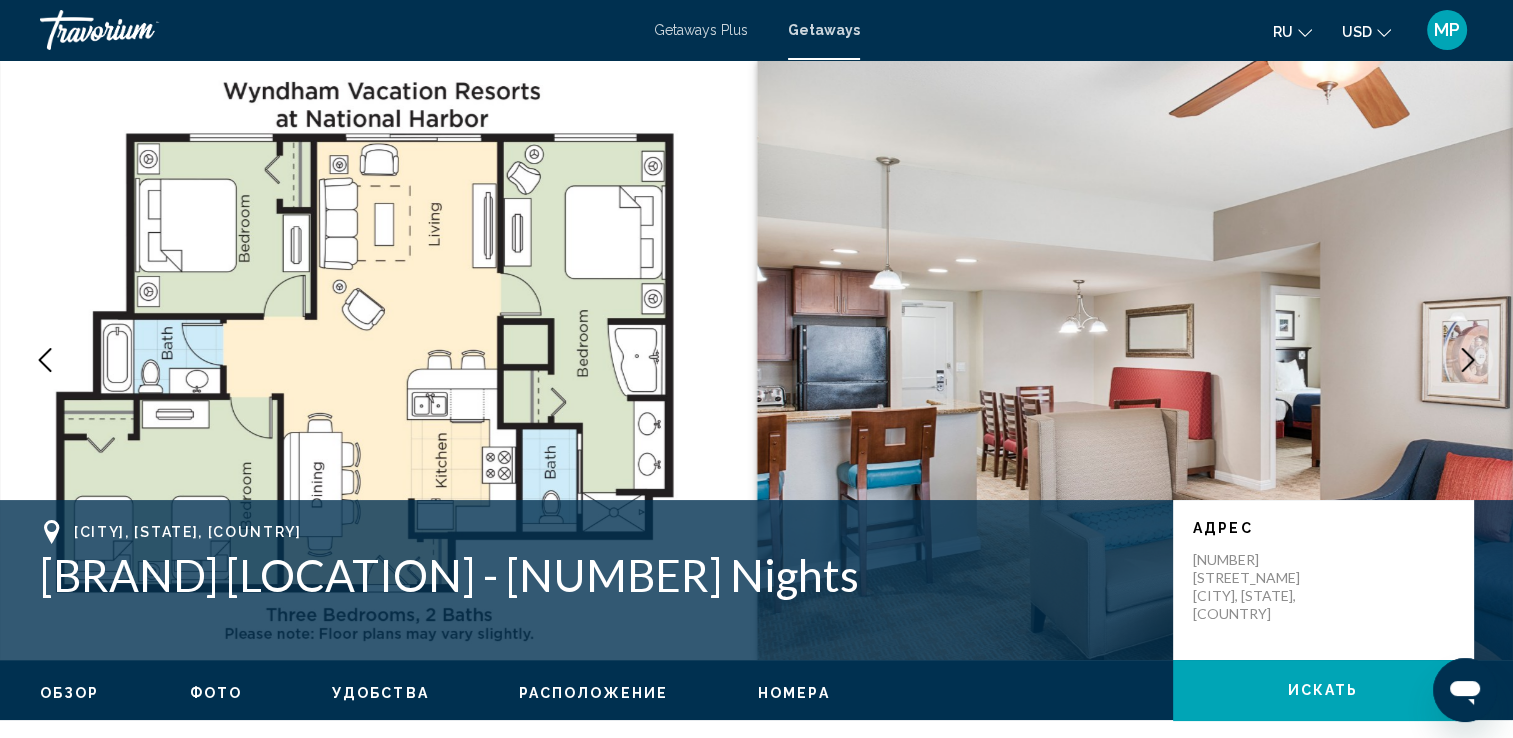 click at bounding box center (1468, 360) 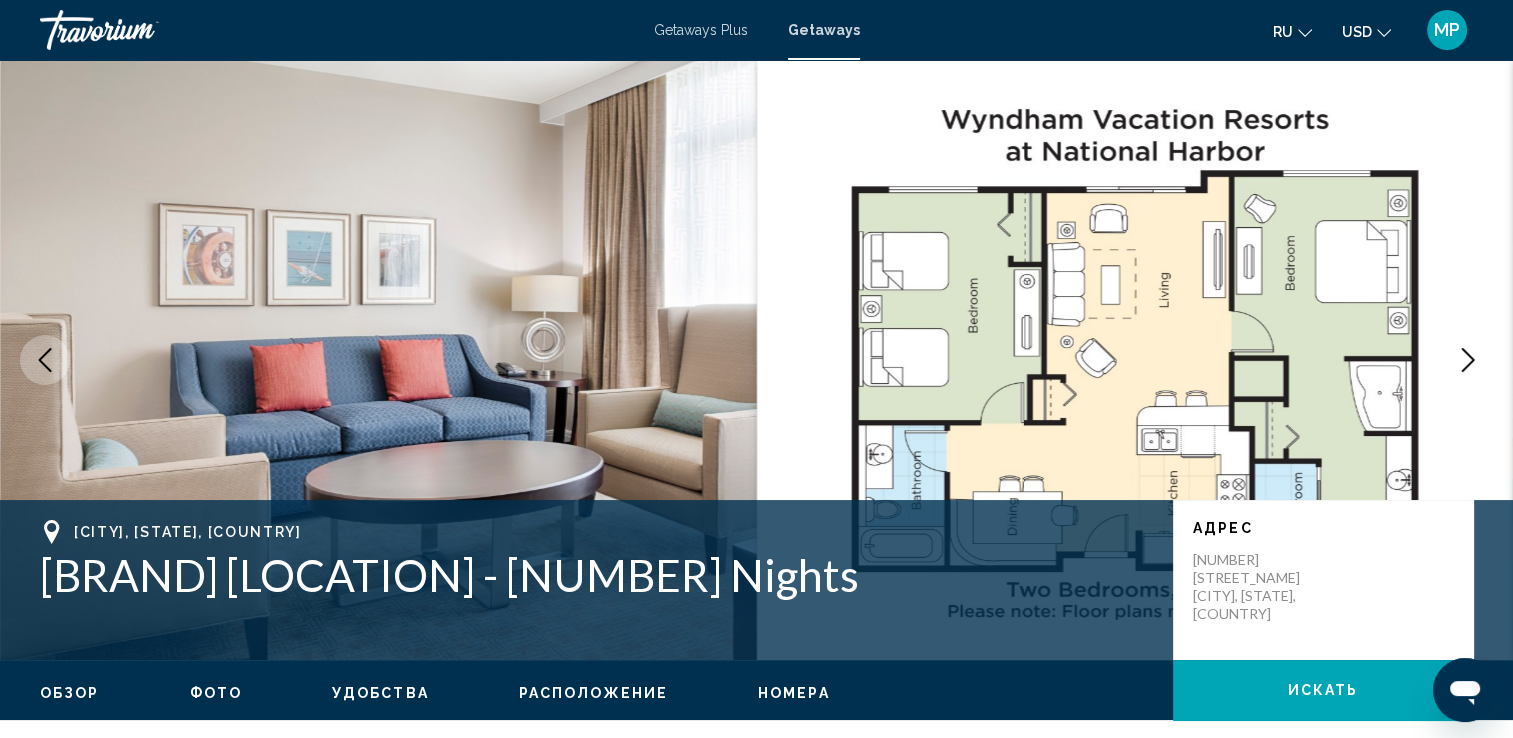 click at bounding box center (1468, 360) 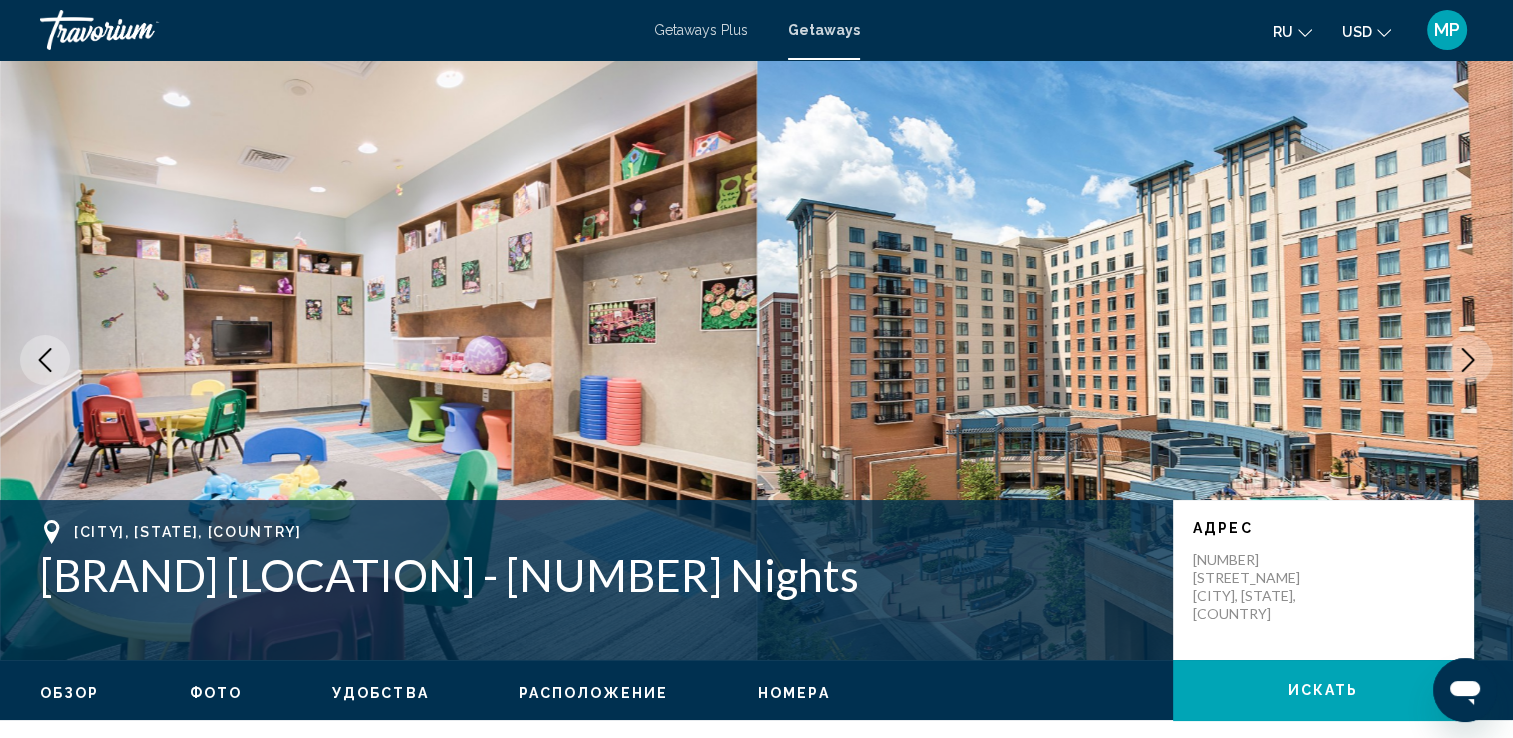 click at bounding box center (1468, 360) 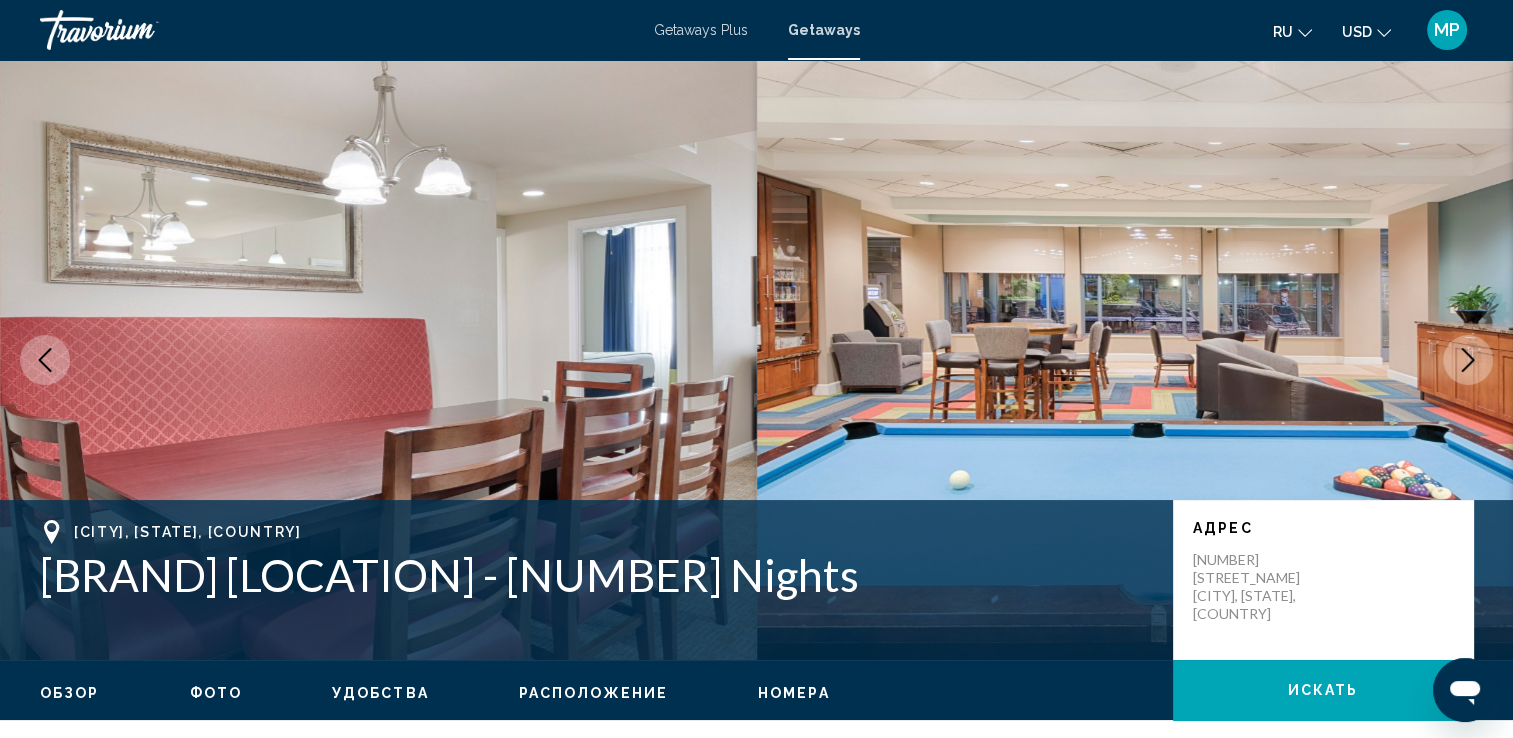 click at bounding box center [1468, 360] 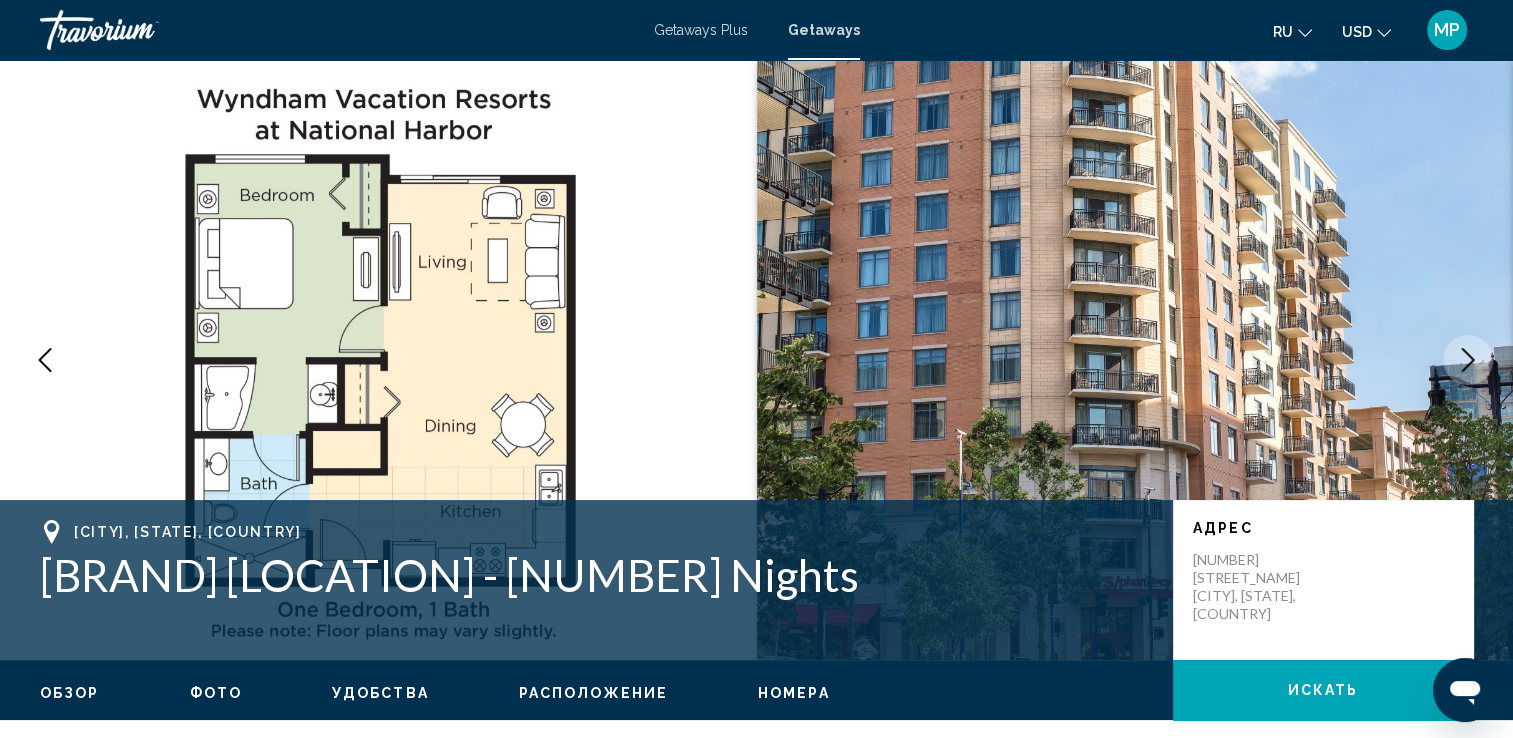 click at bounding box center [1468, 360] 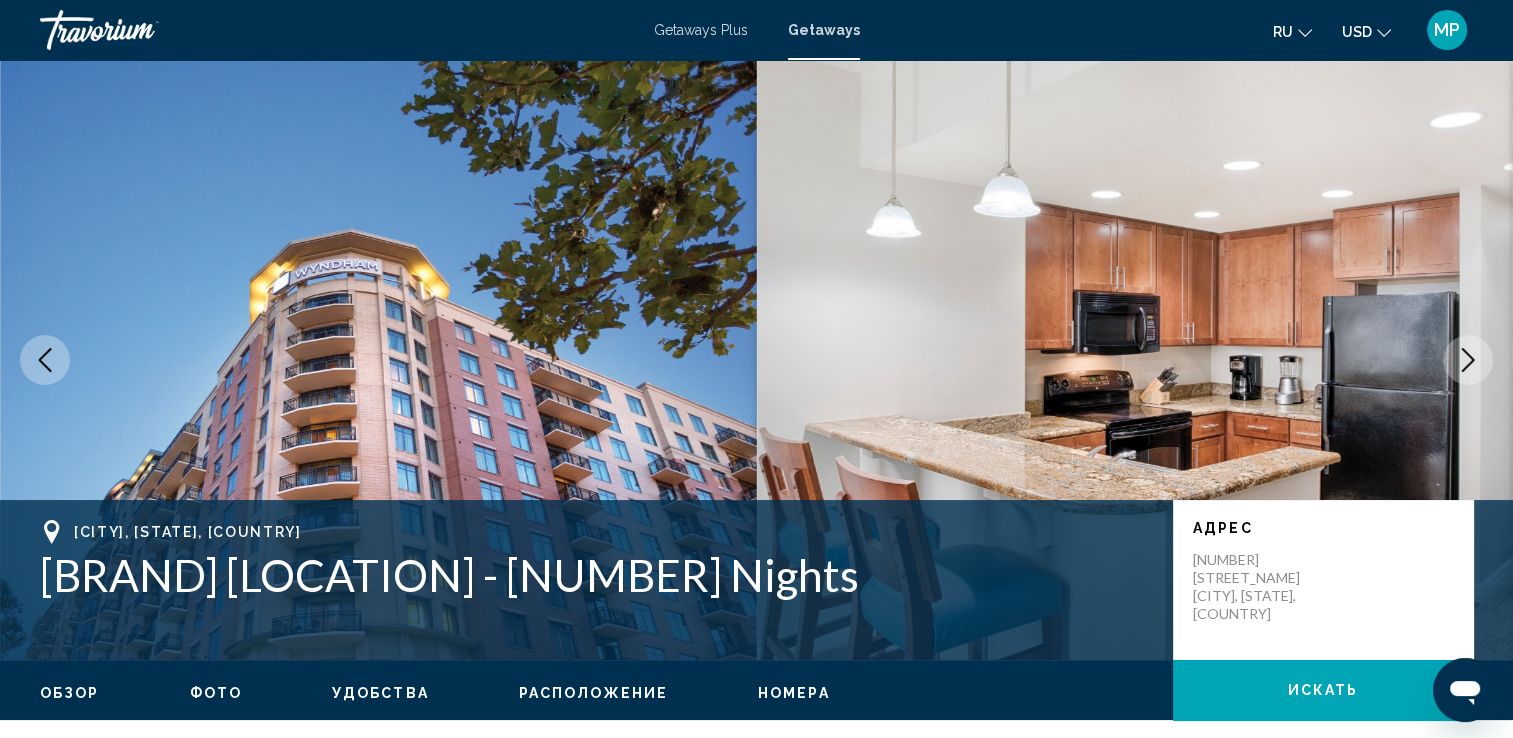 click at bounding box center (1468, 360) 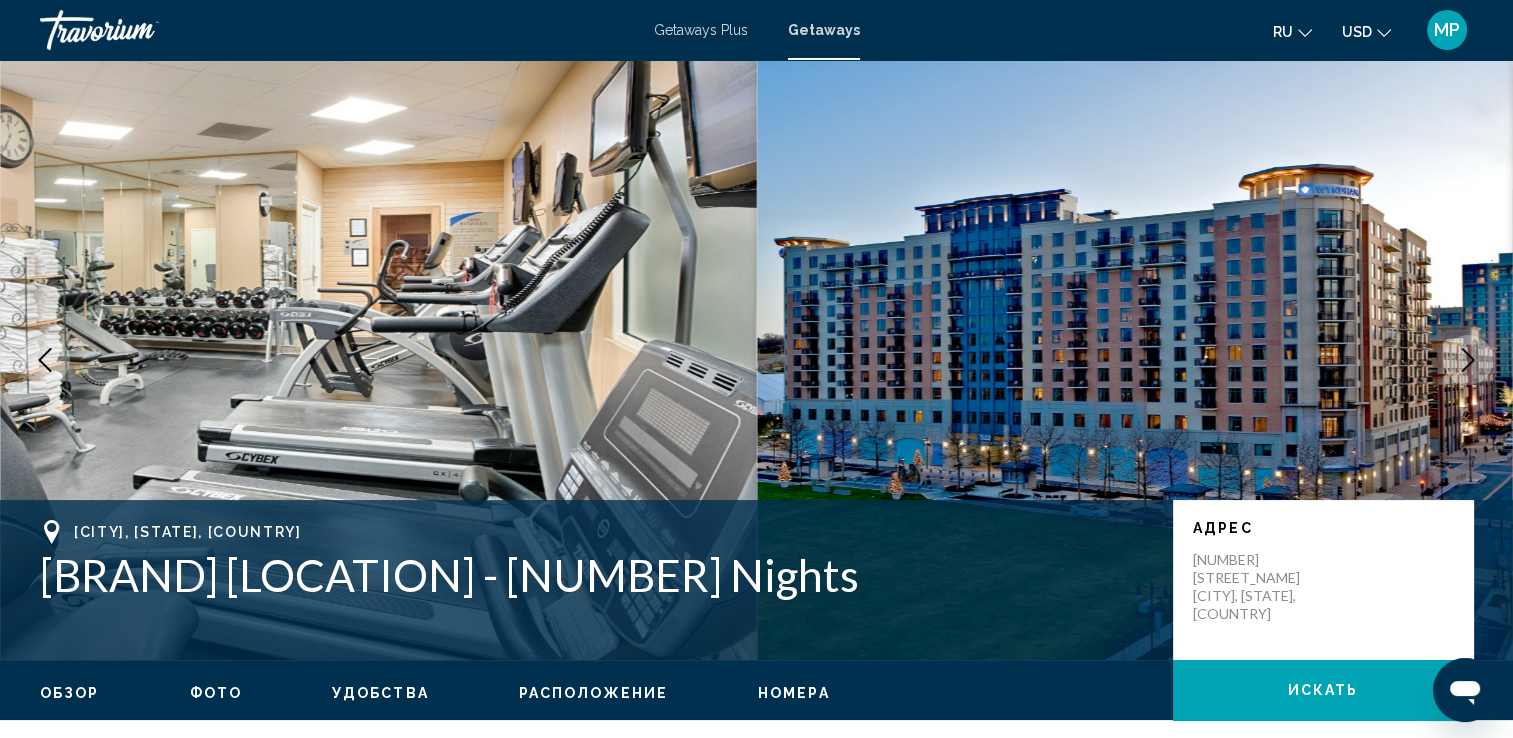 click at bounding box center (1468, 360) 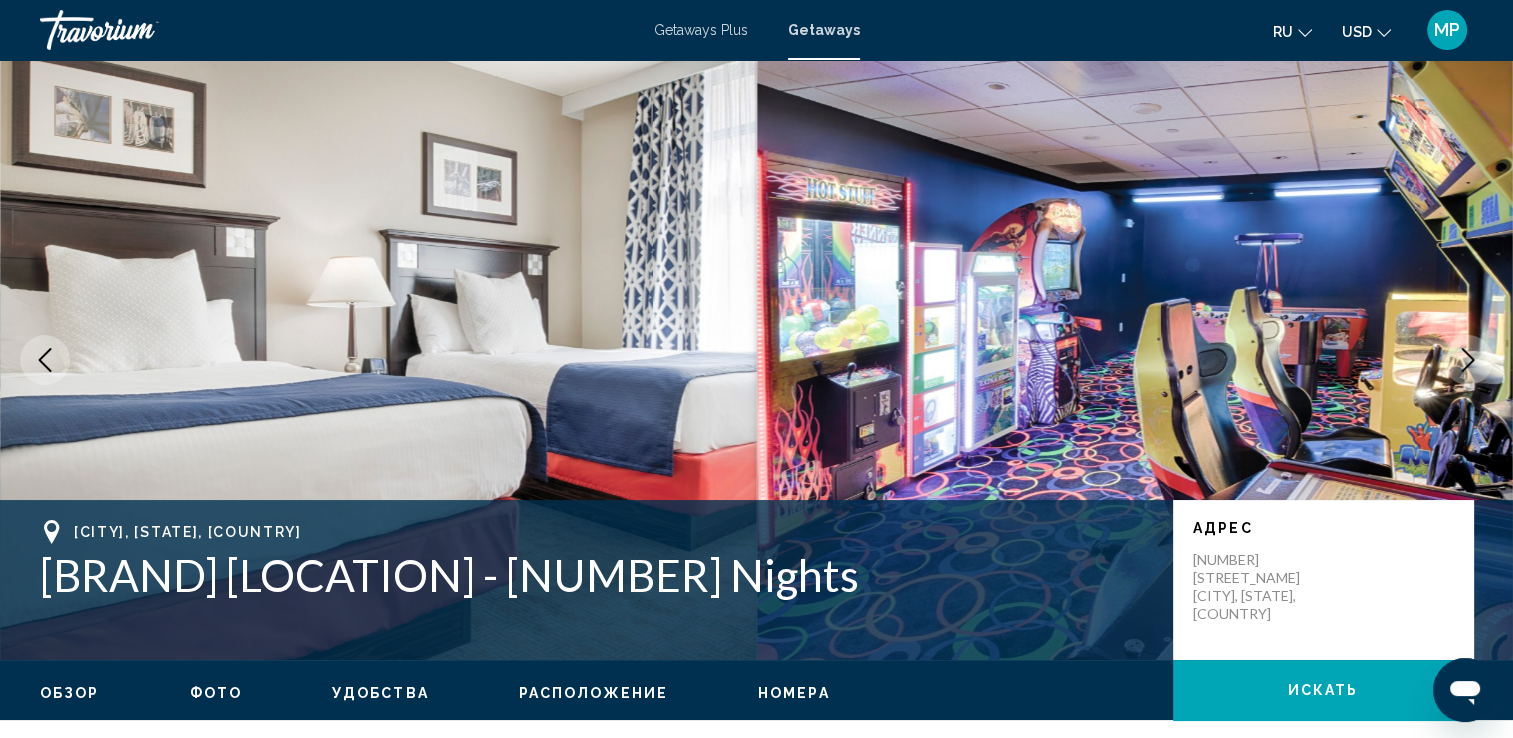 click at bounding box center [1468, 360] 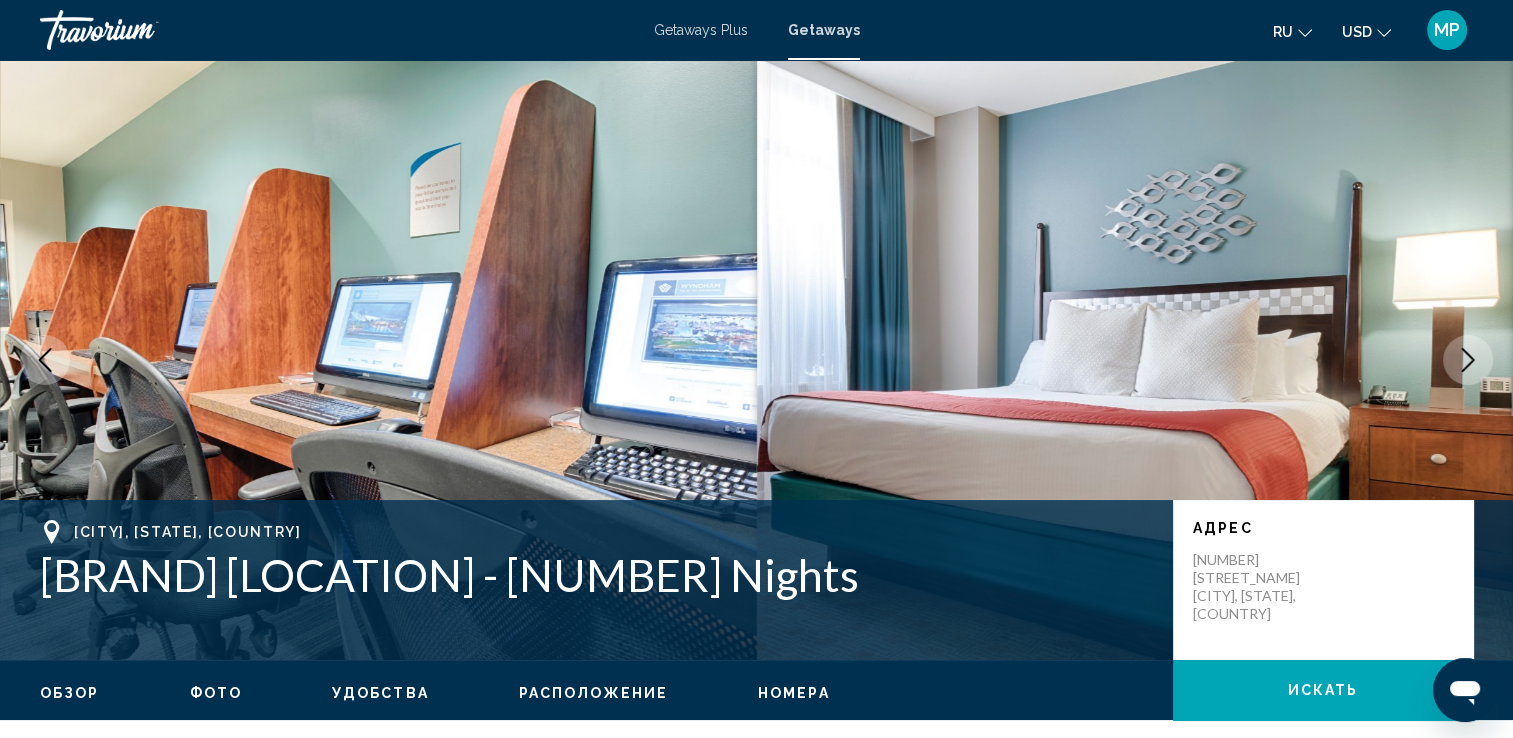 click at bounding box center (1468, 360) 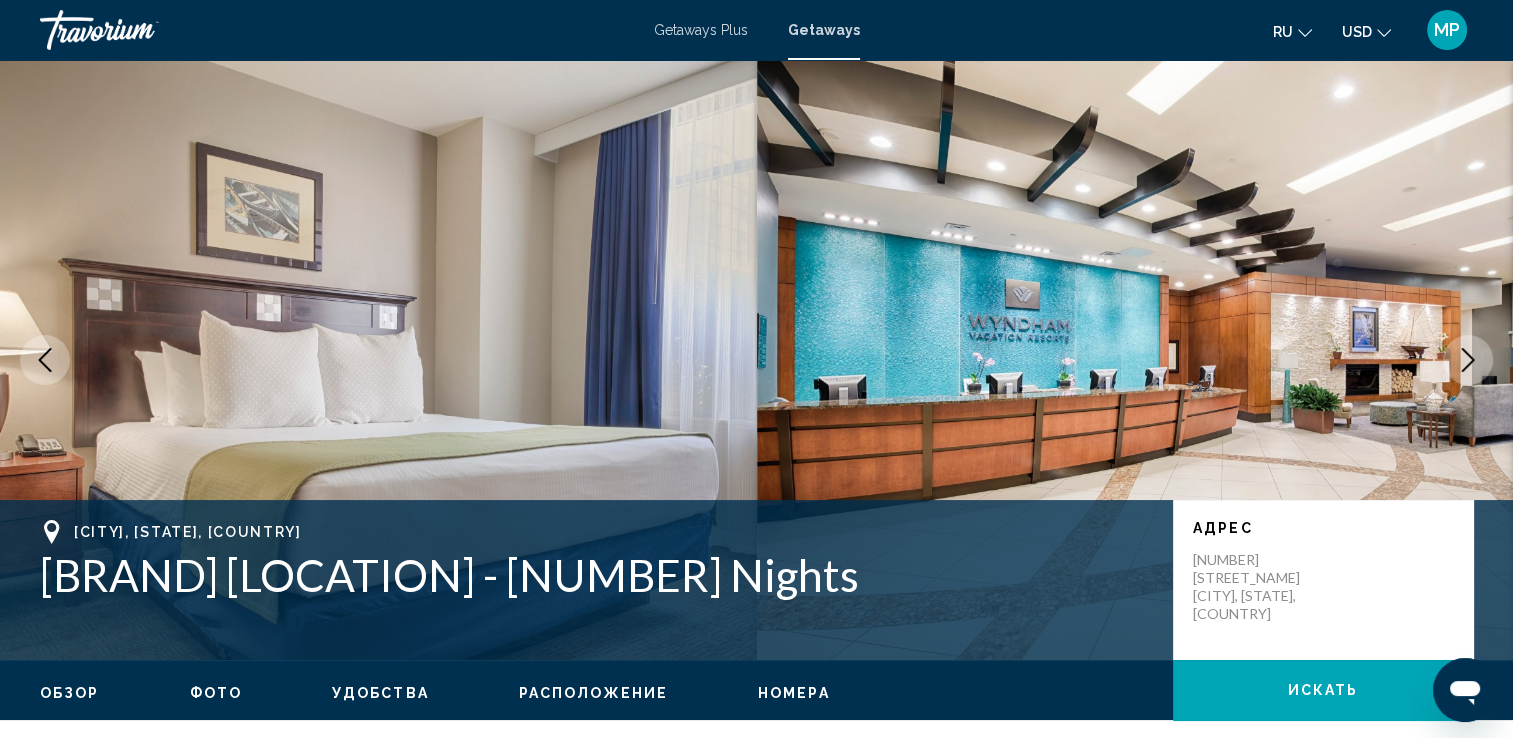 click at bounding box center (1468, 360) 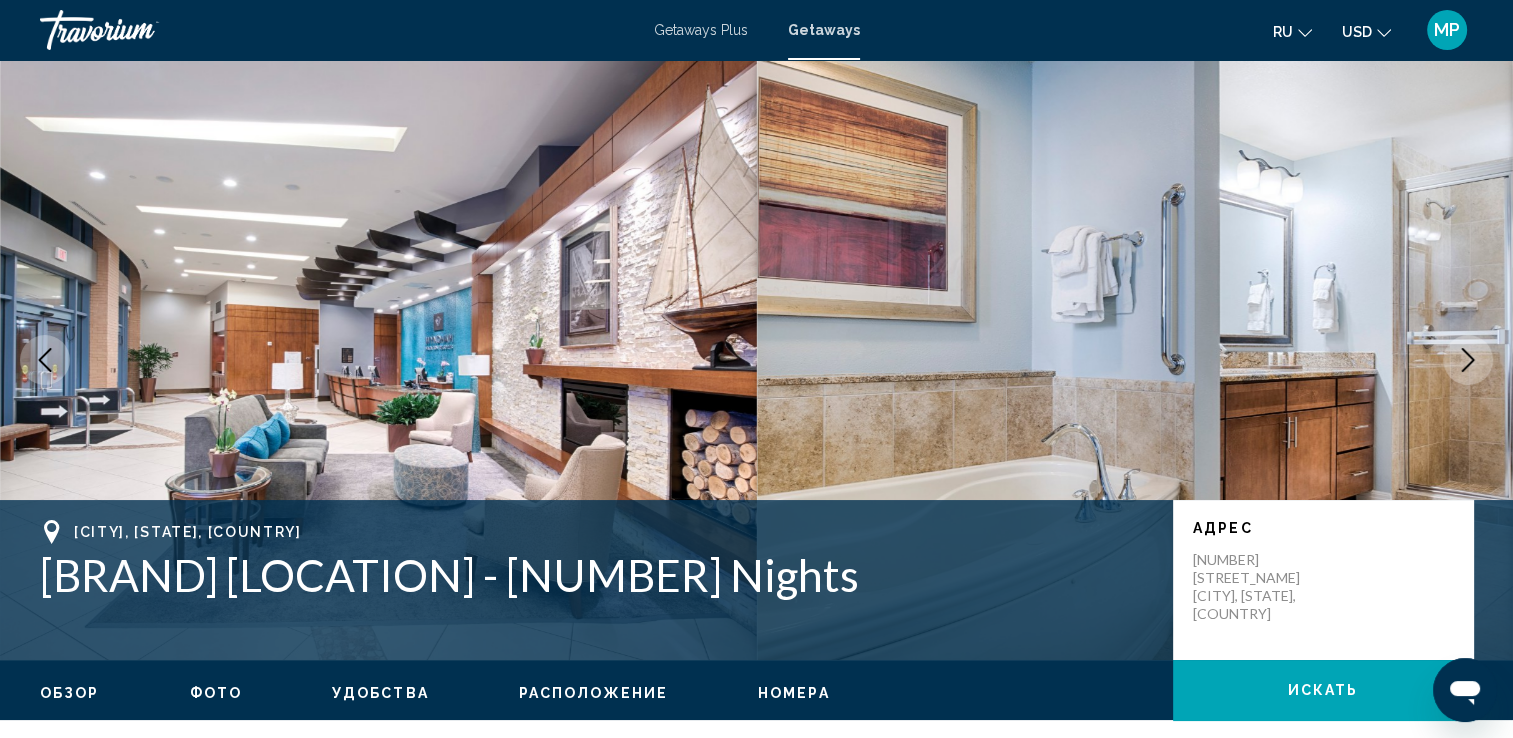 click at bounding box center (1468, 360) 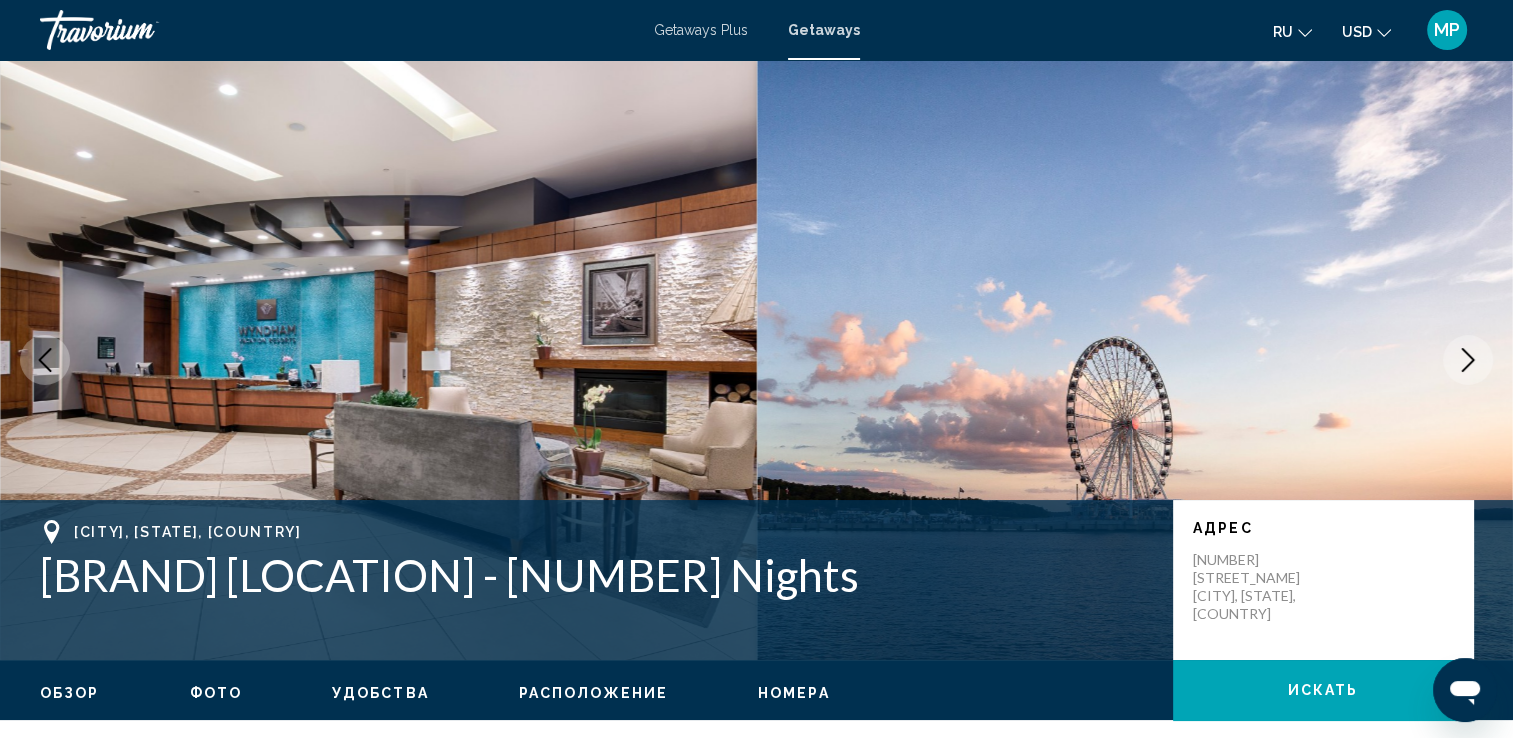 type 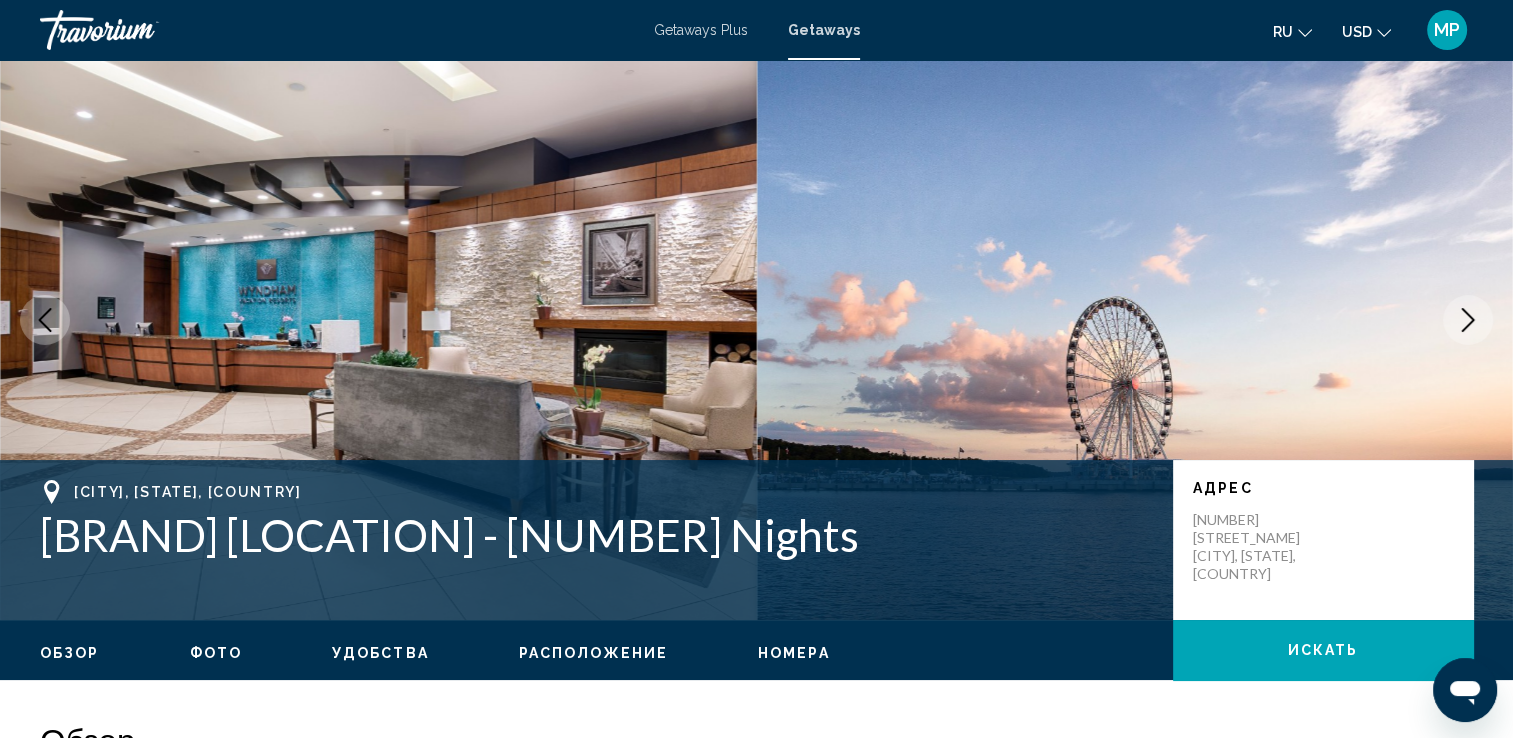 scroll, scrollTop: 80, scrollLeft: 0, axis: vertical 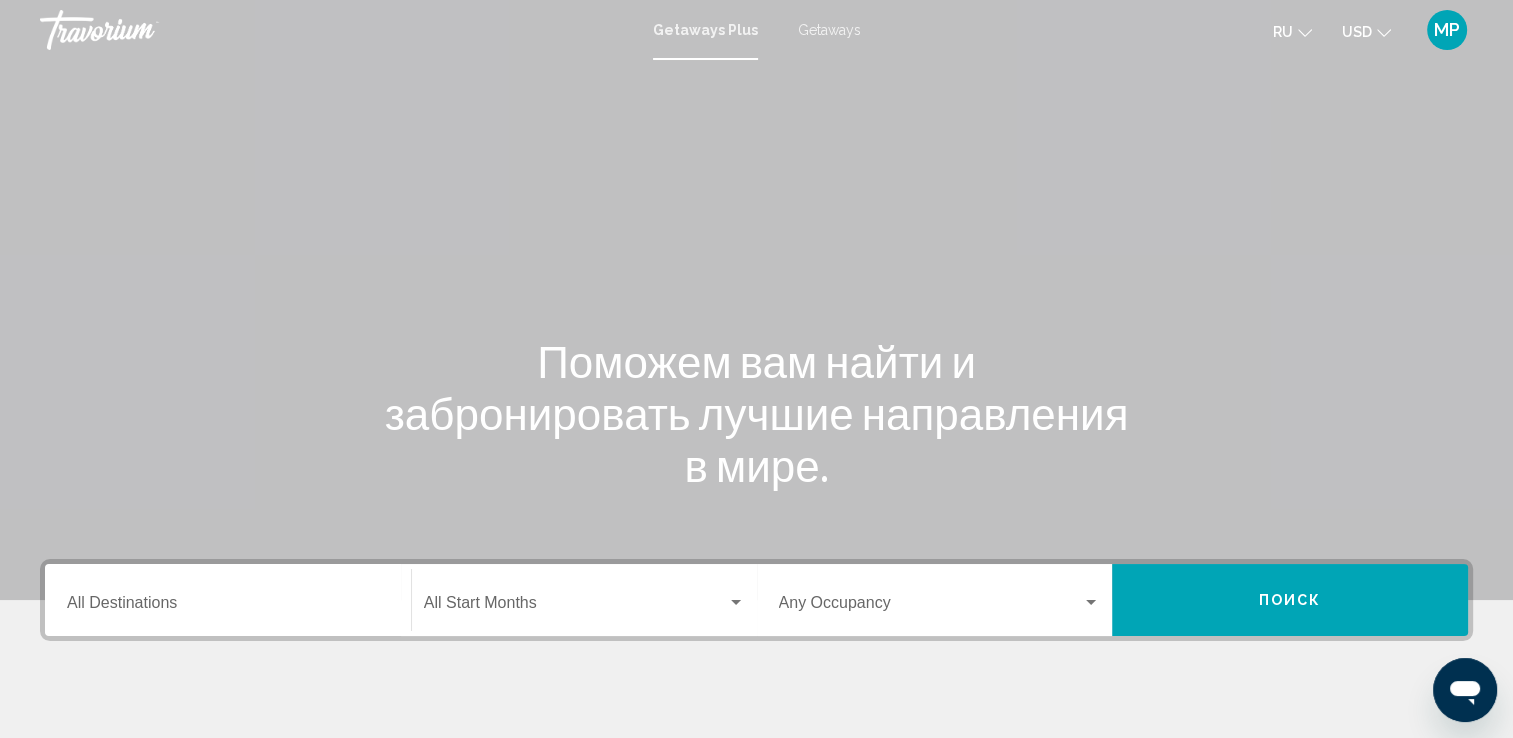 click on "Getaways" at bounding box center [829, 30] 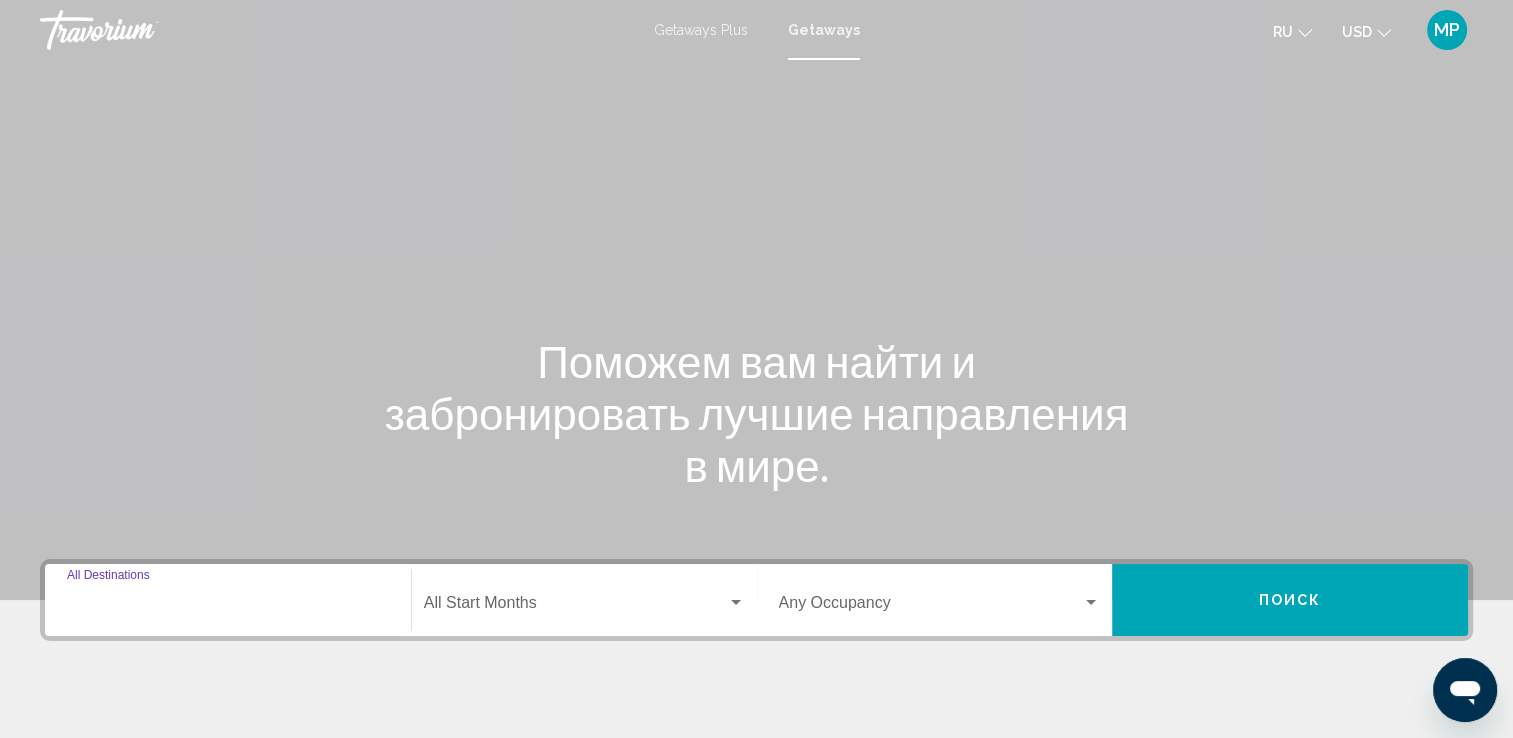 click on "Destination All Destinations" at bounding box center (228, 607) 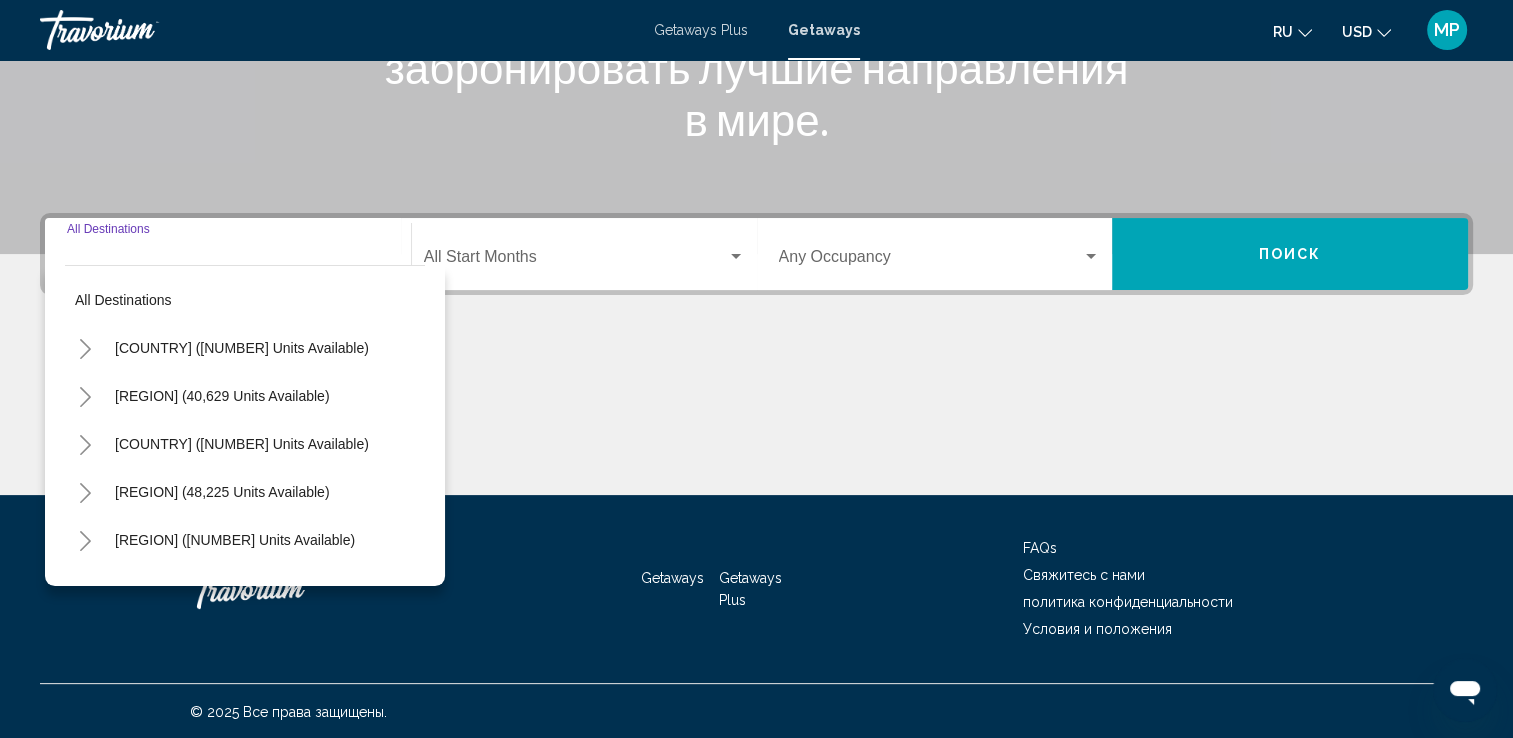 scroll, scrollTop: 347, scrollLeft: 0, axis: vertical 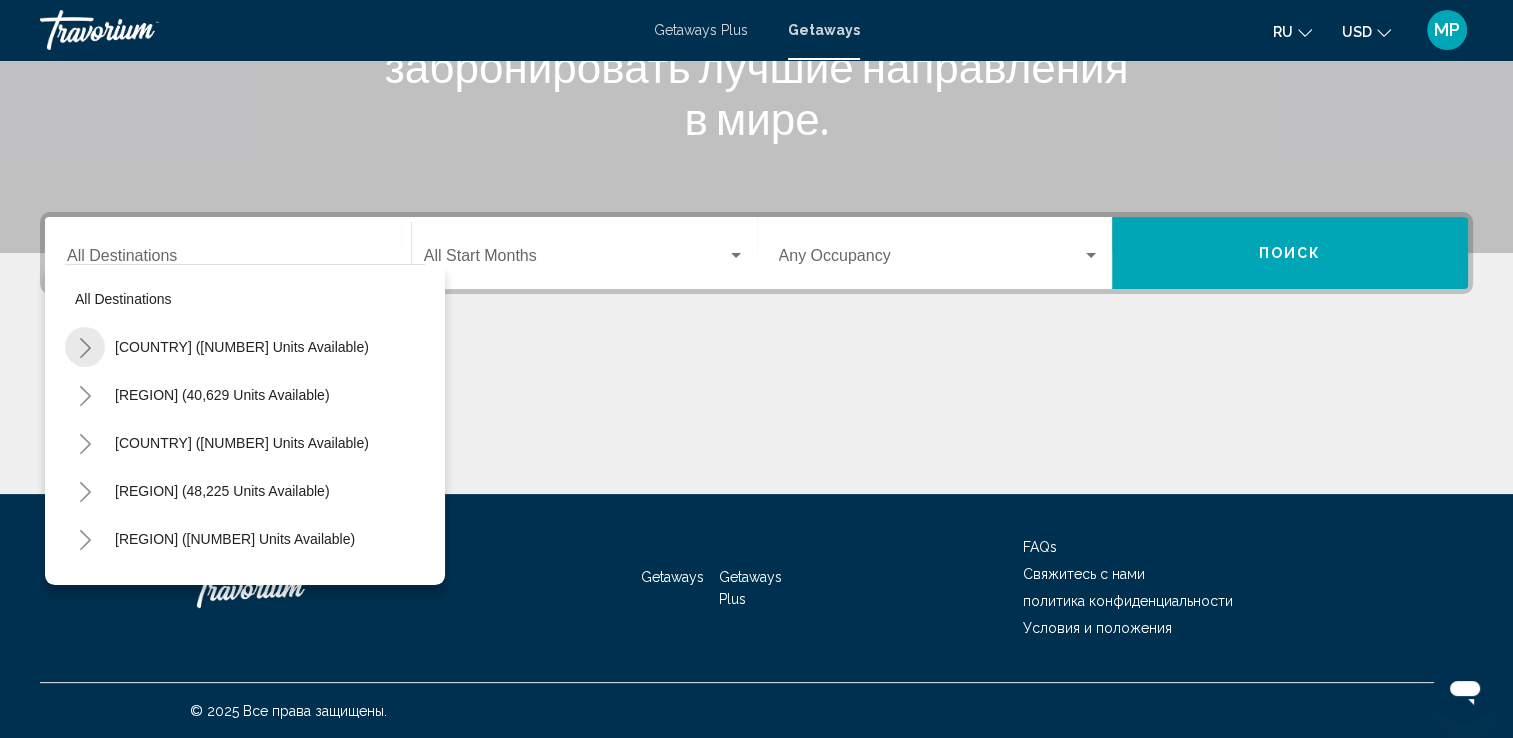 click at bounding box center [85, 348] 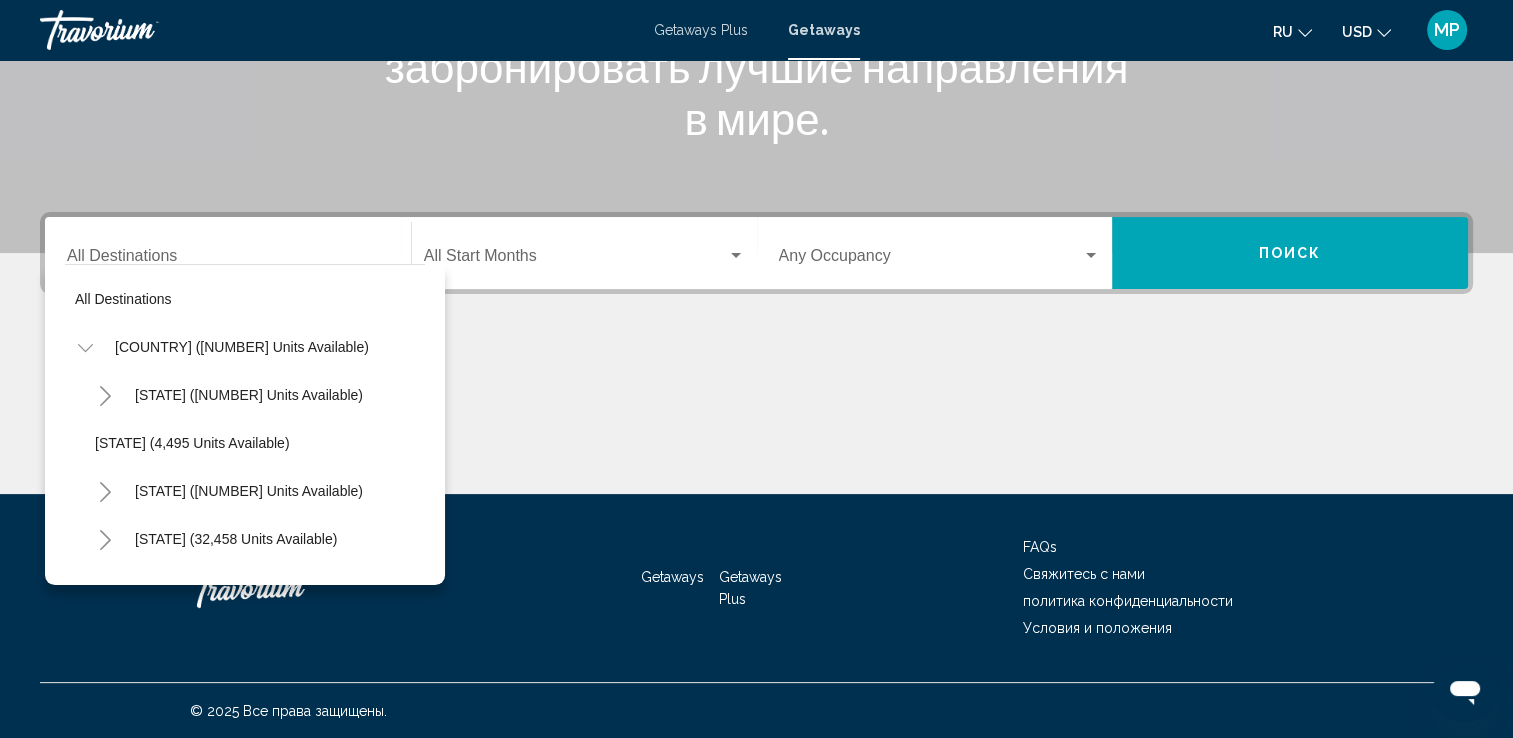 type 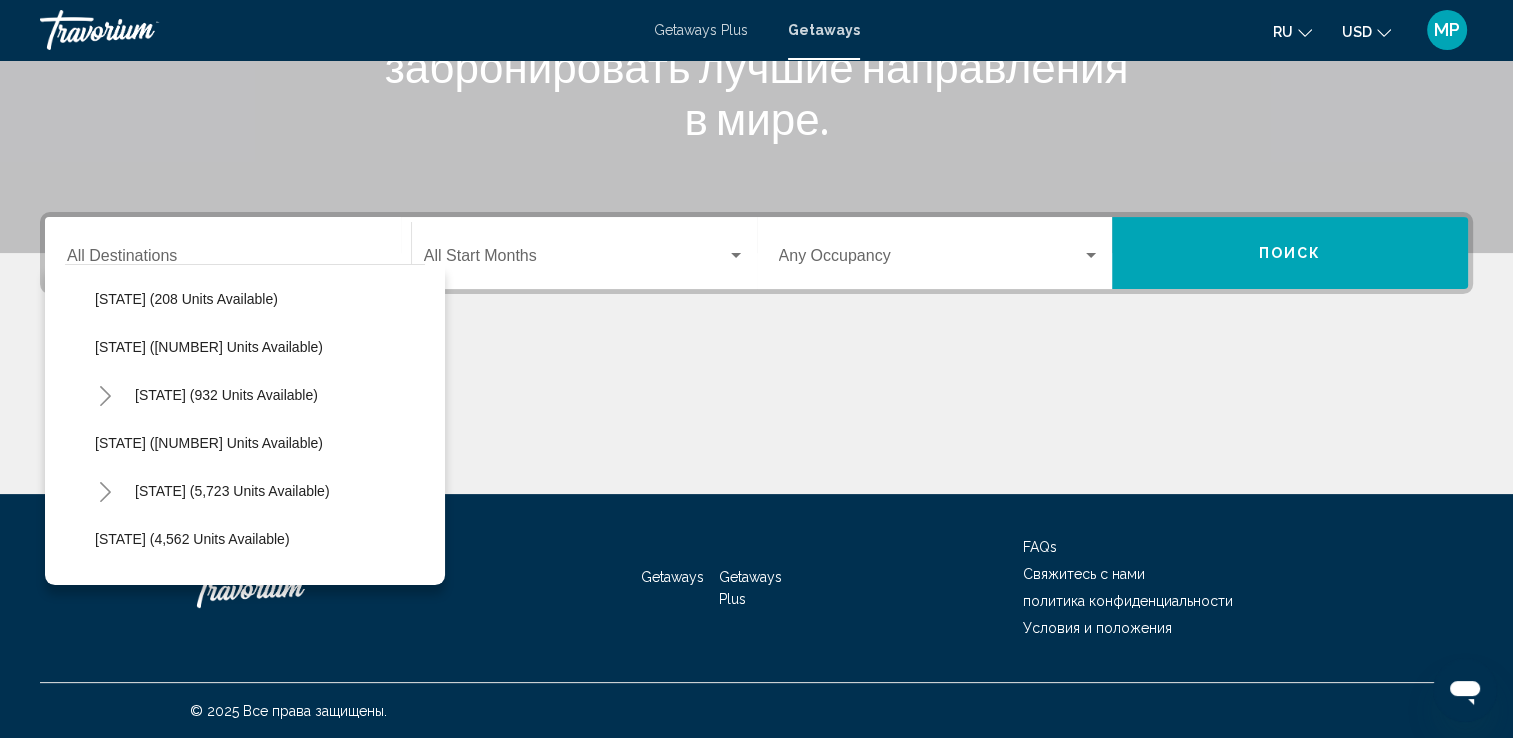 scroll, scrollTop: 760, scrollLeft: 0, axis: vertical 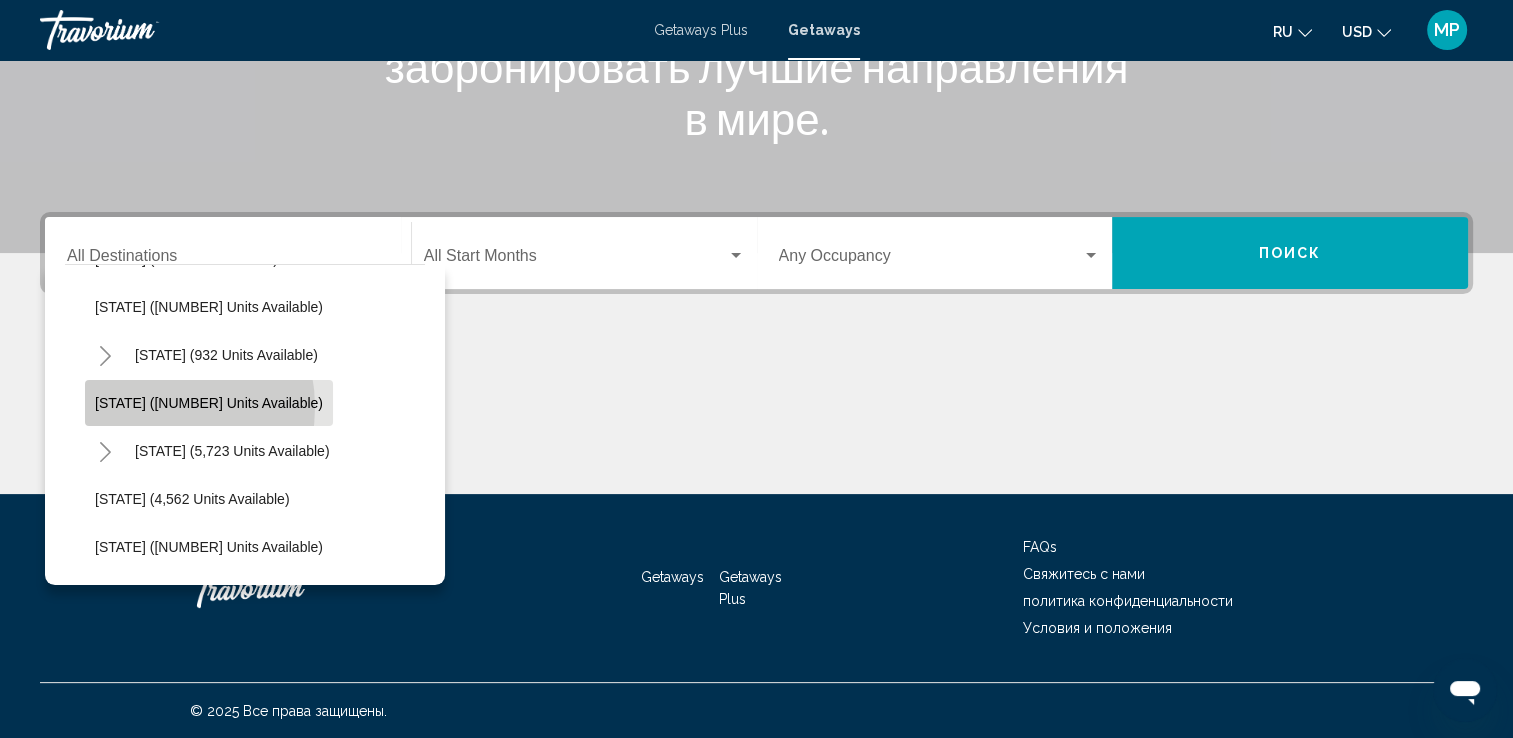 click on "[STATE] ([NUMBER] units available)" at bounding box center (209, 403) 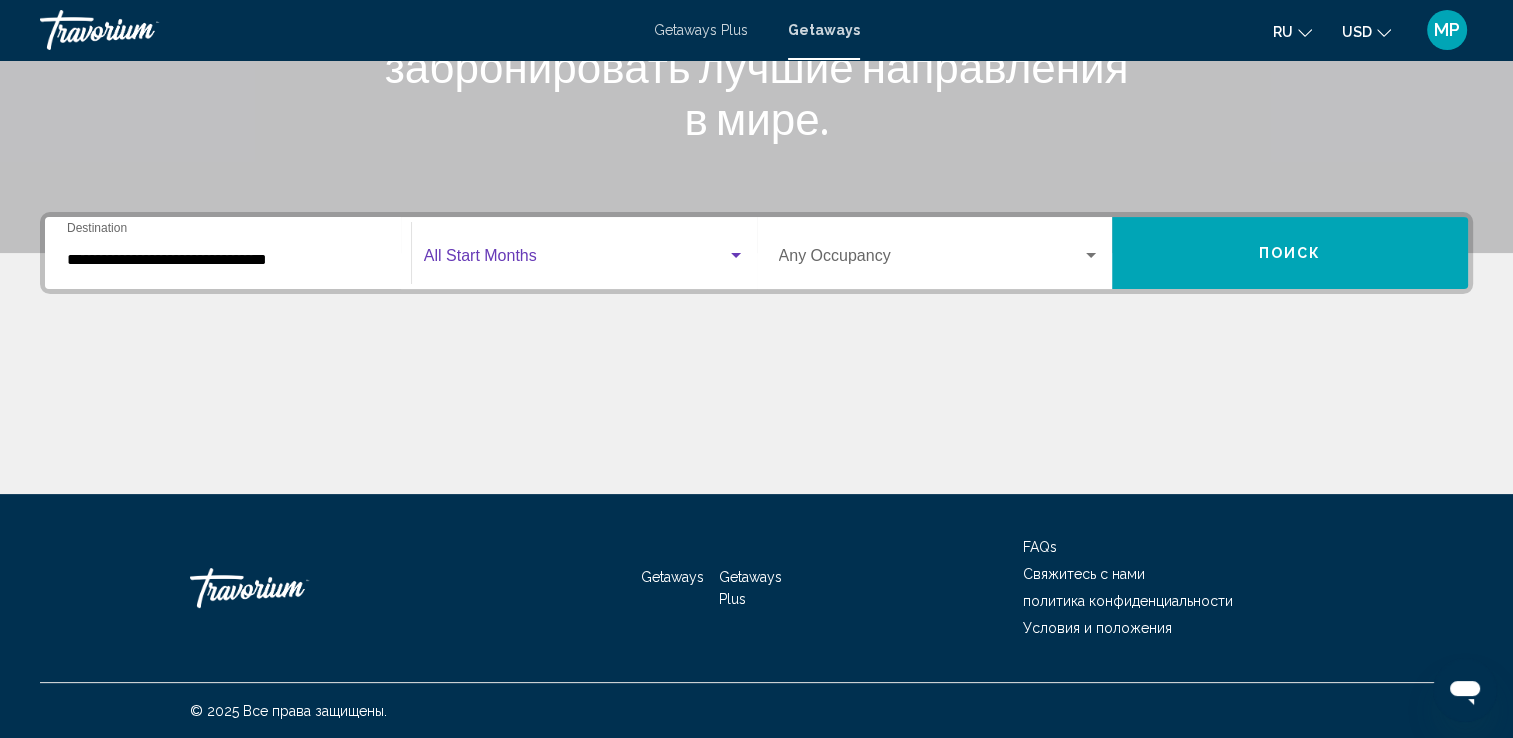 click at bounding box center (736, 255) 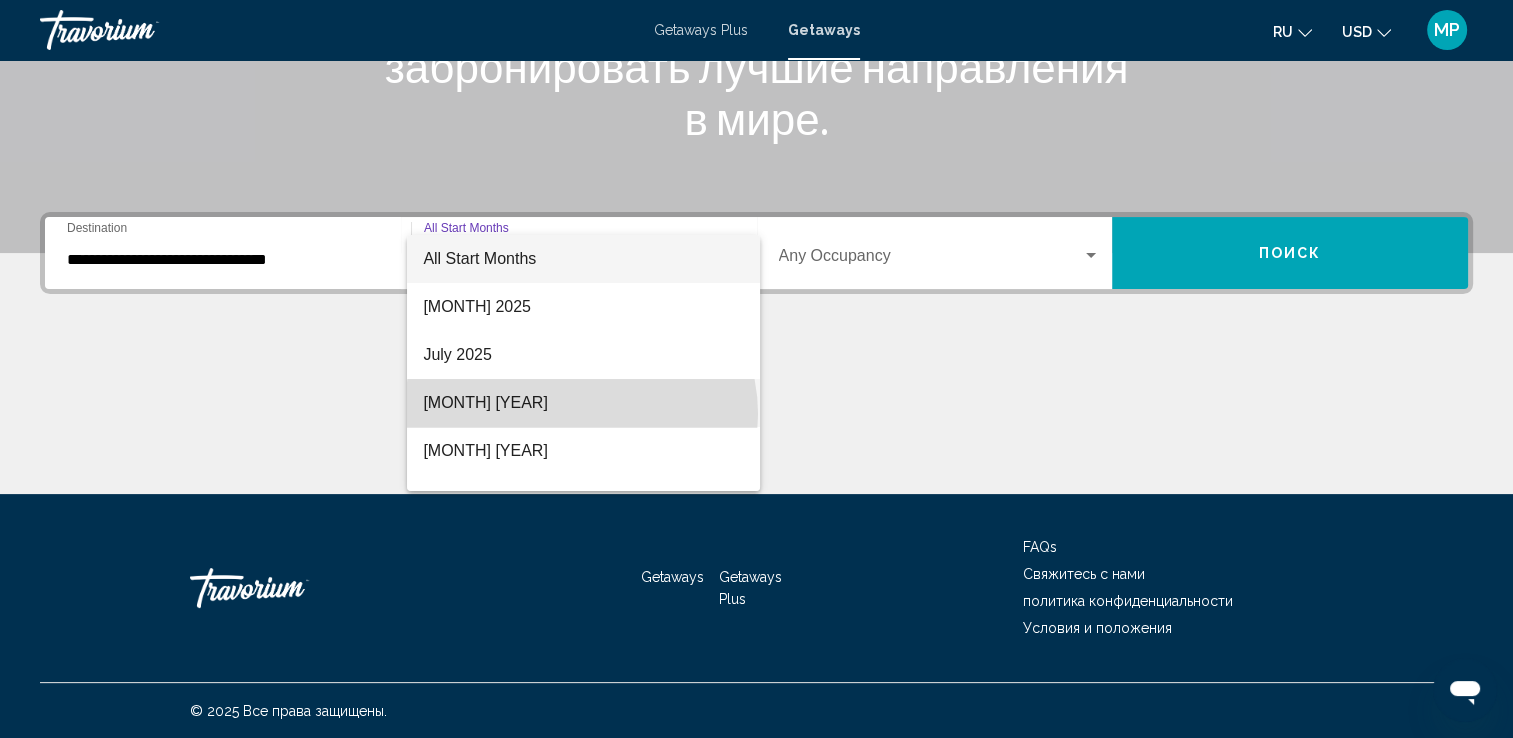 click on "[MONTH] [YEAR]" at bounding box center (583, 403) 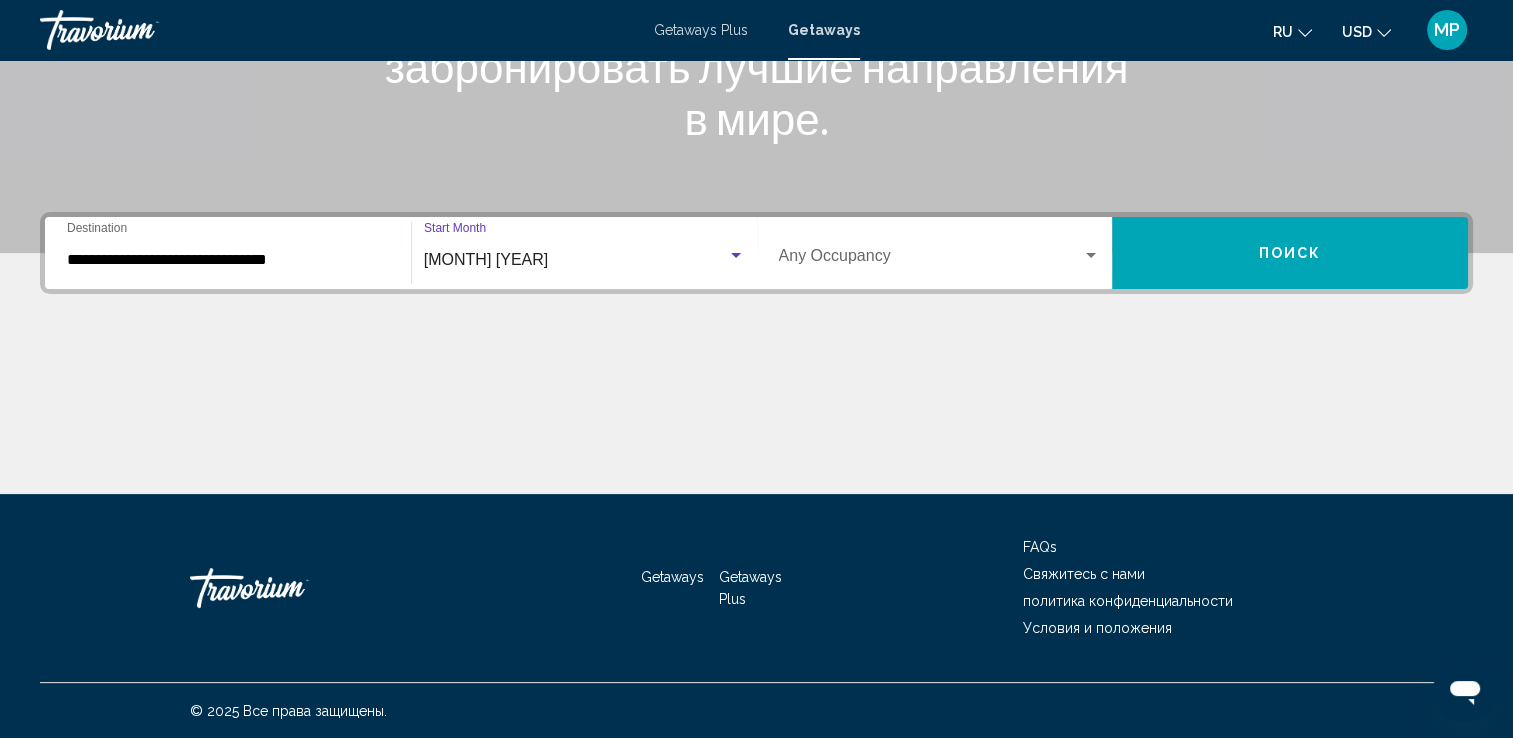 click on "Поиск" at bounding box center (1290, 253) 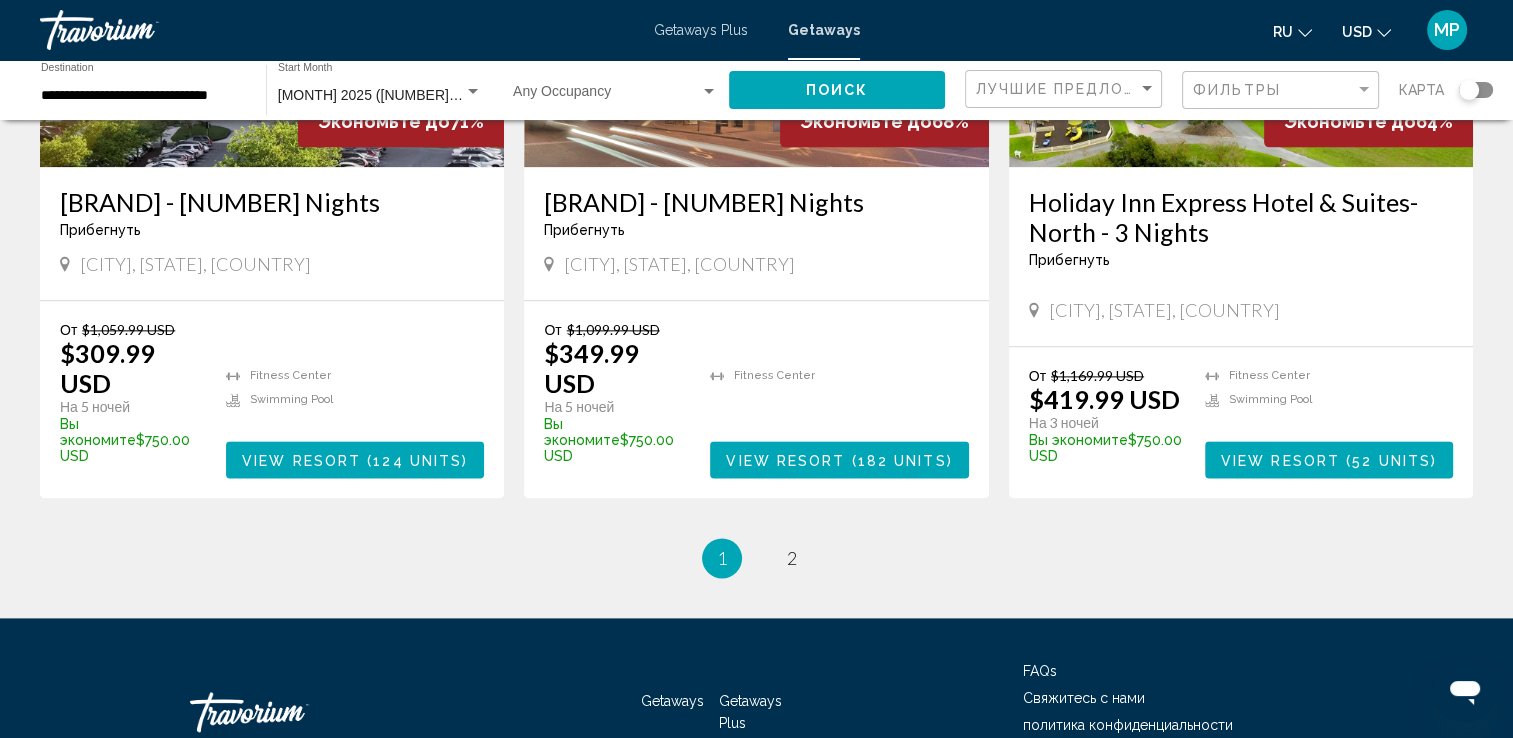 scroll, scrollTop: 2496, scrollLeft: 0, axis: vertical 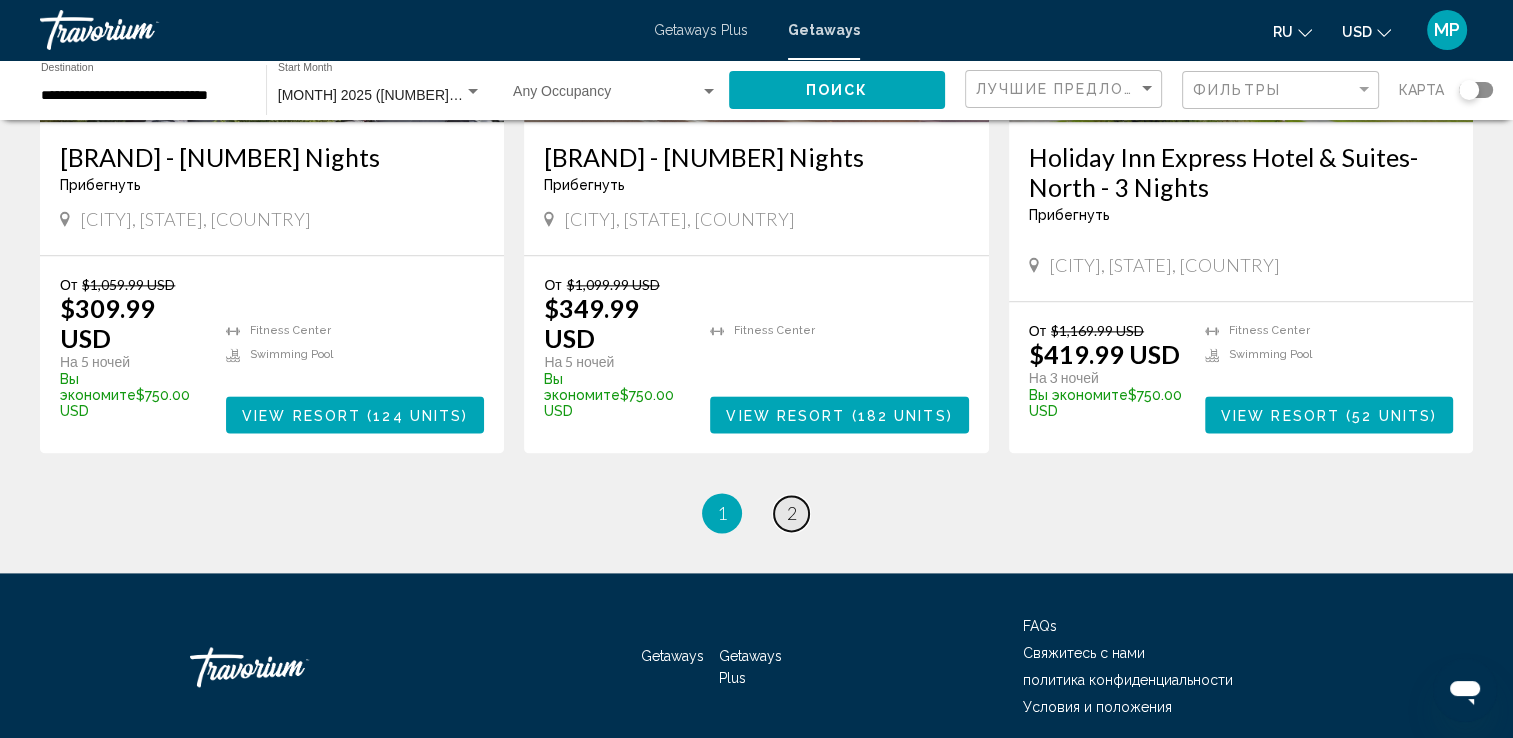 click on "2" at bounding box center (792, 513) 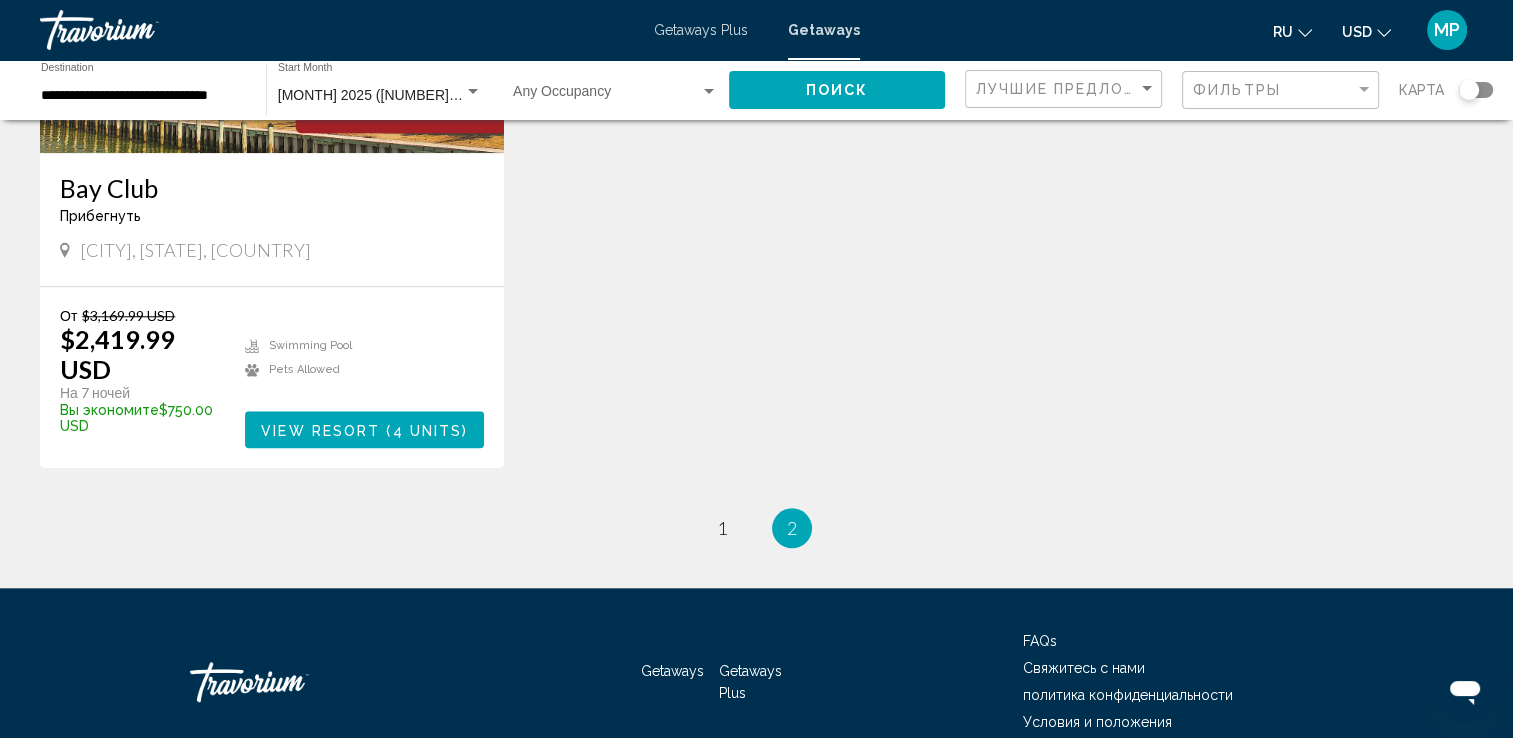 scroll, scrollTop: 1821, scrollLeft: 0, axis: vertical 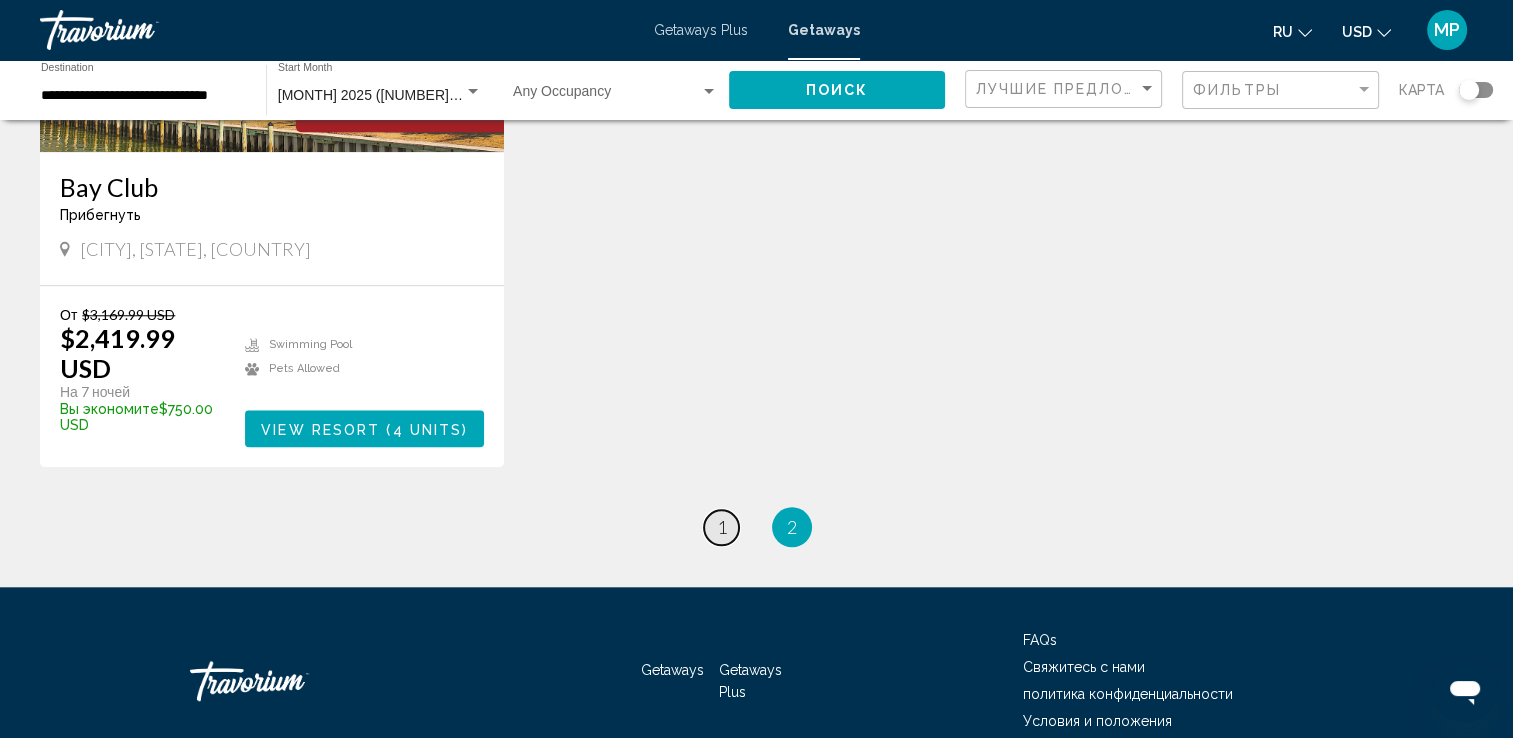 click on "1" at bounding box center [722, 527] 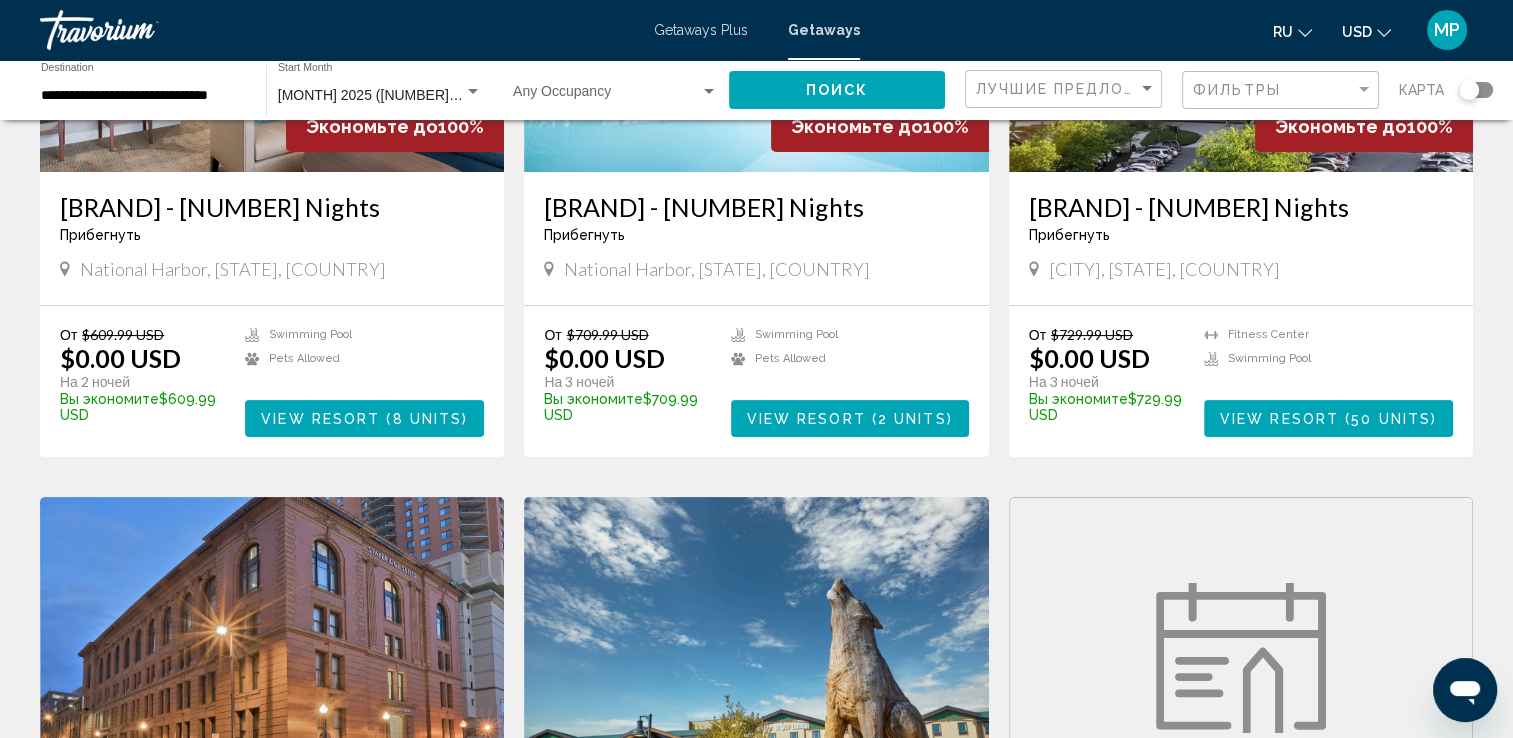 scroll, scrollTop: 360, scrollLeft: 0, axis: vertical 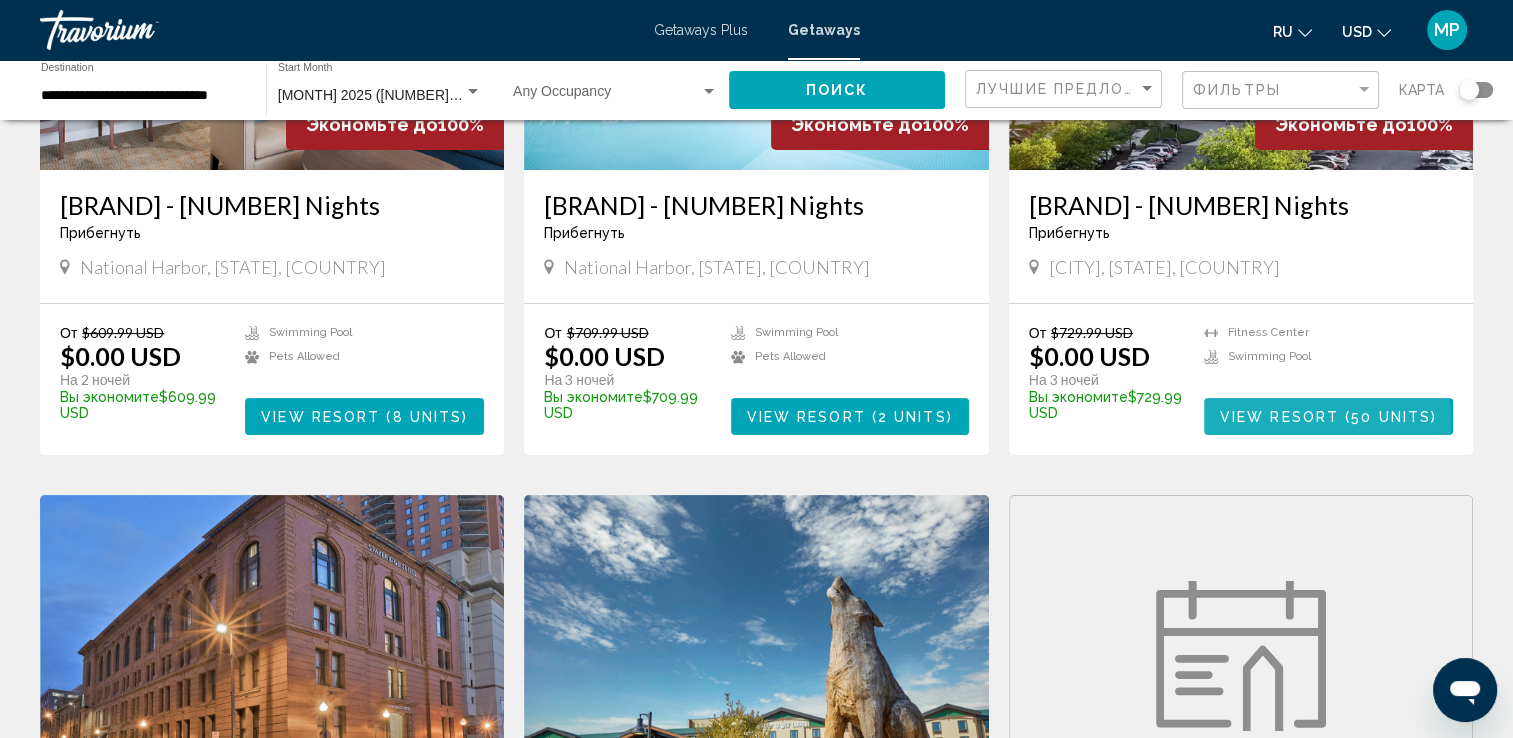 click on "View Resort" at bounding box center (1279, 417) 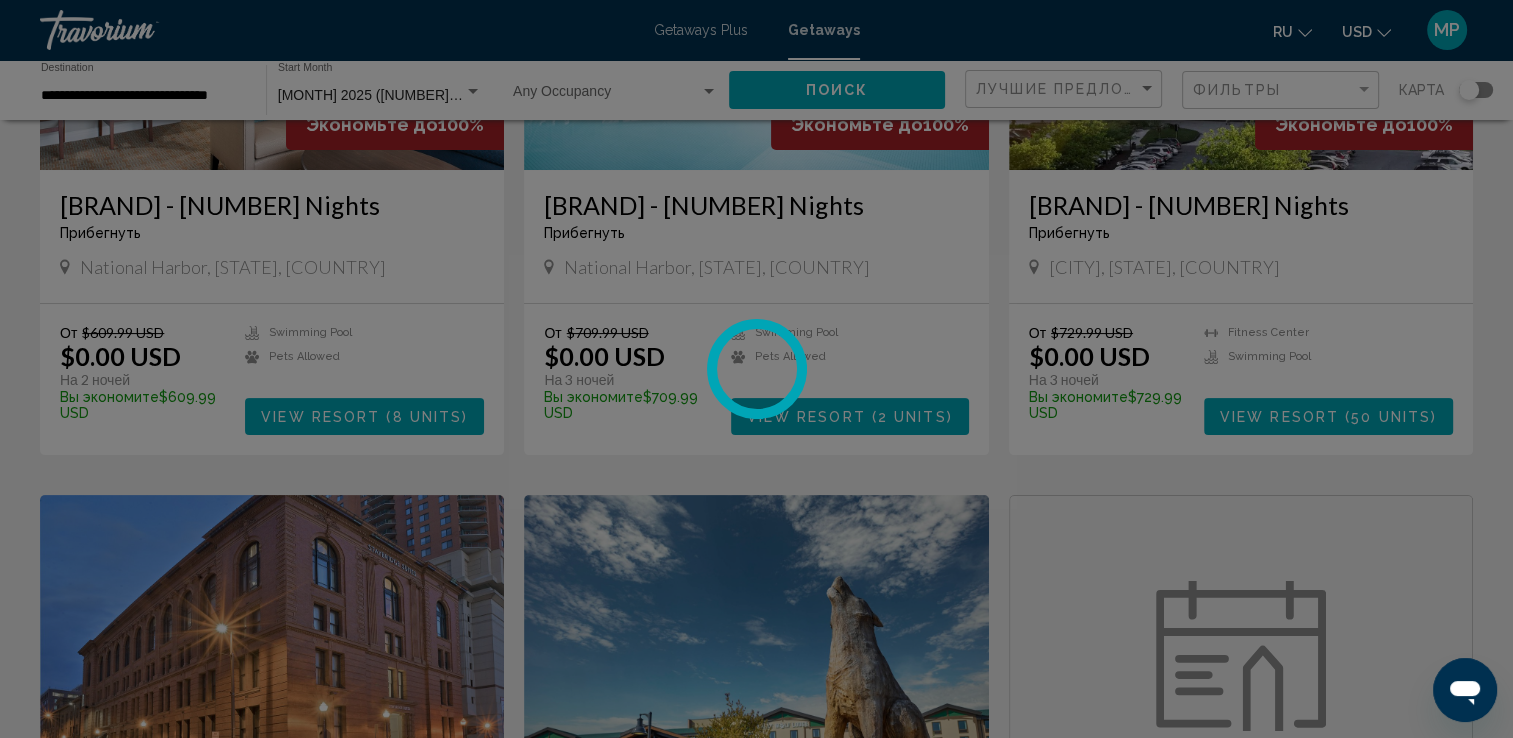 scroll, scrollTop: 0, scrollLeft: 0, axis: both 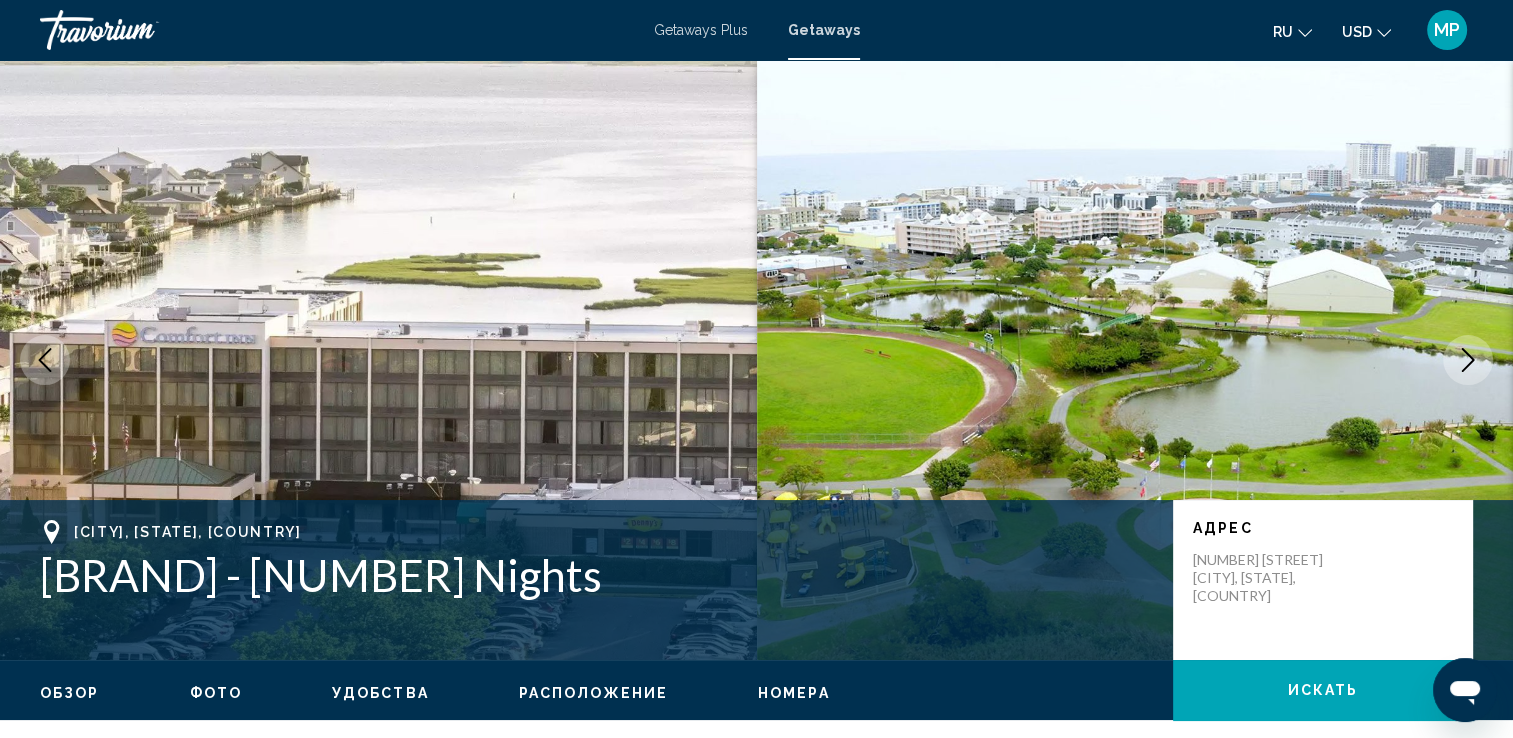 type 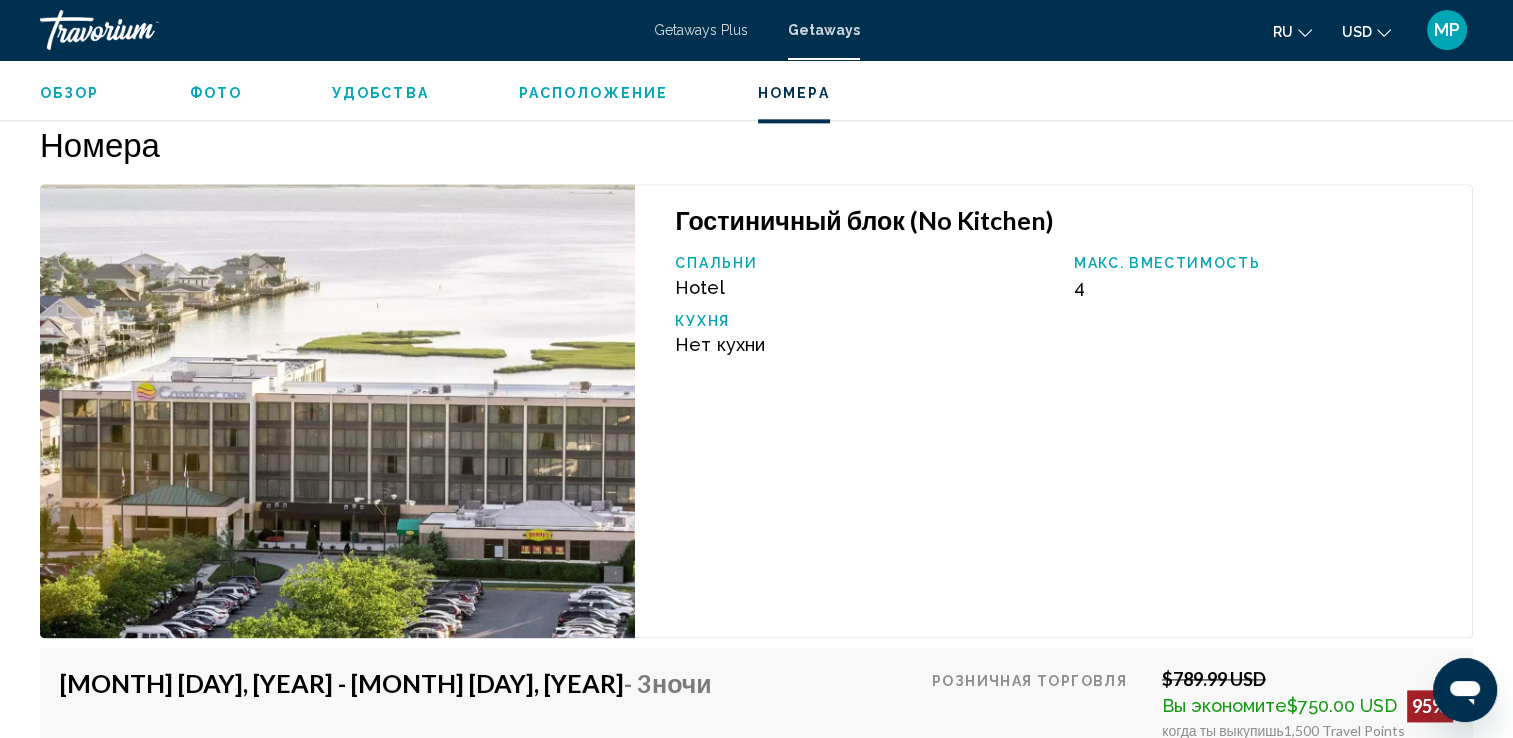 scroll, scrollTop: 2478, scrollLeft: 0, axis: vertical 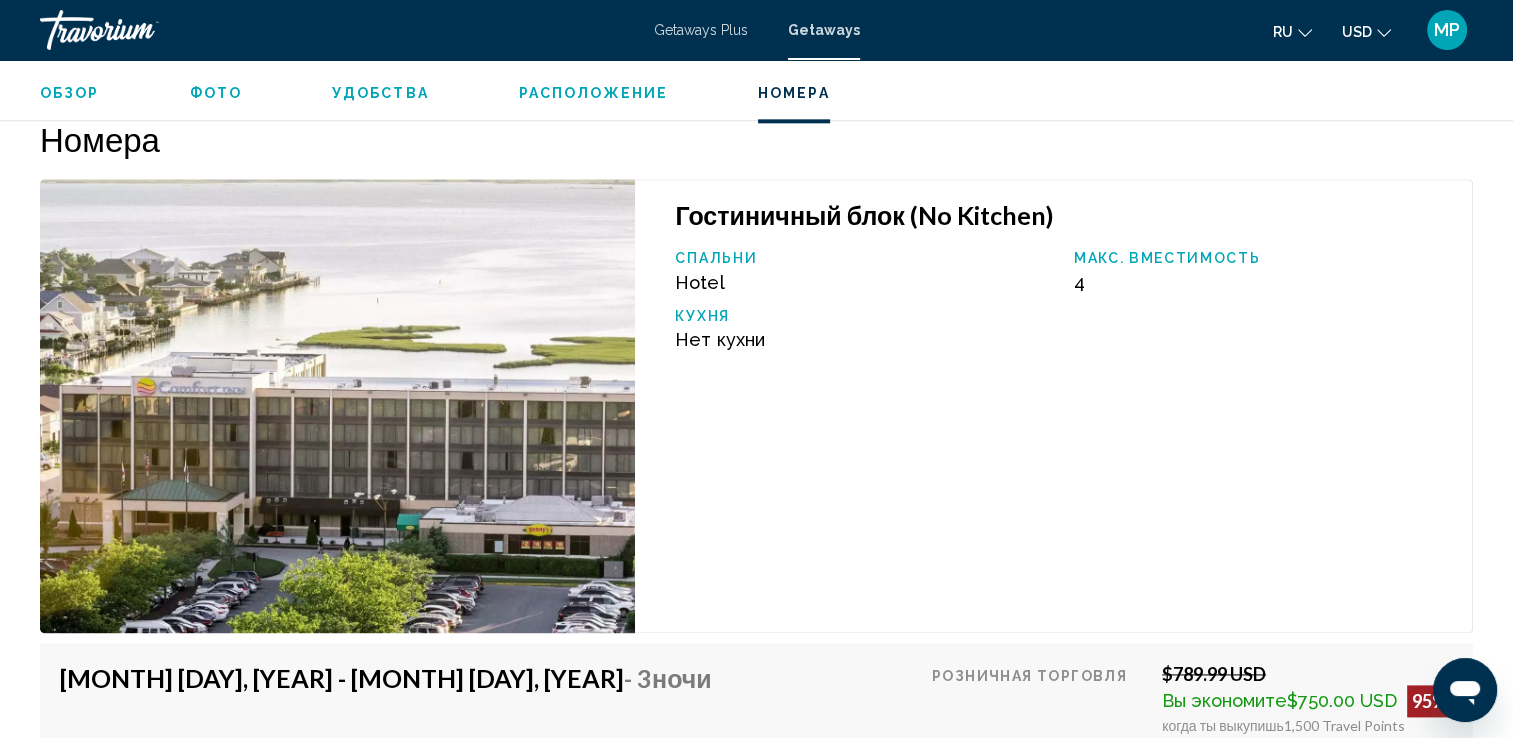 click on "Фото" at bounding box center (216, 93) 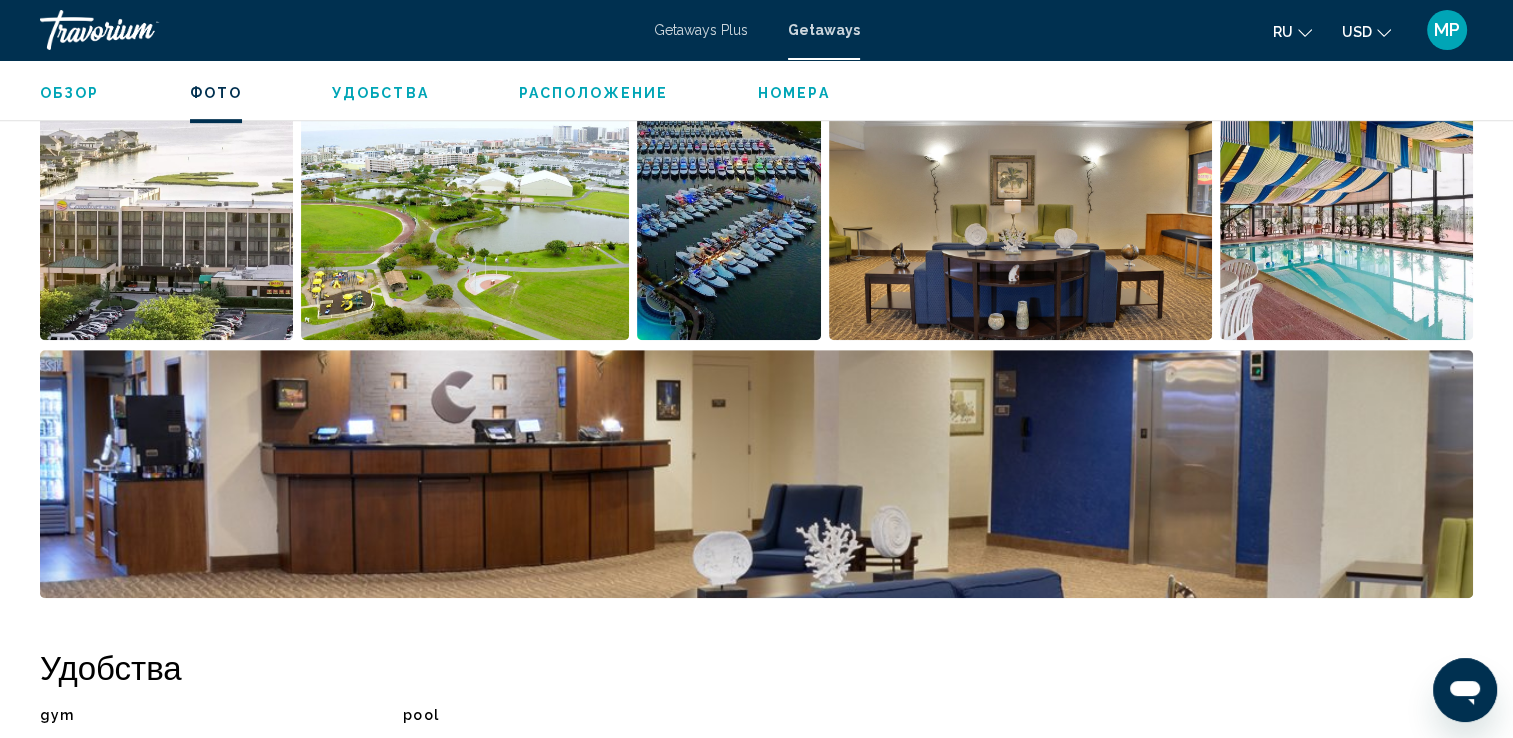 scroll, scrollTop: 876, scrollLeft: 0, axis: vertical 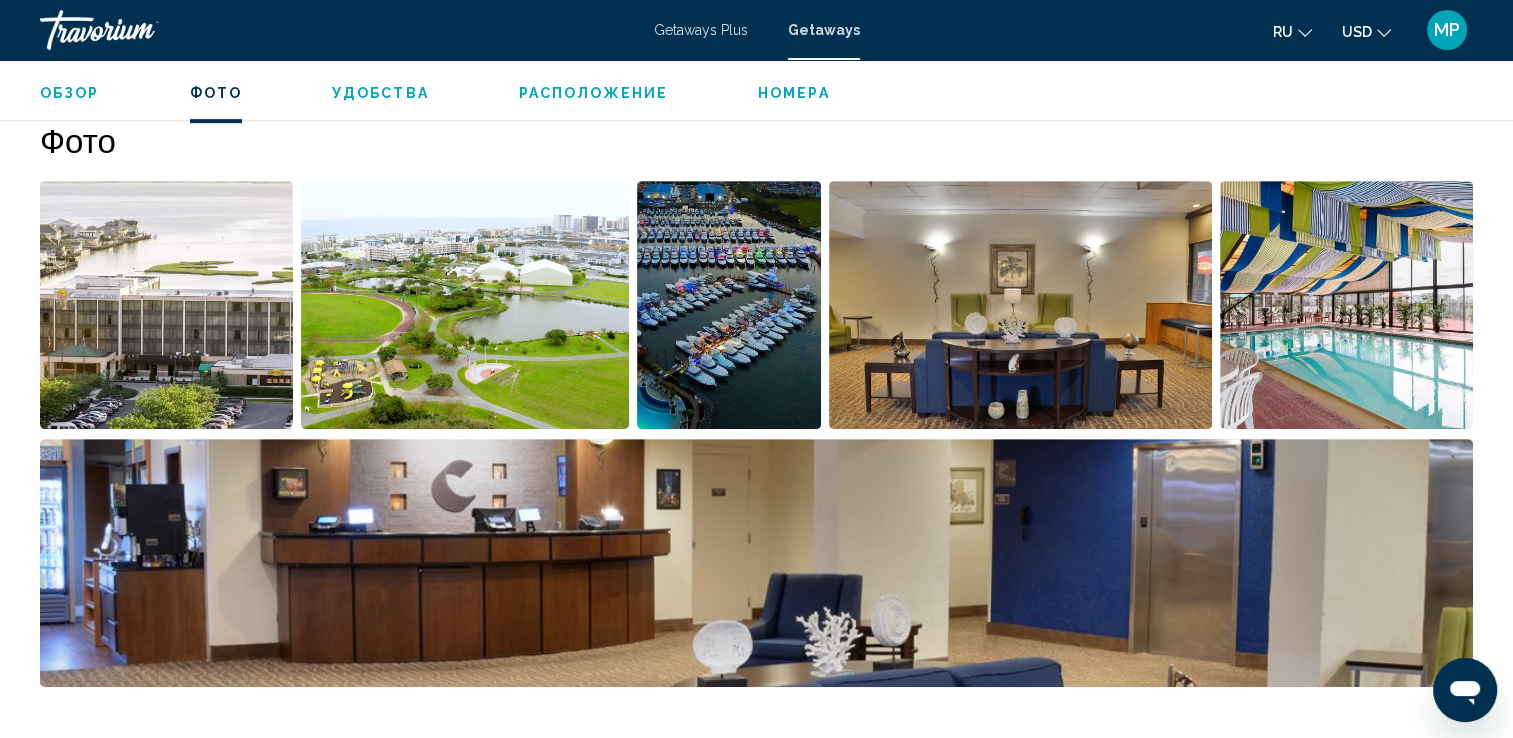 click at bounding box center [166, 305] 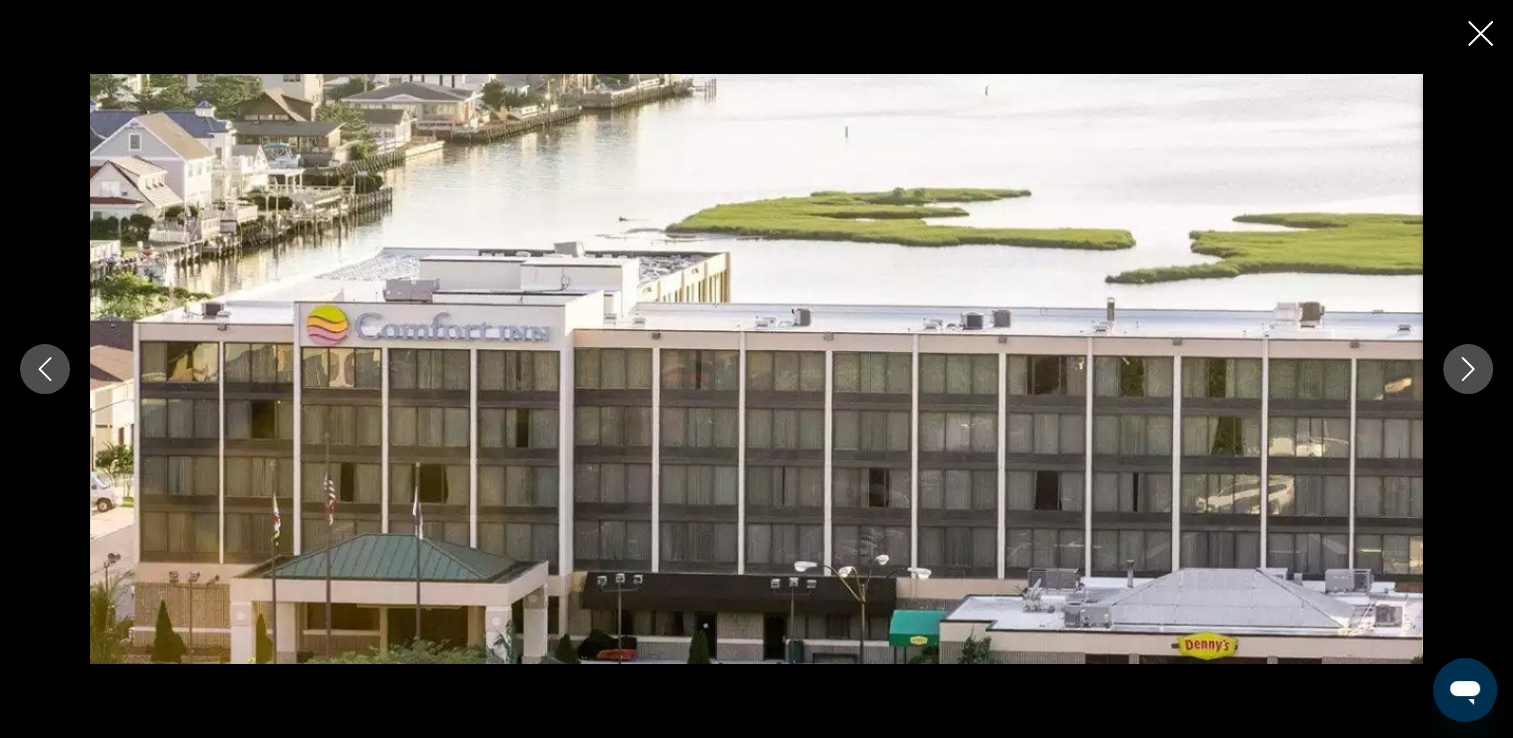 click at bounding box center (1468, 369) 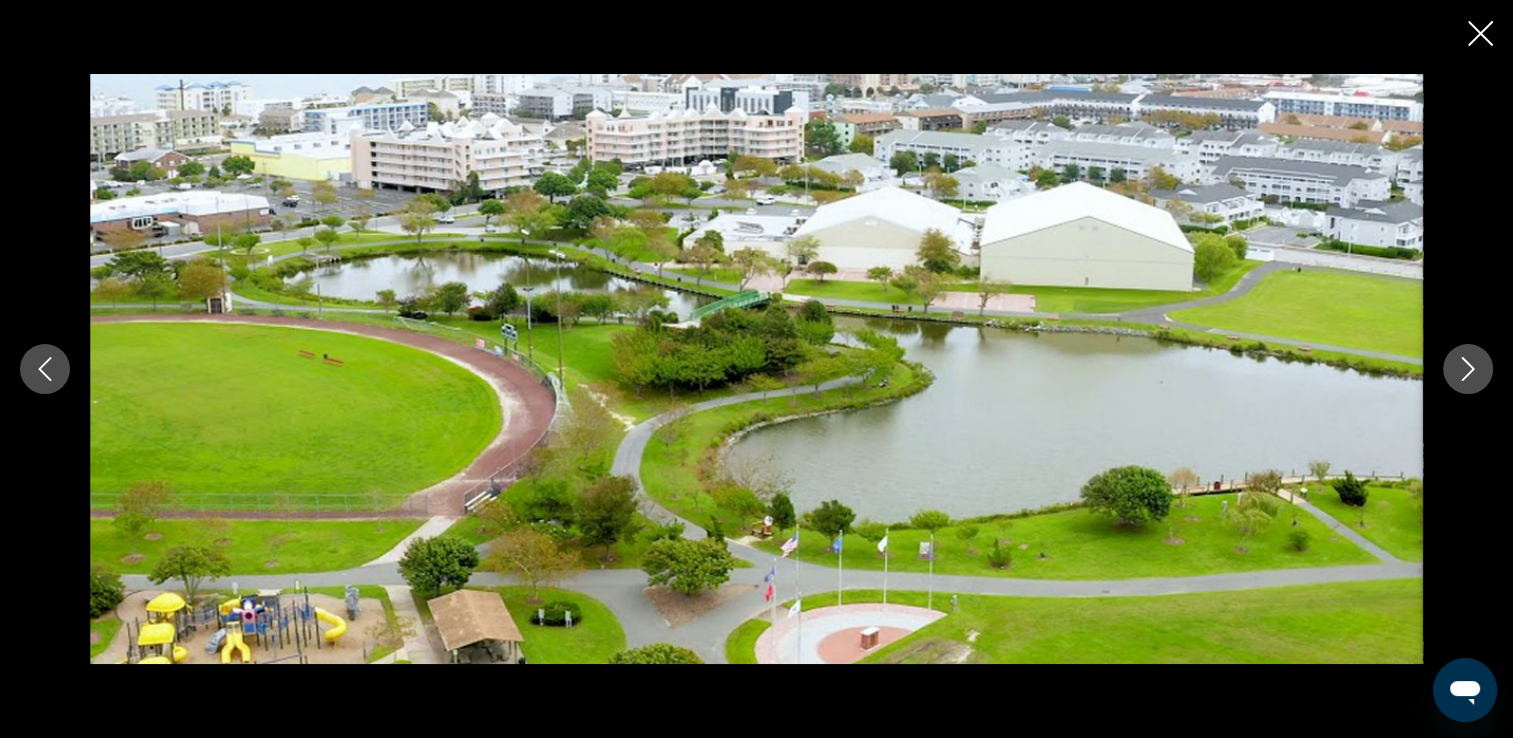 click at bounding box center [1468, 369] 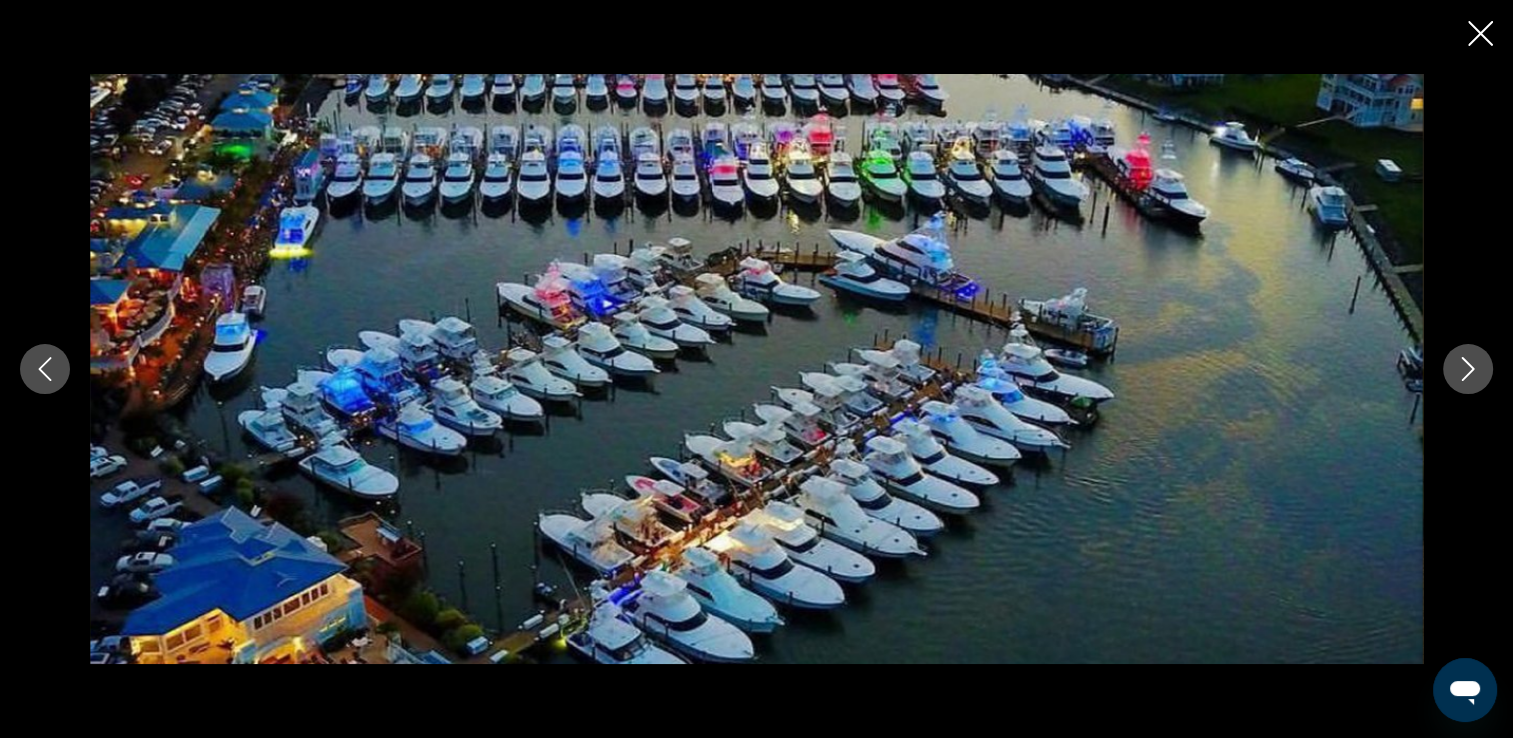 click at bounding box center [1468, 369] 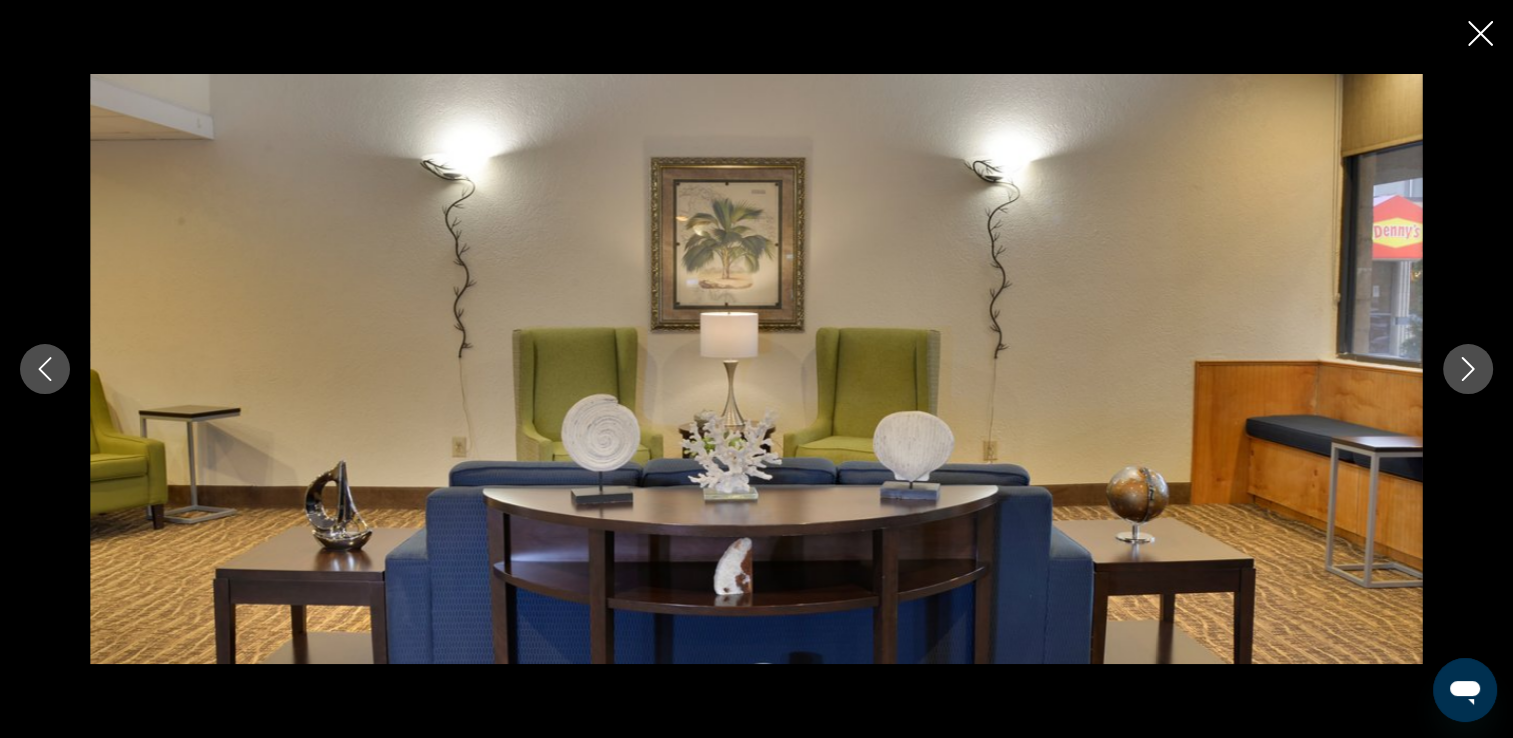 click at bounding box center (1468, 369) 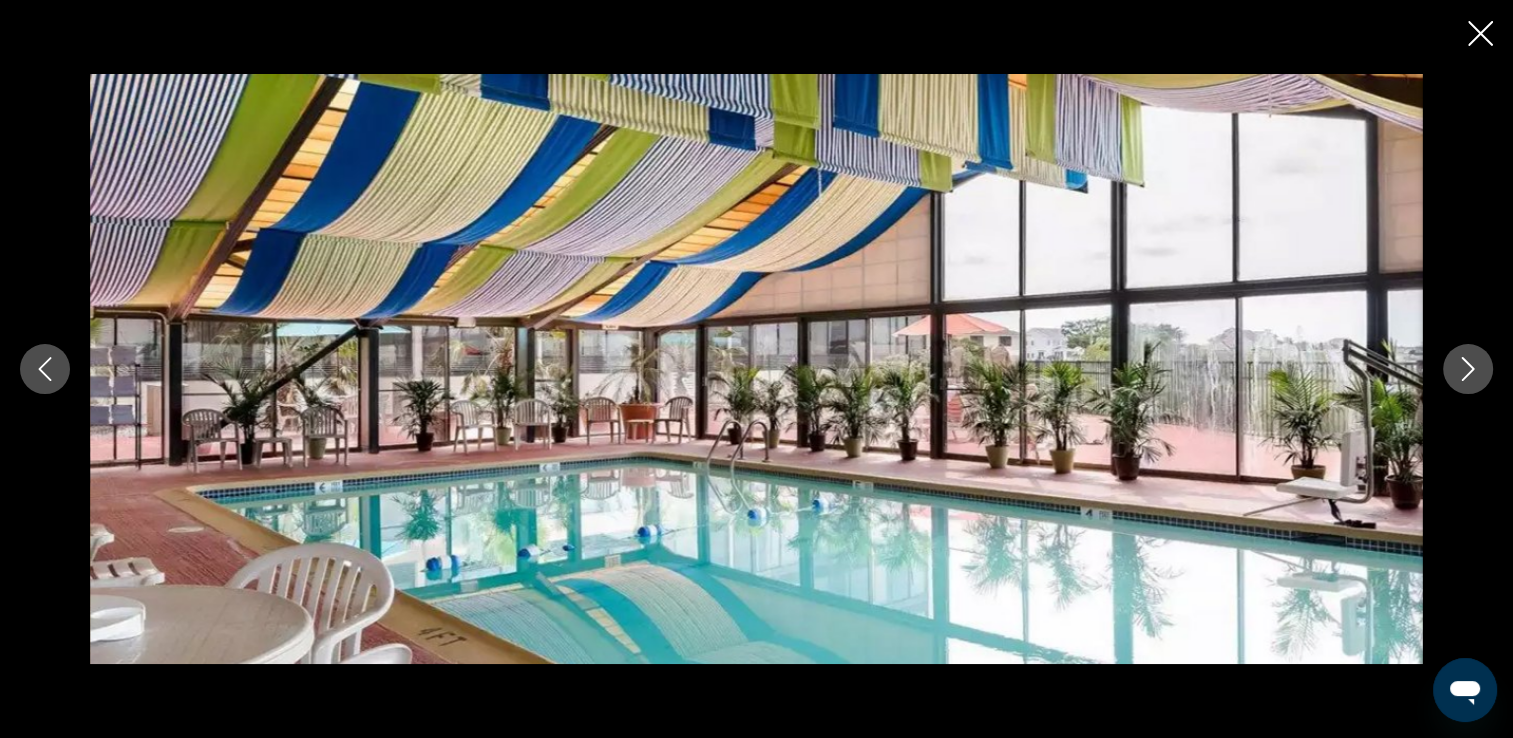 click at bounding box center [1468, 369] 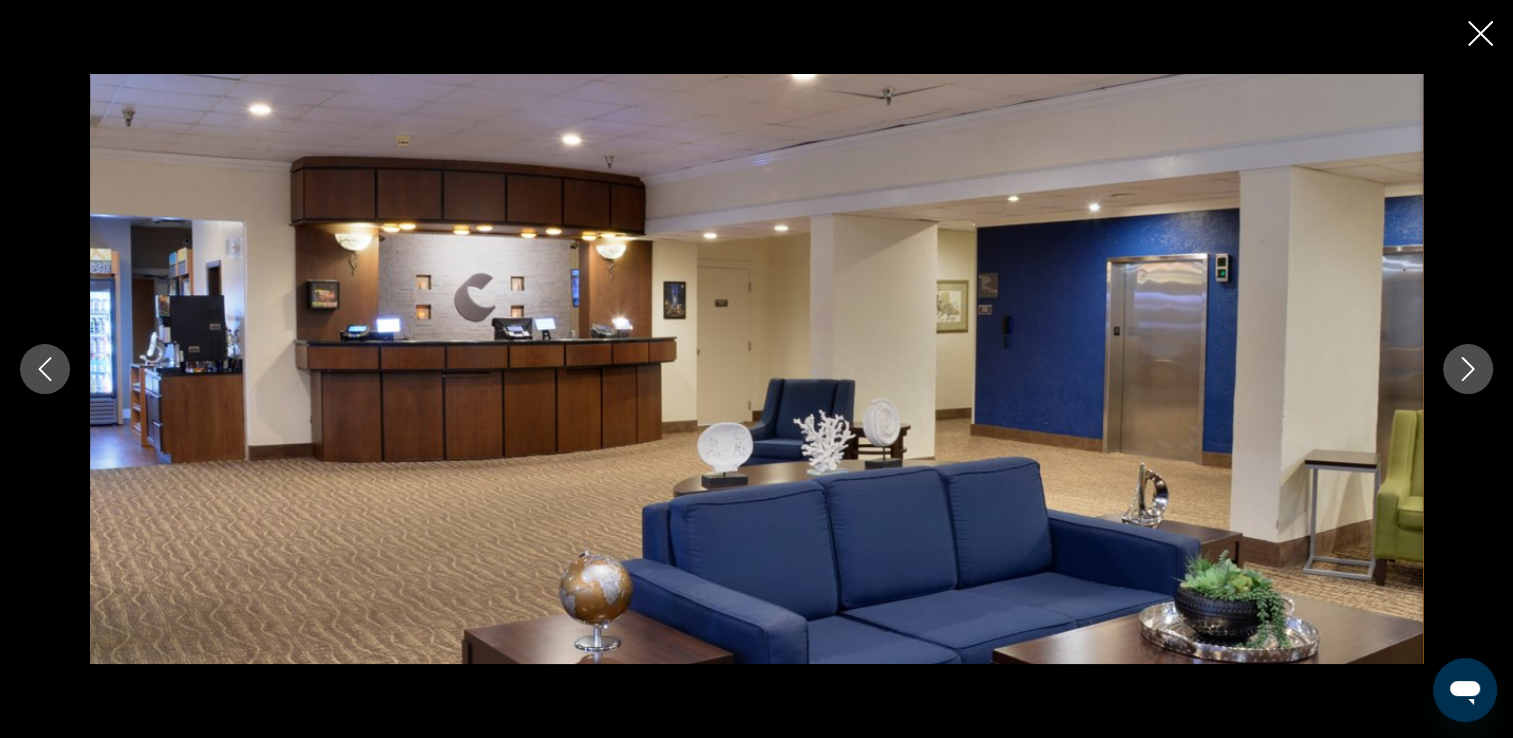 click at bounding box center [1468, 369] 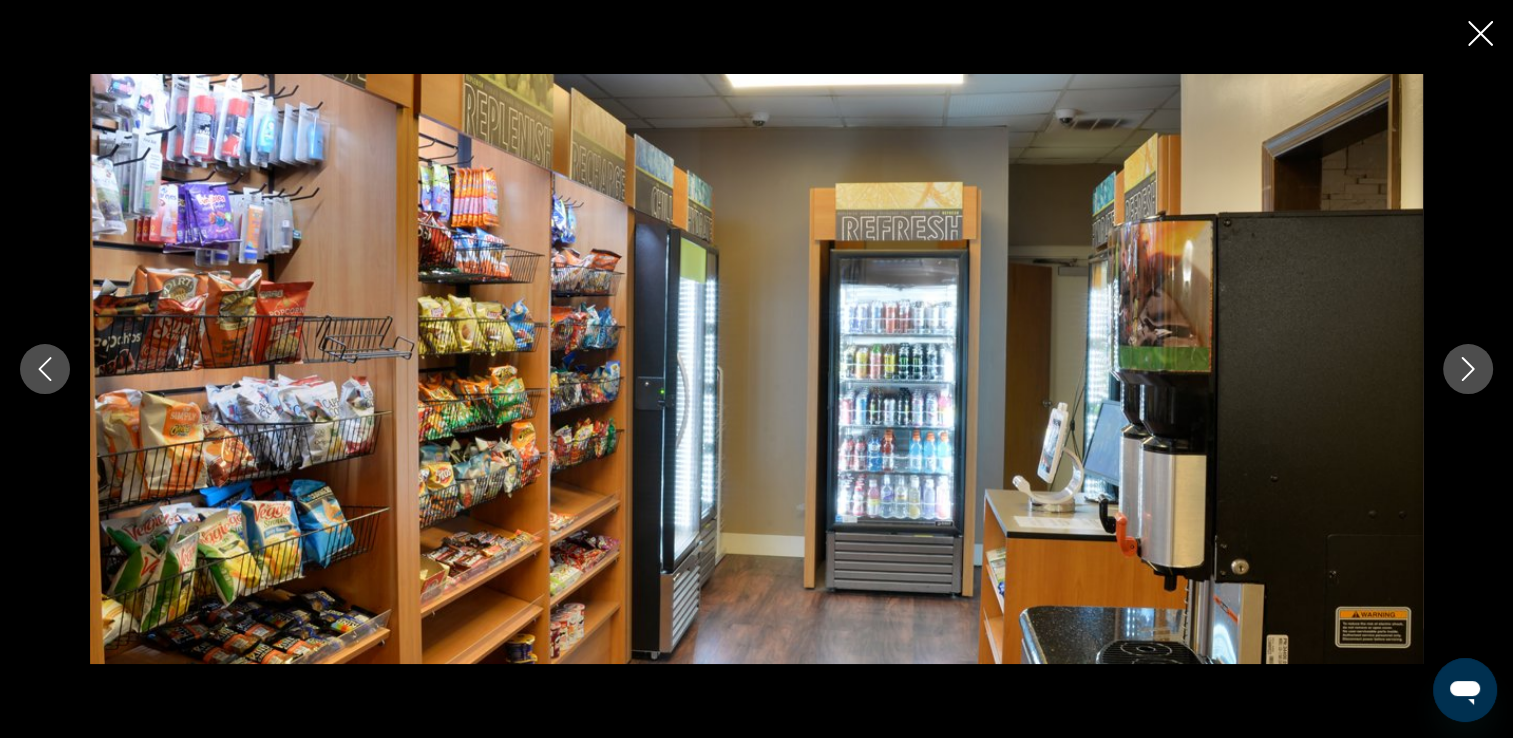 click at bounding box center [1468, 369] 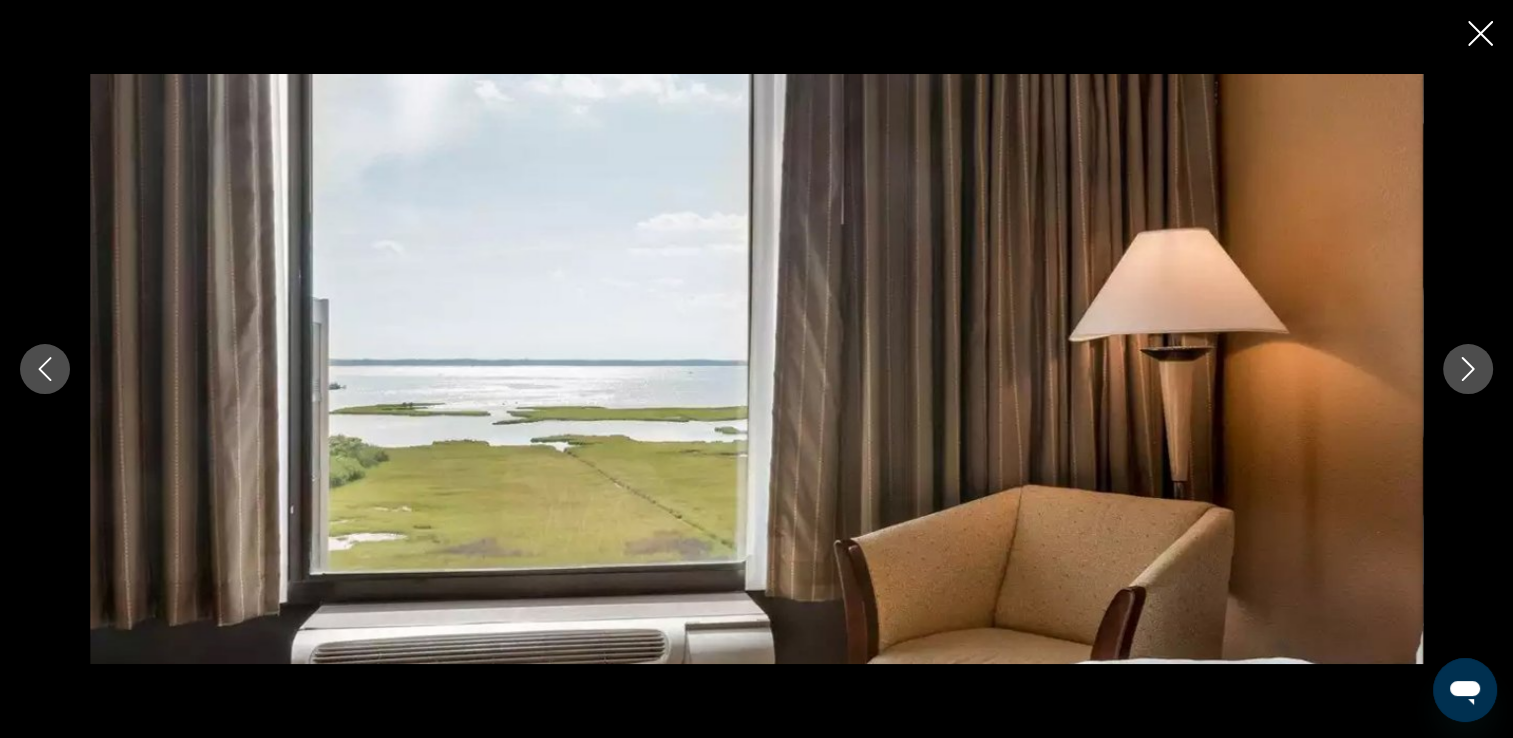 click at bounding box center (1468, 369) 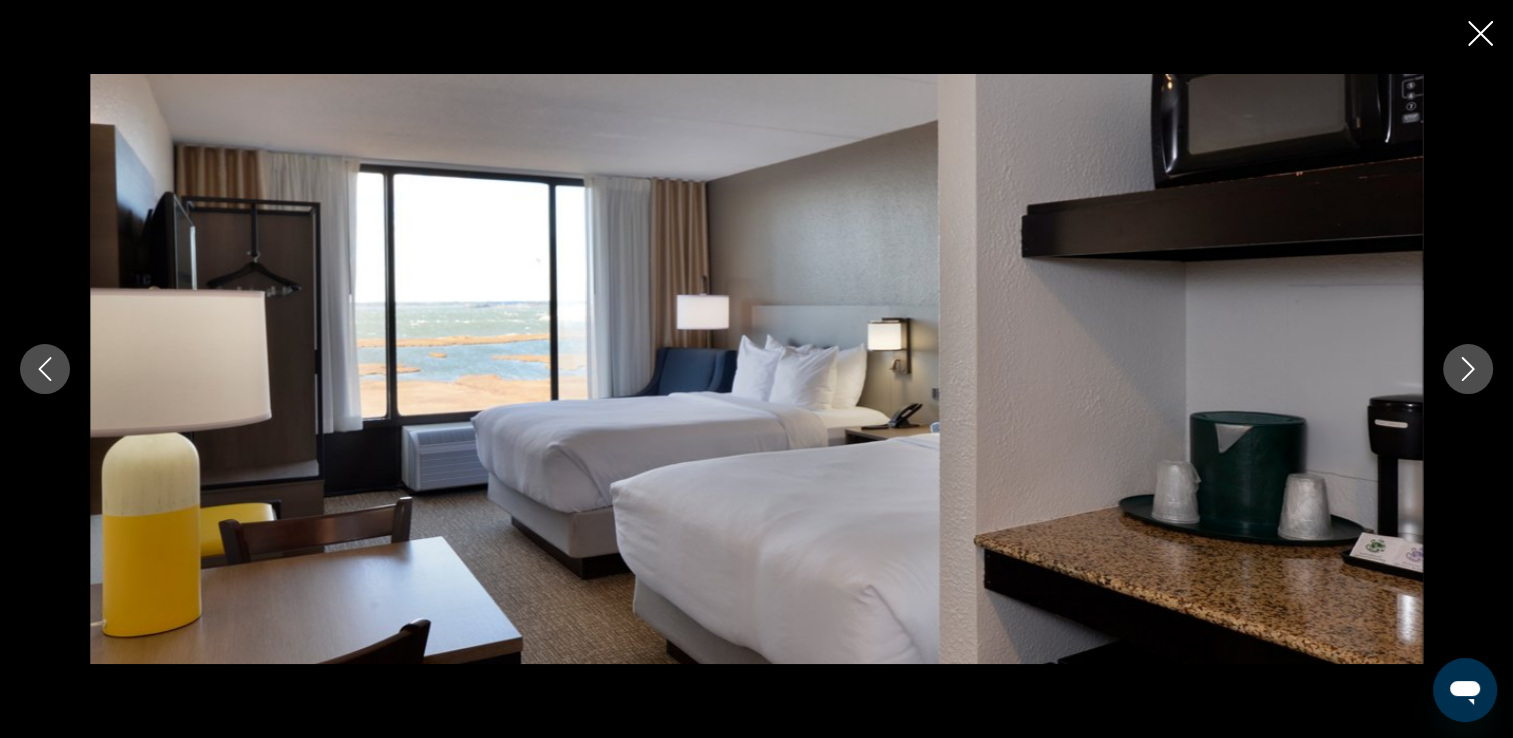 click at bounding box center [1468, 369] 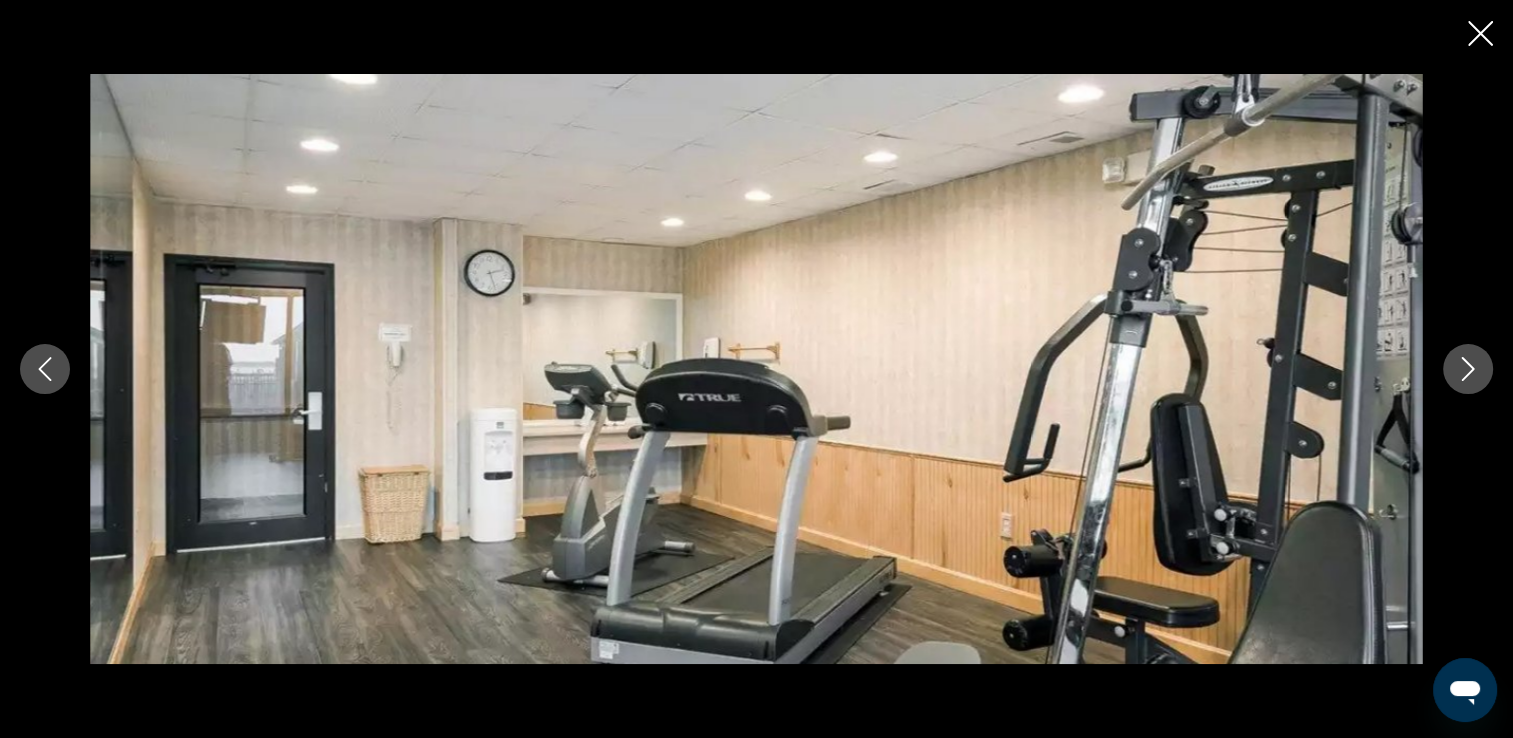 click at bounding box center (1468, 369) 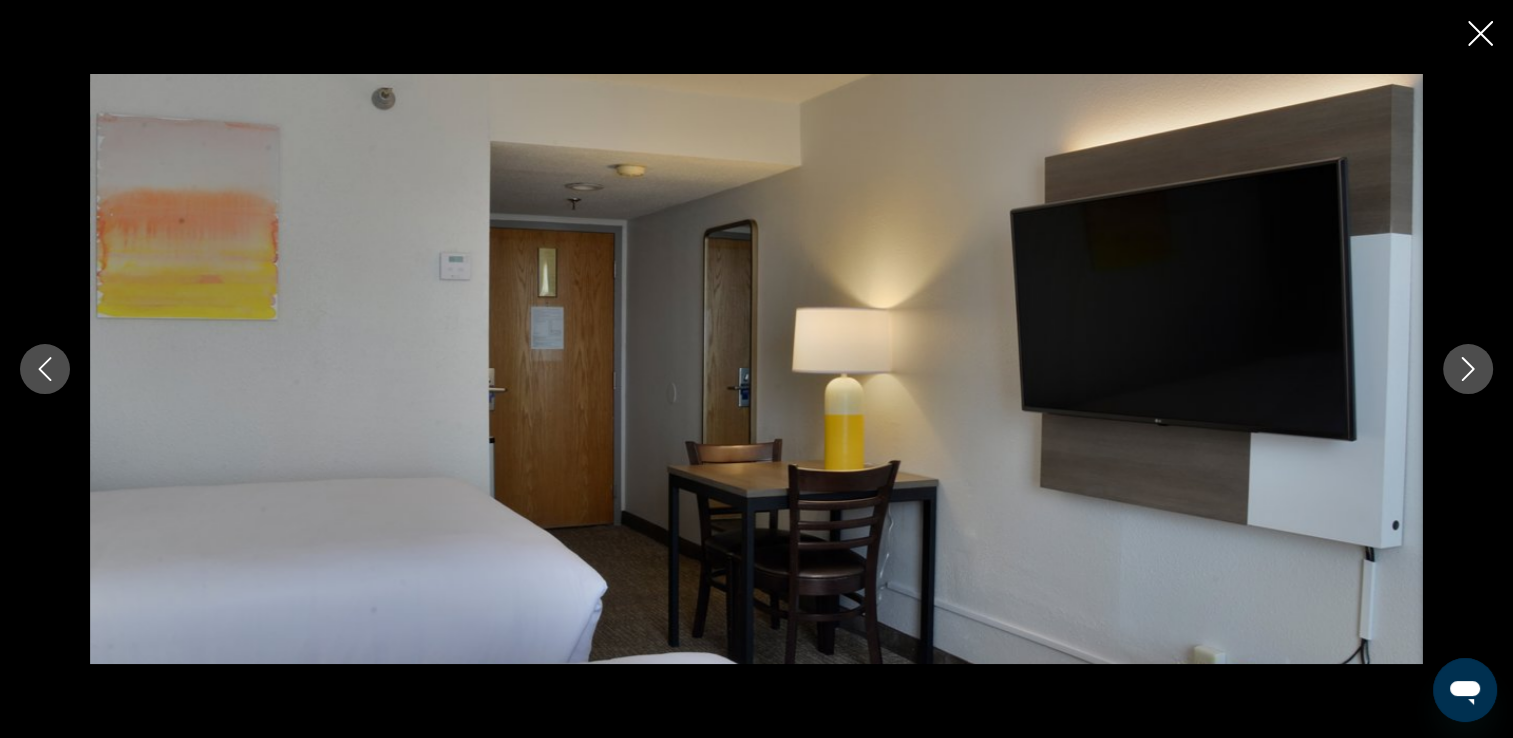 click at bounding box center [1468, 369] 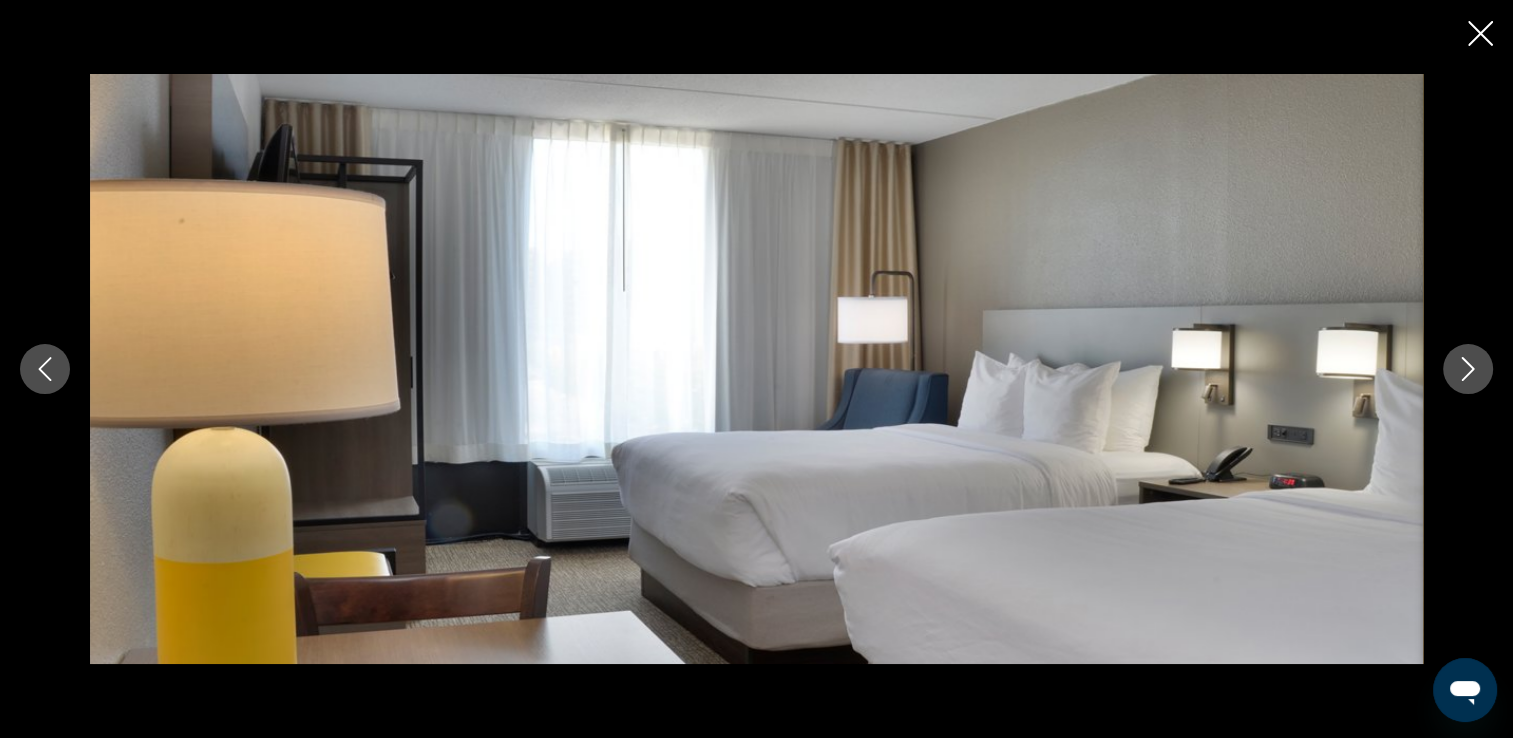 click at bounding box center [1468, 369] 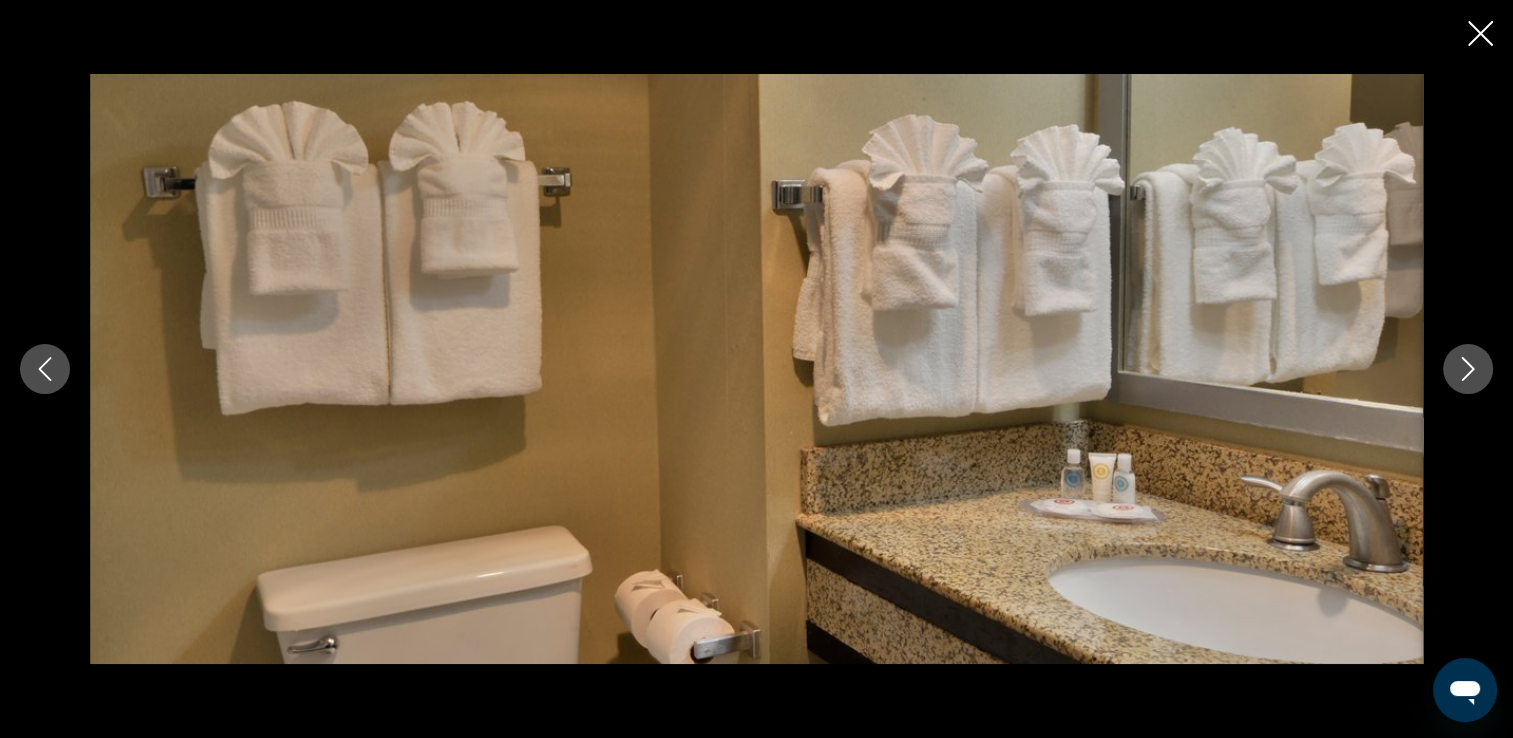 click at bounding box center (1468, 369) 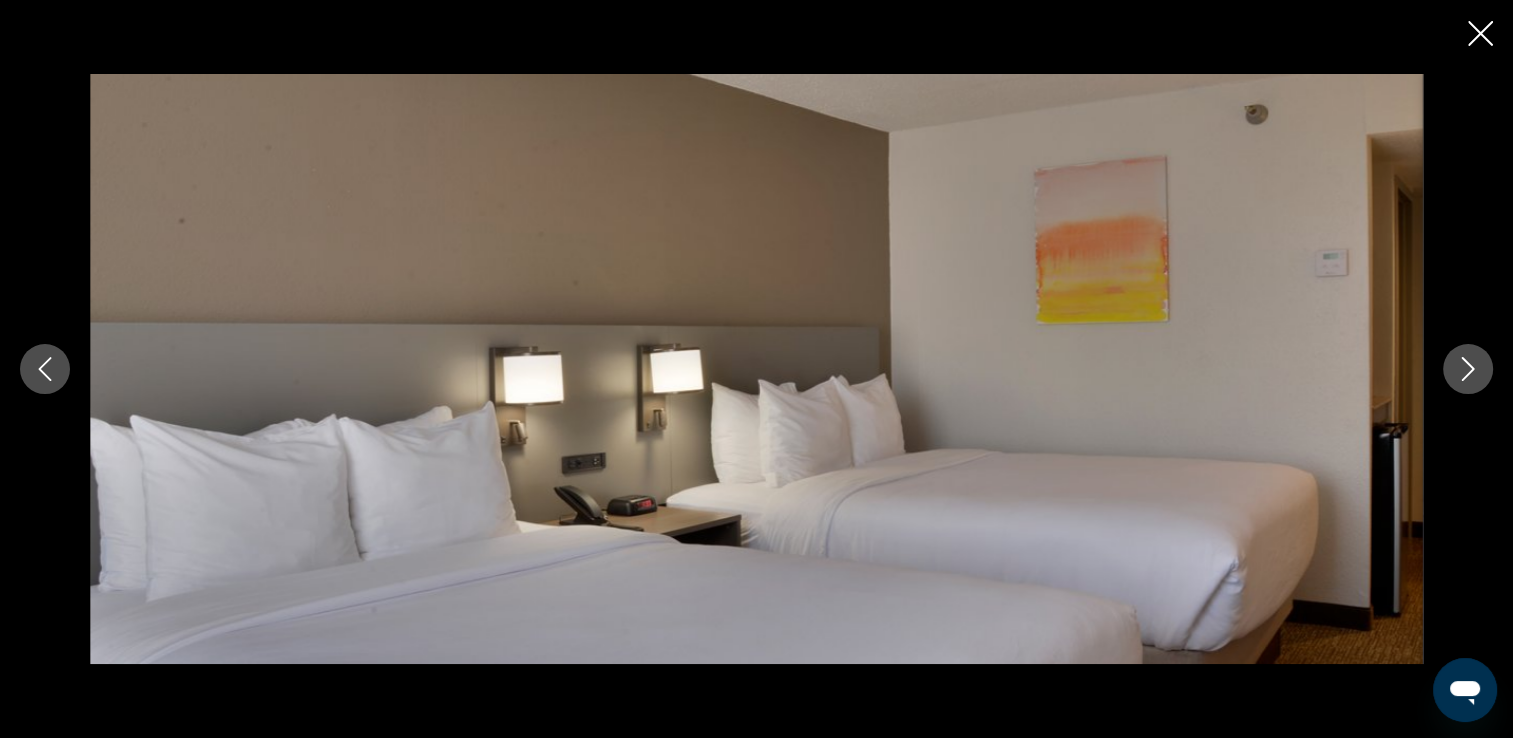 click at bounding box center (1468, 369) 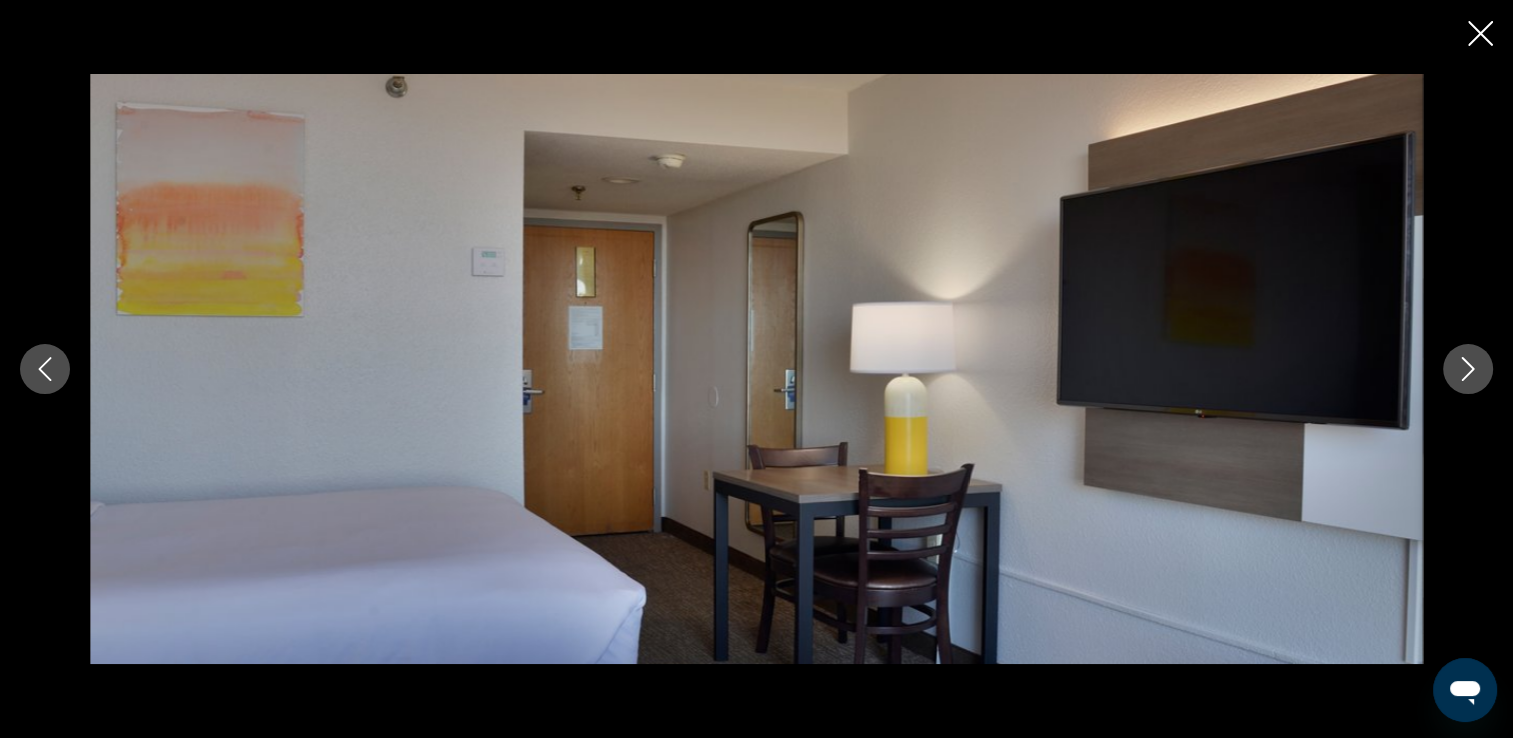 click at bounding box center (1468, 369) 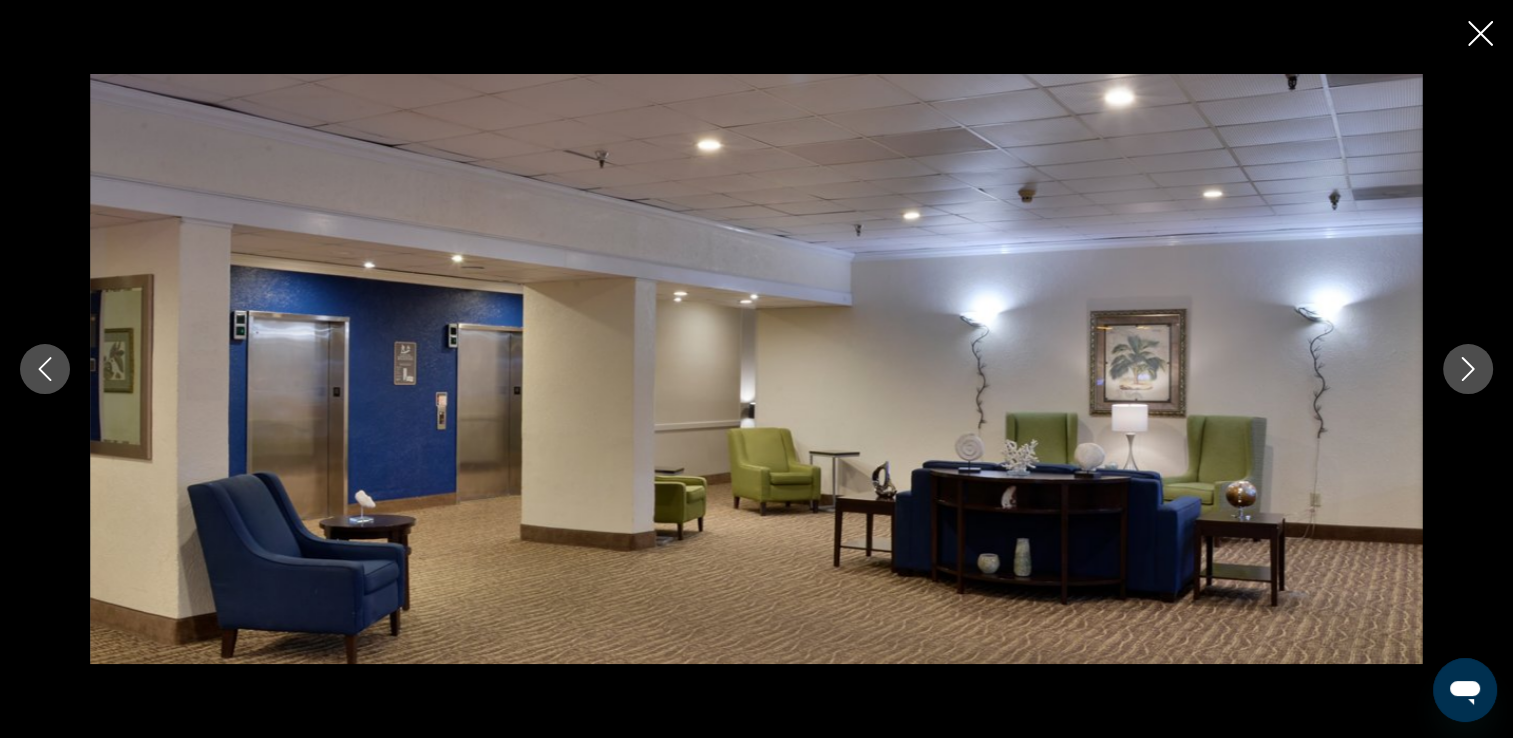 click at bounding box center [1468, 369] 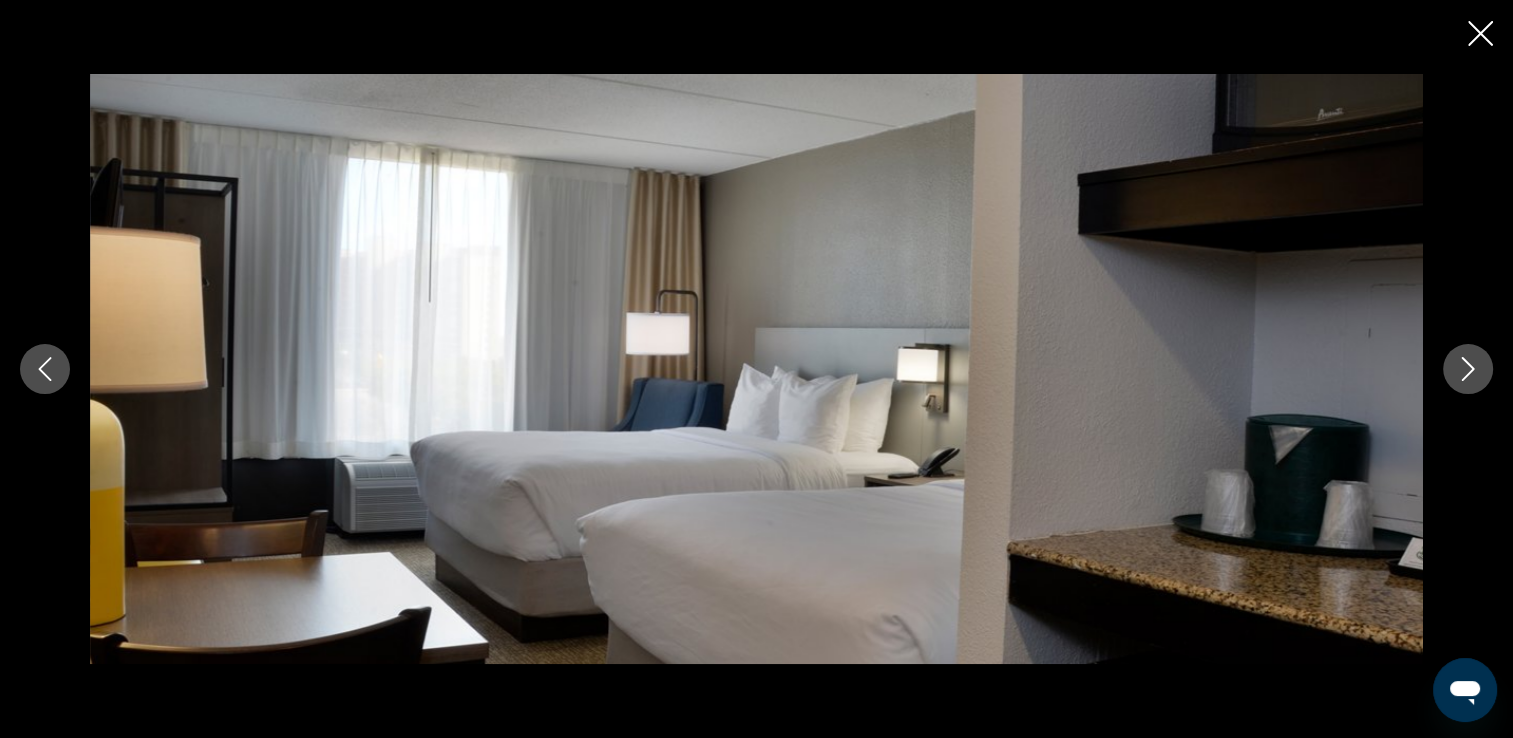 click at bounding box center (1468, 369) 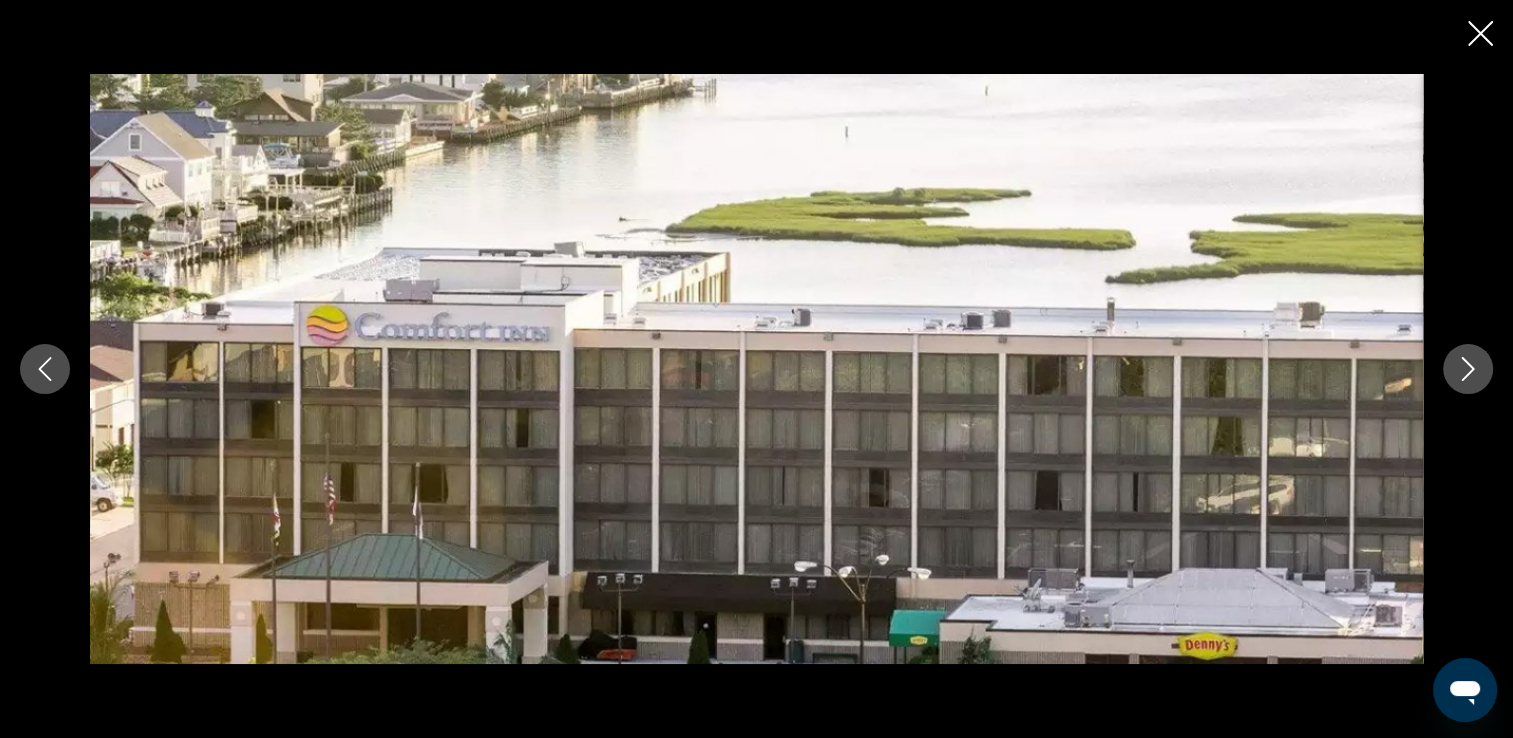 click at bounding box center (1480, 33) 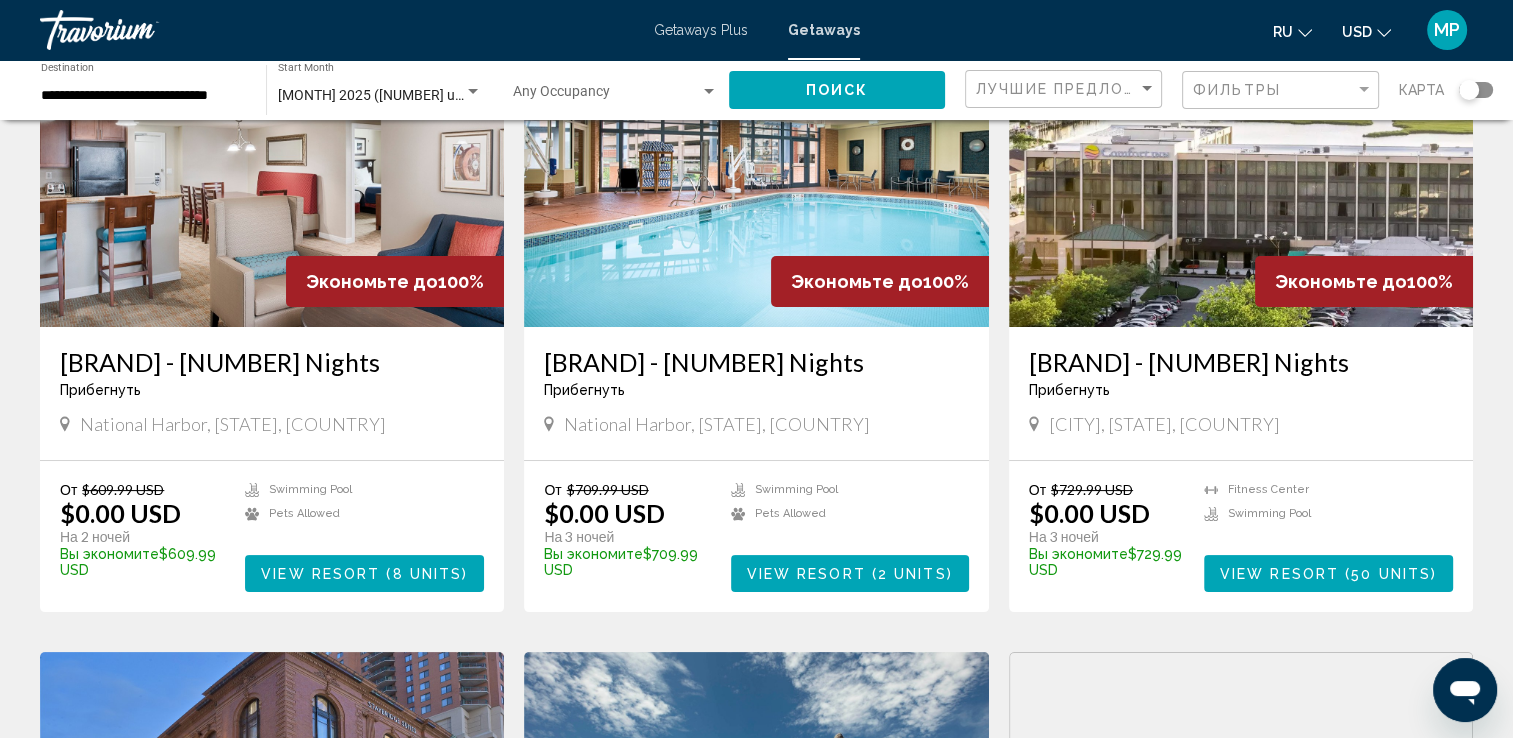 scroll, scrollTop: 200, scrollLeft: 0, axis: vertical 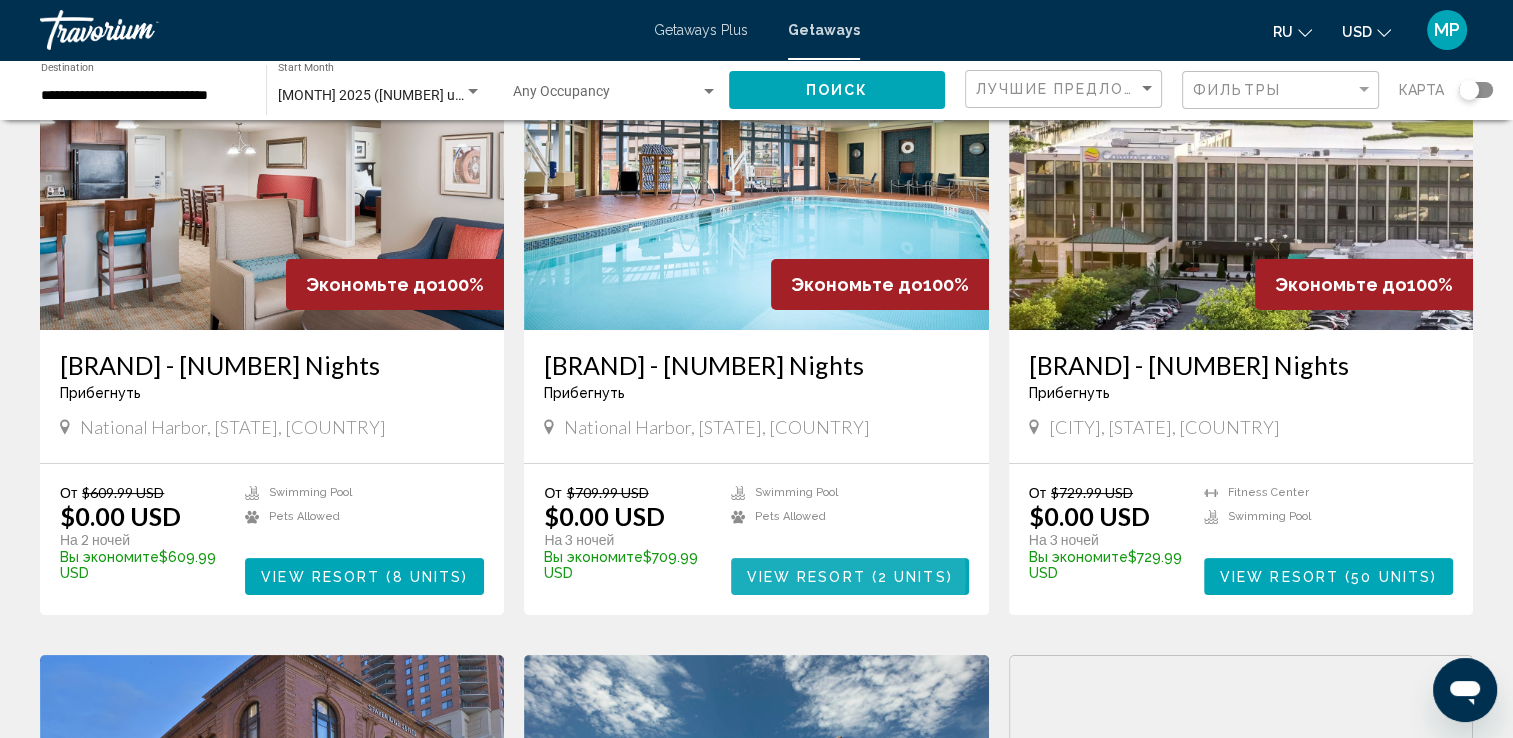 click on "View Resort" at bounding box center (806, 577) 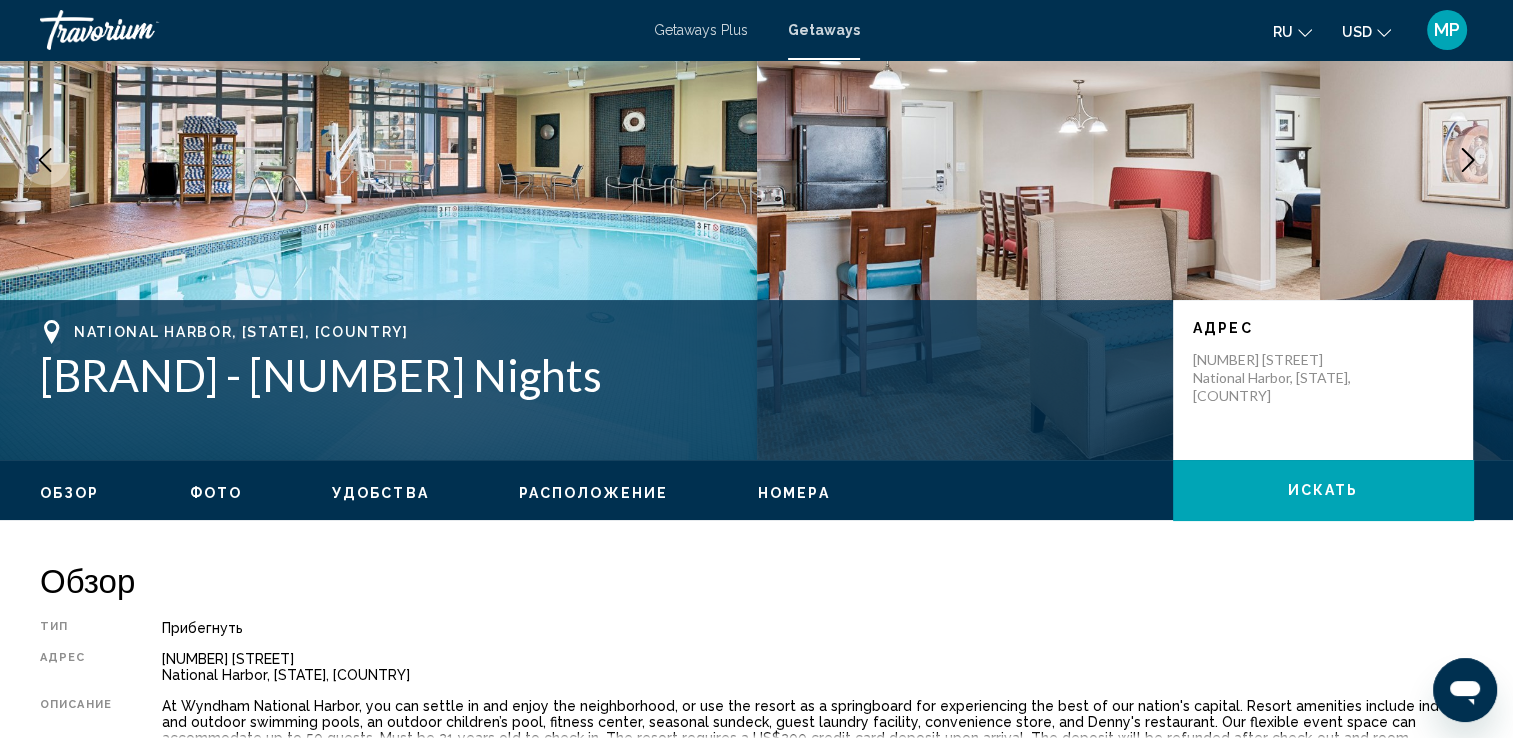 scroll, scrollTop: 0, scrollLeft: 0, axis: both 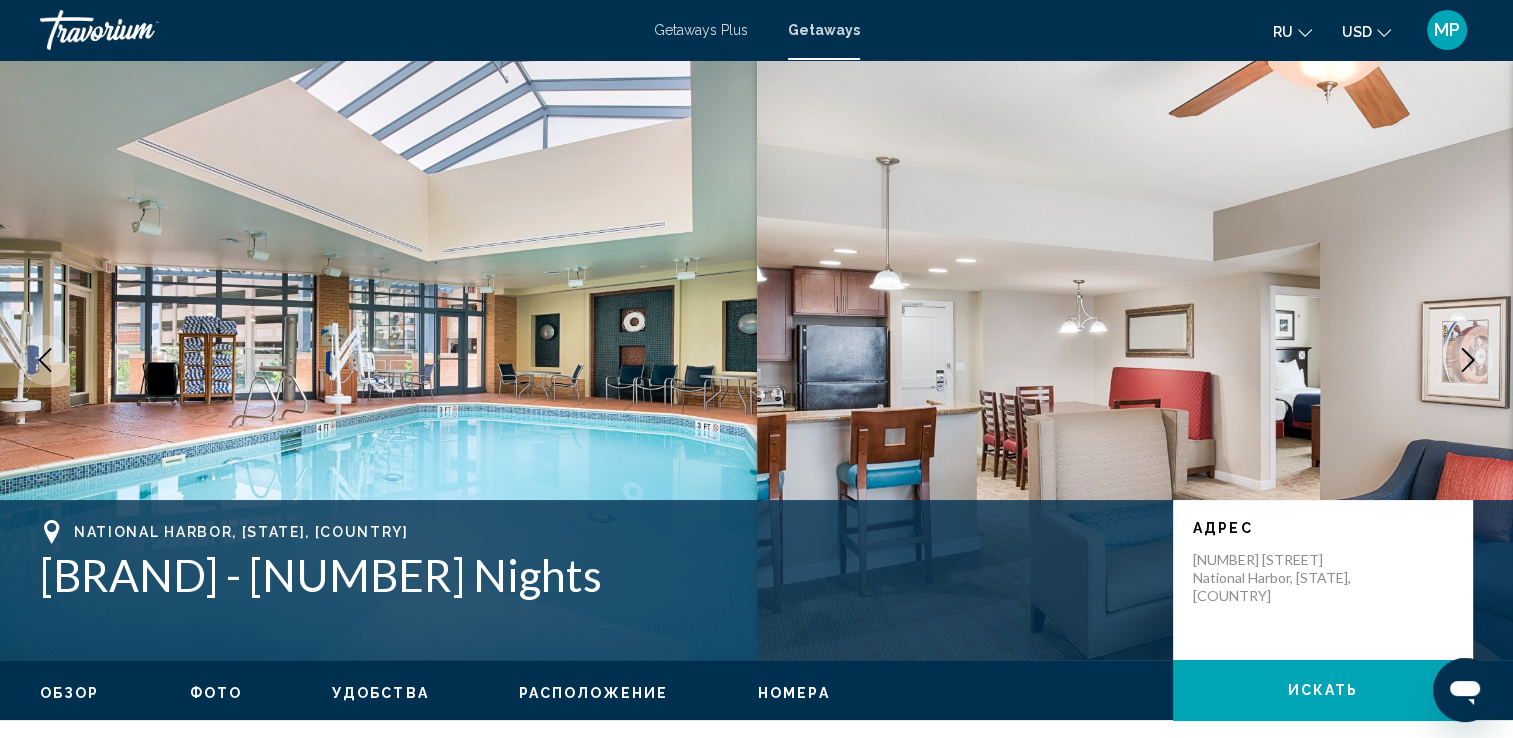 type 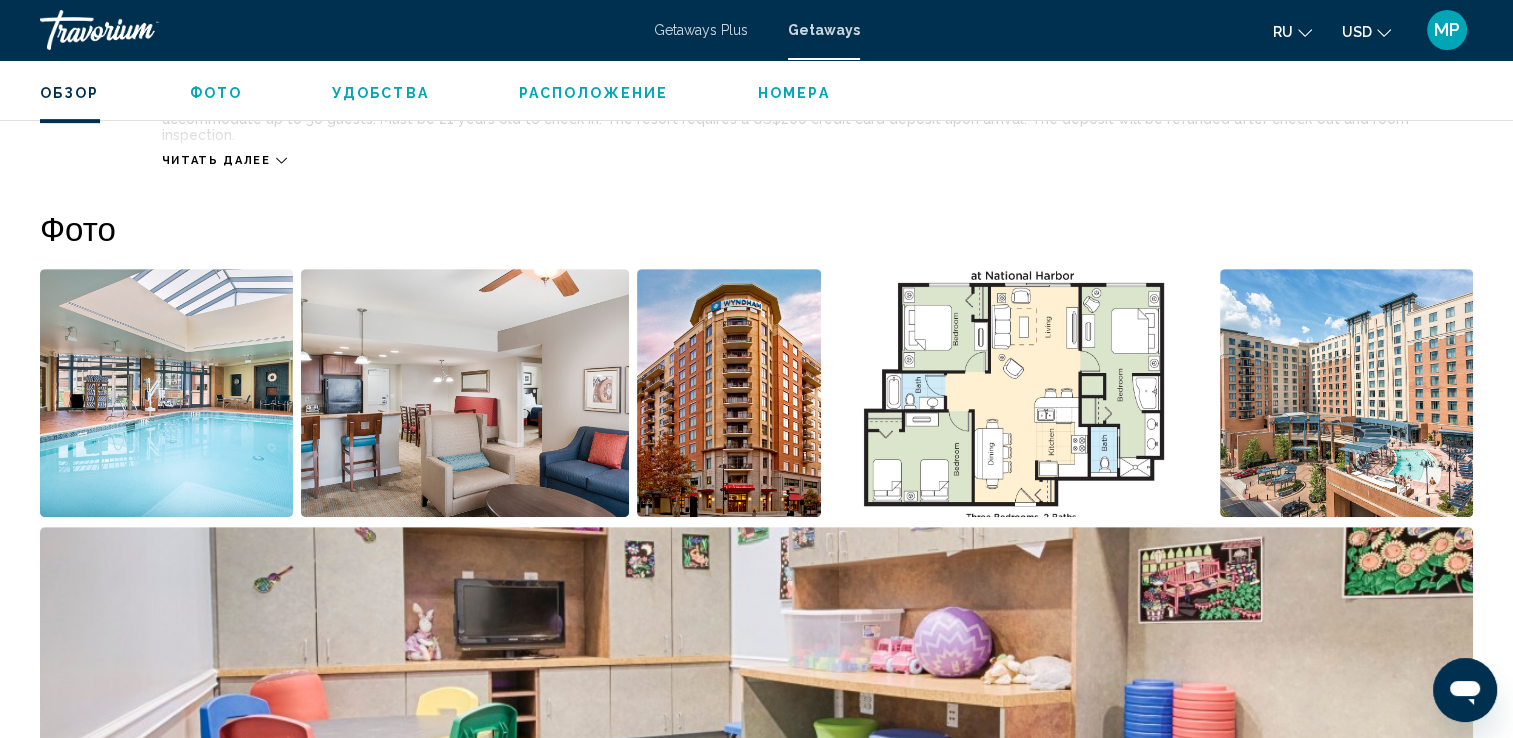 scroll, scrollTop: 816, scrollLeft: 0, axis: vertical 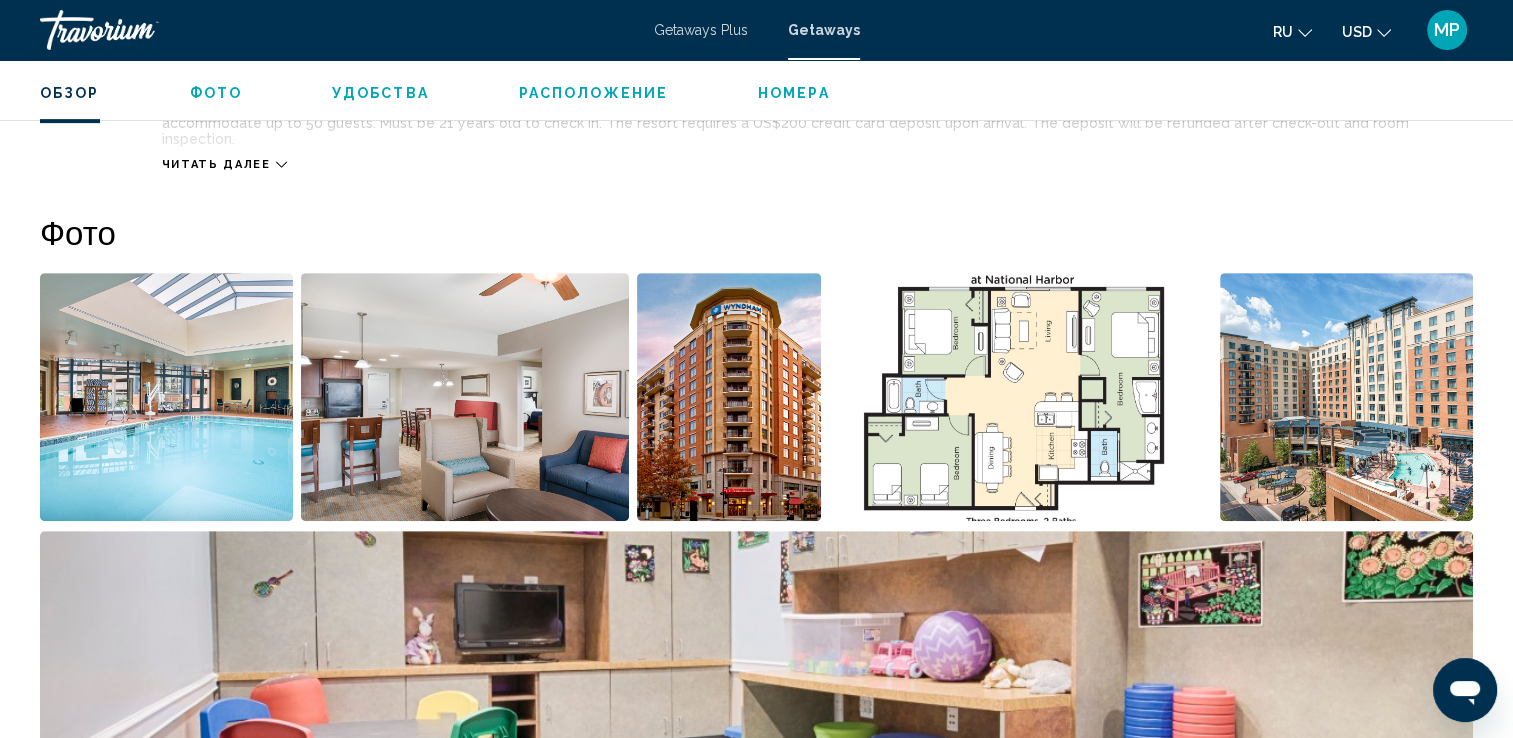 click at bounding box center [166, 397] 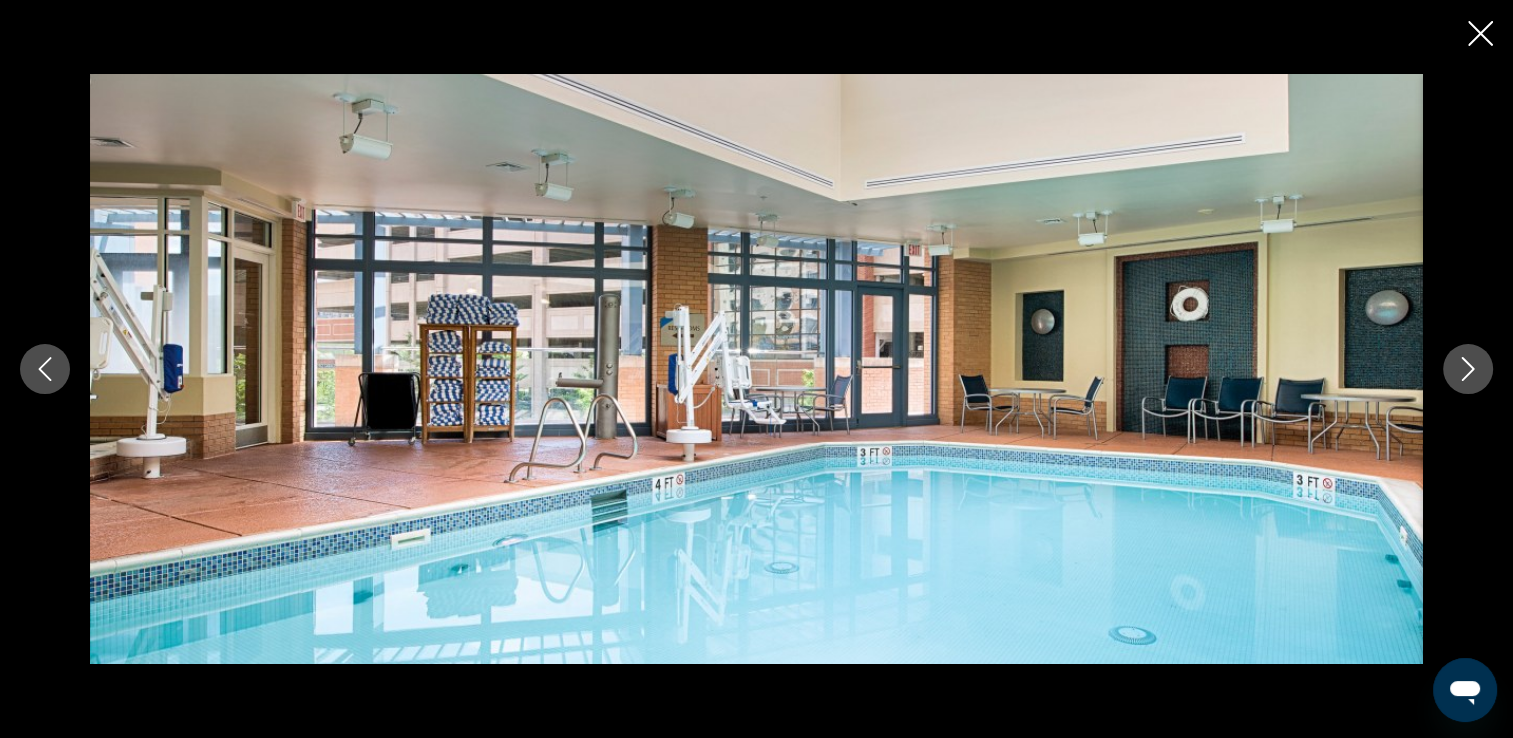 click at bounding box center (1468, 369) 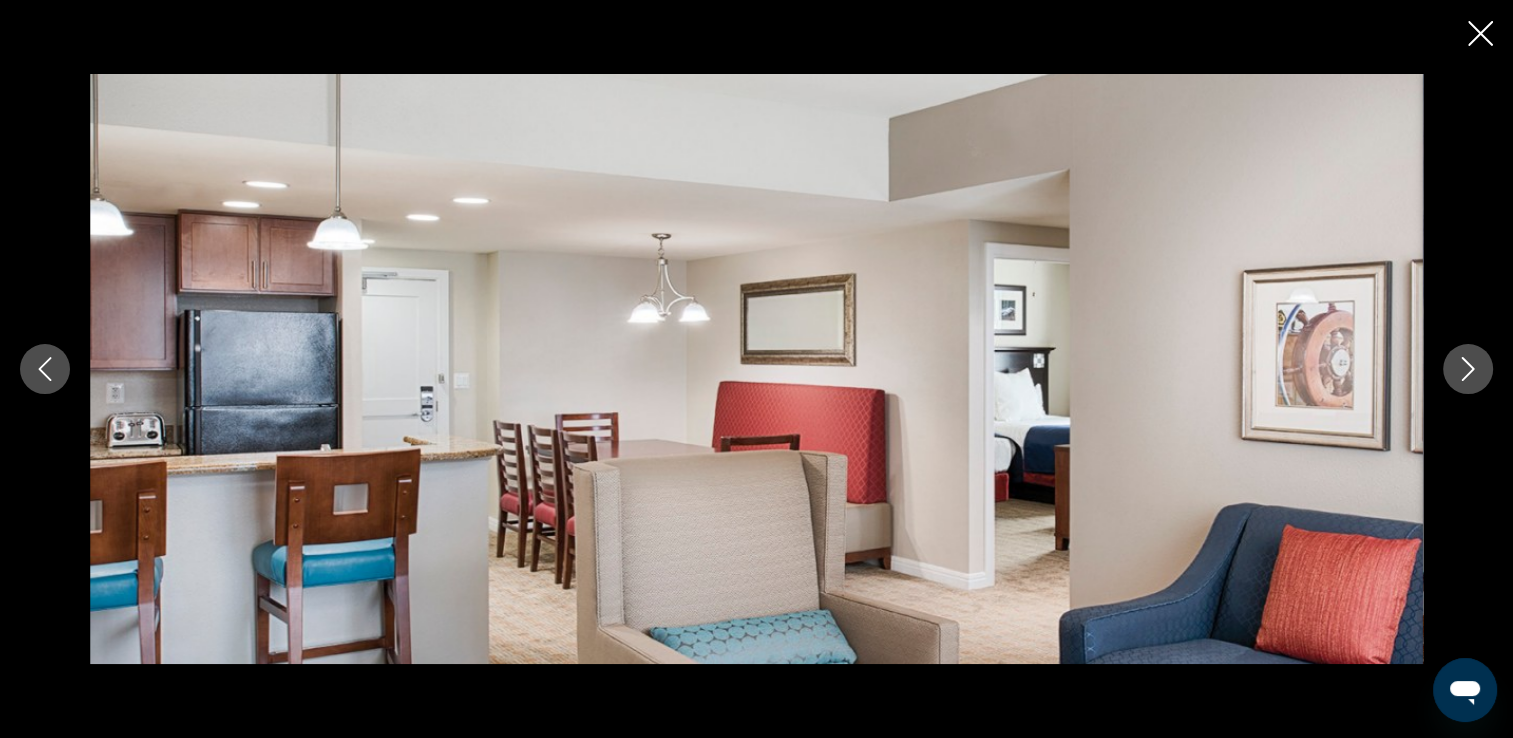 click at bounding box center (1468, 369) 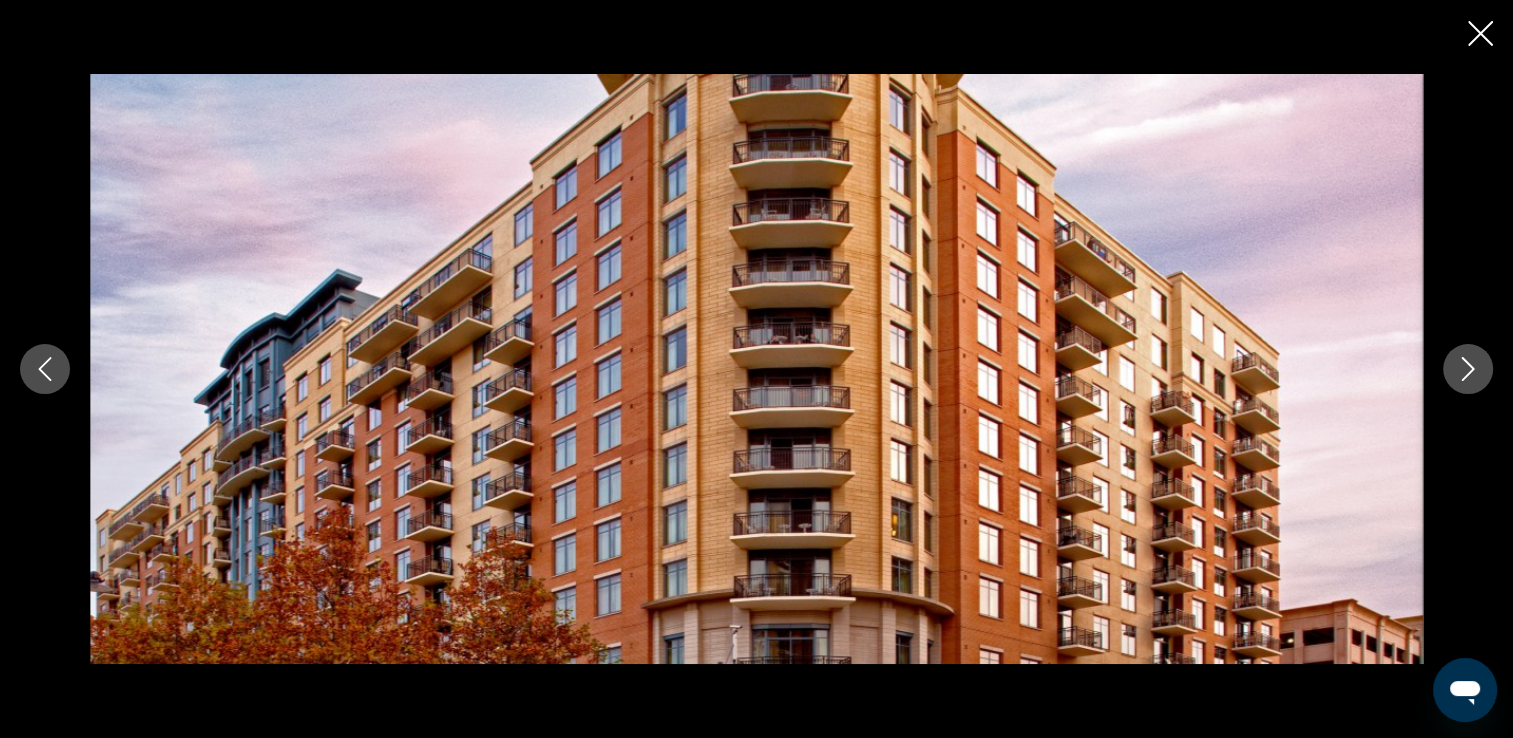 click at bounding box center [1468, 369] 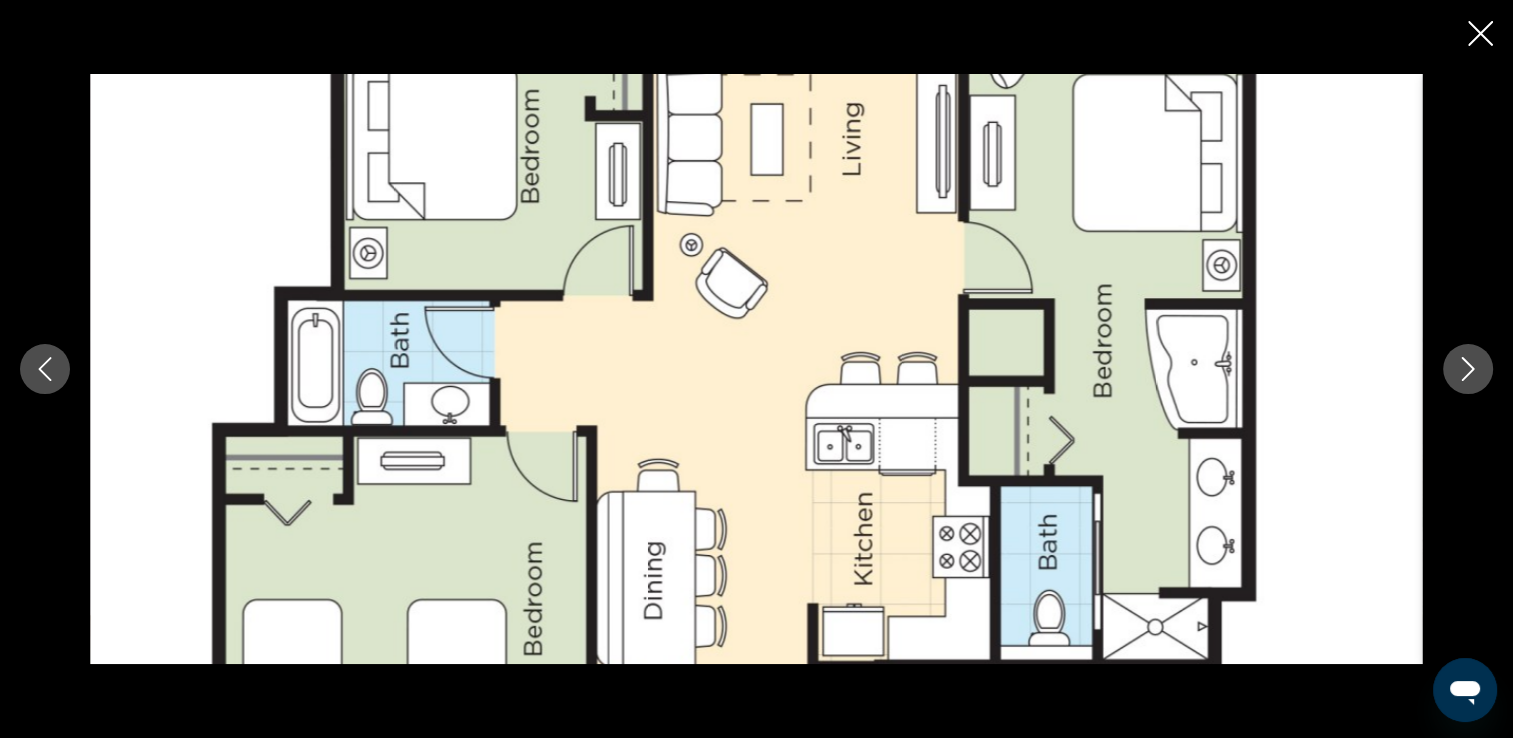 click at bounding box center [1468, 369] 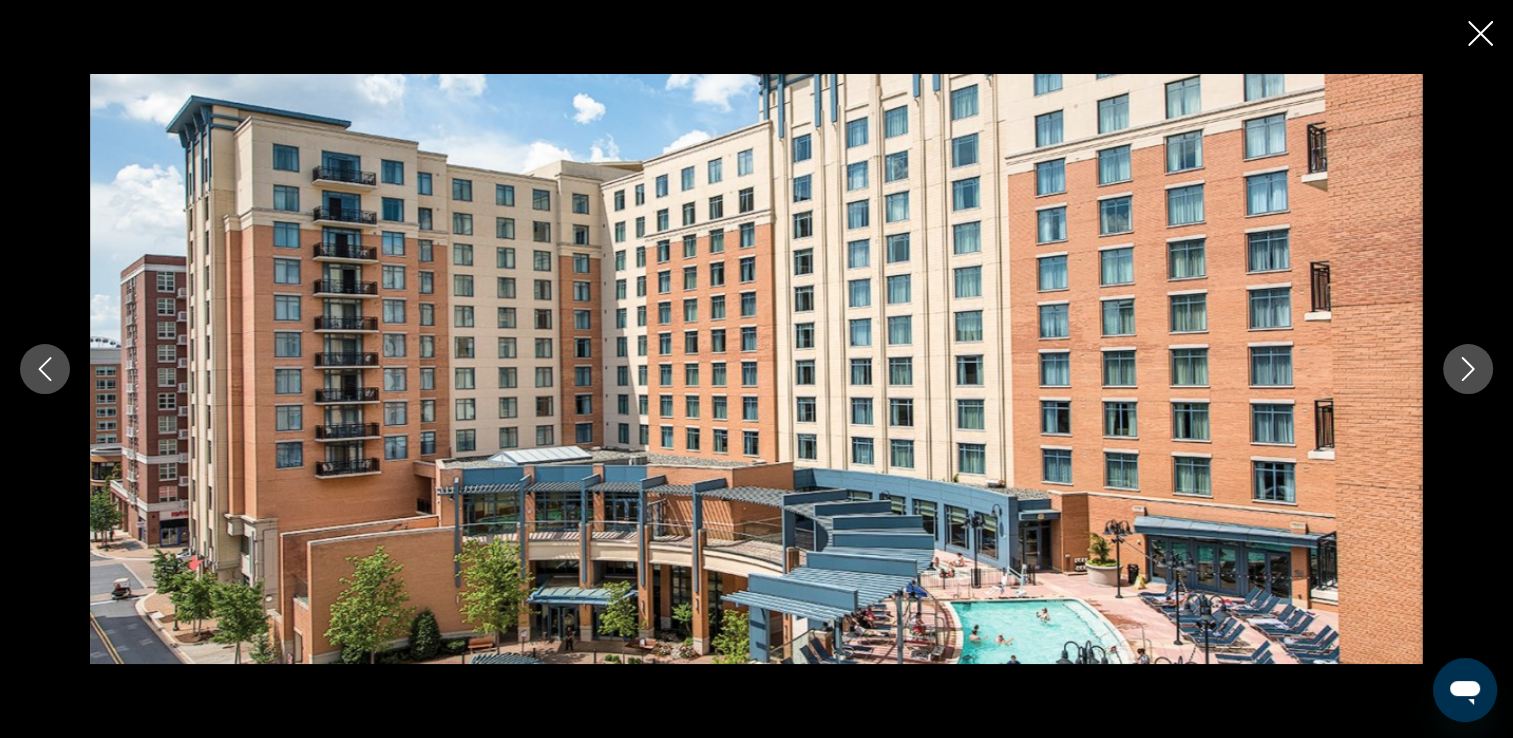 click at bounding box center [1468, 369] 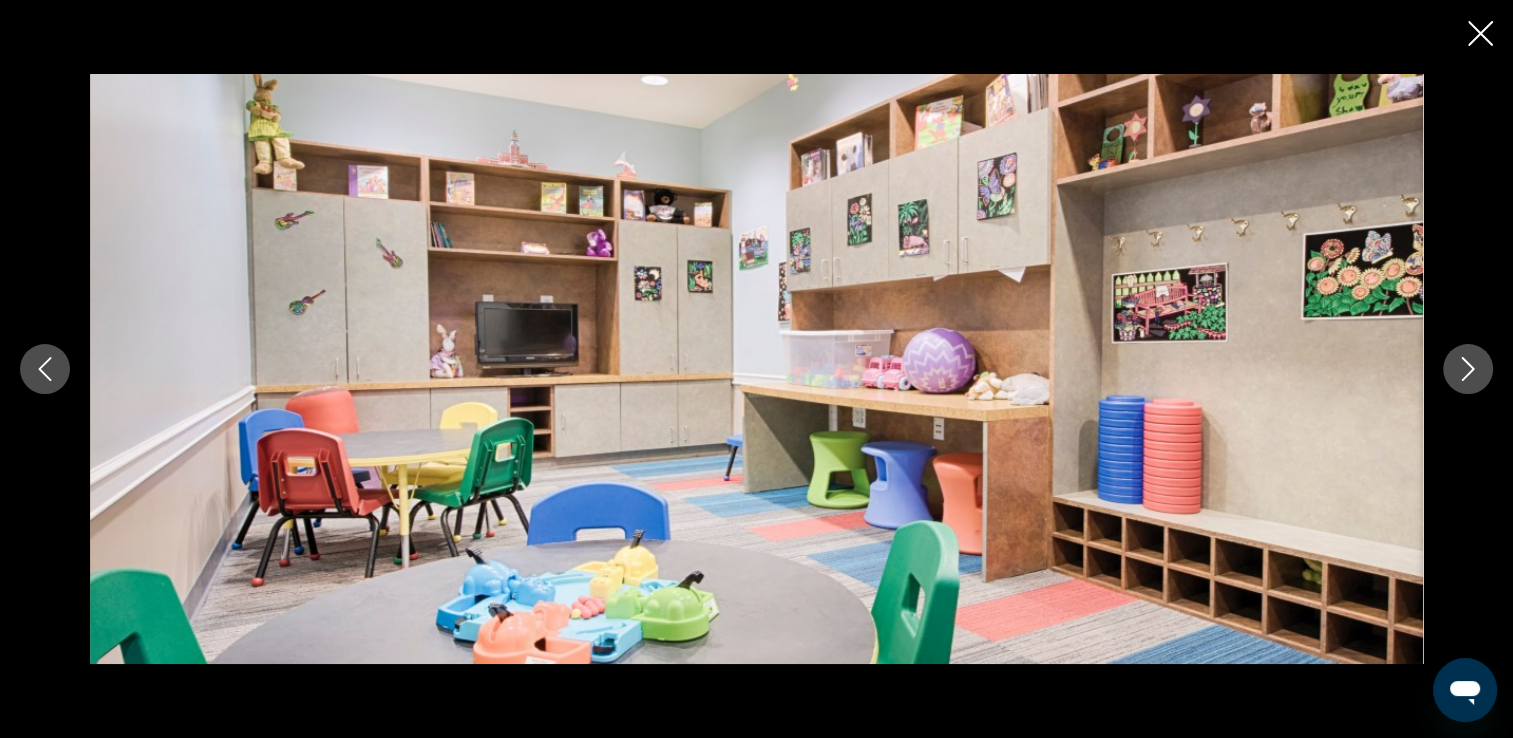 click at bounding box center [1468, 369] 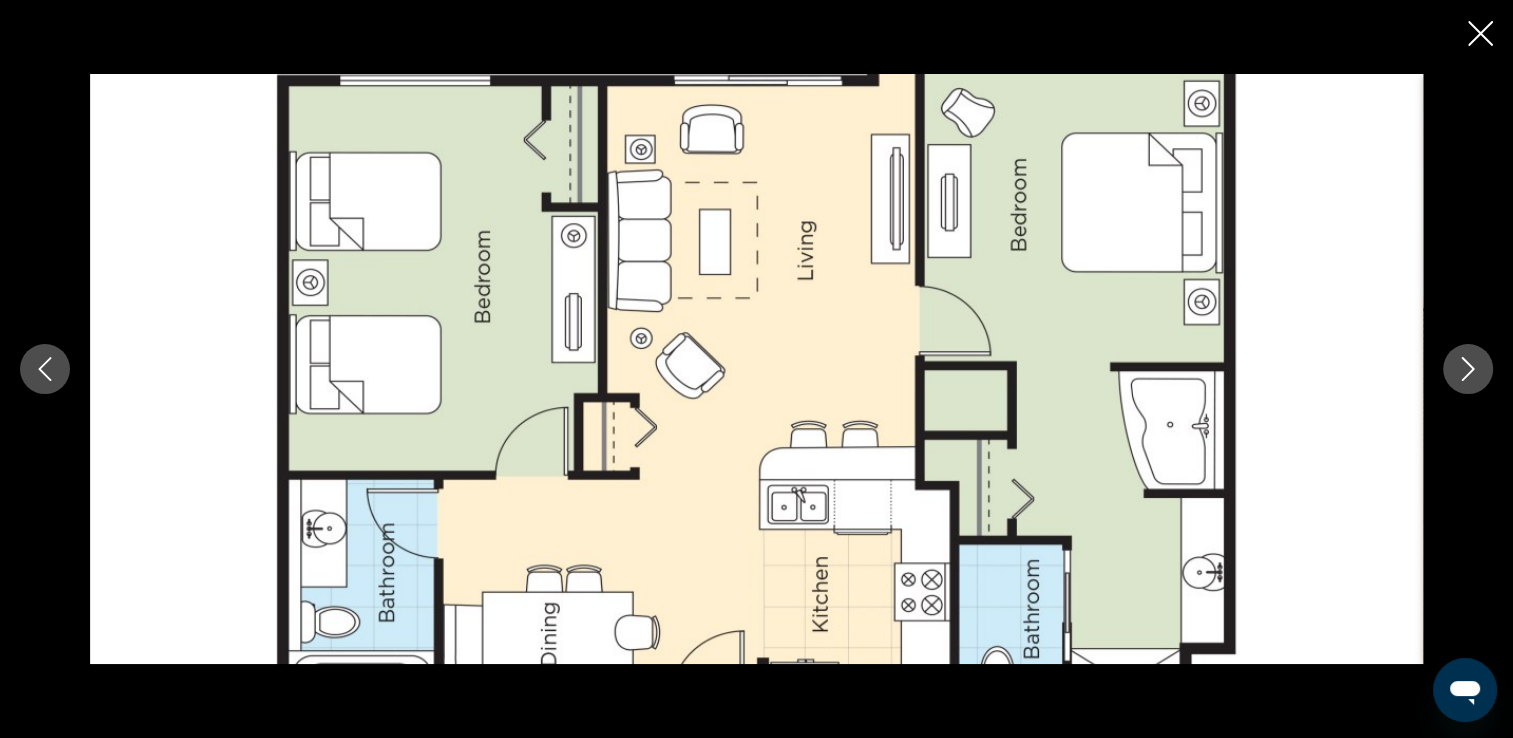 click at bounding box center (1468, 369) 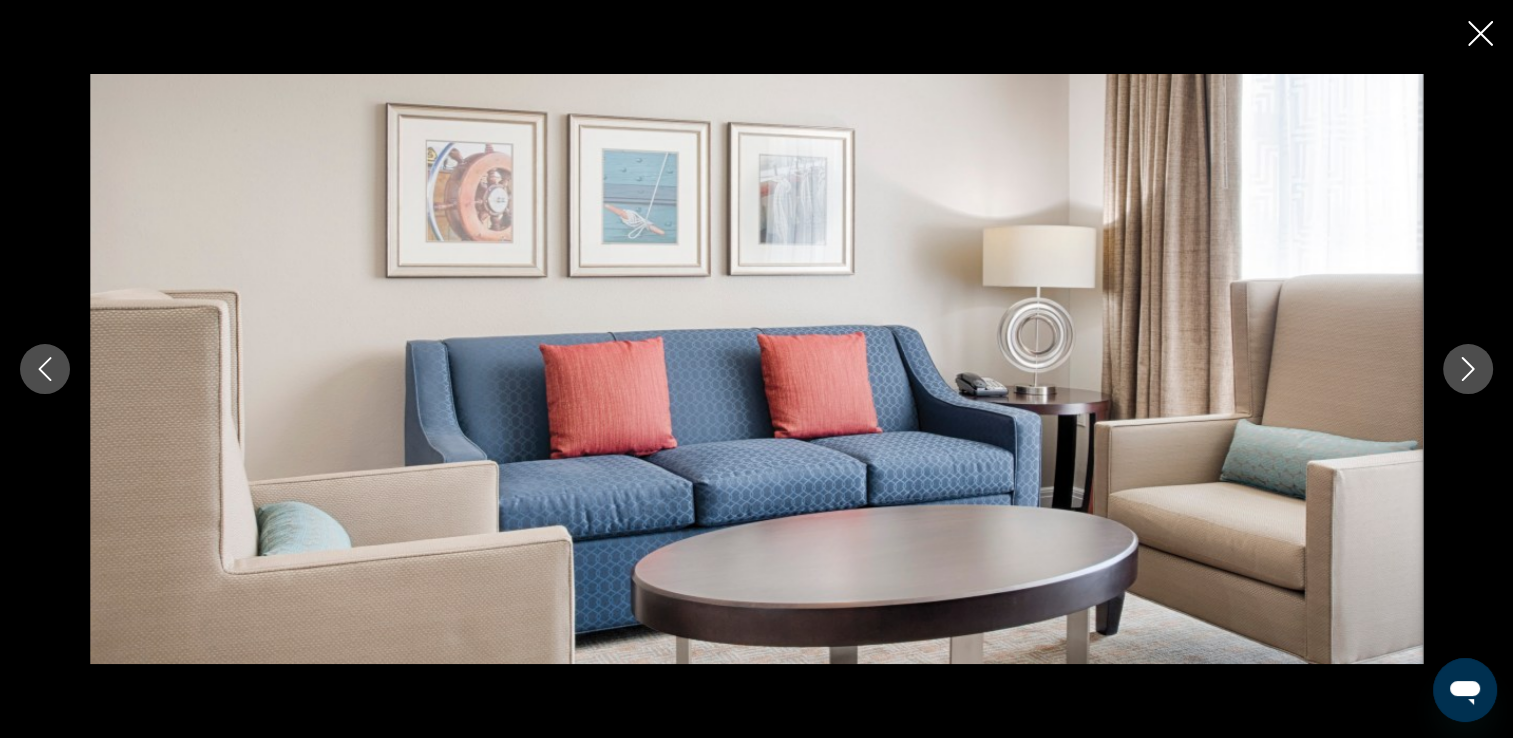click at bounding box center (1468, 369) 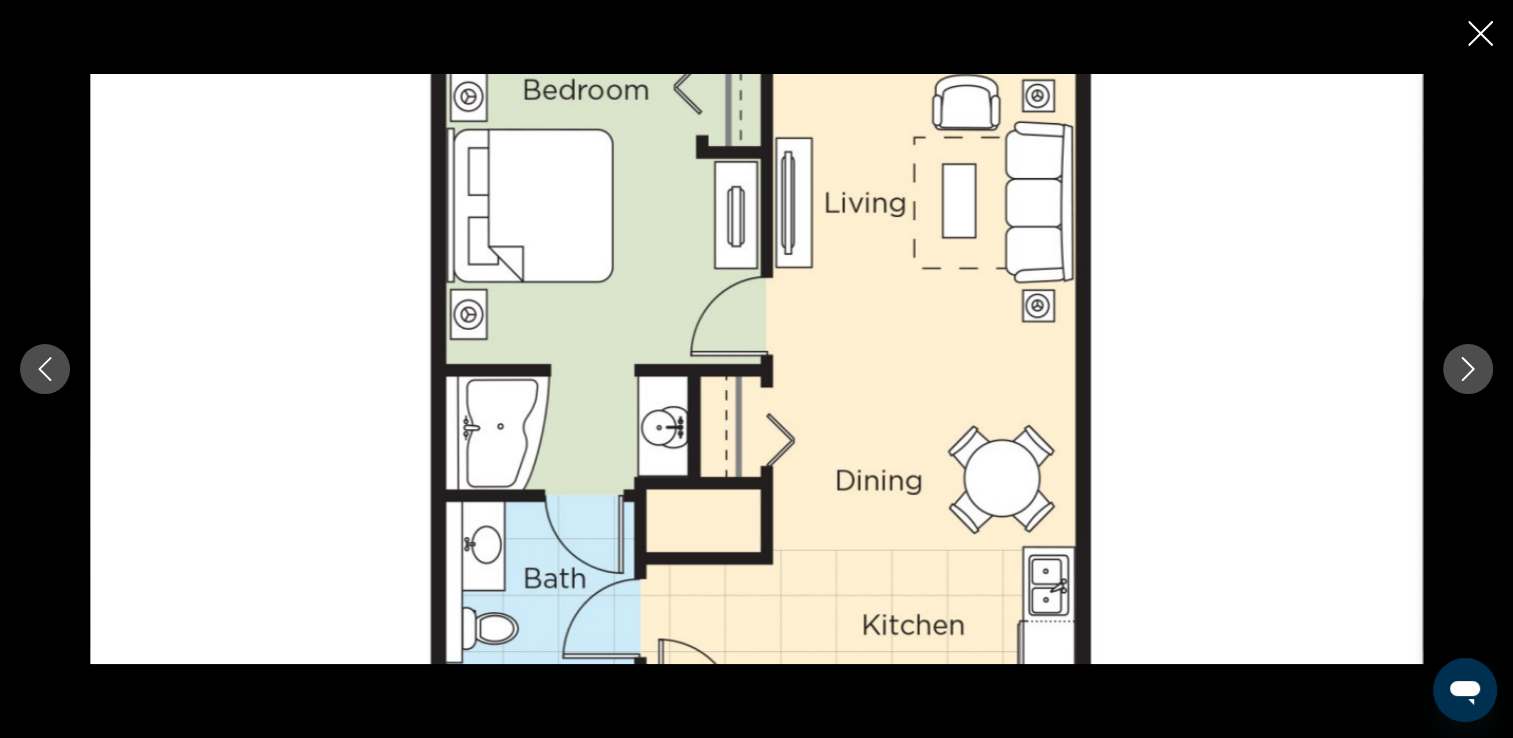 click at bounding box center [1468, 369] 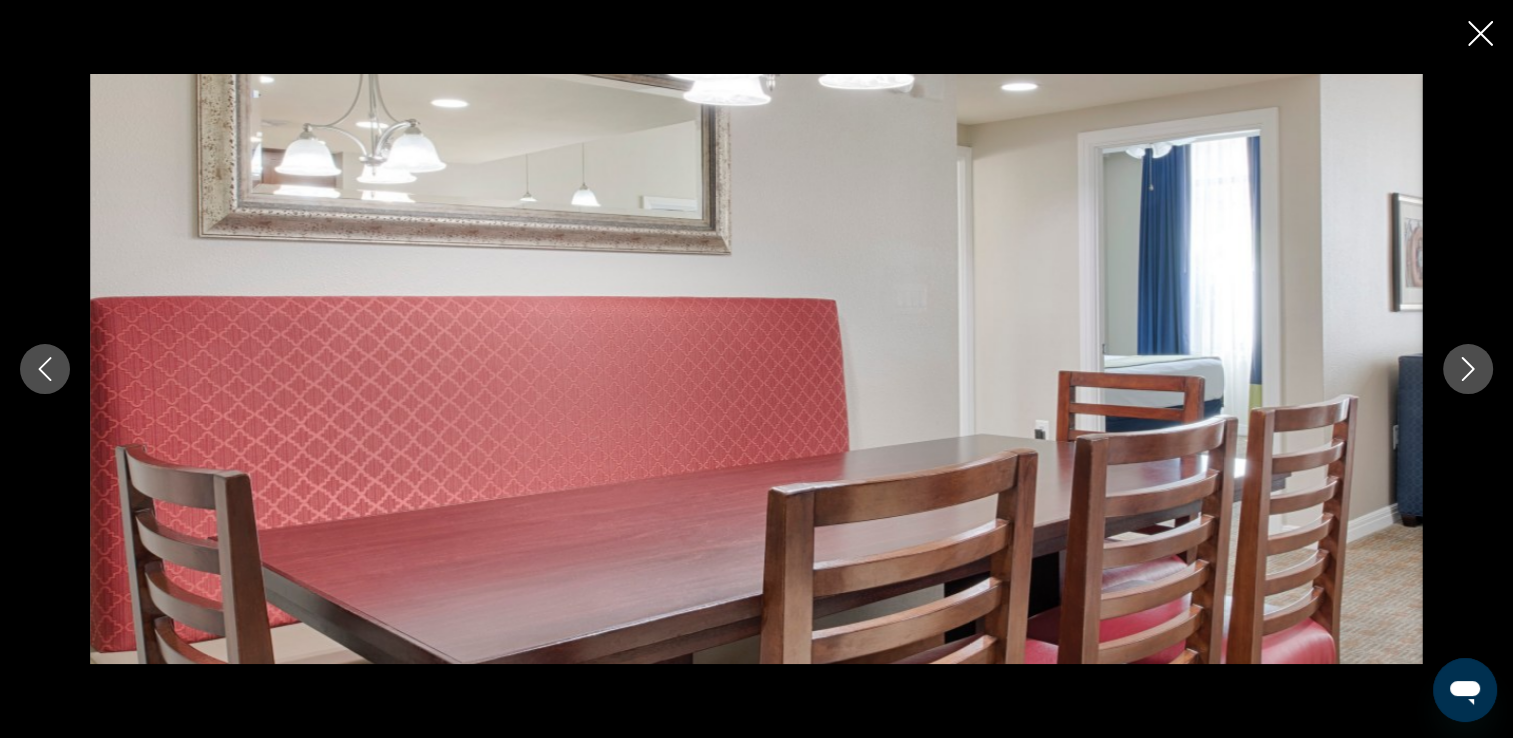 click at bounding box center (1468, 369) 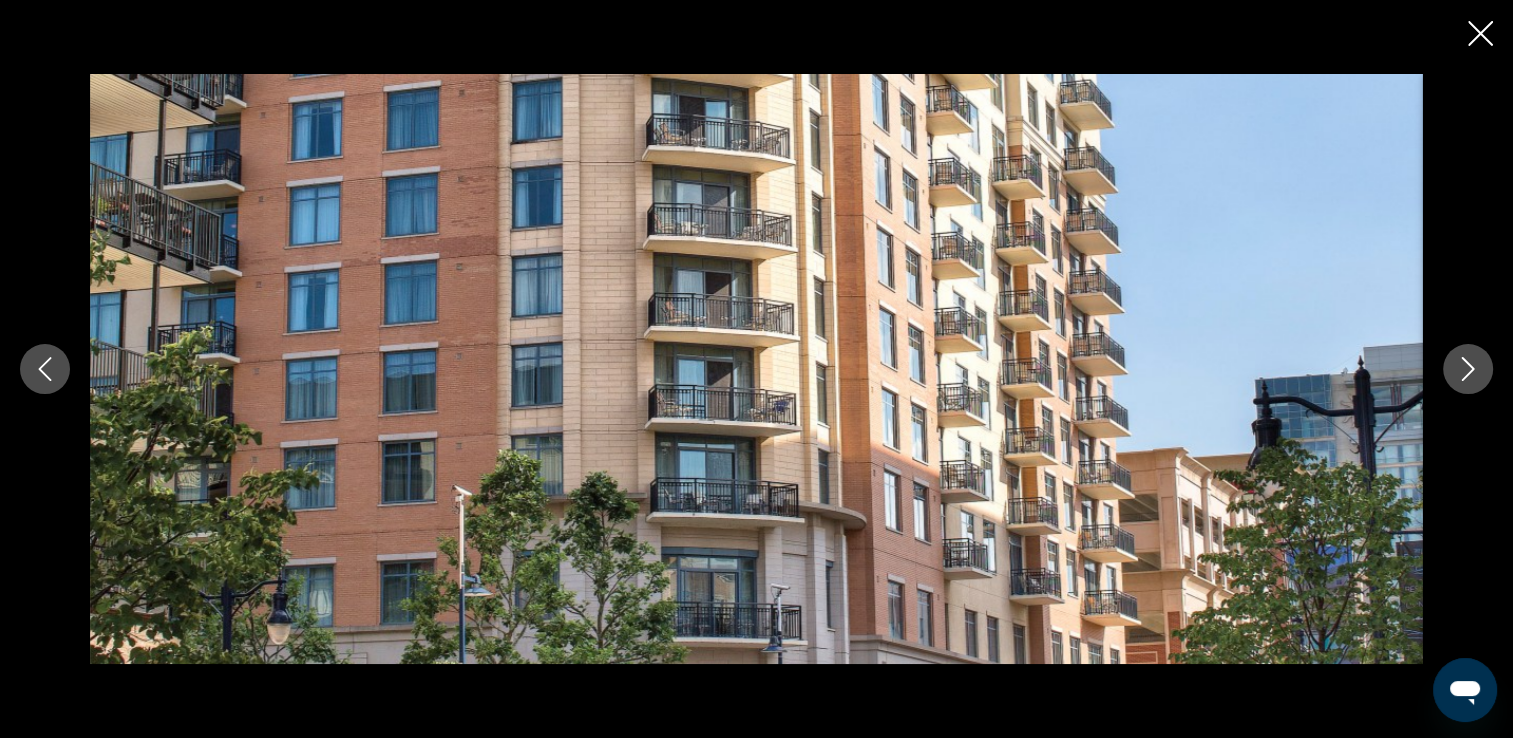 click at bounding box center [1468, 369] 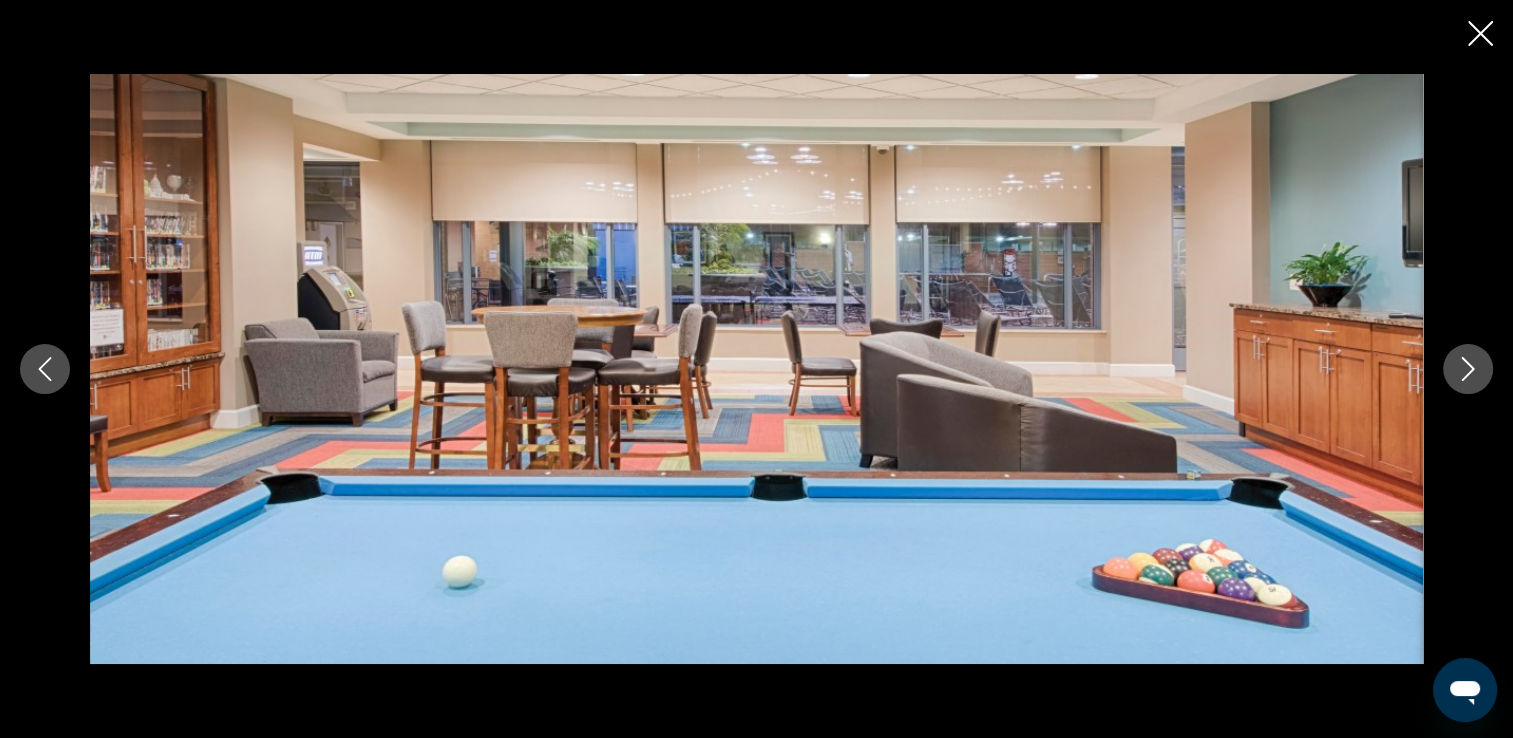click at bounding box center [1468, 369] 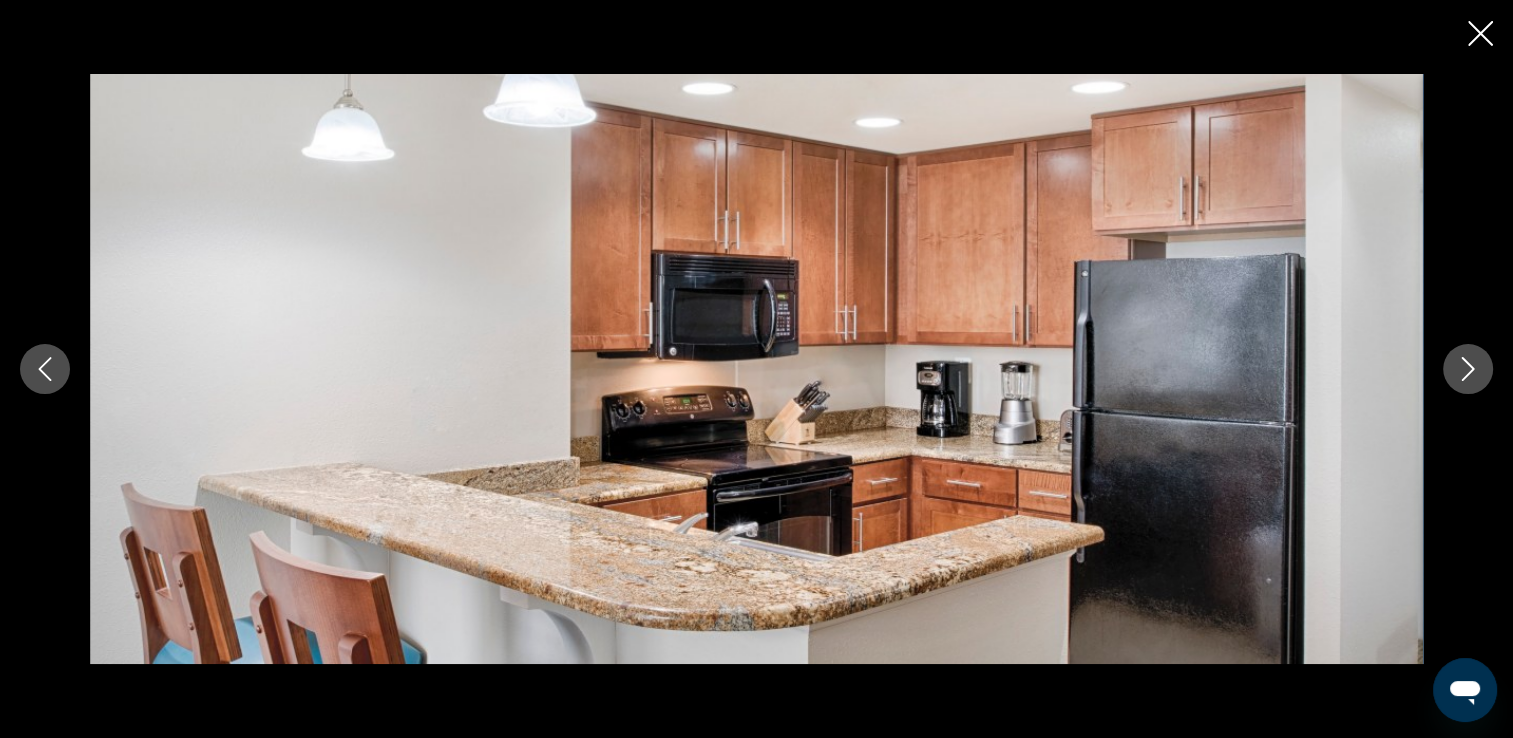 click at bounding box center (1468, 369) 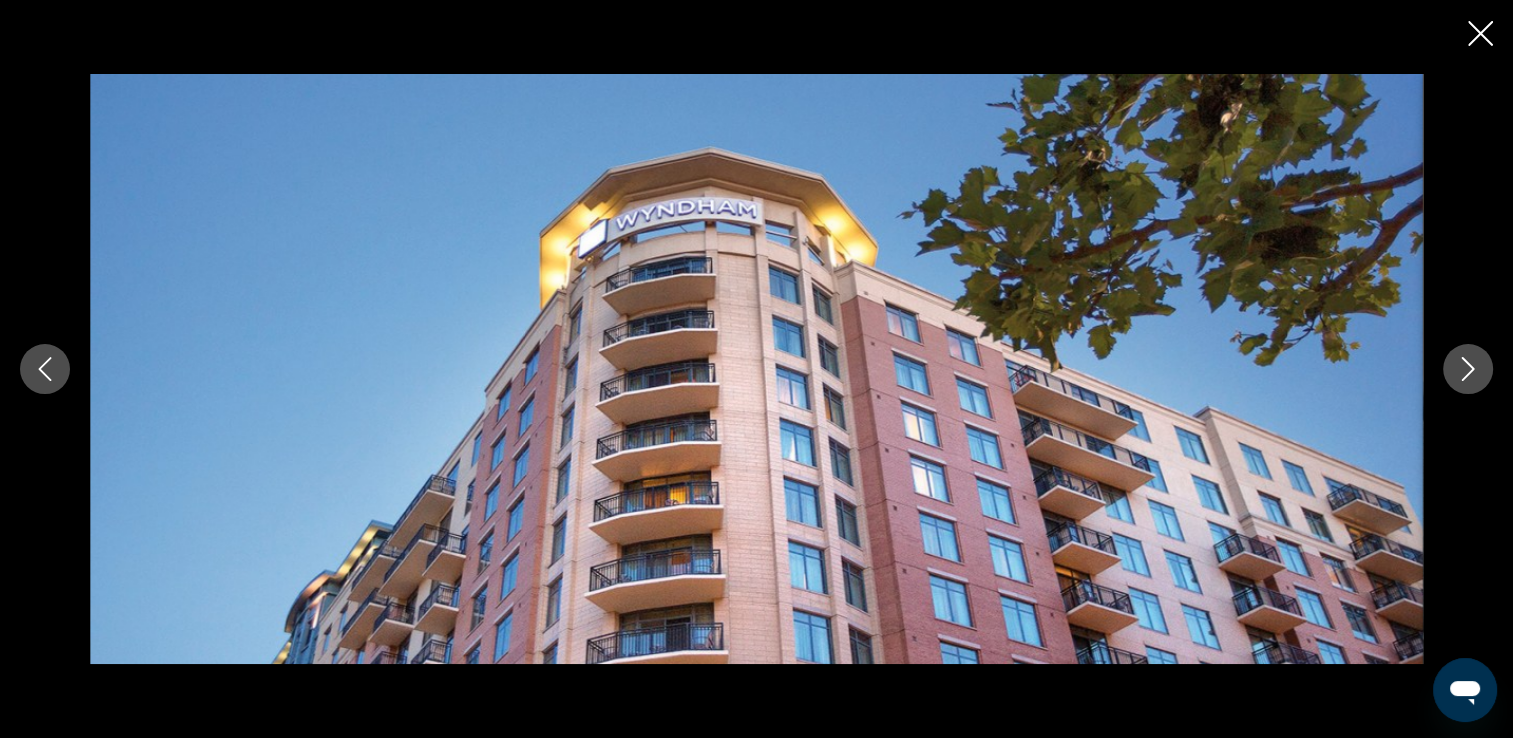 click at bounding box center (1468, 369) 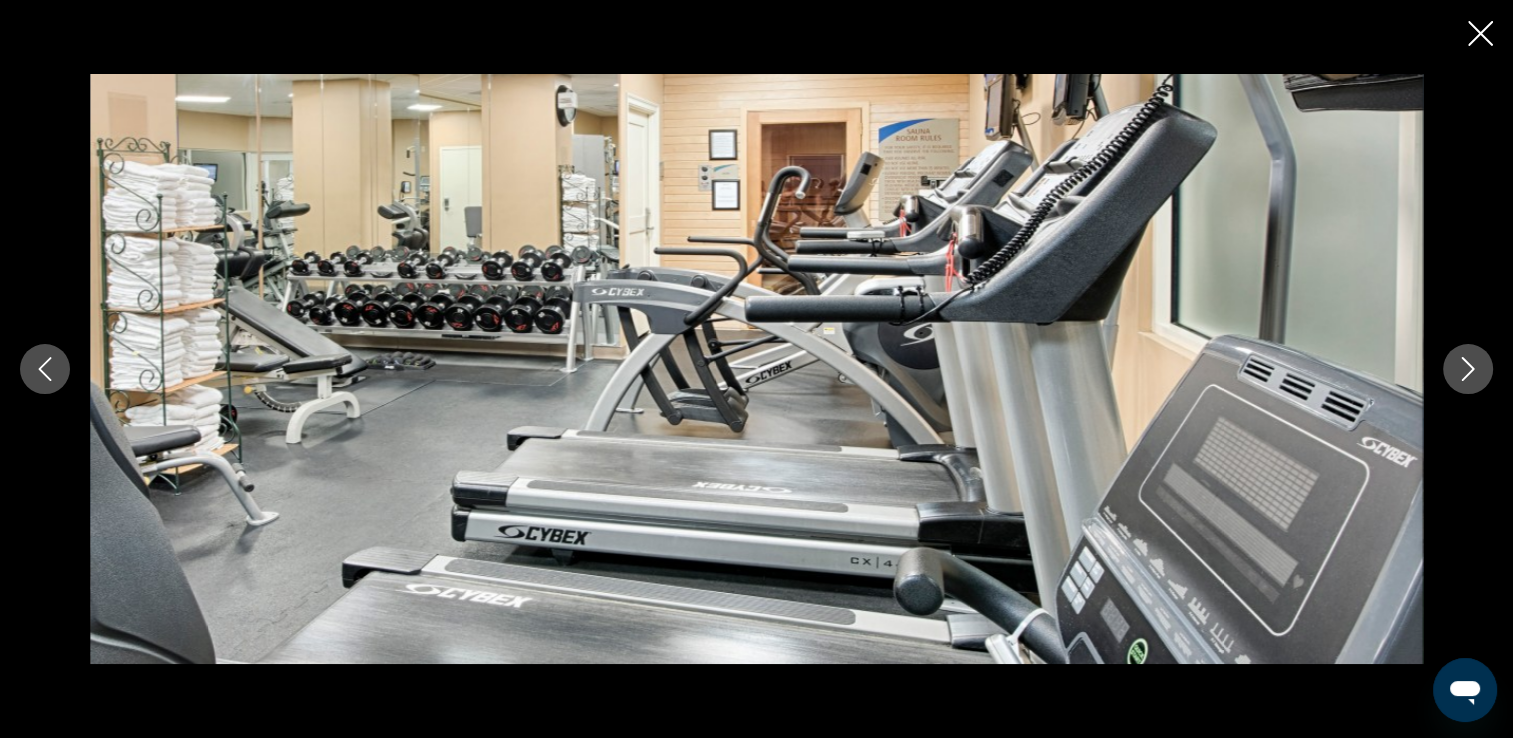 click at bounding box center (1468, 369) 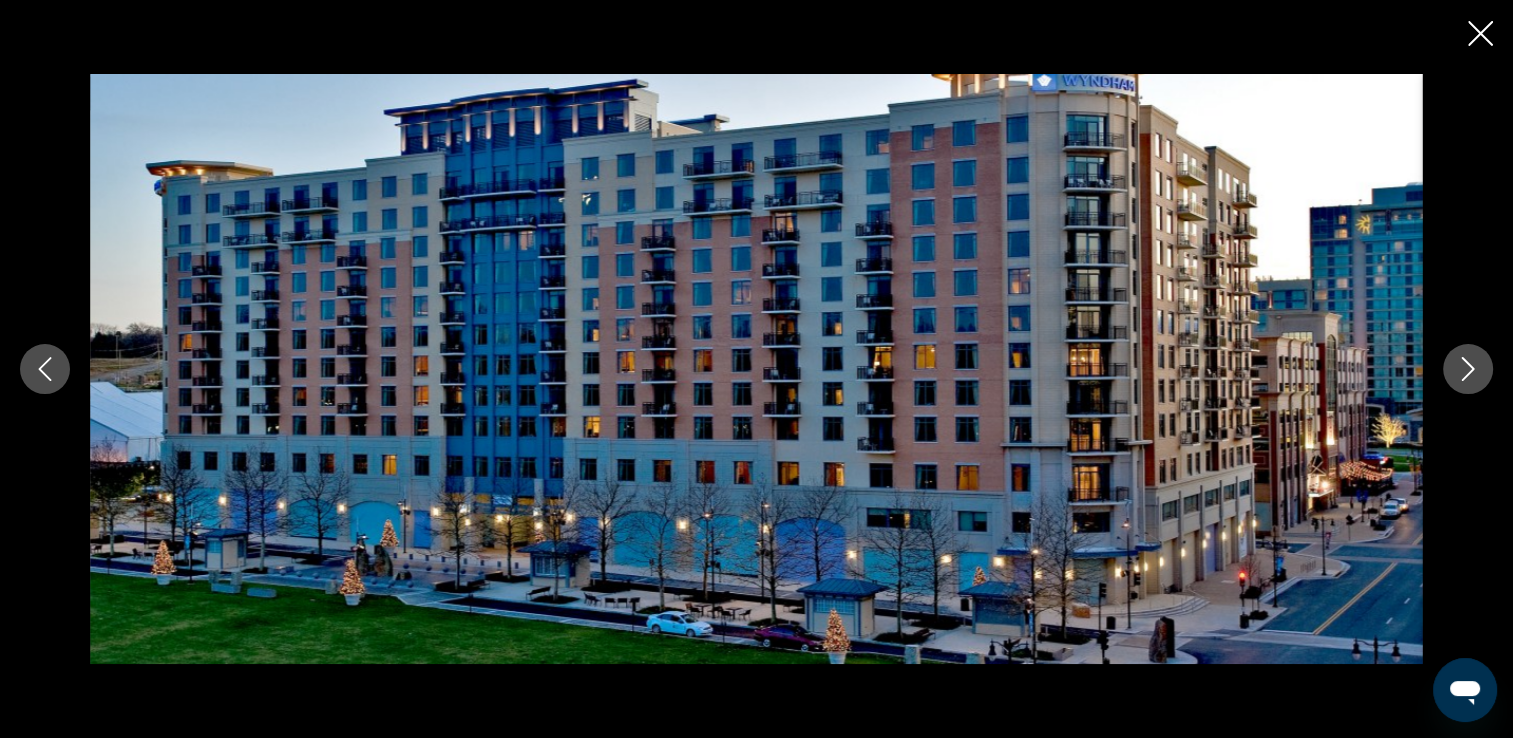 click at bounding box center (1468, 369) 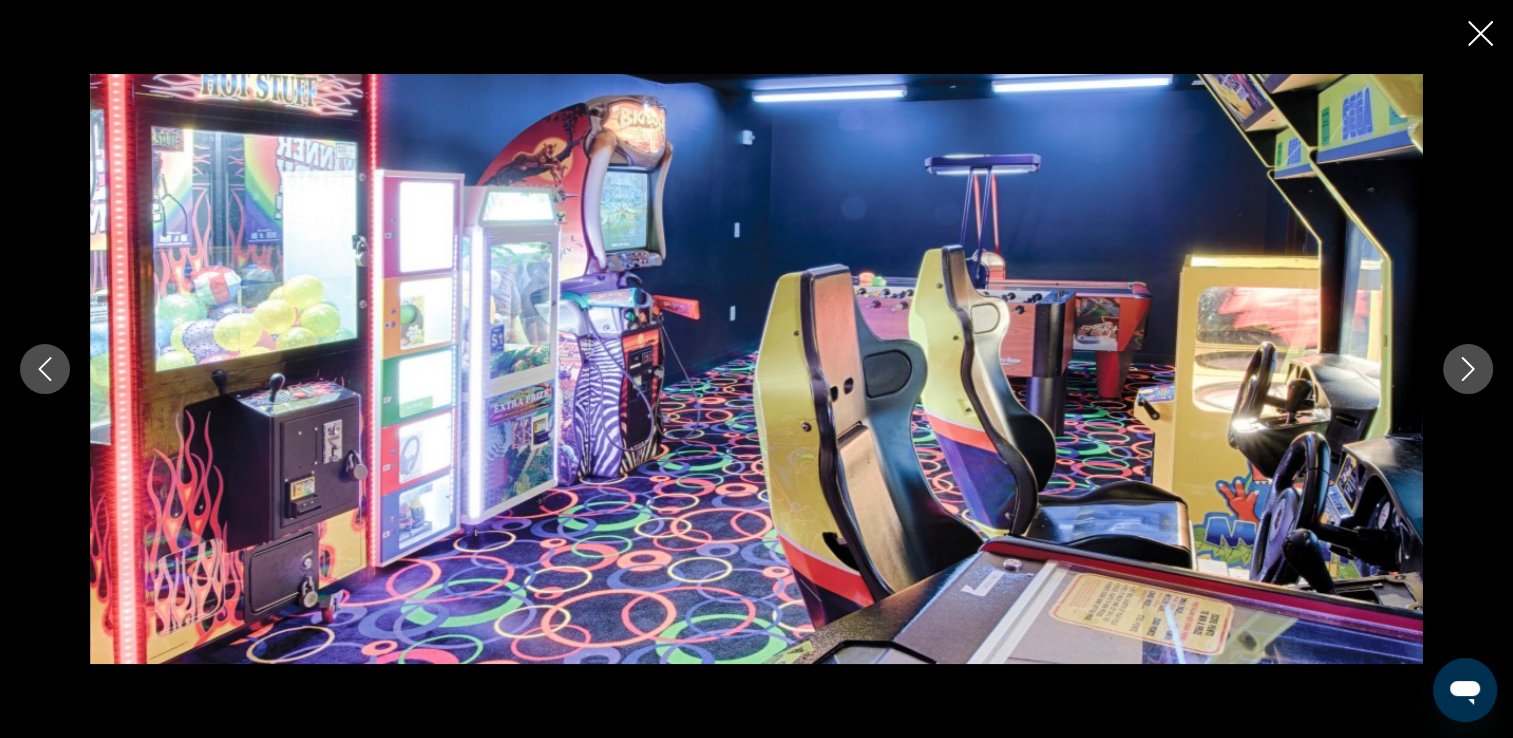 click at bounding box center (1468, 369) 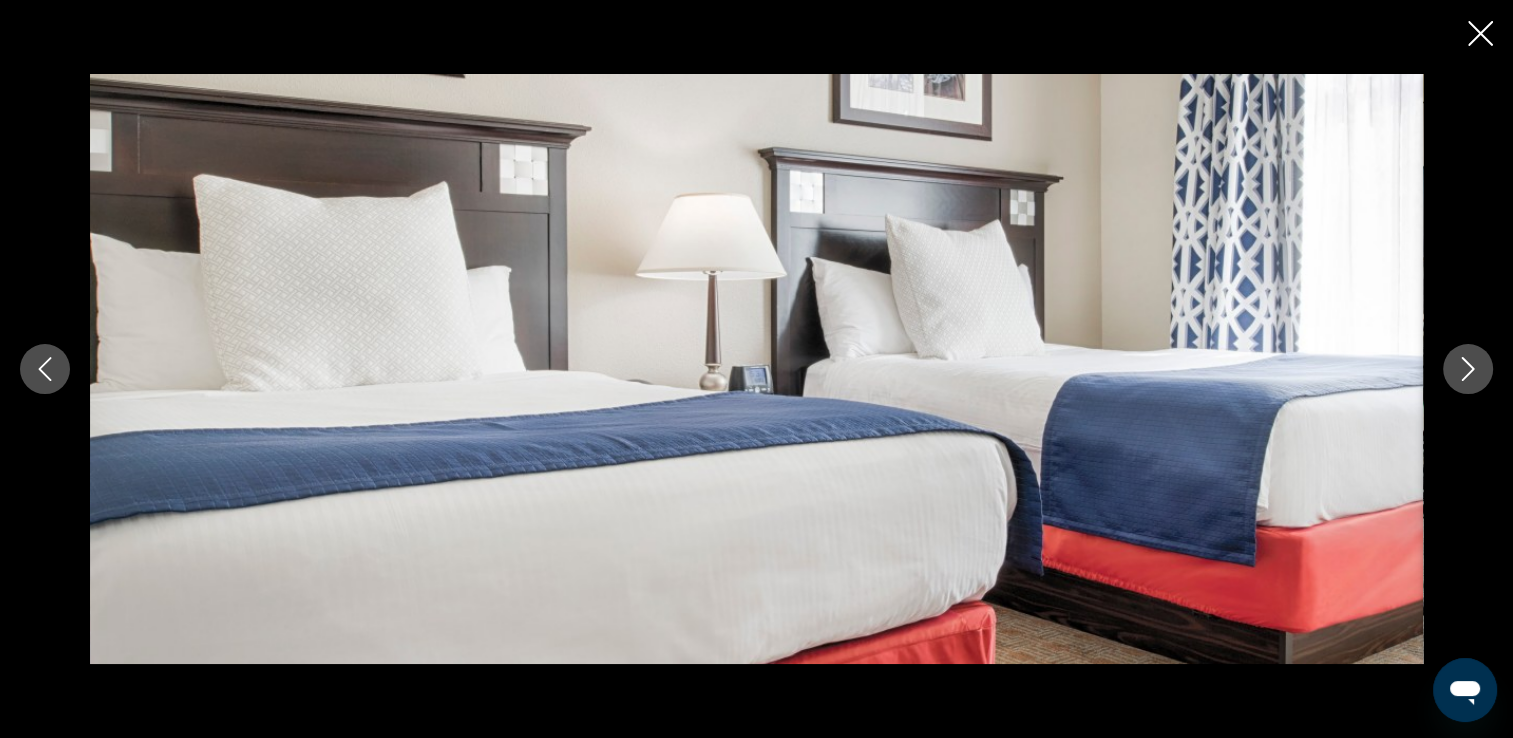 click at bounding box center (1468, 369) 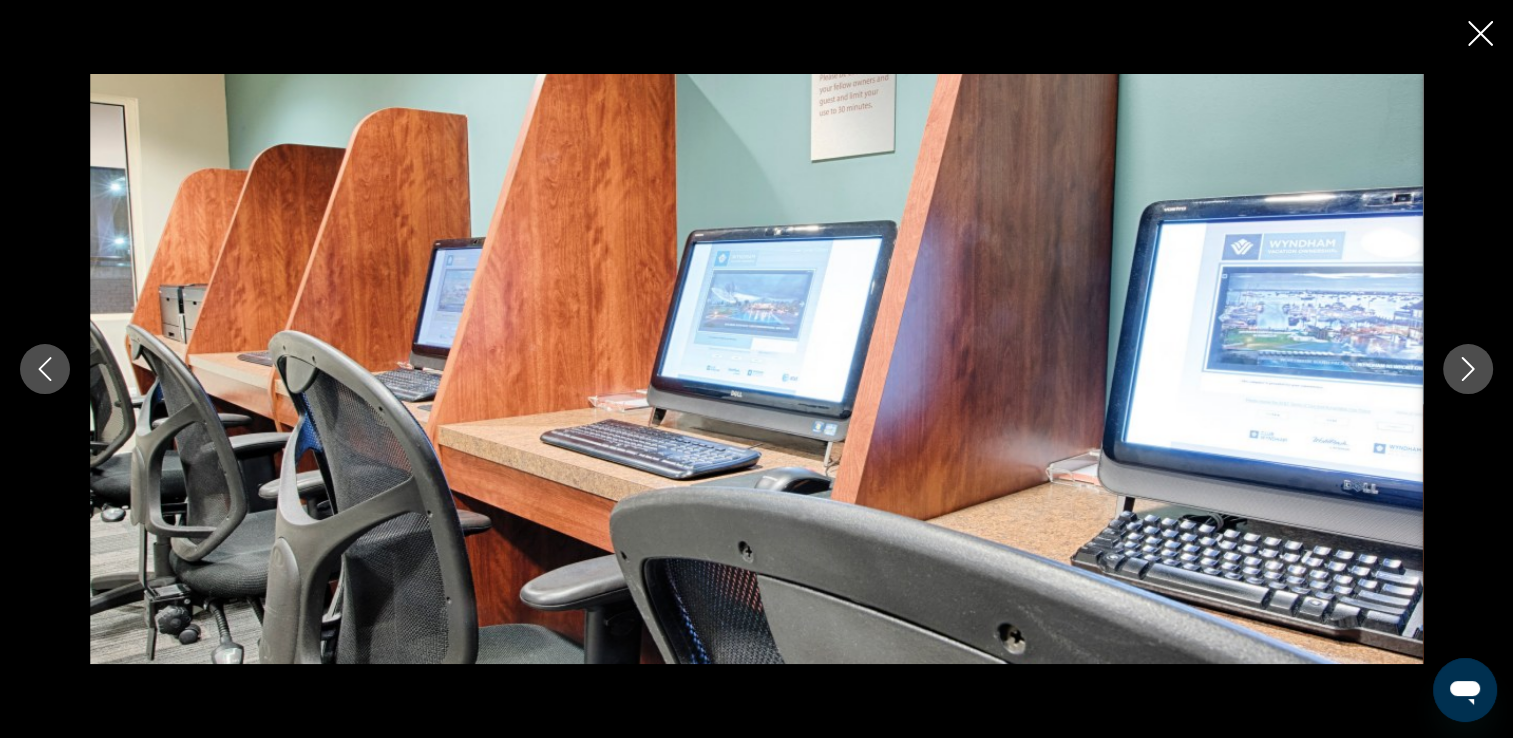 click at bounding box center [1468, 369] 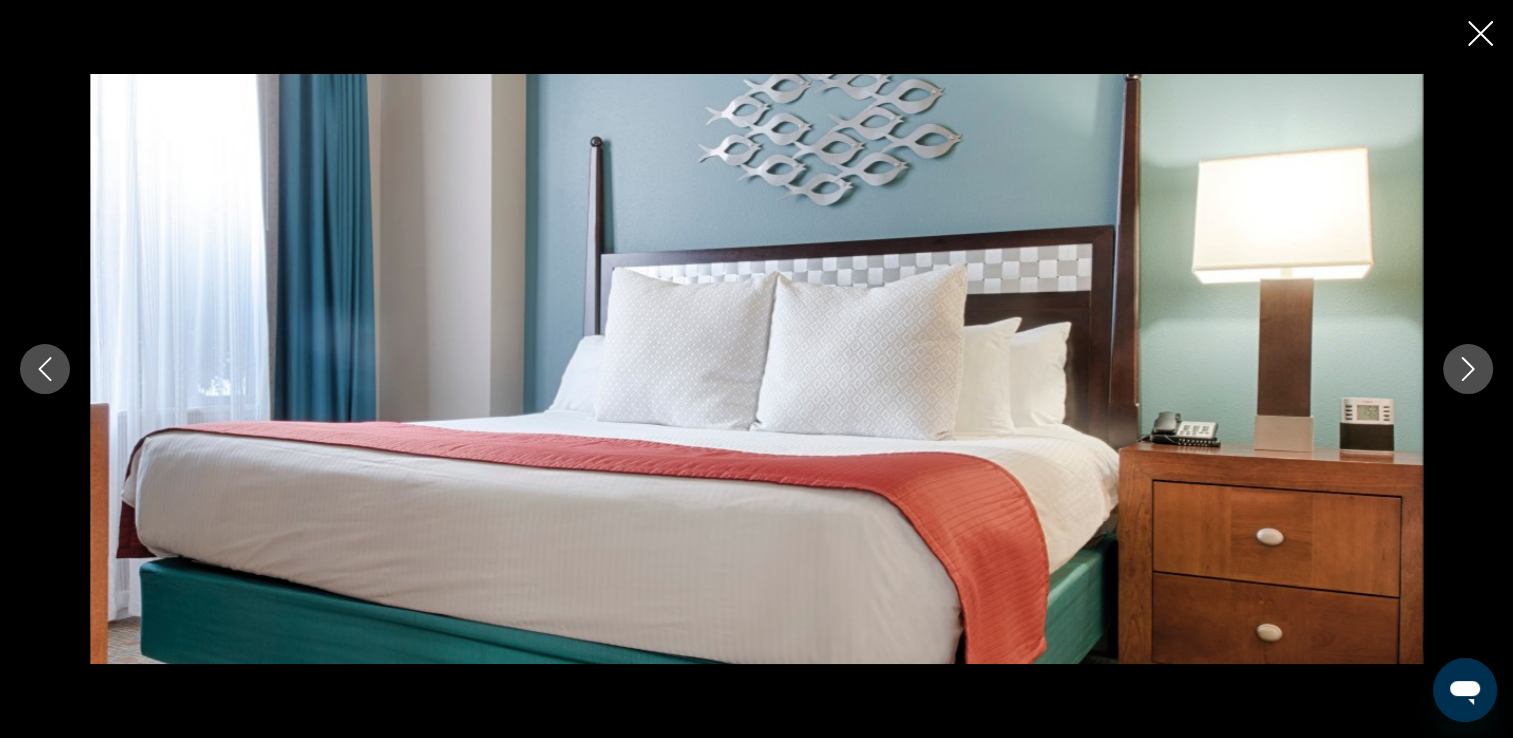click at bounding box center (1468, 369) 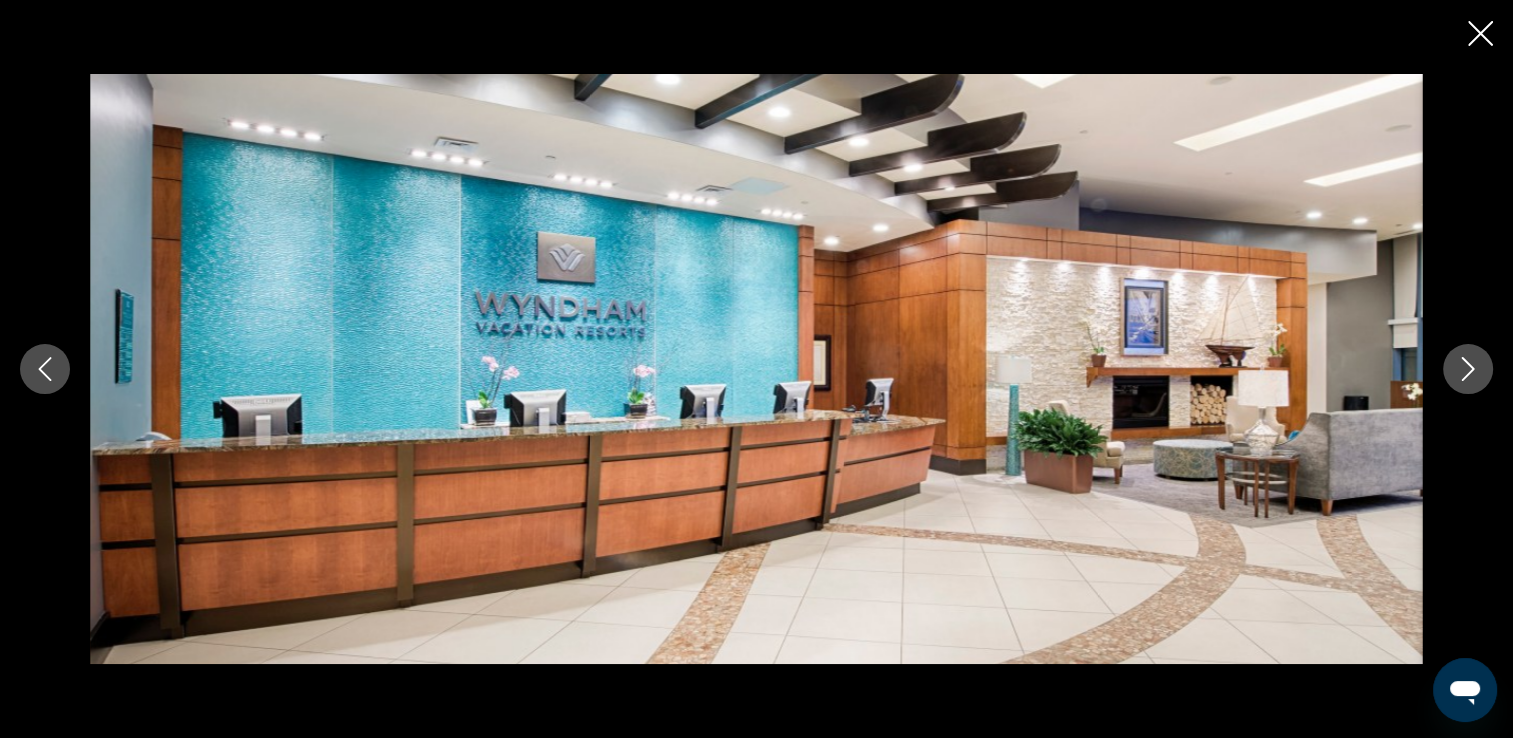 click at bounding box center [1468, 369] 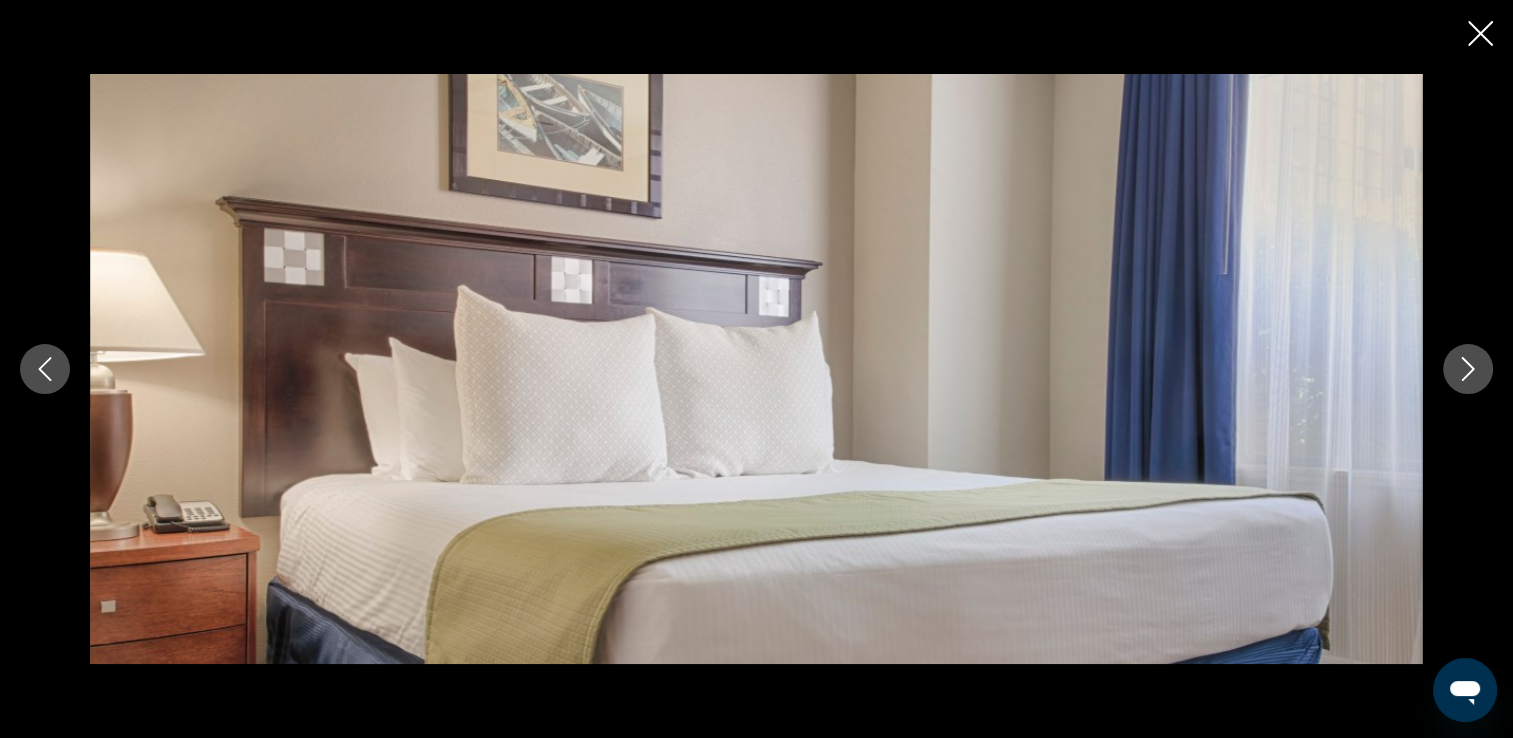 click at bounding box center [1468, 369] 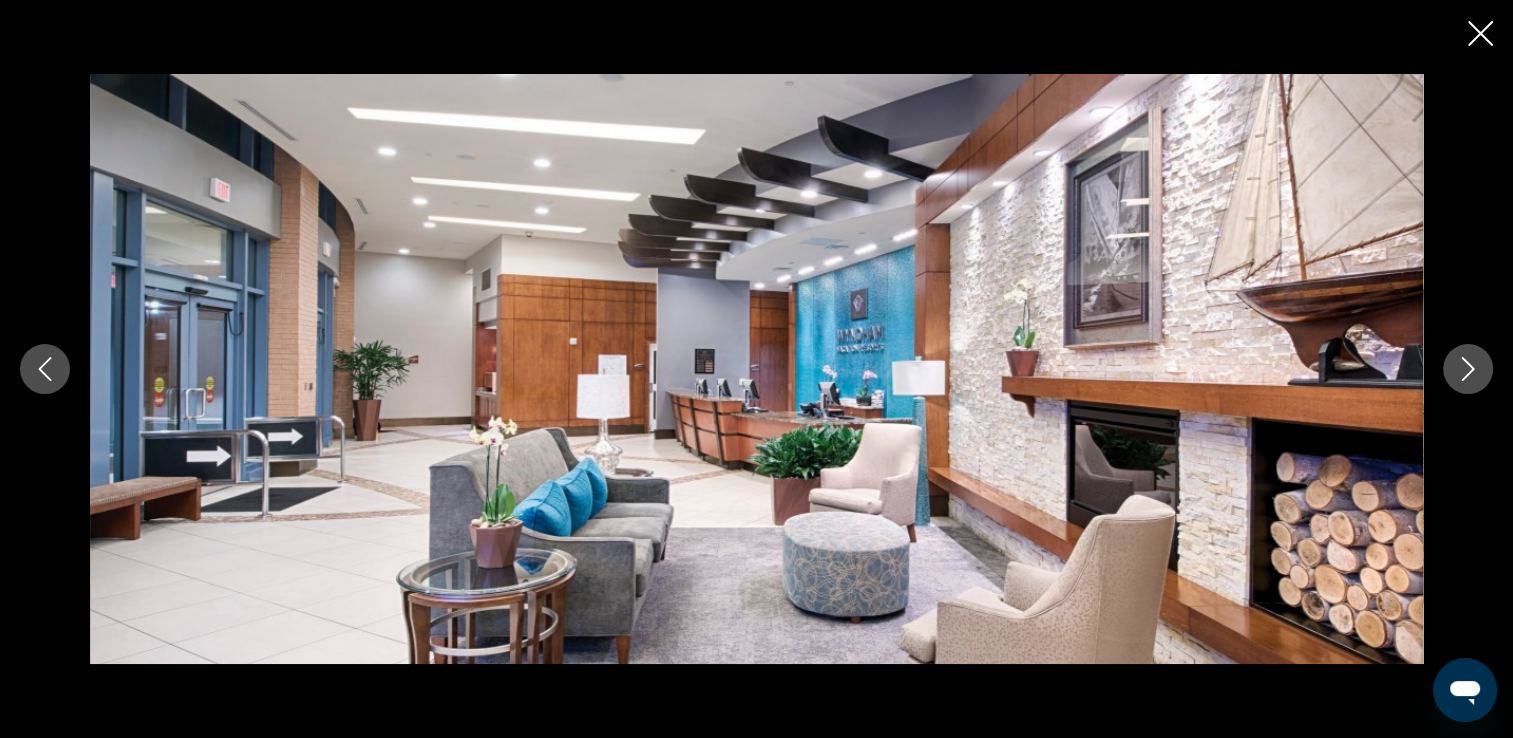 click at bounding box center [1468, 369] 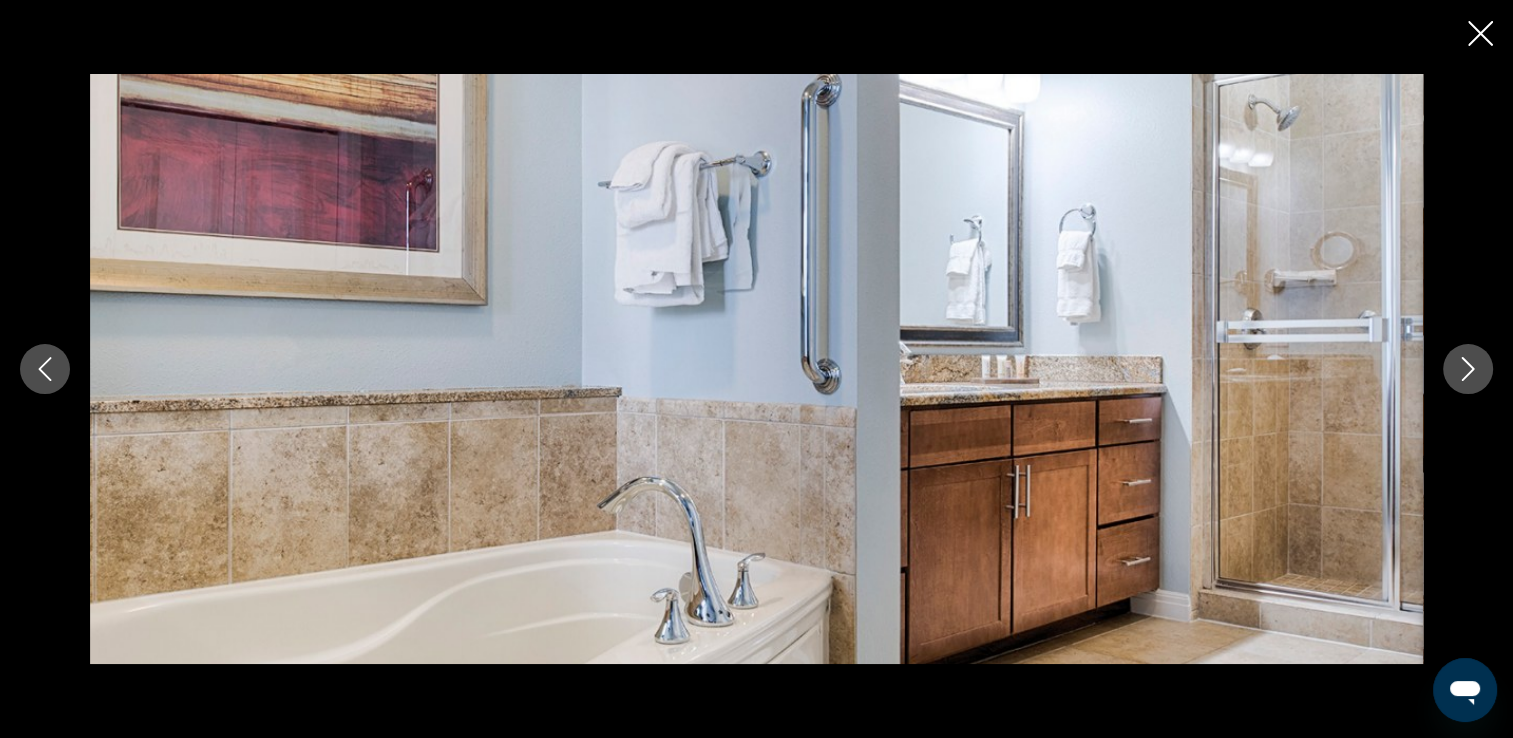 click at bounding box center (1468, 369) 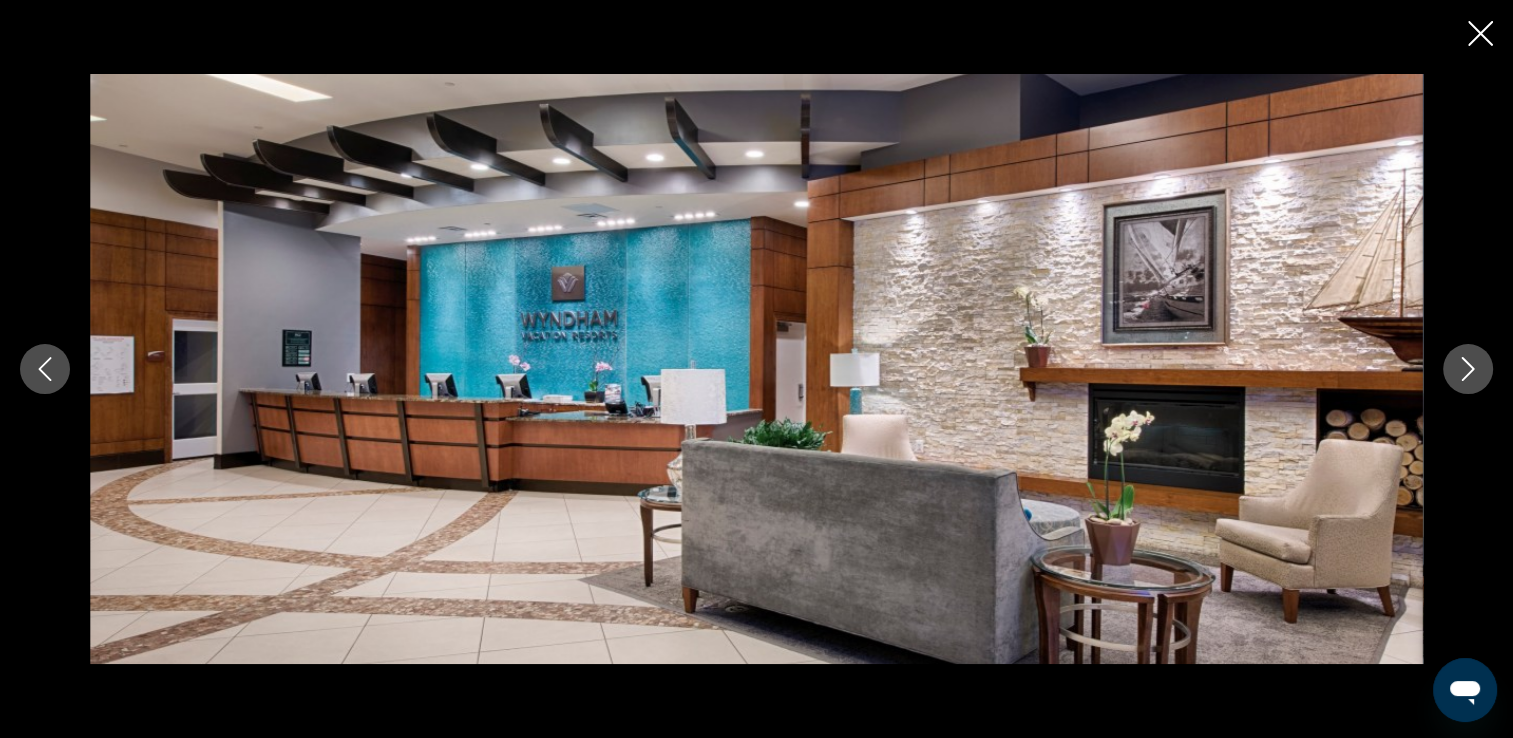 click at bounding box center [1480, 33] 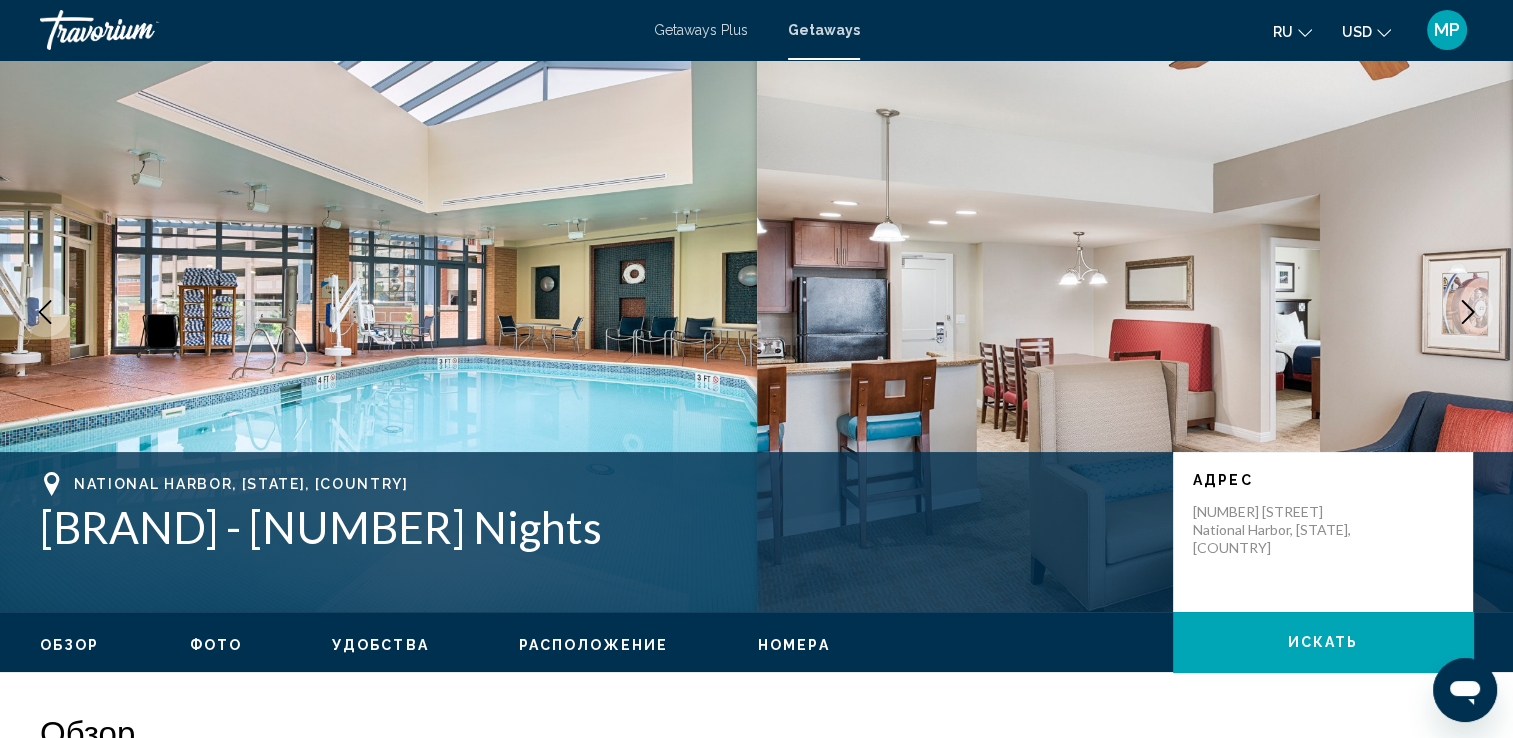 scroll, scrollTop: 0, scrollLeft: 0, axis: both 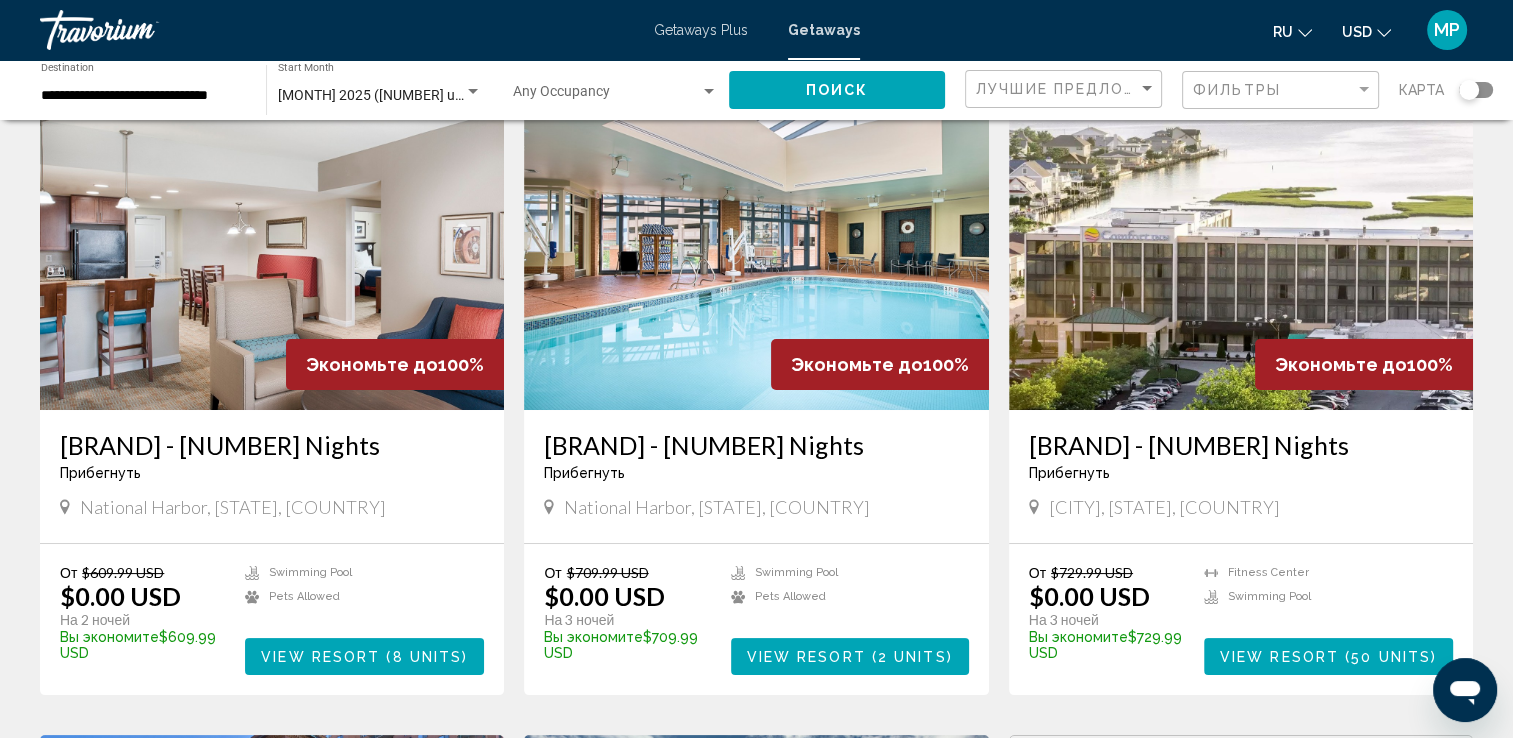click on "[BRAND] [LOCATION] - [NUMBER] Nights" at bounding box center (272, 445) 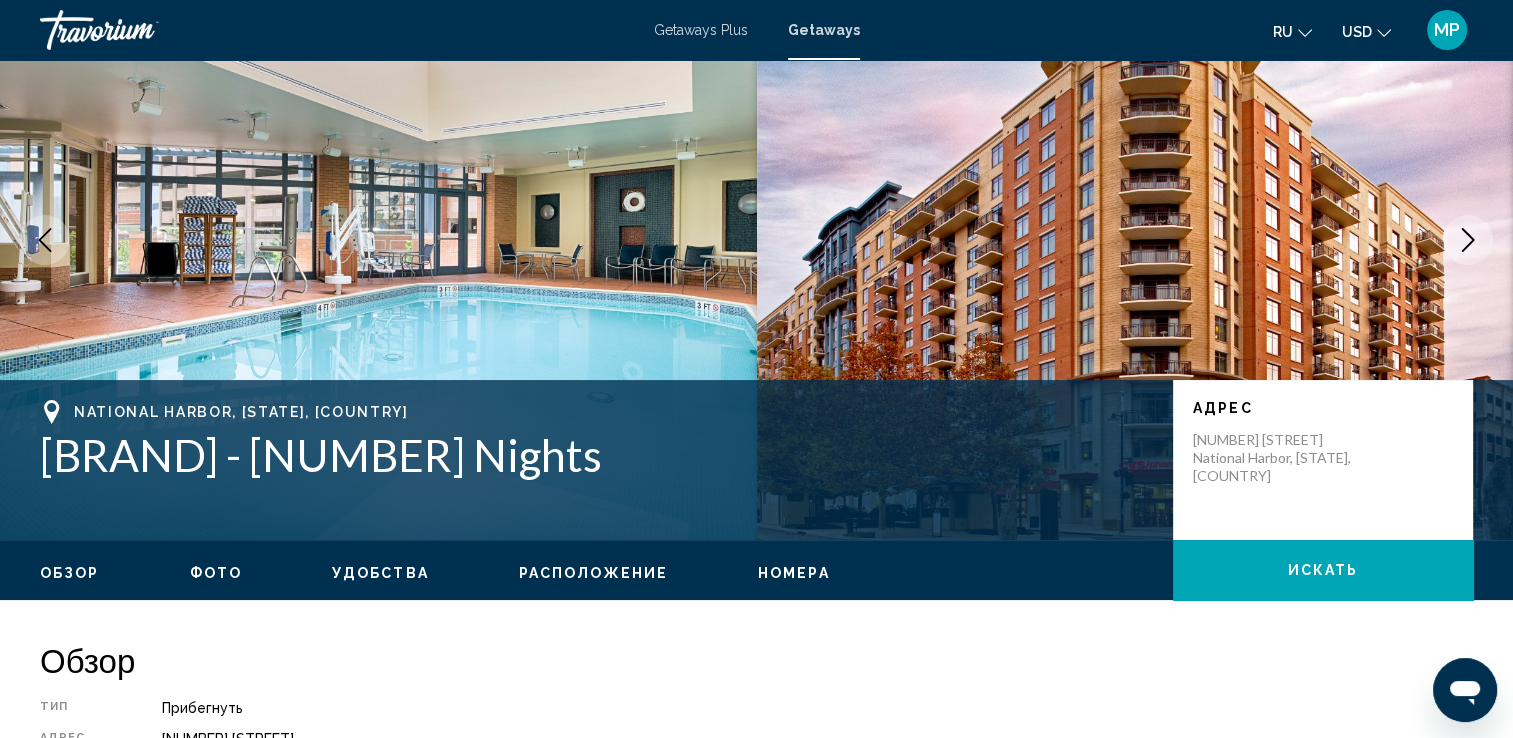 scroll, scrollTop: 0, scrollLeft: 0, axis: both 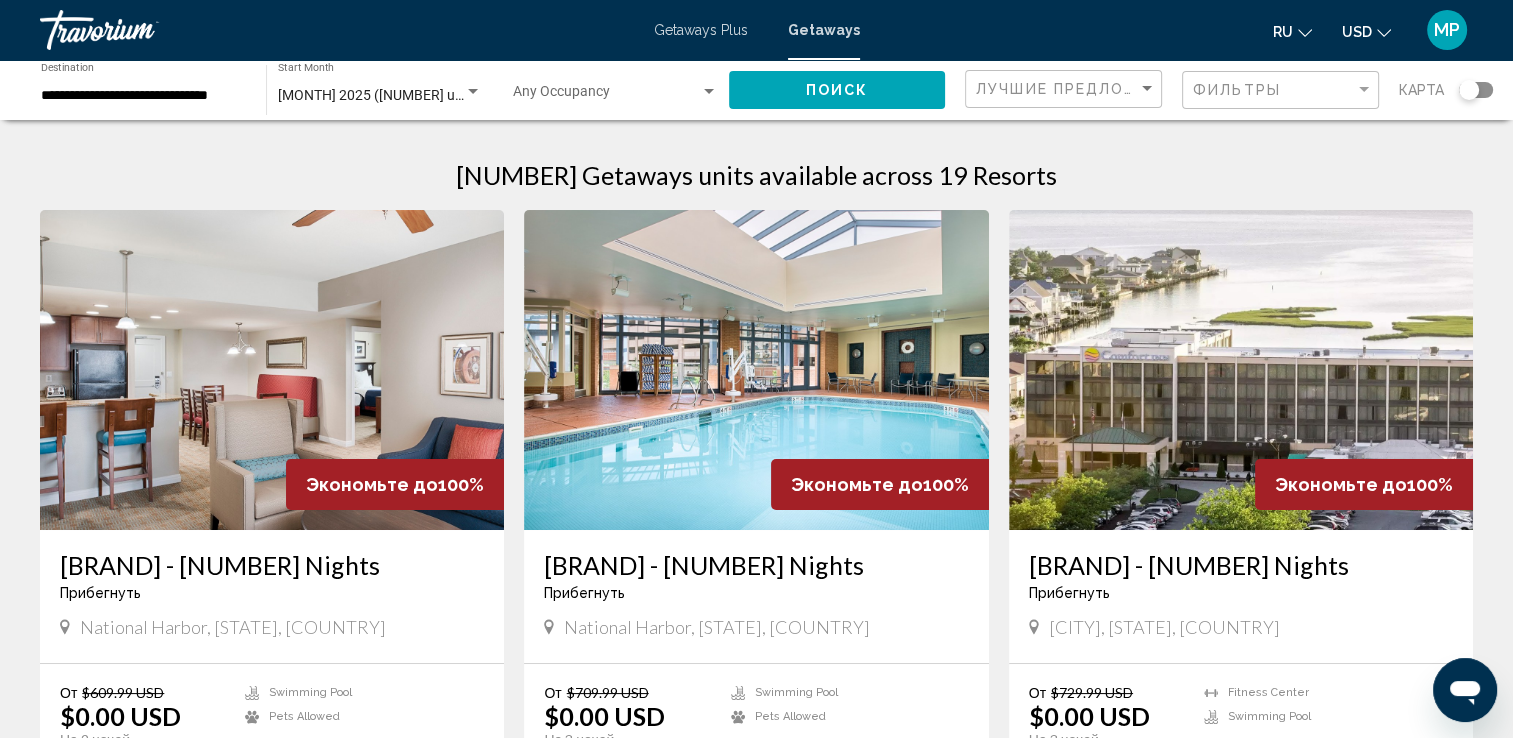 click at bounding box center (272, 370) 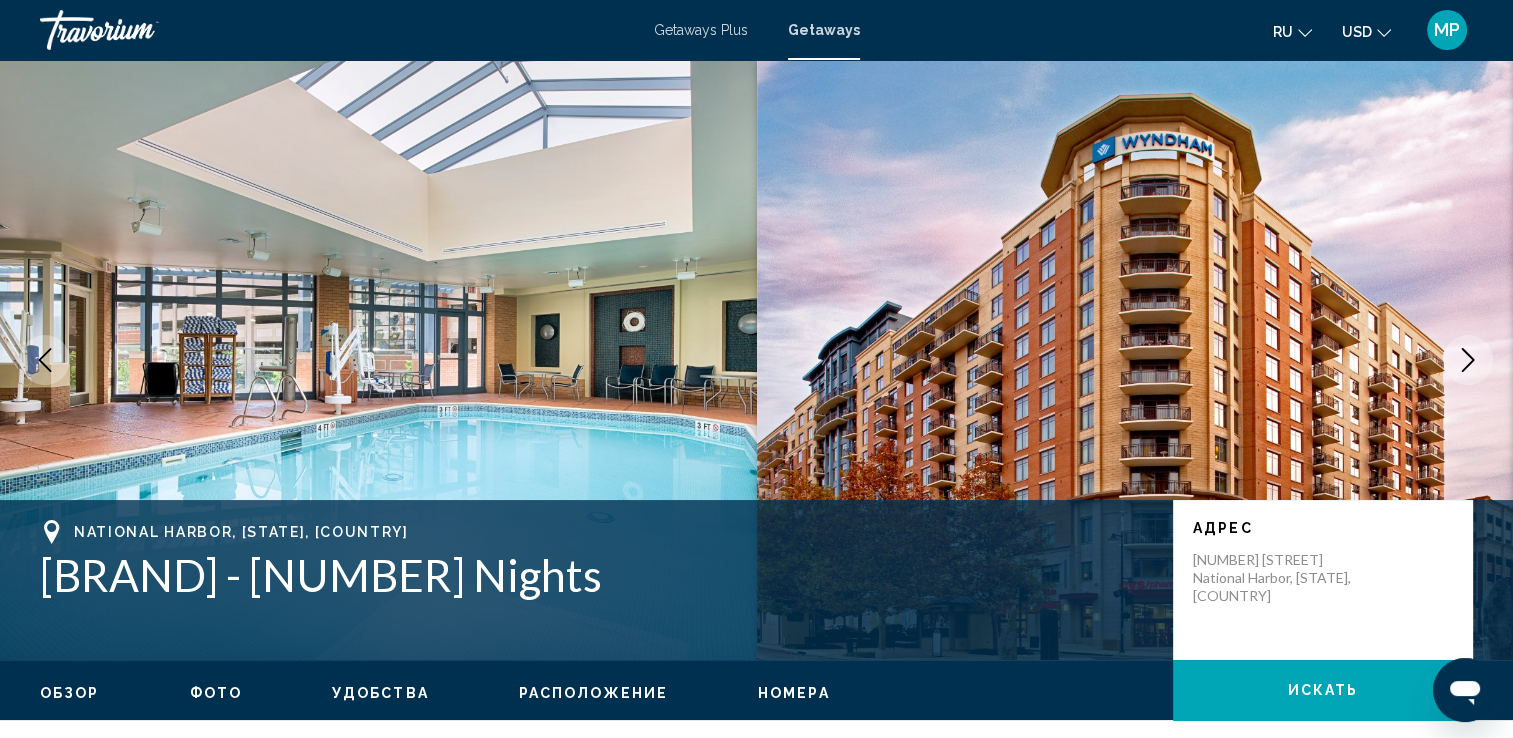 type 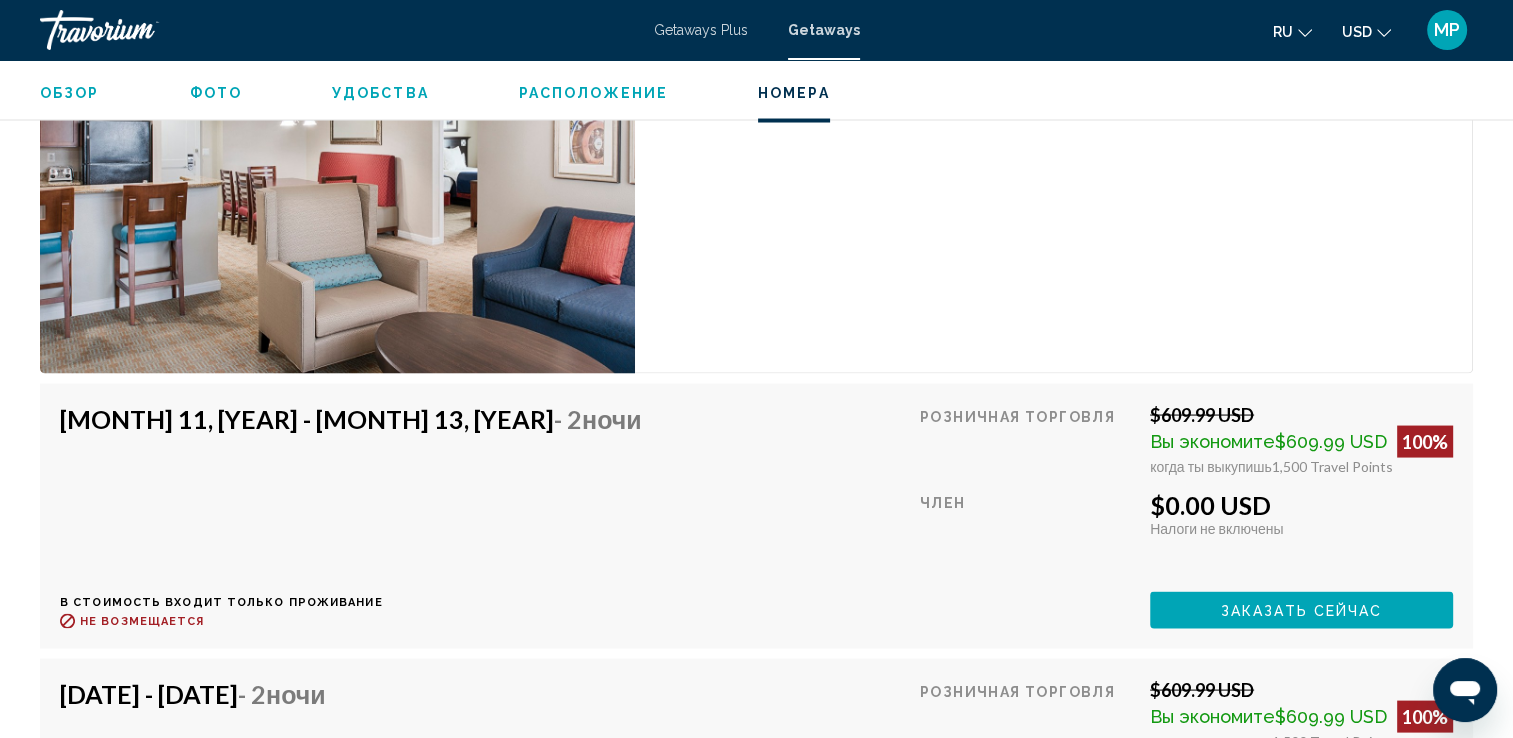 scroll, scrollTop: 3800, scrollLeft: 0, axis: vertical 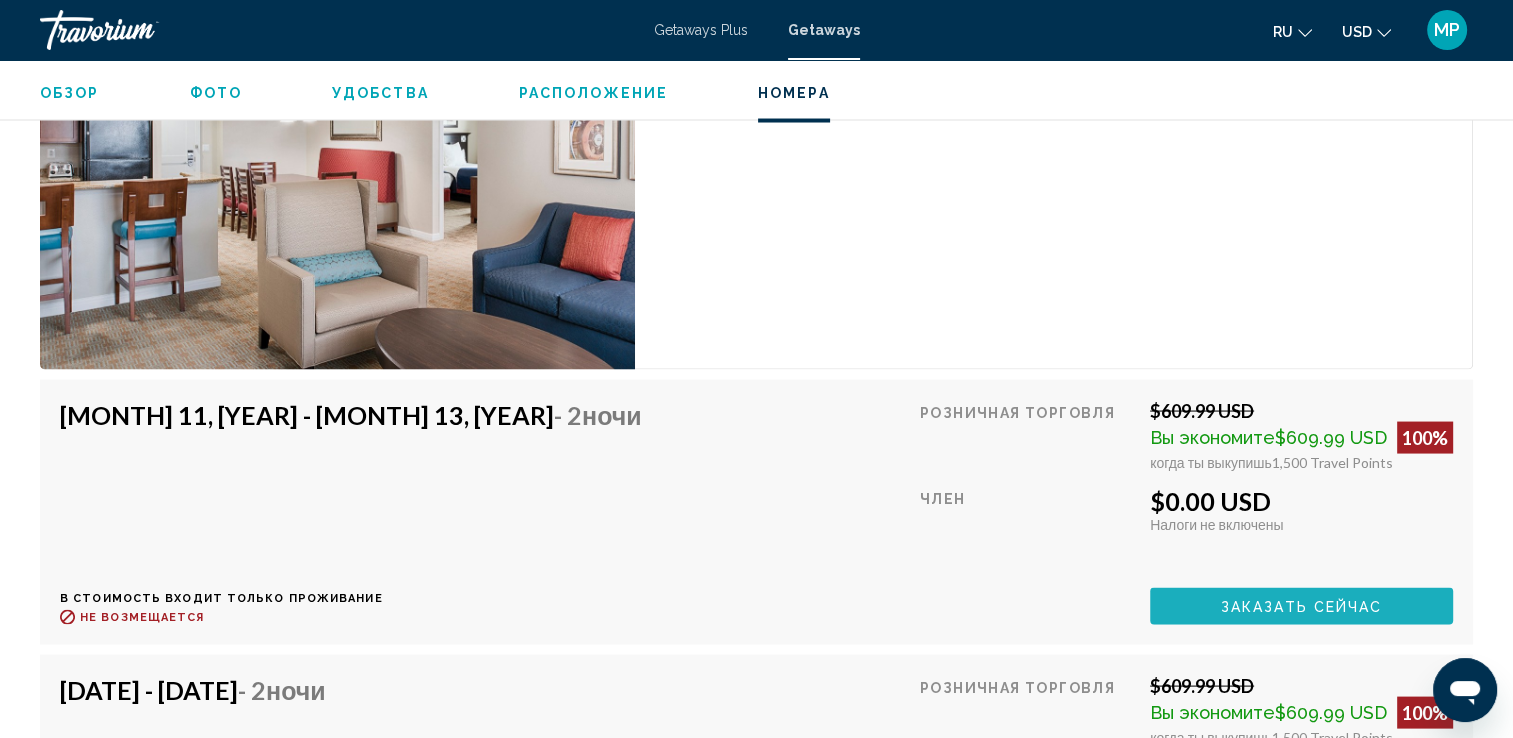 click on "Заказать сейчас" at bounding box center [1302, 607] 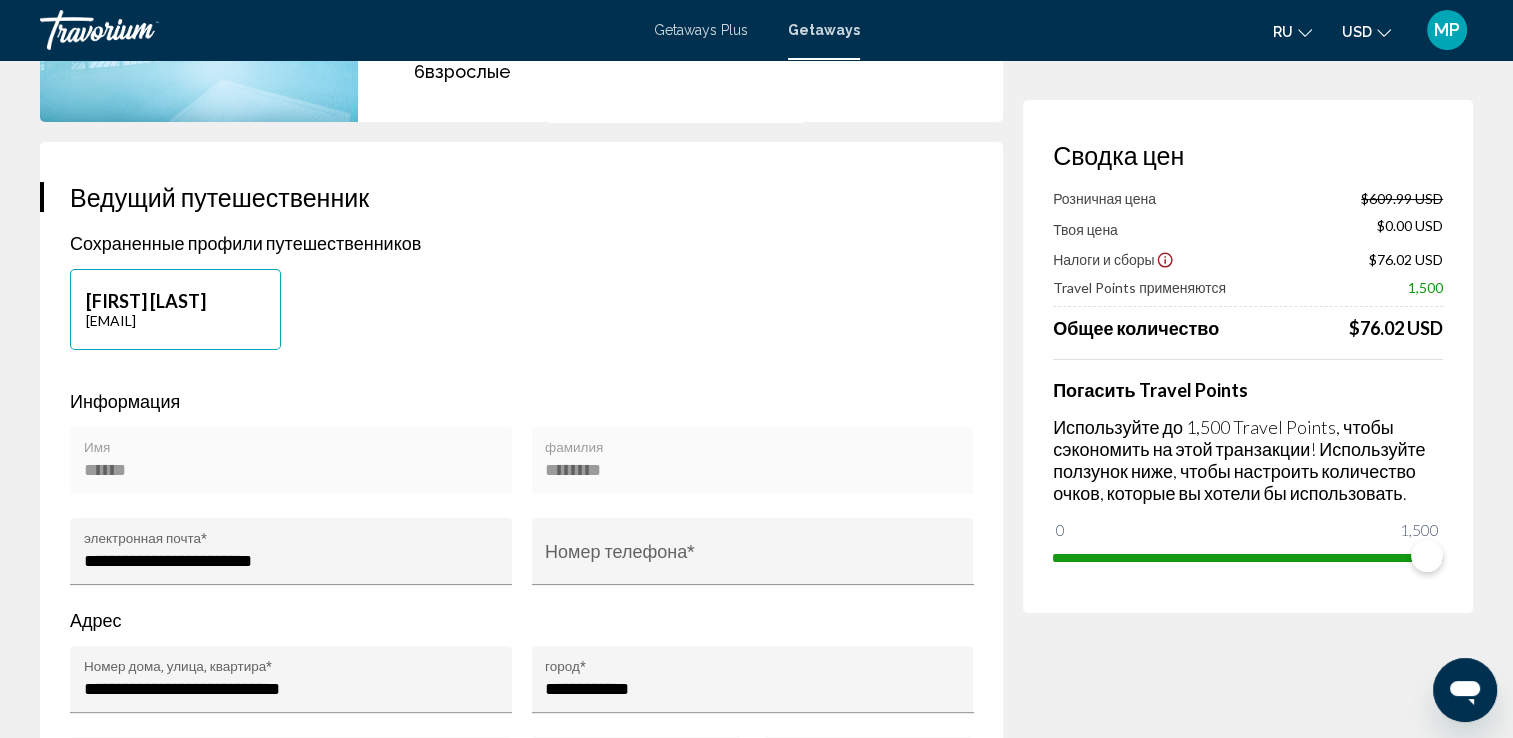 scroll, scrollTop: 360, scrollLeft: 0, axis: vertical 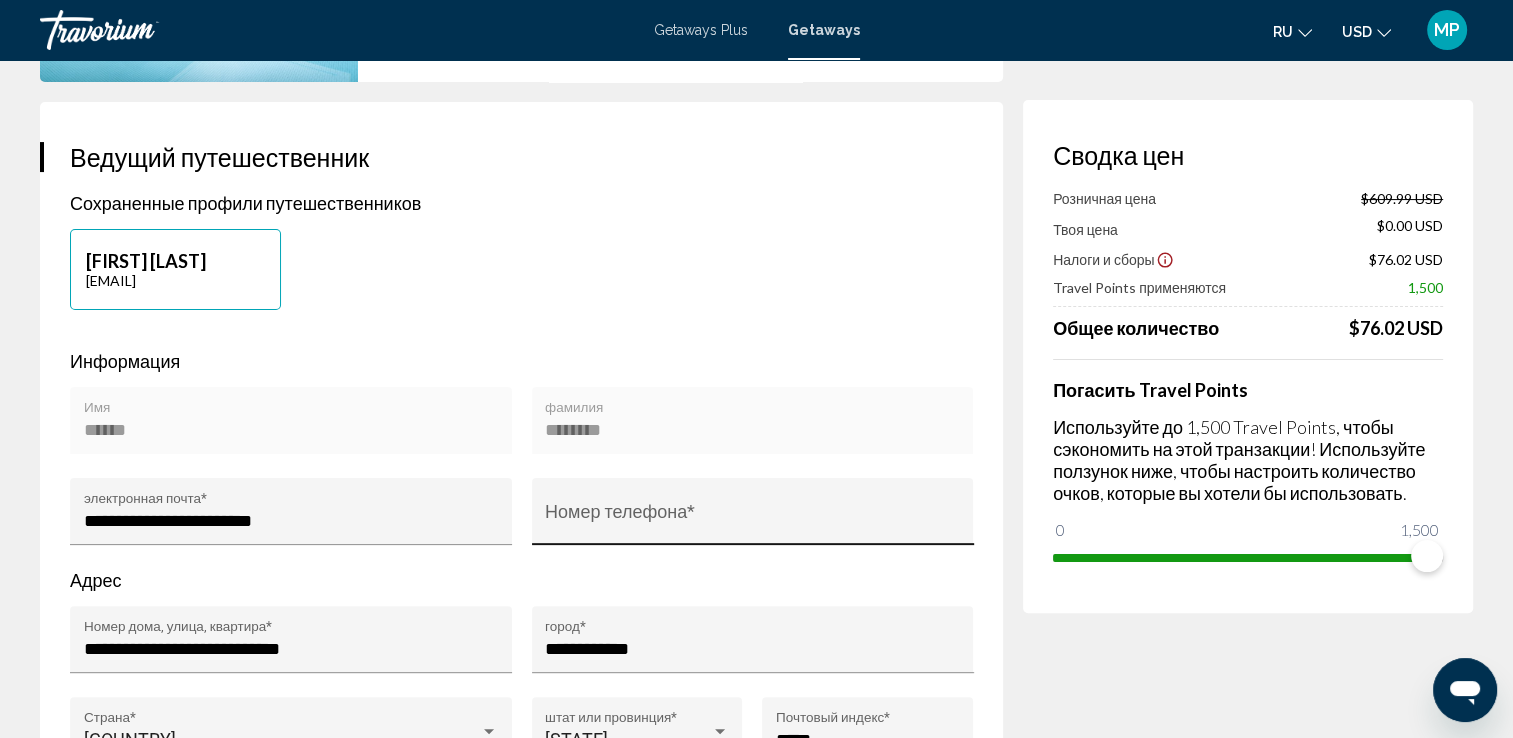 click on "Номер телефона  *" at bounding box center (752, 521) 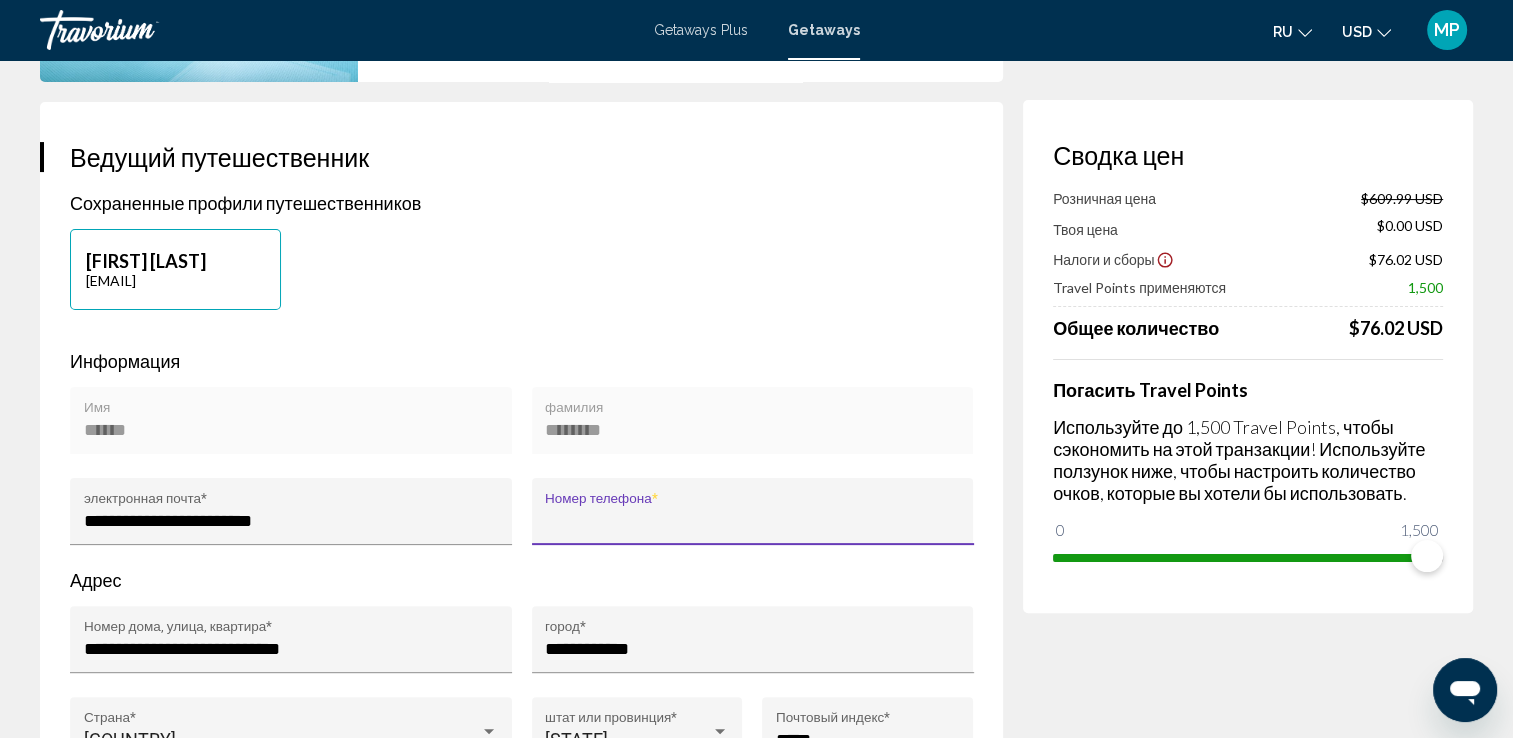 type on "**********" 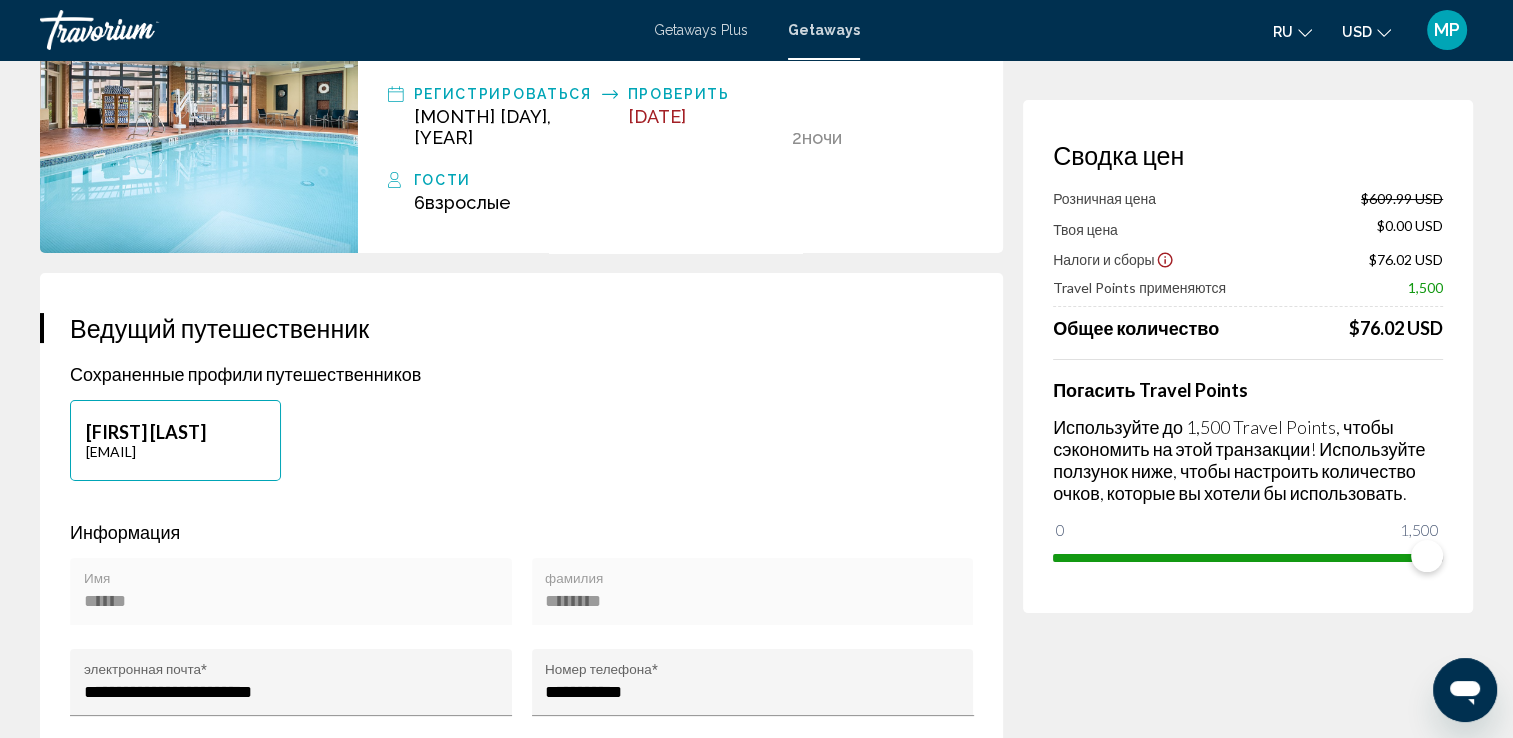 scroll, scrollTop: 0, scrollLeft: 0, axis: both 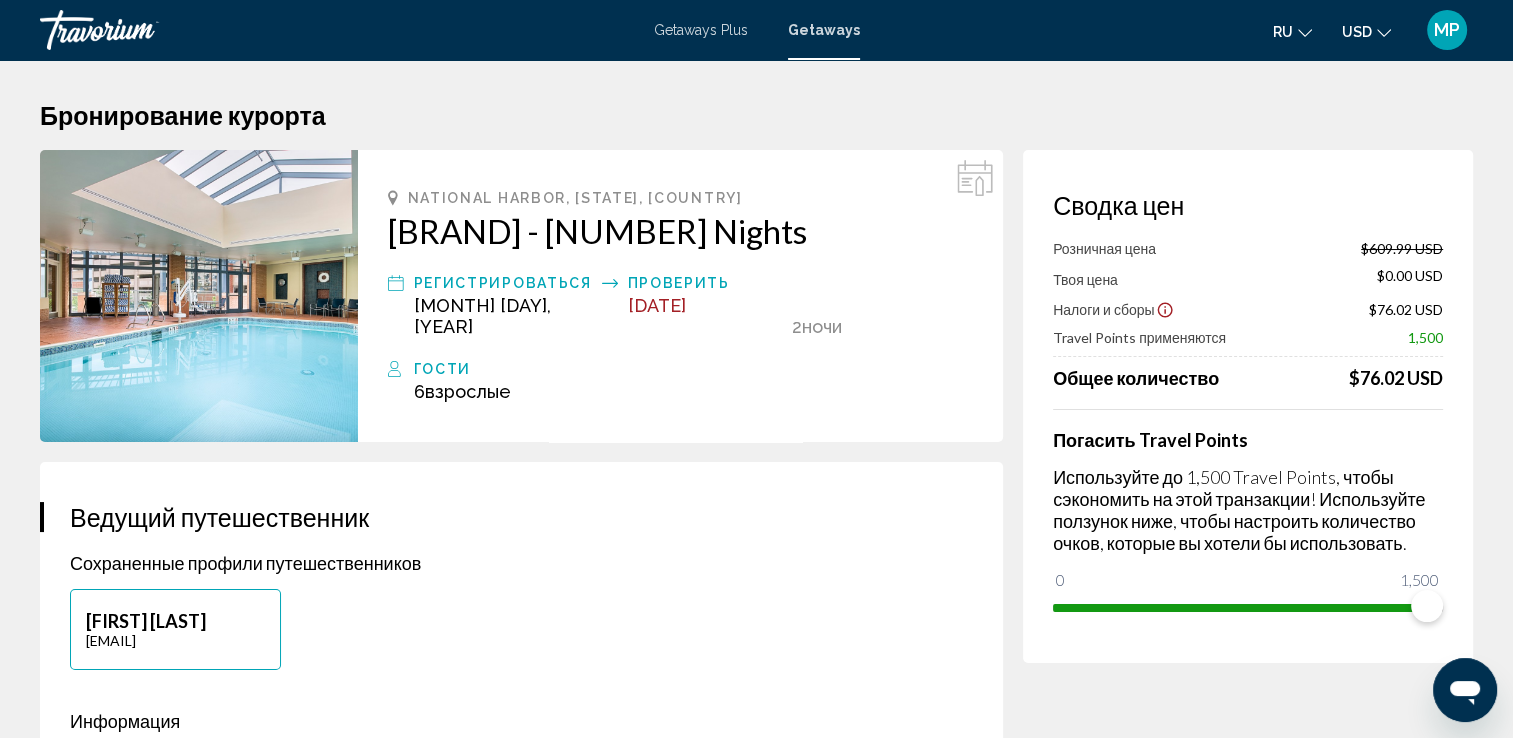 click at bounding box center (975, 178) 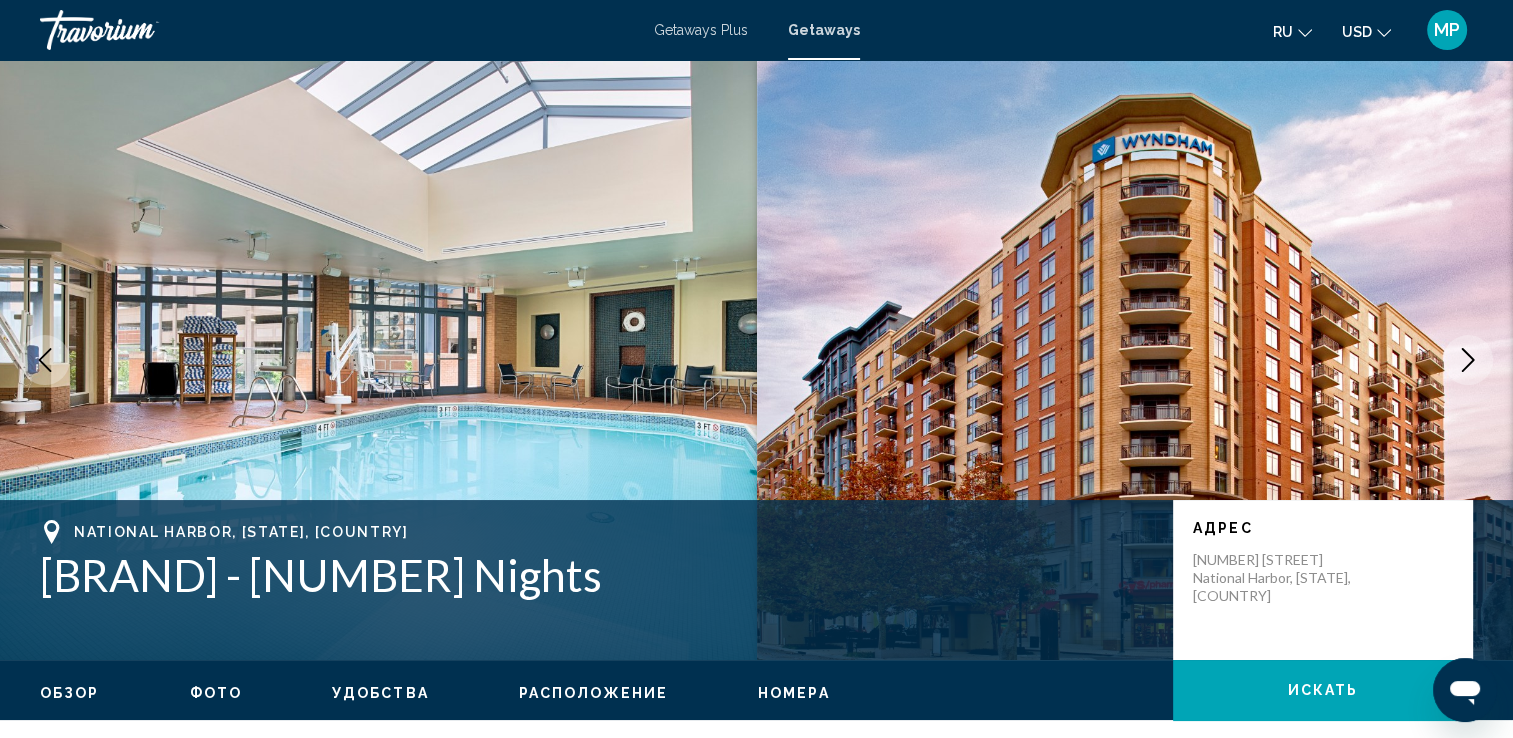 type 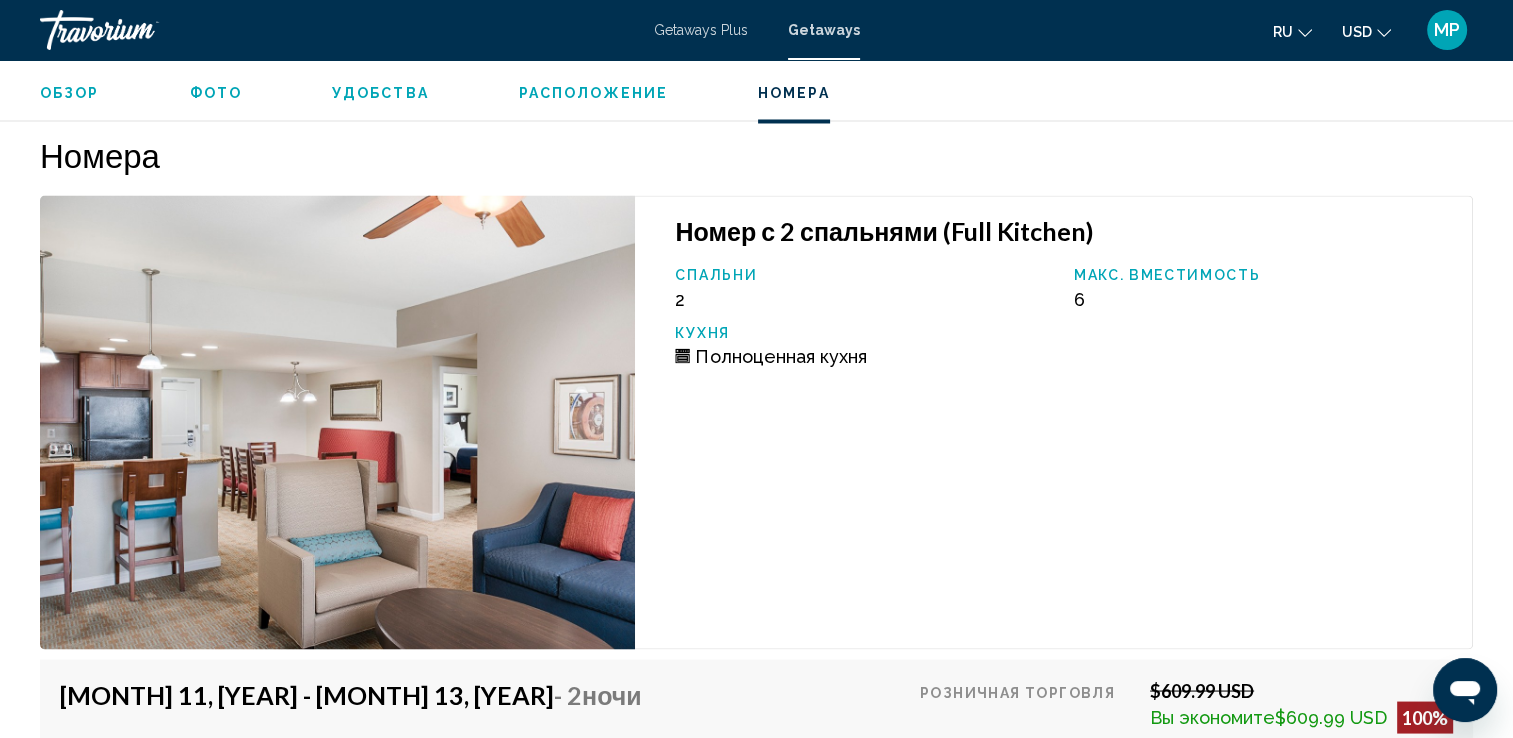scroll, scrollTop: 3560, scrollLeft: 0, axis: vertical 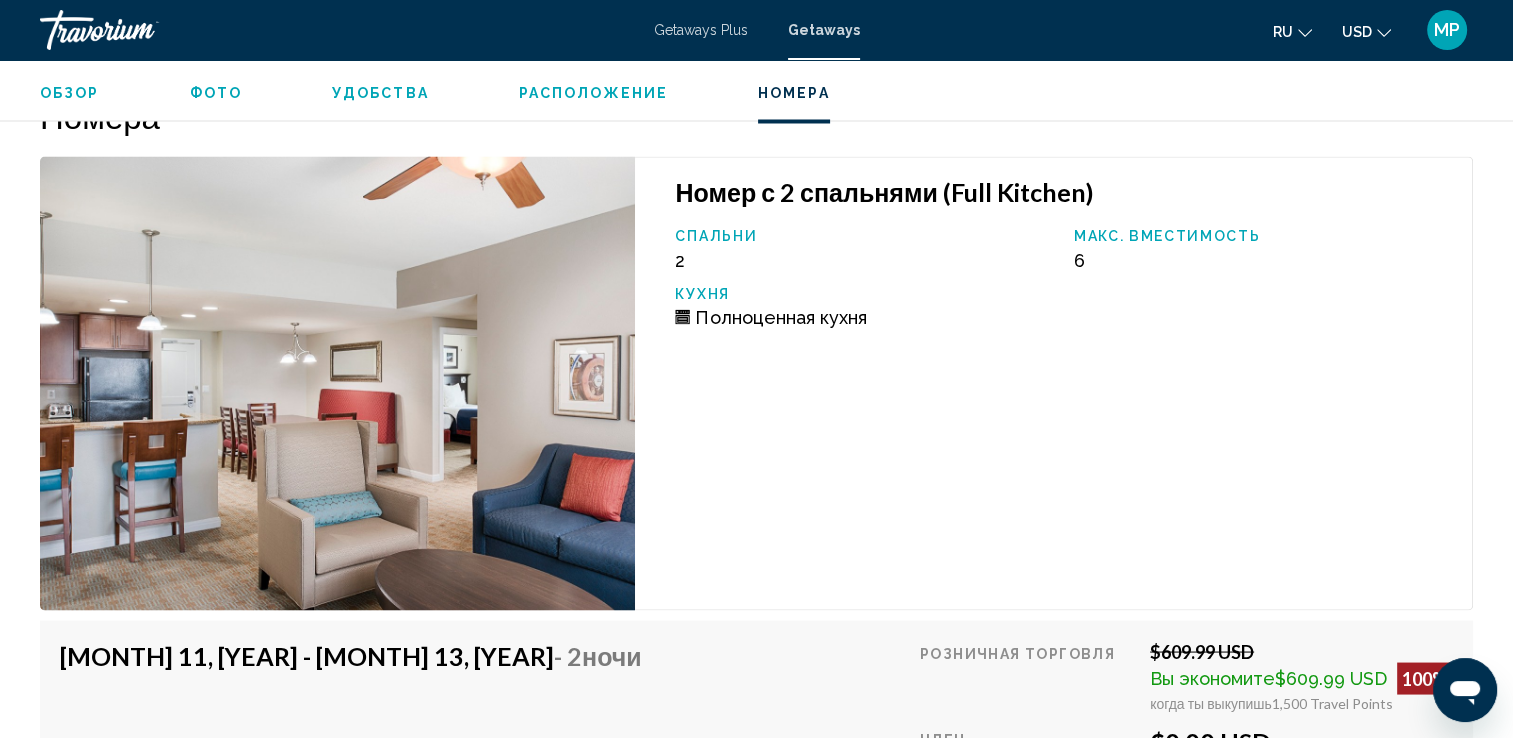 click at bounding box center (337, 383) 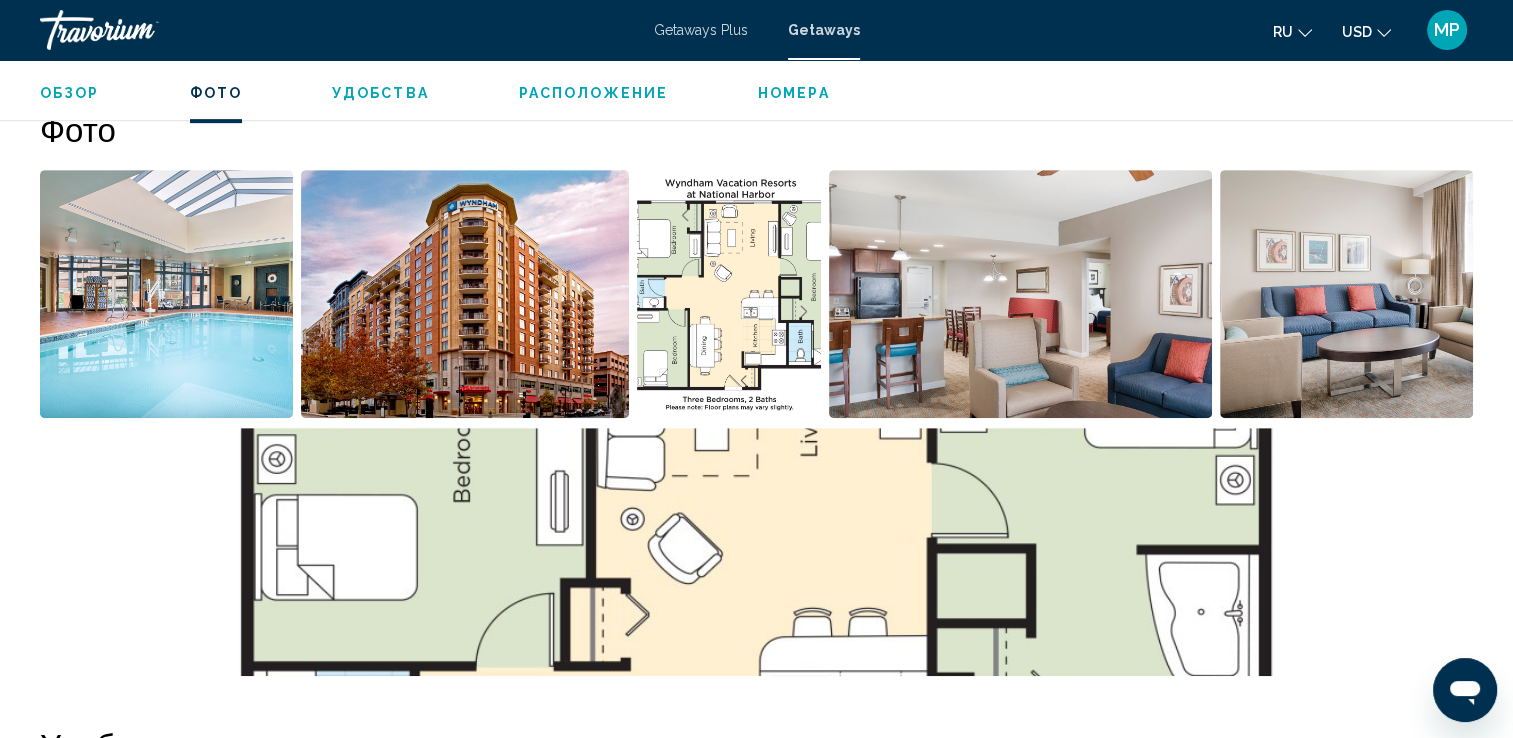 scroll, scrollTop: 876, scrollLeft: 0, axis: vertical 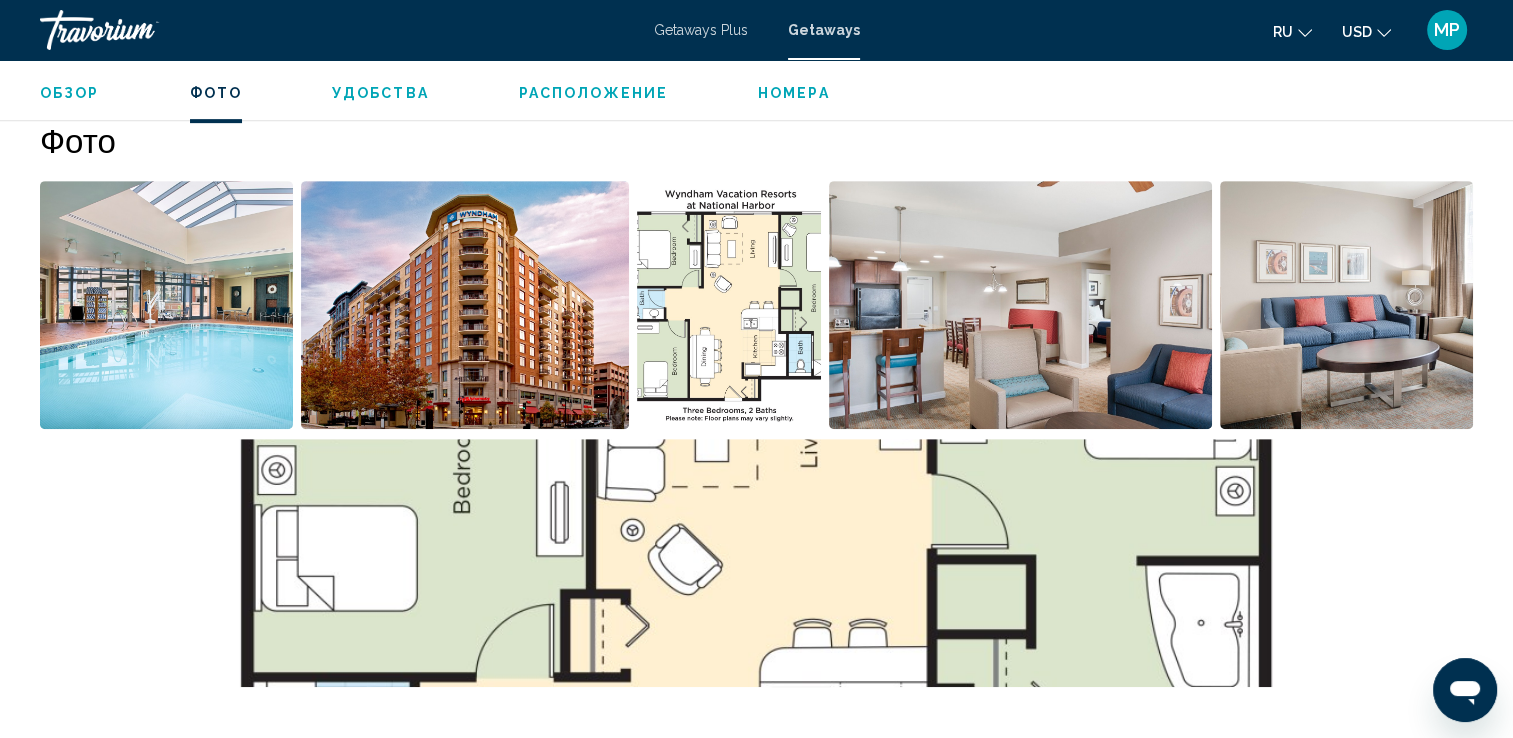 click at bounding box center [1020, 305] 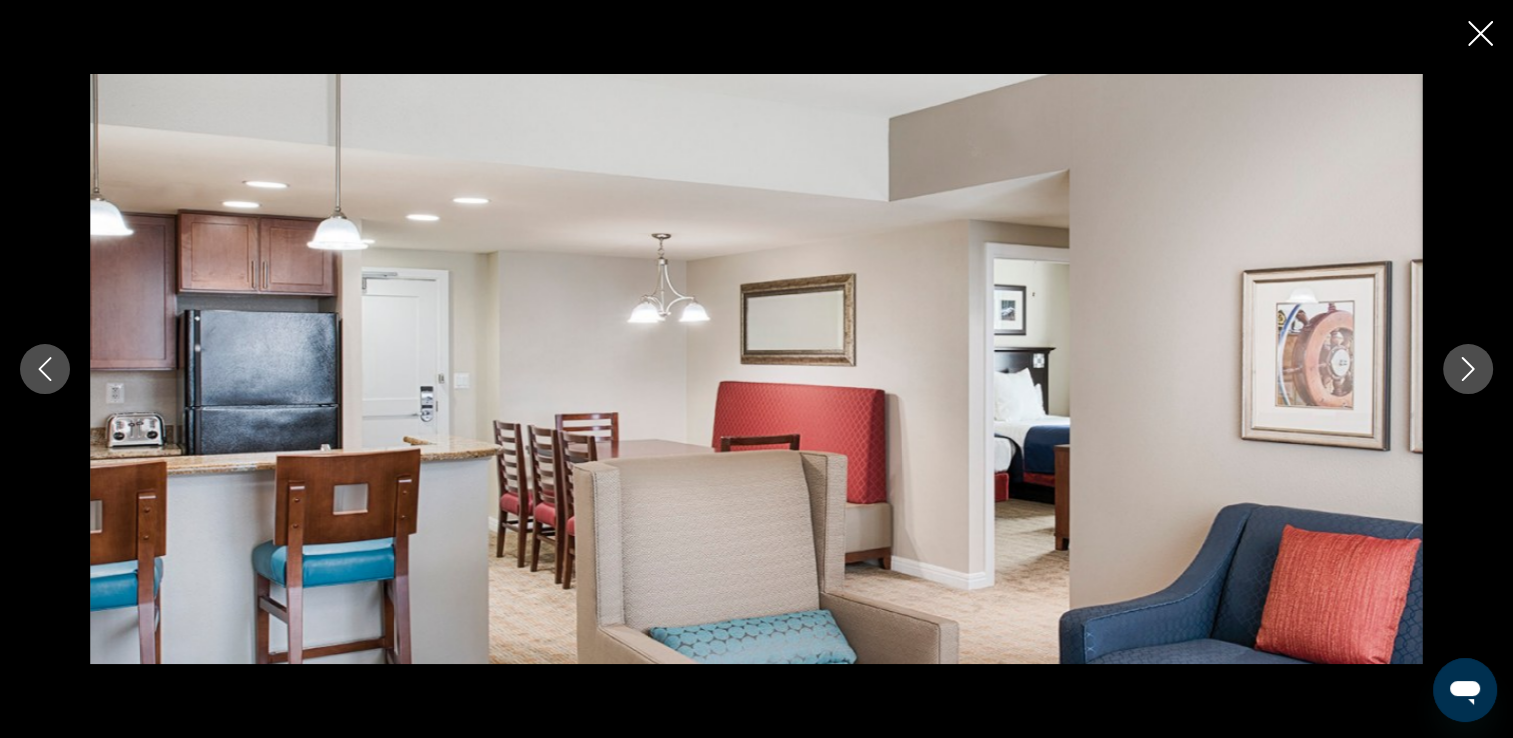 click at bounding box center (1468, 369) 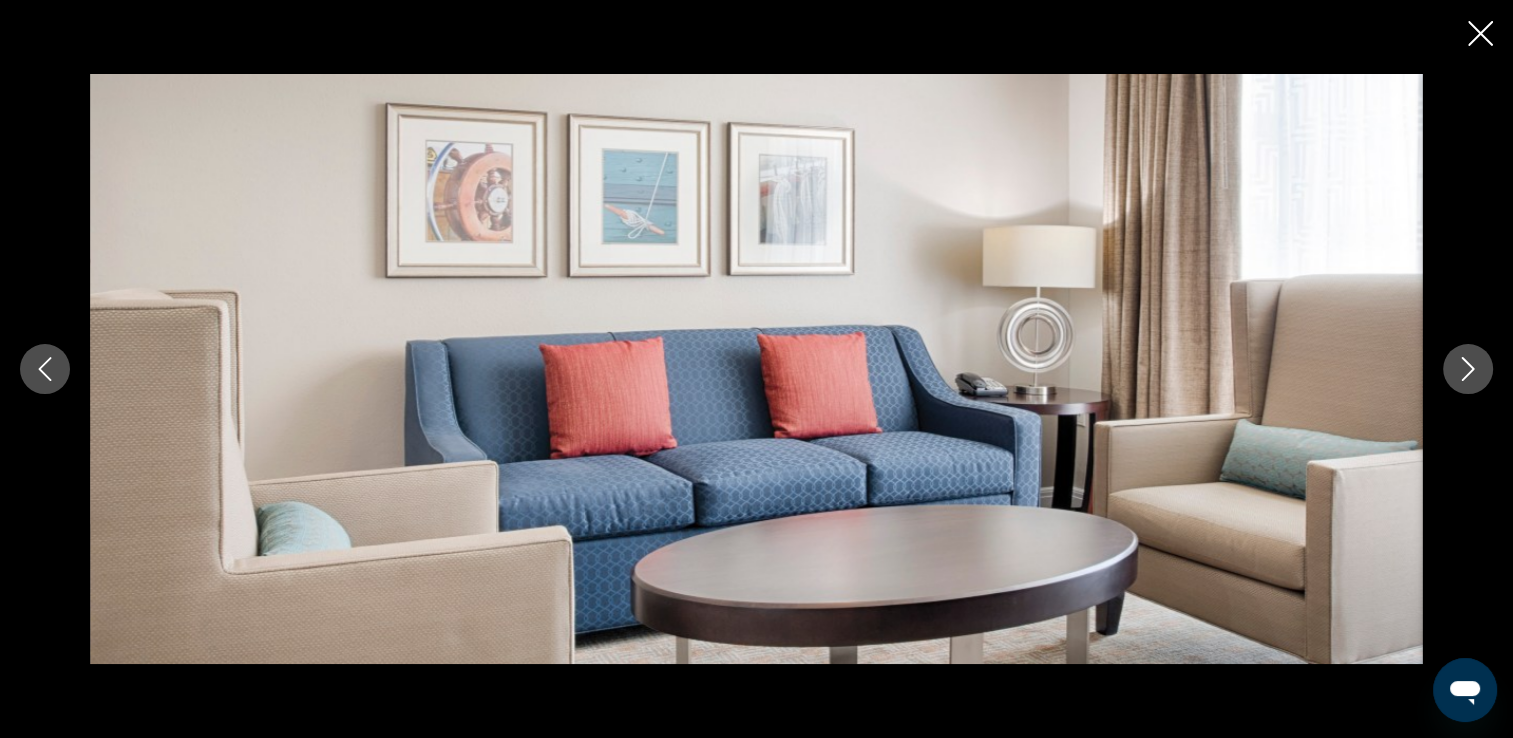 click at bounding box center [1468, 369] 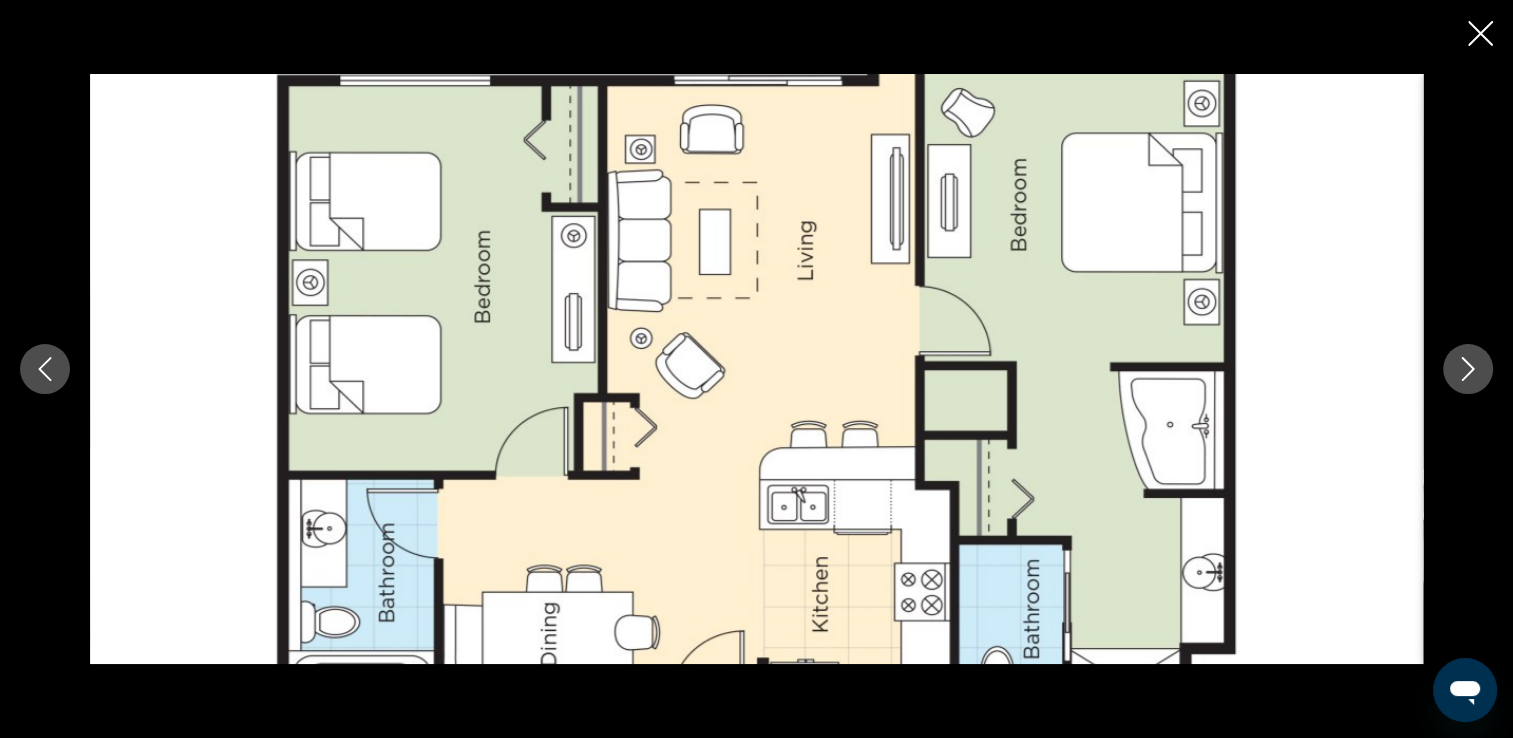 click at bounding box center (1468, 369) 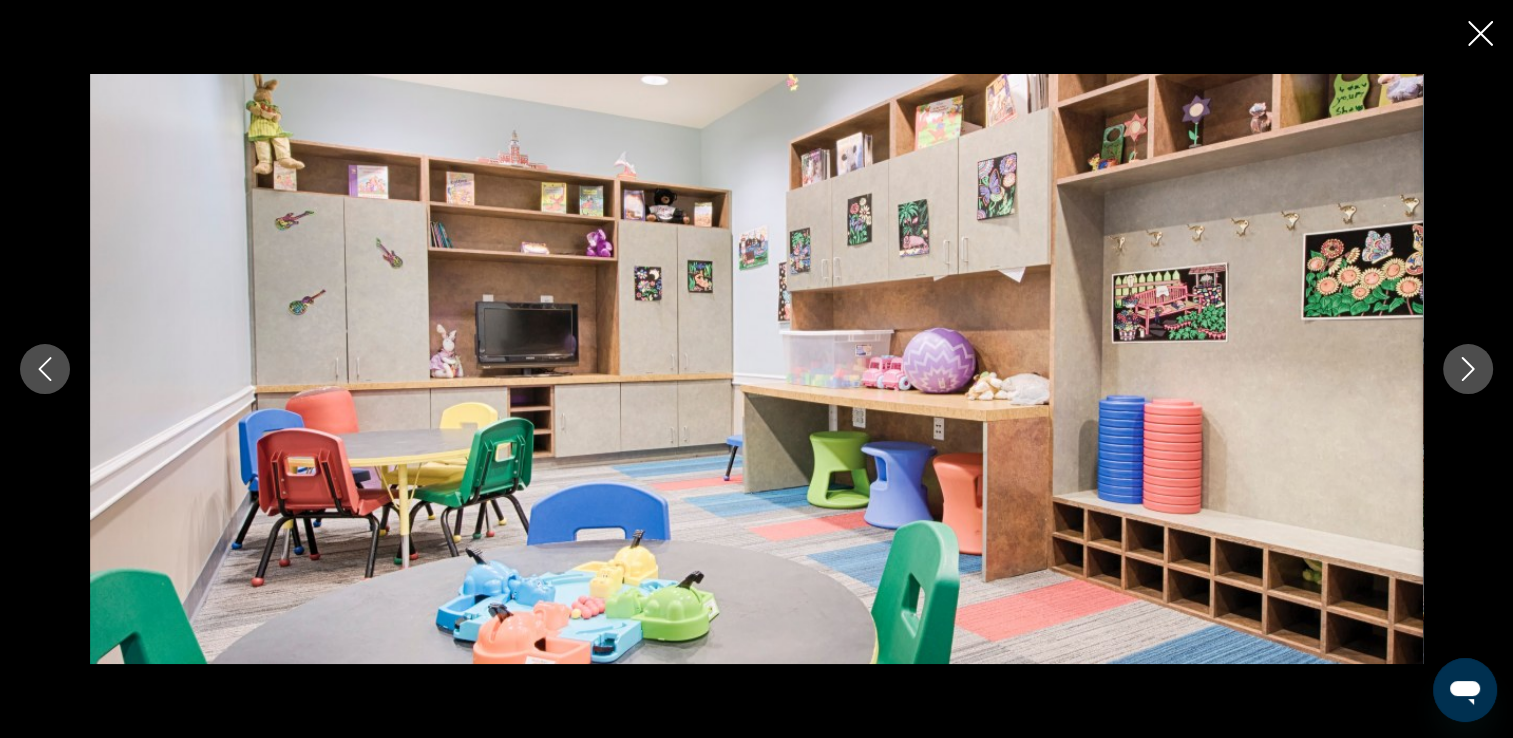 click at bounding box center [1468, 369] 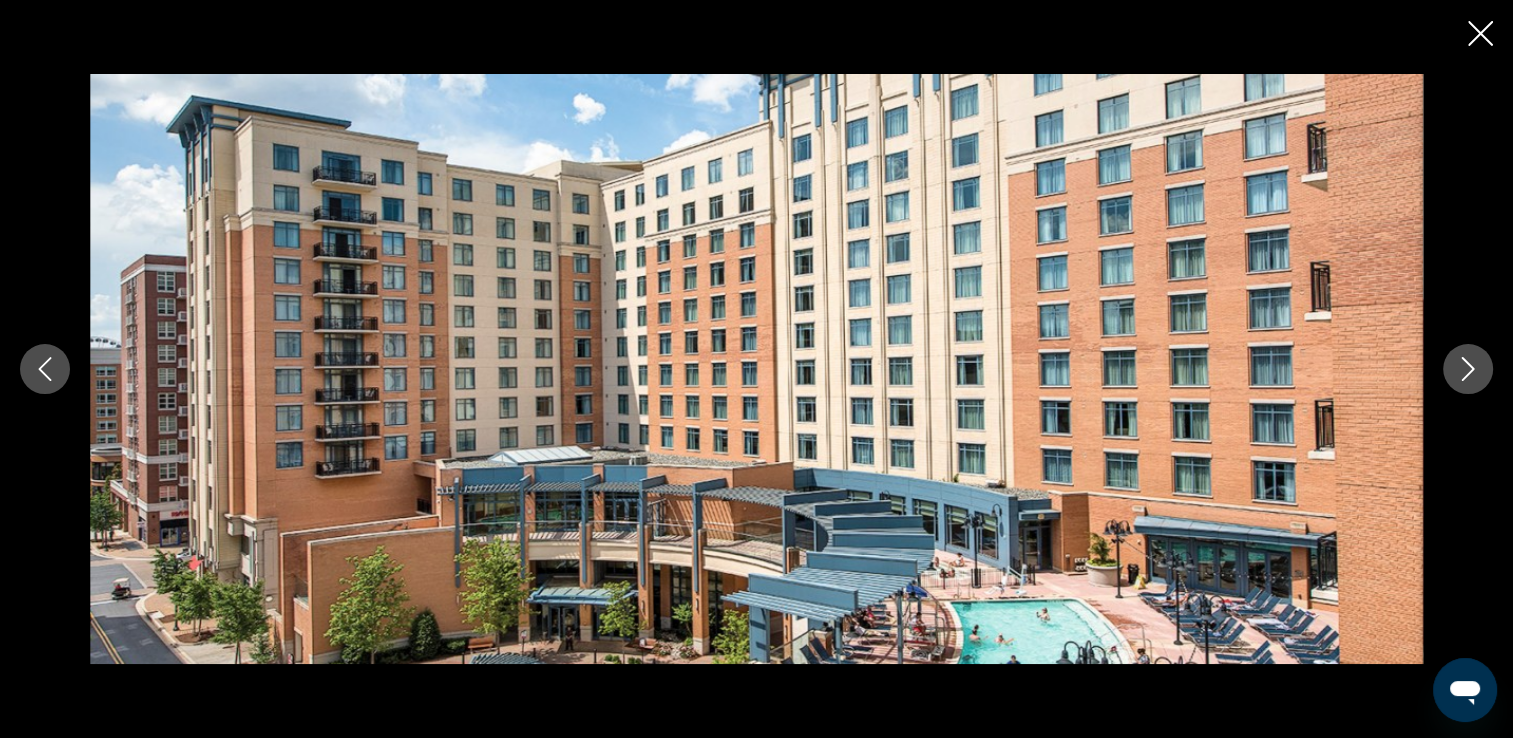 click at bounding box center (1468, 369) 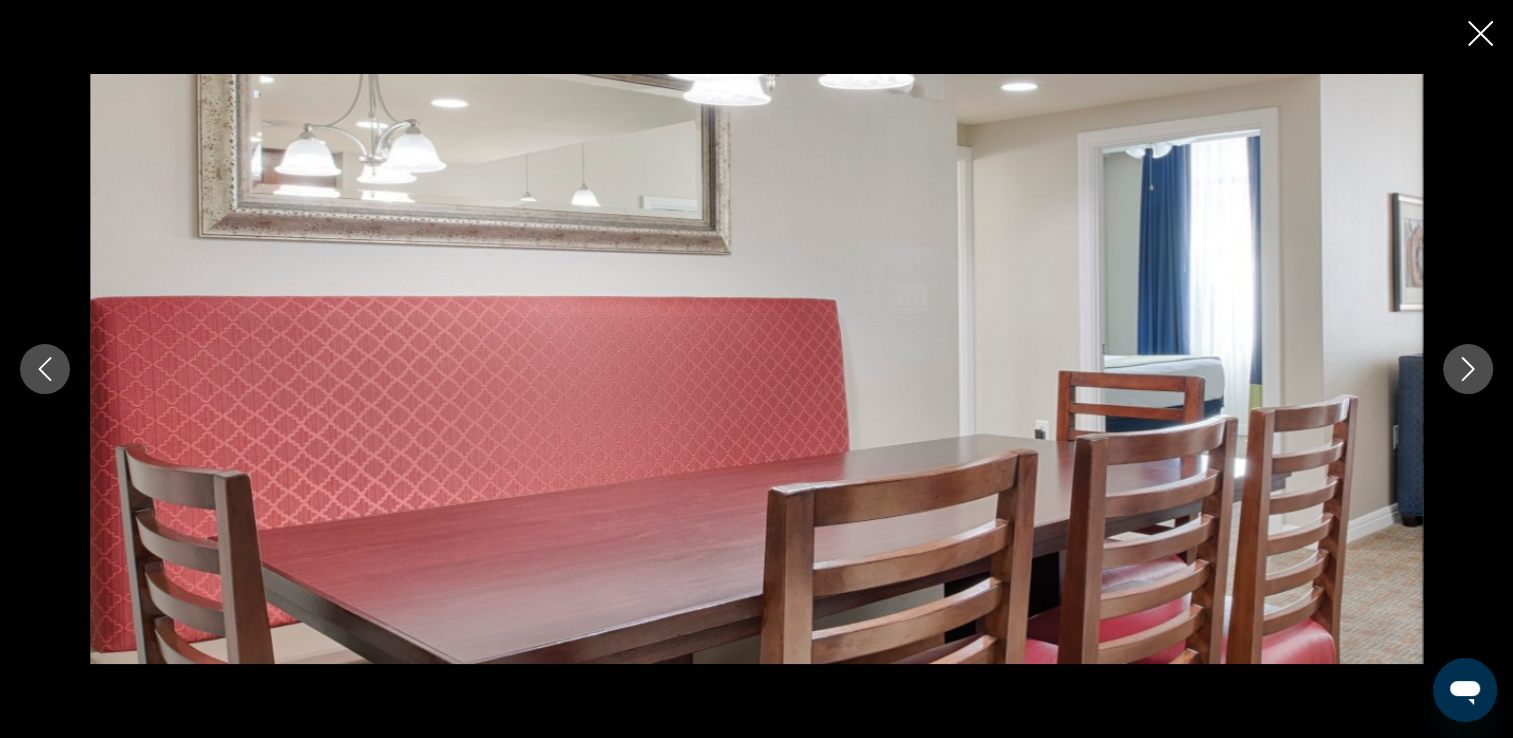 click at bounding box center (1480, 33) 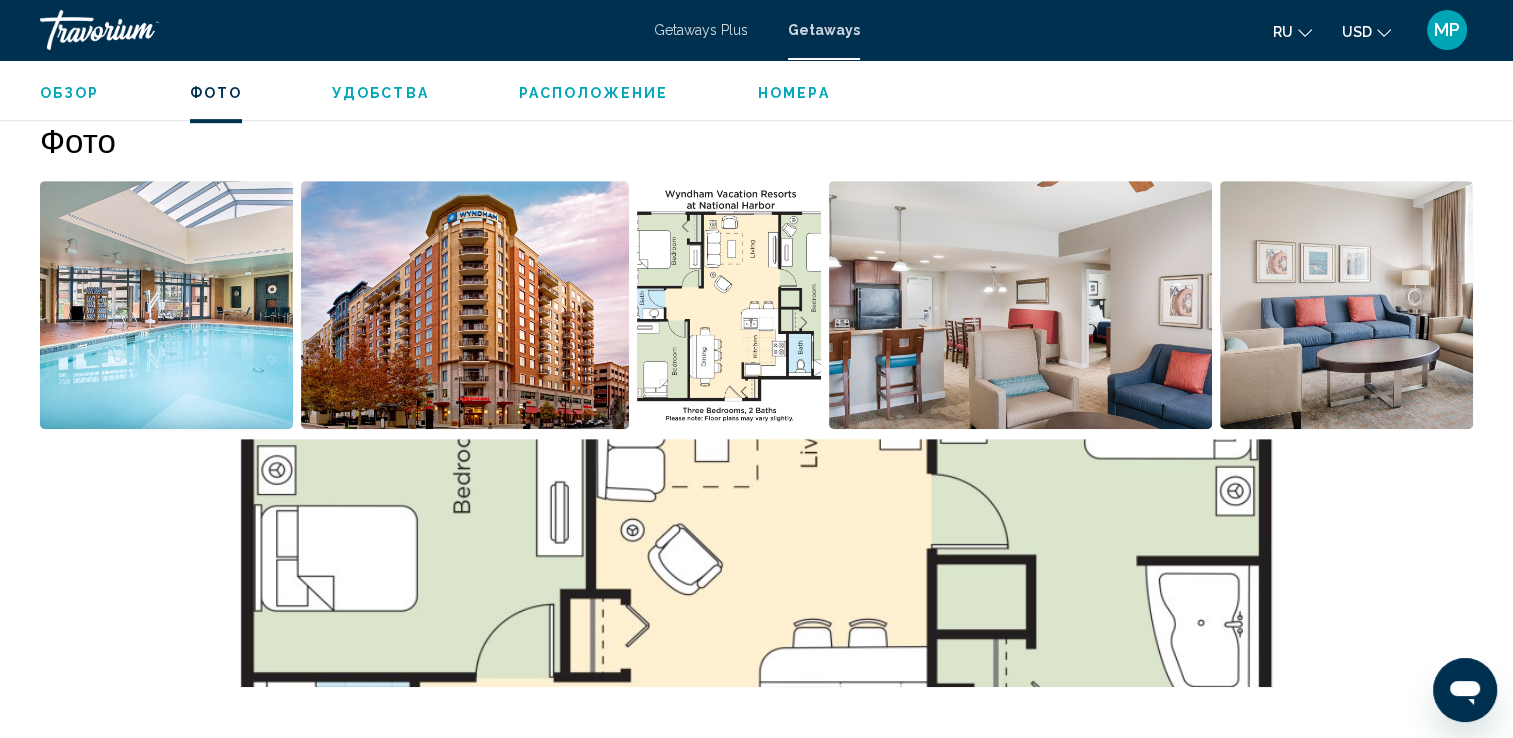 click on "Обзор" at bounding box center (70, 93) 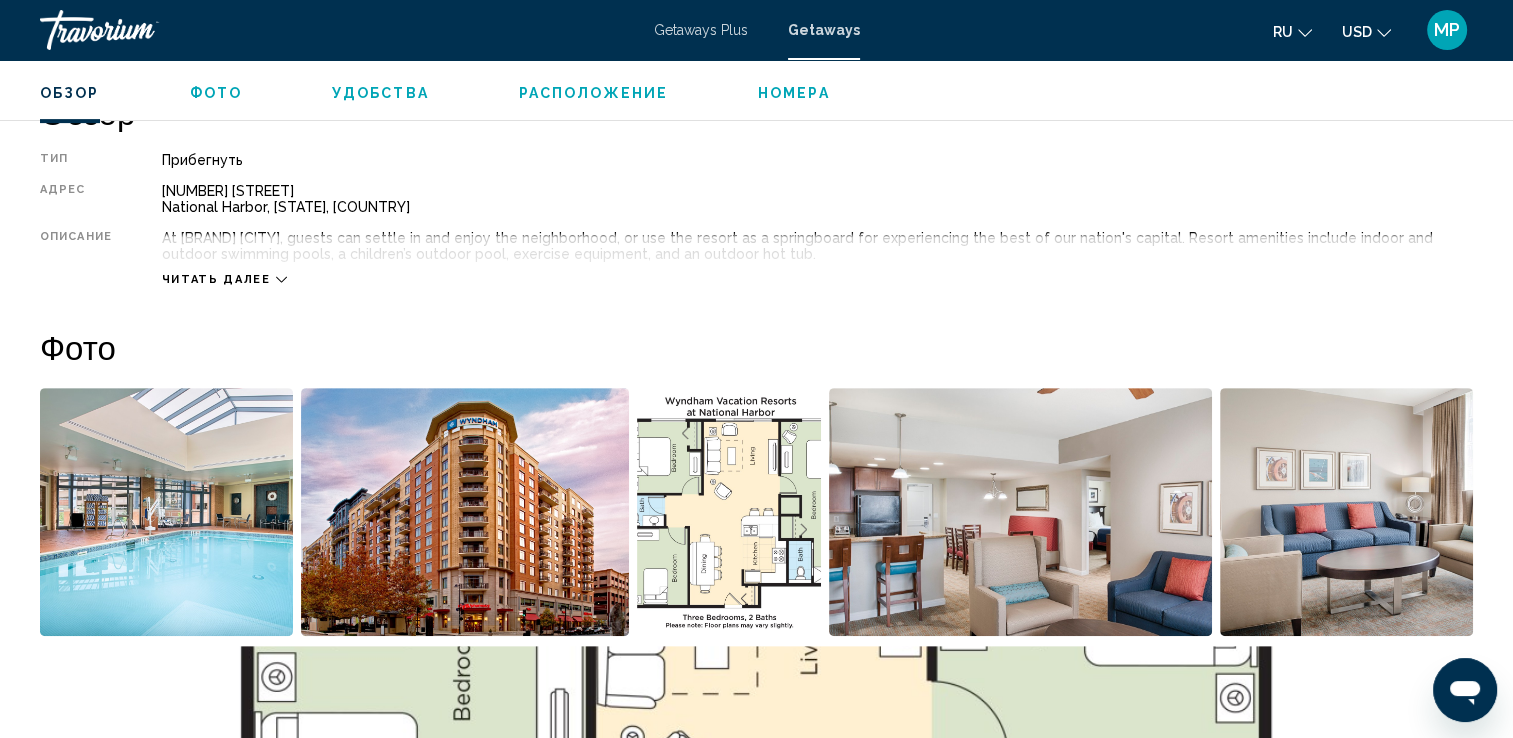 scroll, scrollTop: 640, scrollLeft: 0, axis: vertical 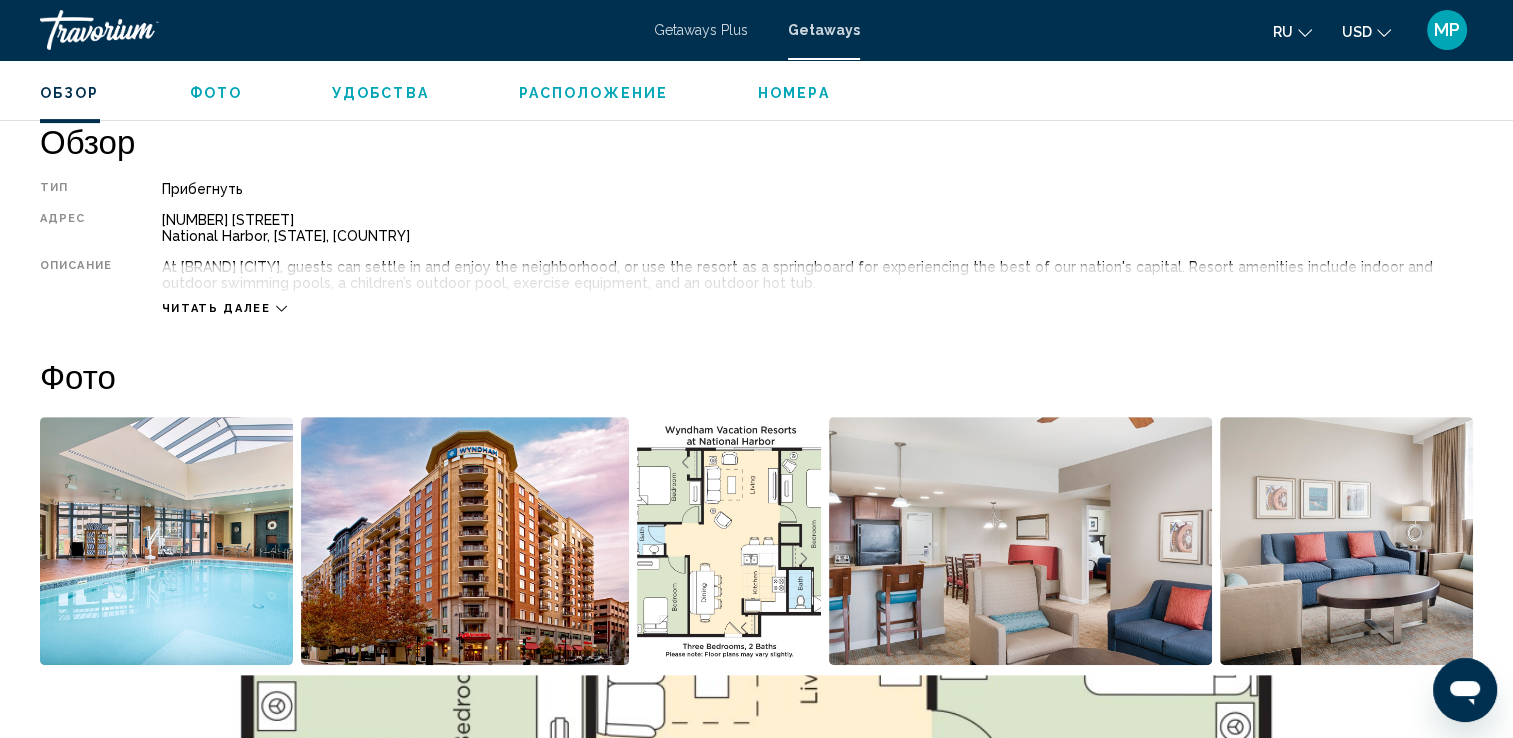 type 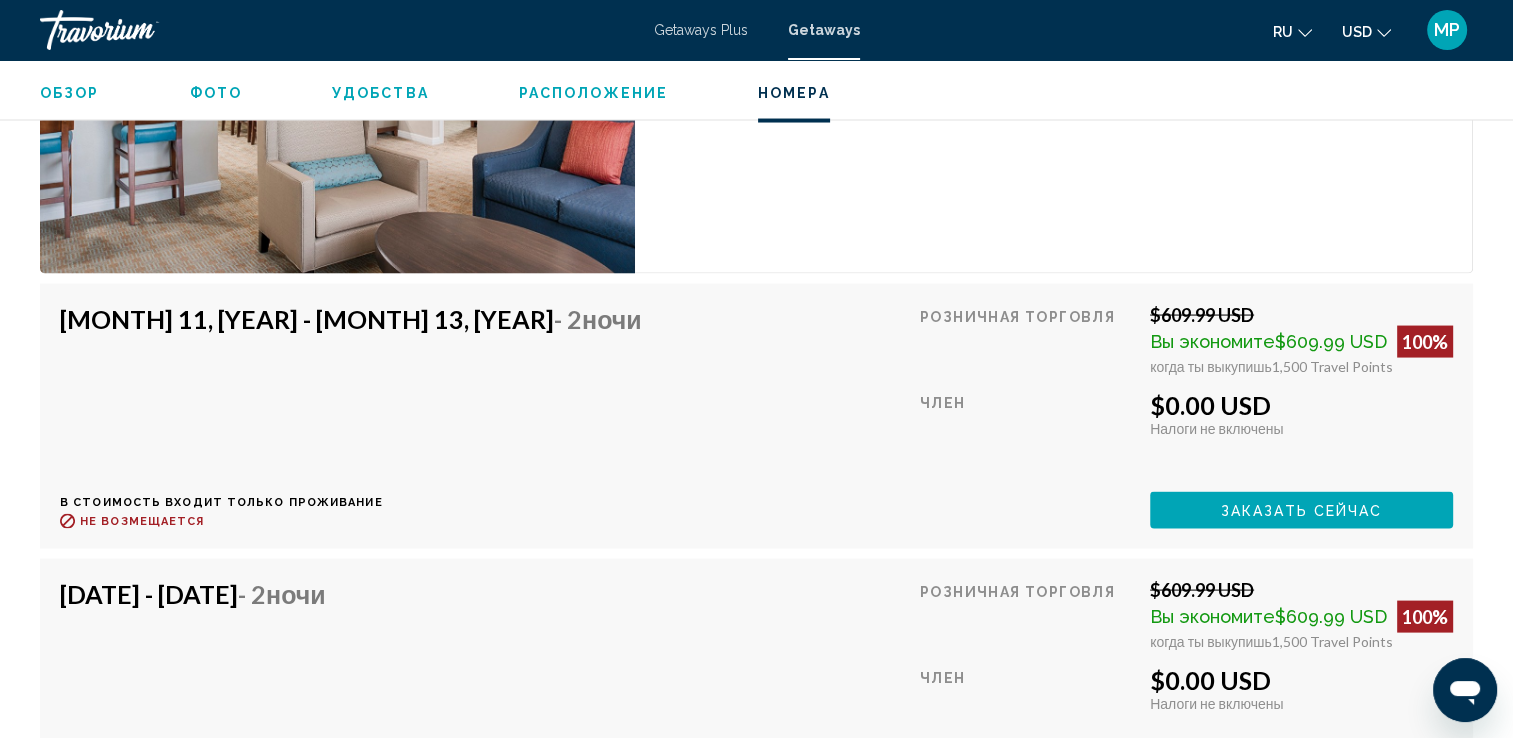 scroll, scrollTop: 3960, scrollLeft: 0, axis: vertical 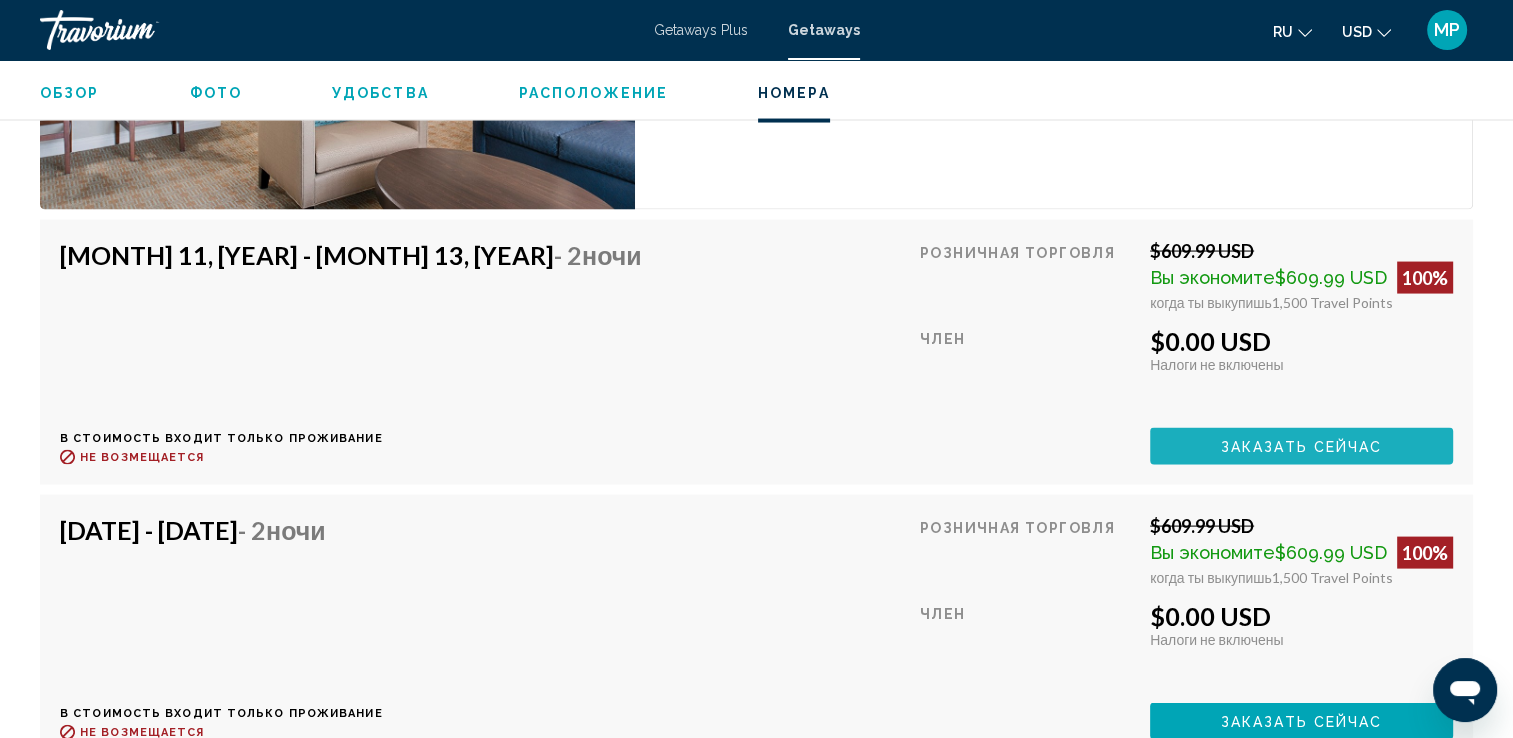 click on "Заказать сейчас" at bounding box center [1302, 447] 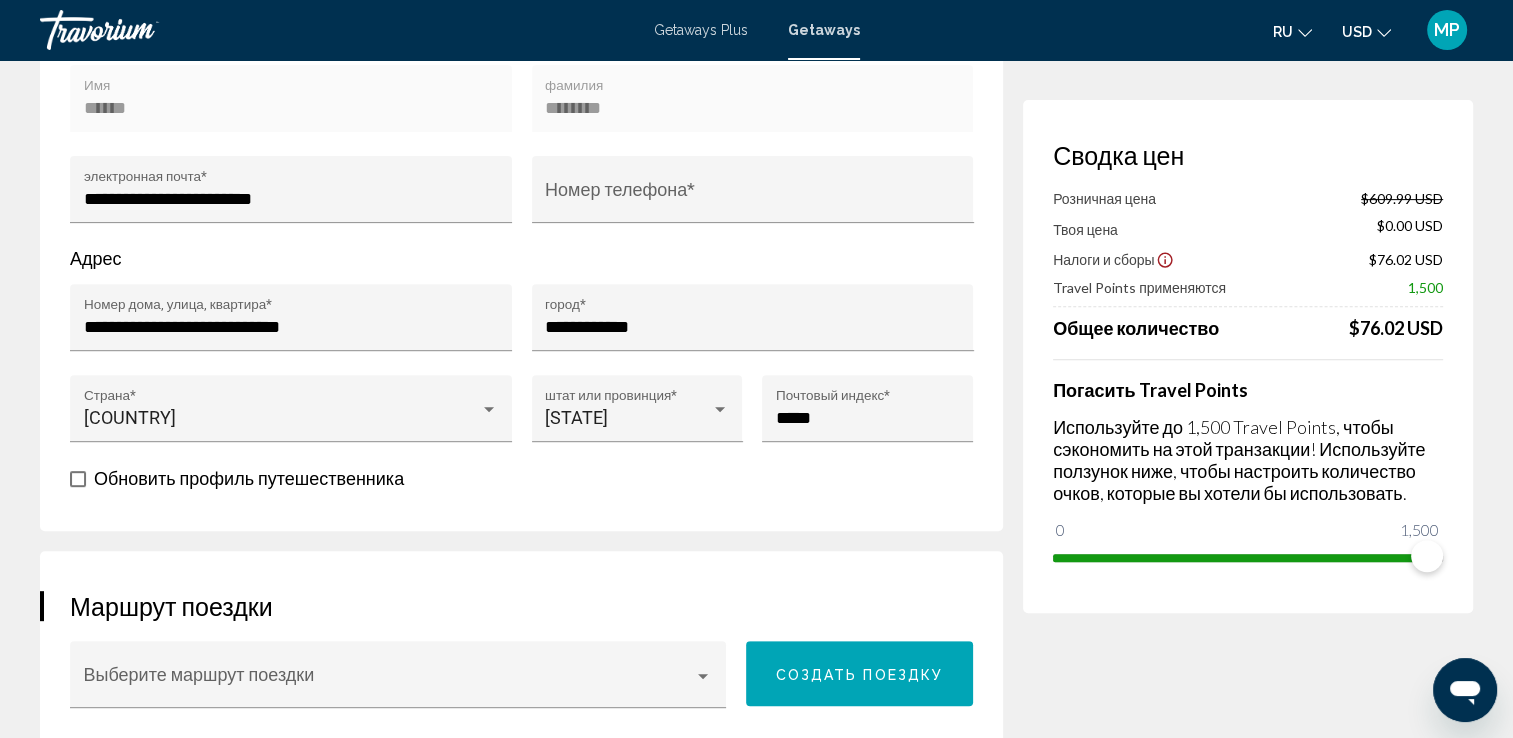 scroll, scrollTop: 680, scrollLeft: 0, axis: vertical 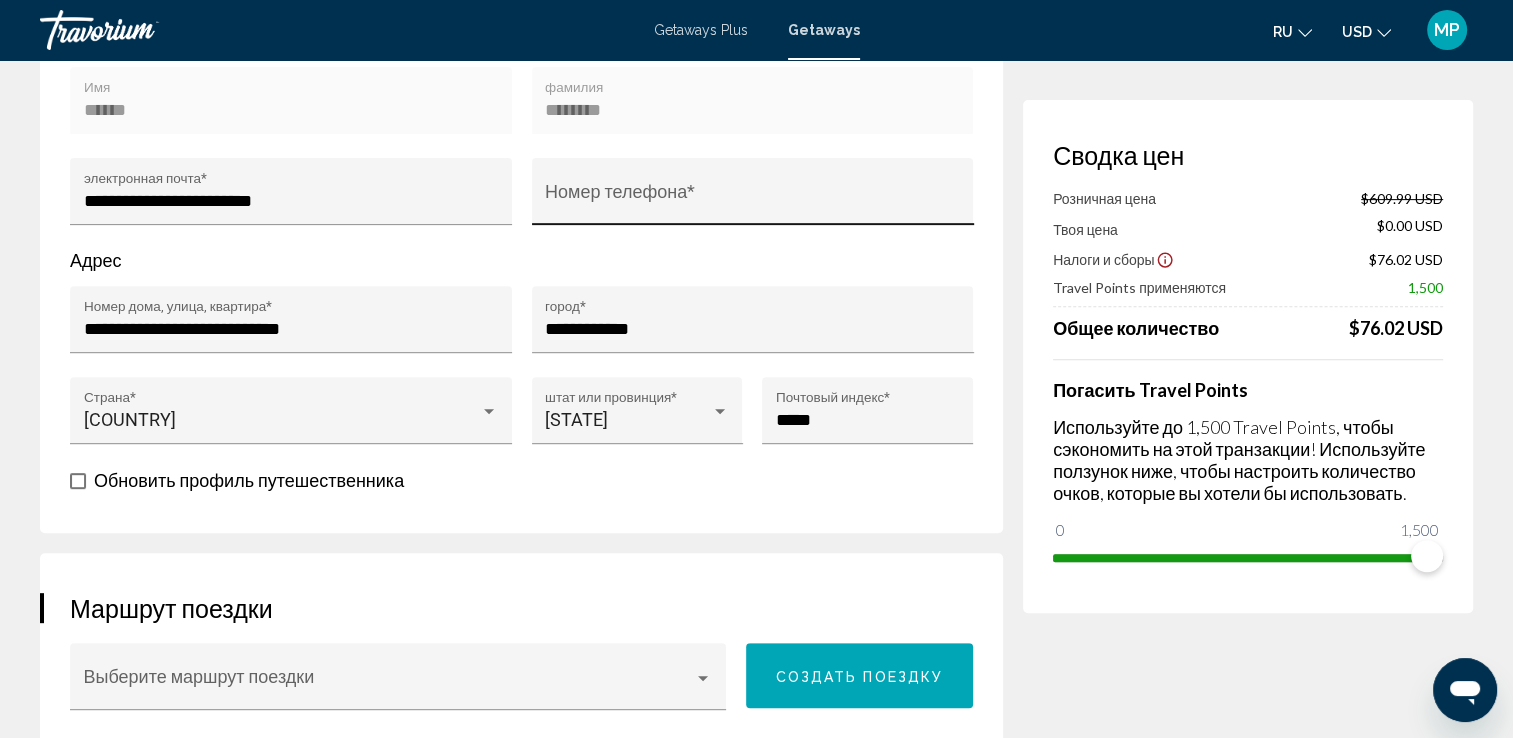 click on "Номер телефона  *" at bounding box center [752, 201] 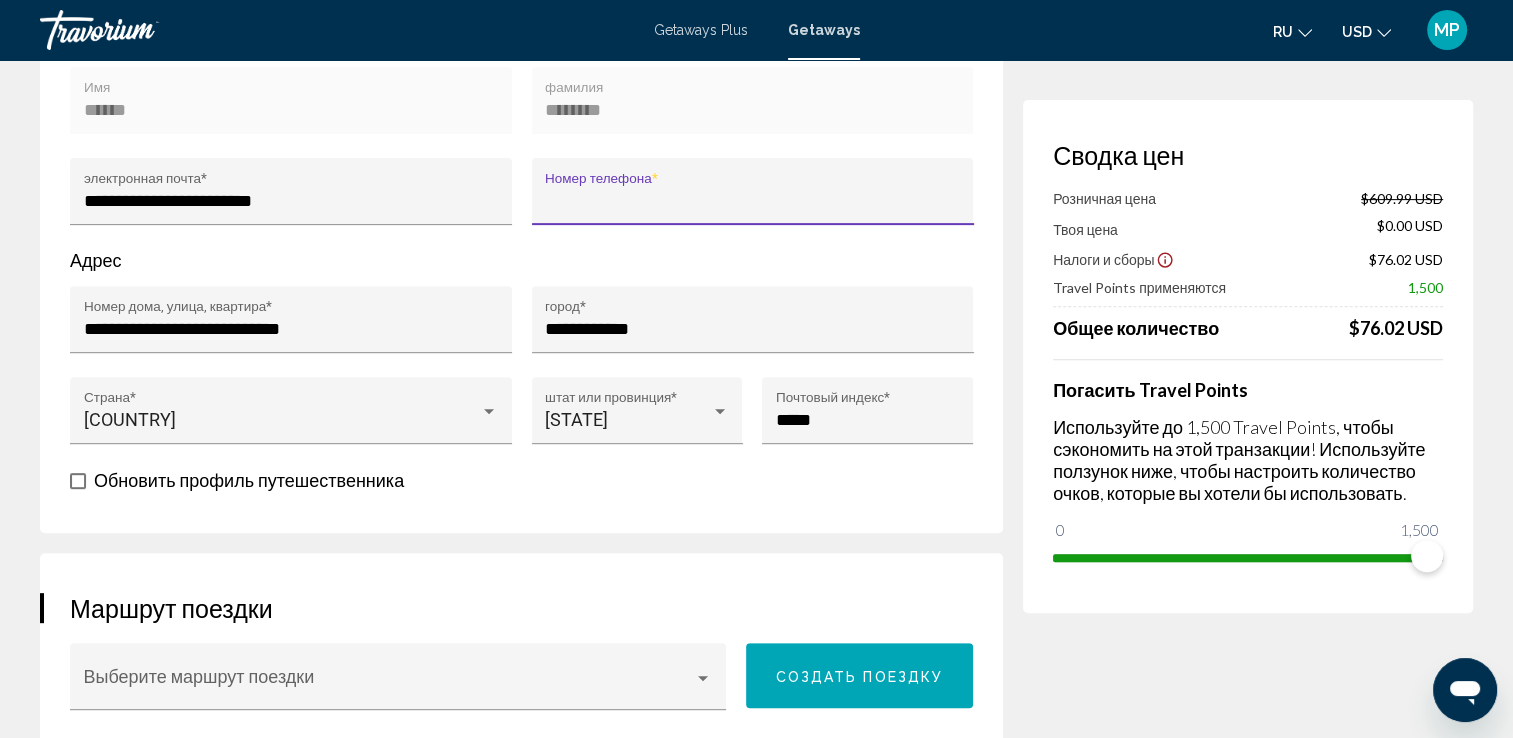 type on "**********" 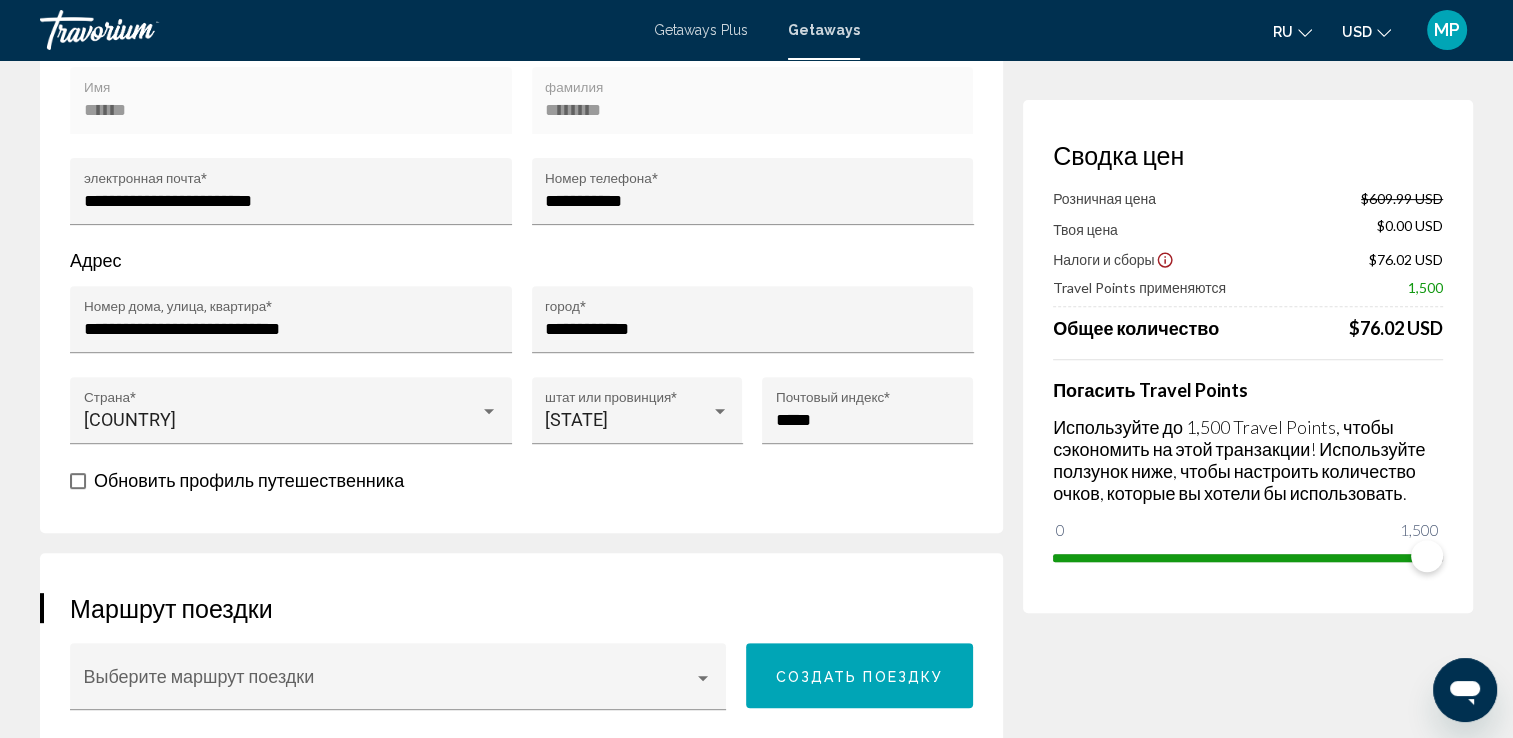 click on "Сводка цен Розничная цена  $609.99 USD  Твоя цена $0.00 USD Налоги и сборы
$76.02 USD  Travel Points применяются 1,500 Общее количество  $76.02 USD  Погасить  Travel Points Используйте до 1,500  Travel Points, чтобы сэкономить на этой транзакции! Используйте ползунок ниже, чтобы настроить количество очков, которые вы хотели бы использовать. 0 1,500 1,500" at bounding box center (1248, 1775) 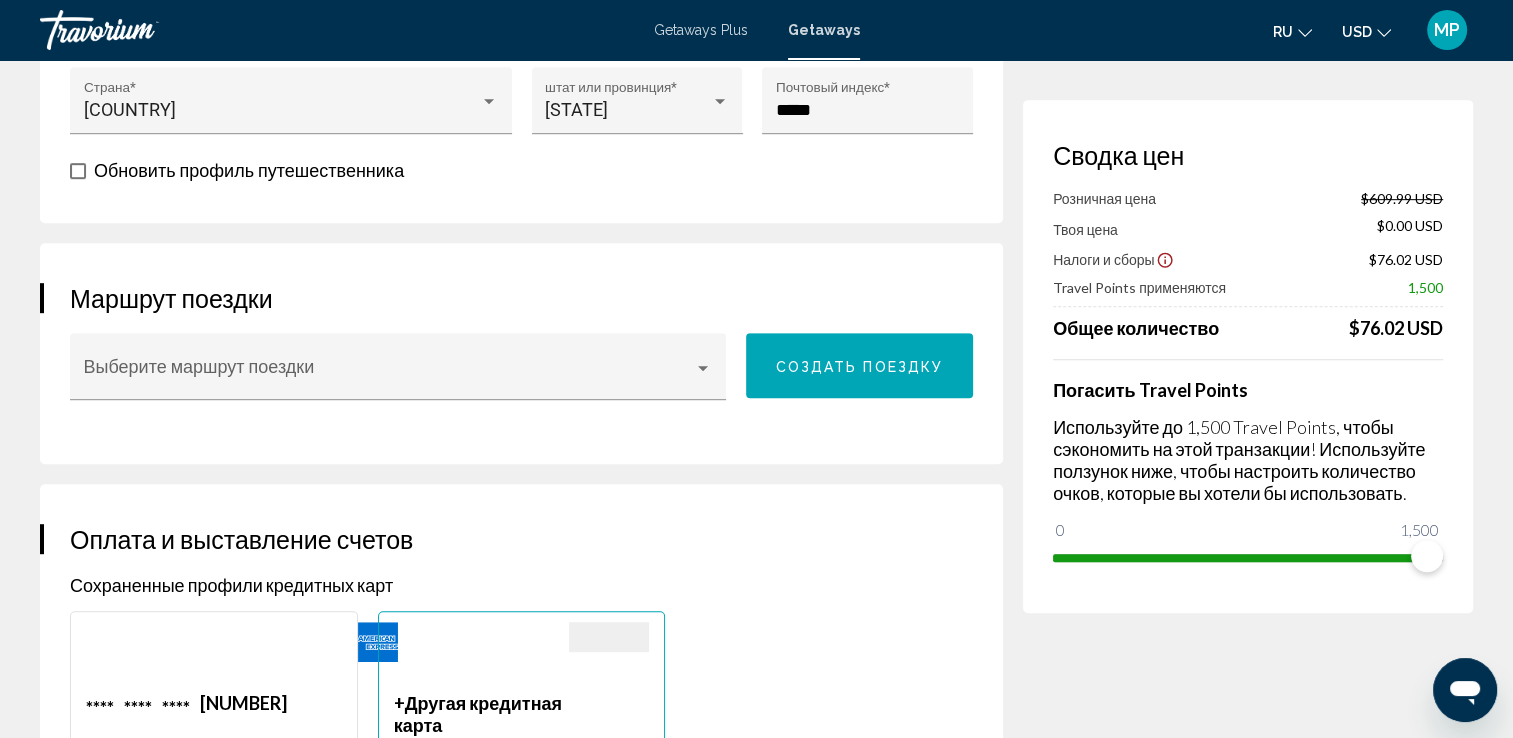 scroll, scrollTop: 1000, scrollLeft: 0, axis: vertical 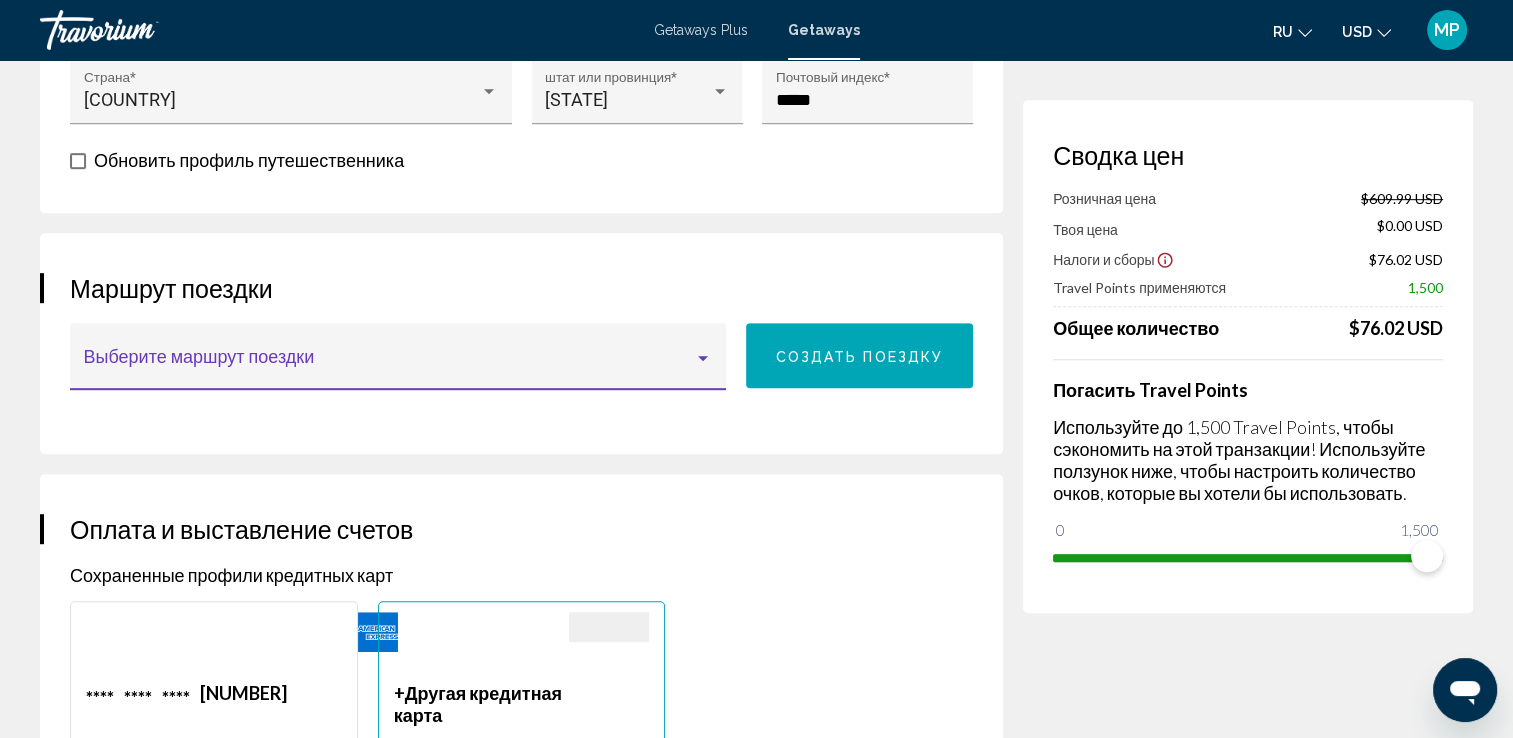 click at bounding box center [703, 358] 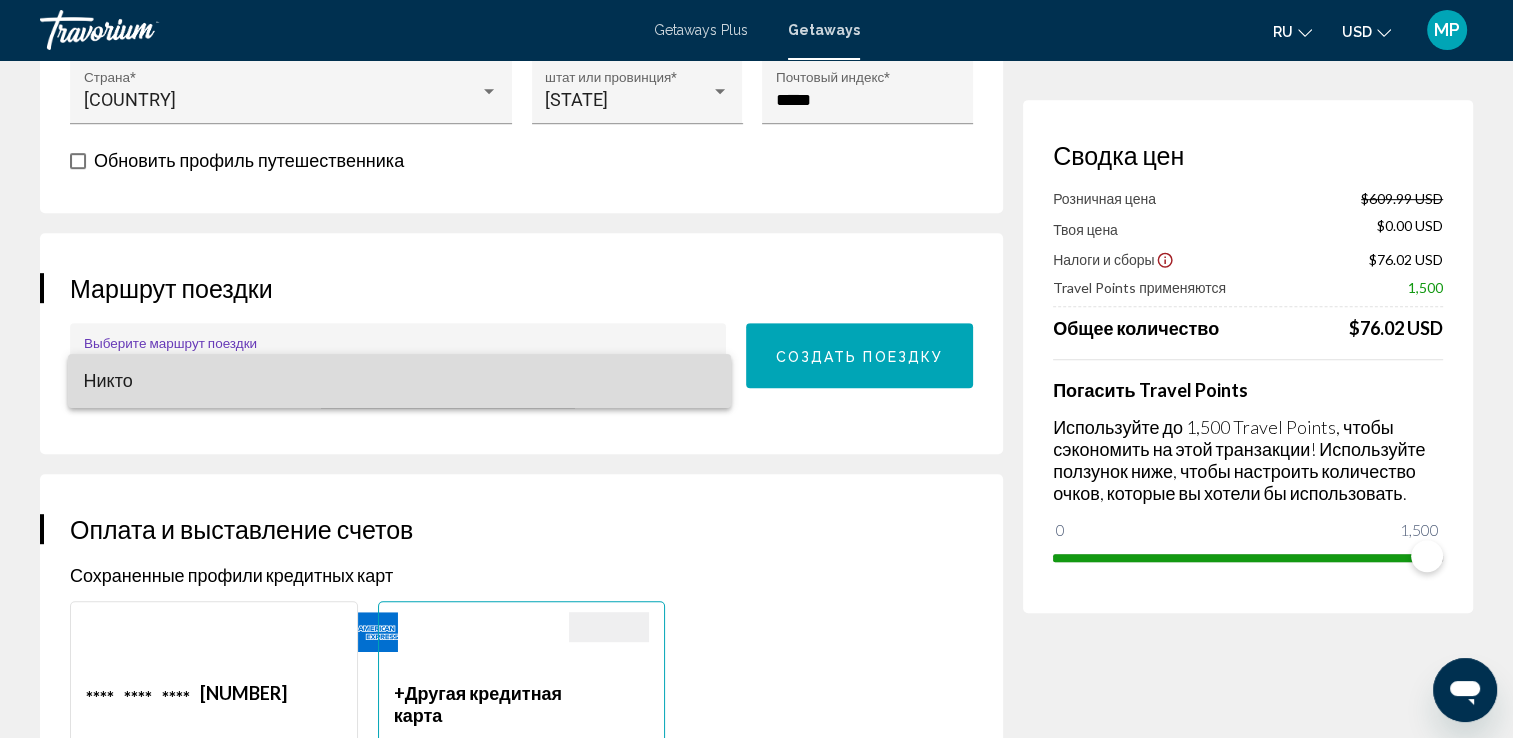 click on "Никто" at bounding box center [400, 381] 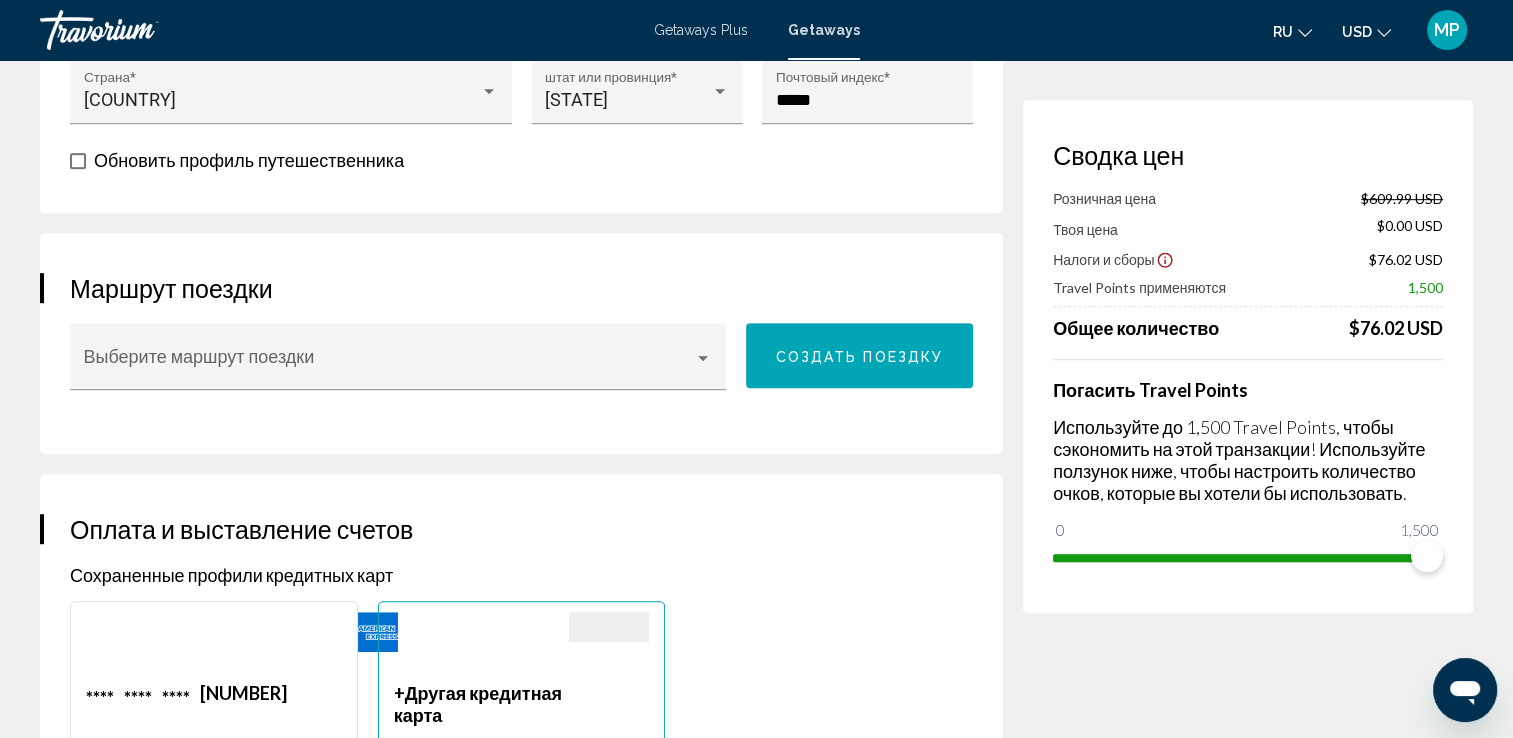 click on "Сводка цен Розничная цена  $609.99 USD  Твоя цена $0.00 USD Налоги и сборы
$76.02 USD  Travel Points применяются 1,500 Общее количество  $76.02 USD  Погасить  Travel Points Используйте до 1,500  Travel Points, чтобы сэкономить на этой транзакции! Используйте ползунок ниже, чтобы настроить количество очков, которые вы хотели бы использовать. 0 1,500 1,500" at bounding box center [1248, 1455] 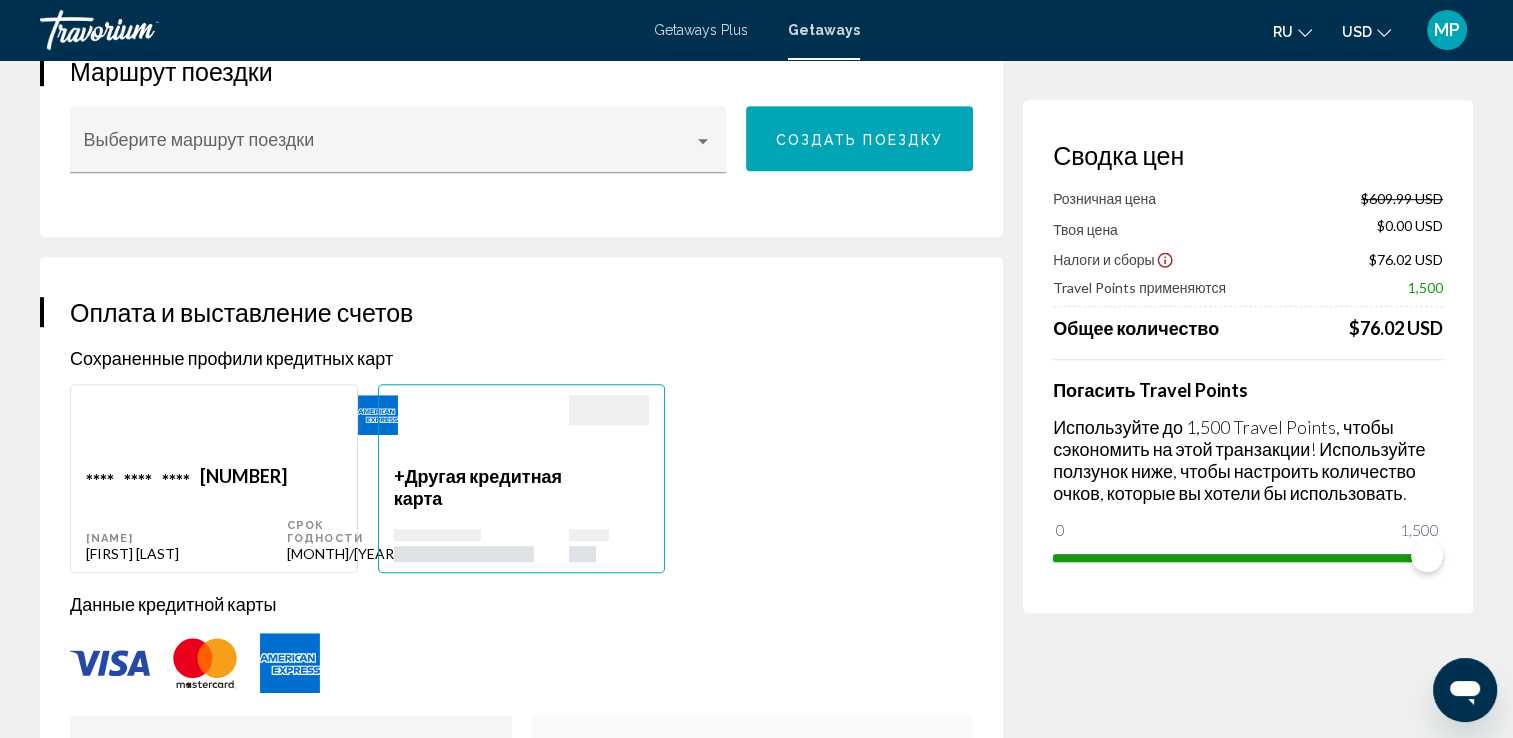 scroll, scrollTop: 1480, scrollLeft: 0, axis: vertical 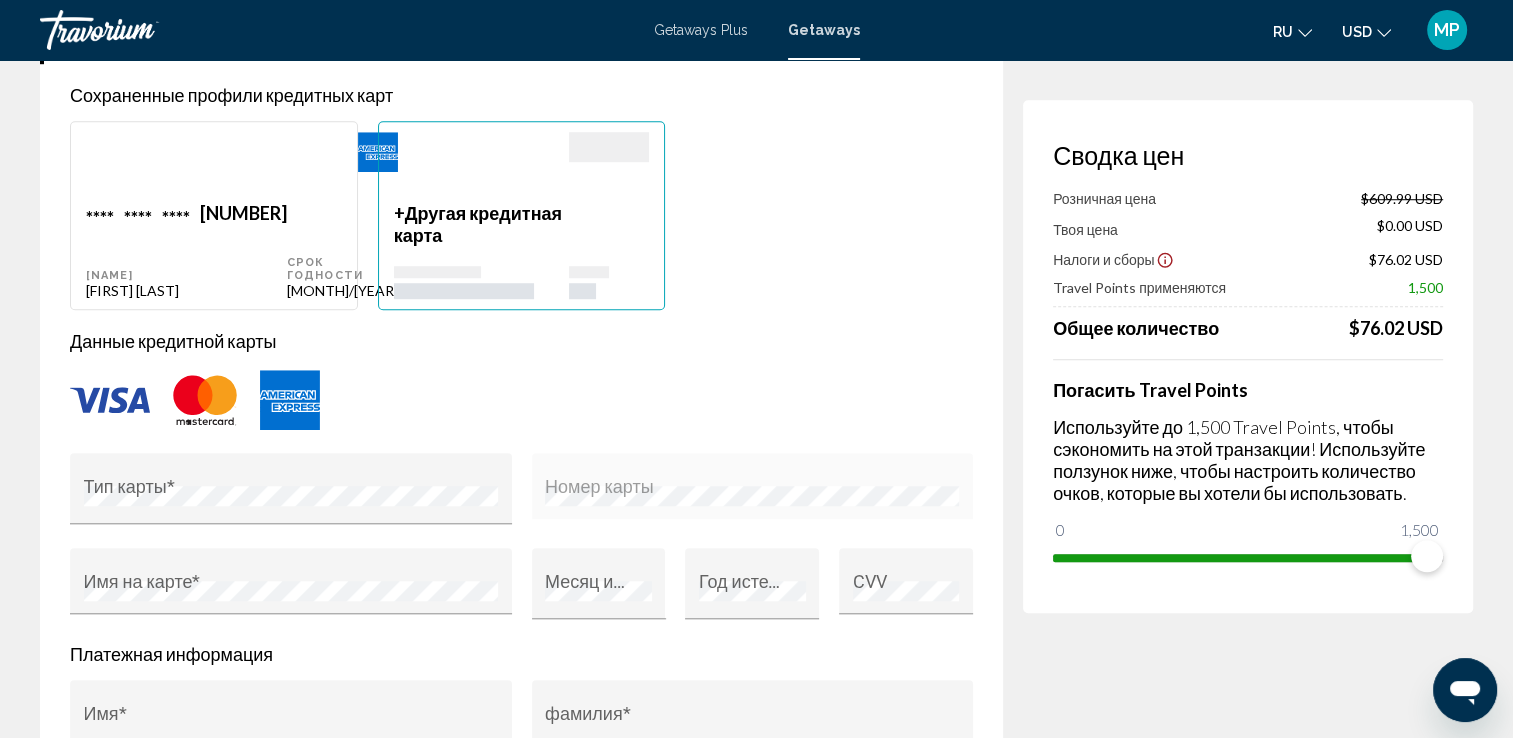 click at bounding box center [290, 400] 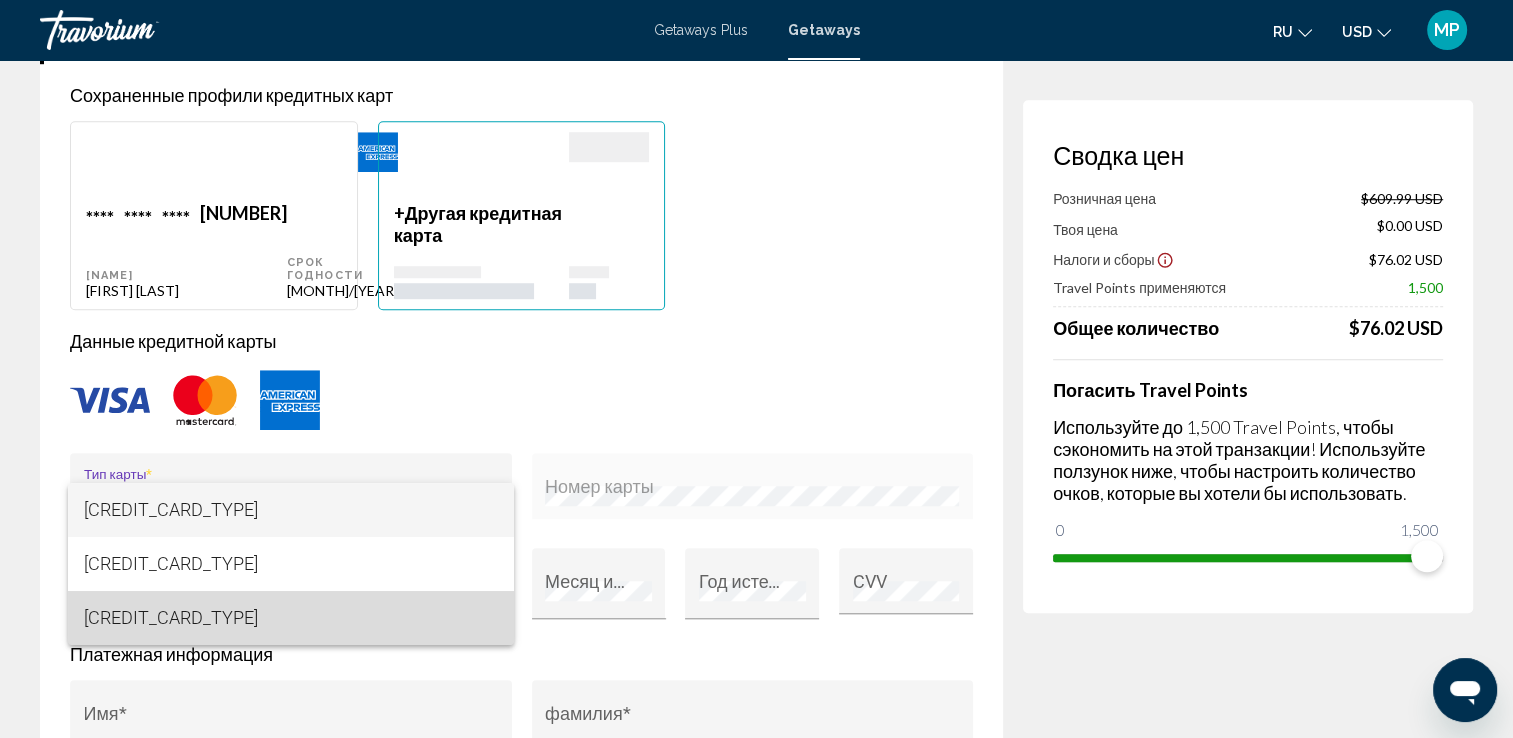 click on "American Express" at bounding box center (291, 618) 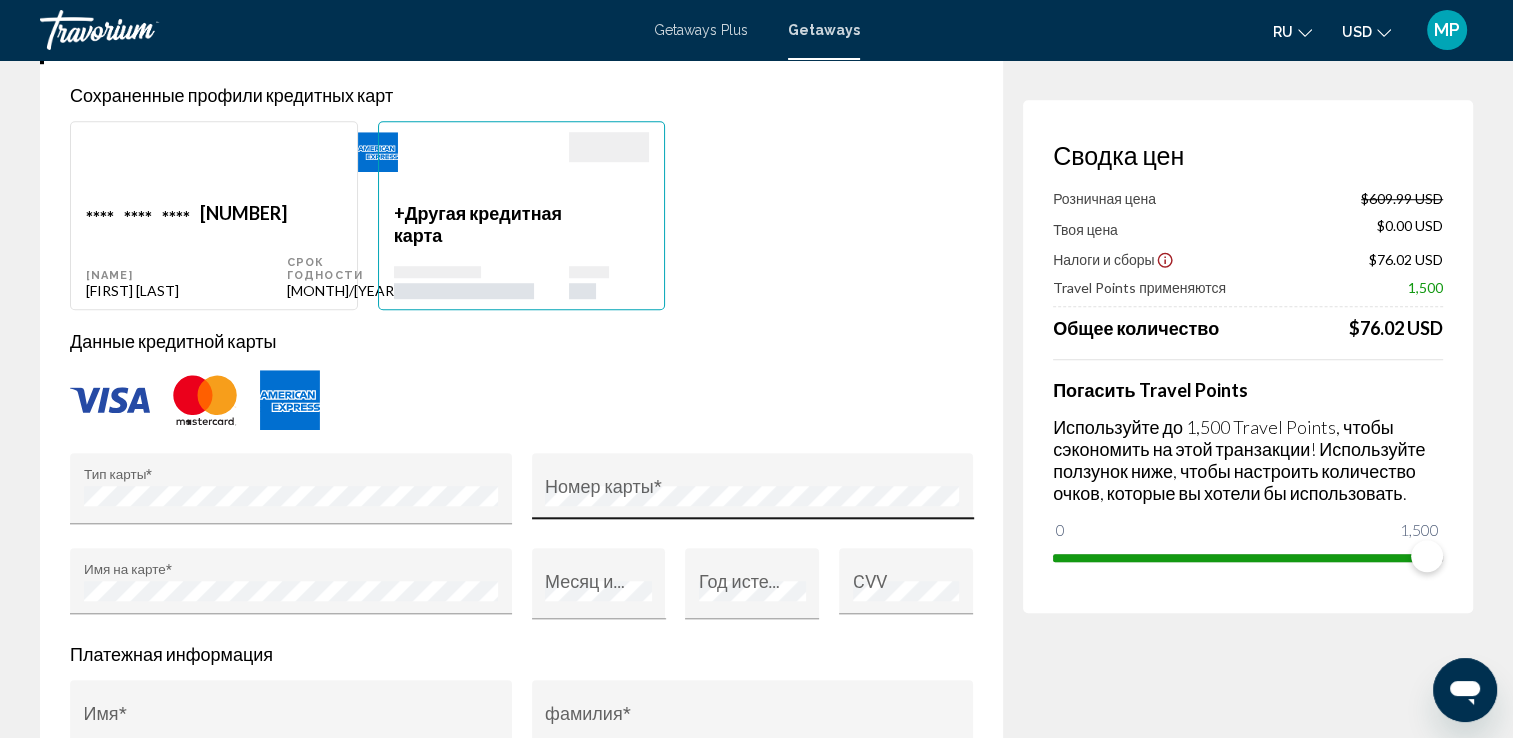 click on "Номер карты  *" at bounding box center (752, 492) 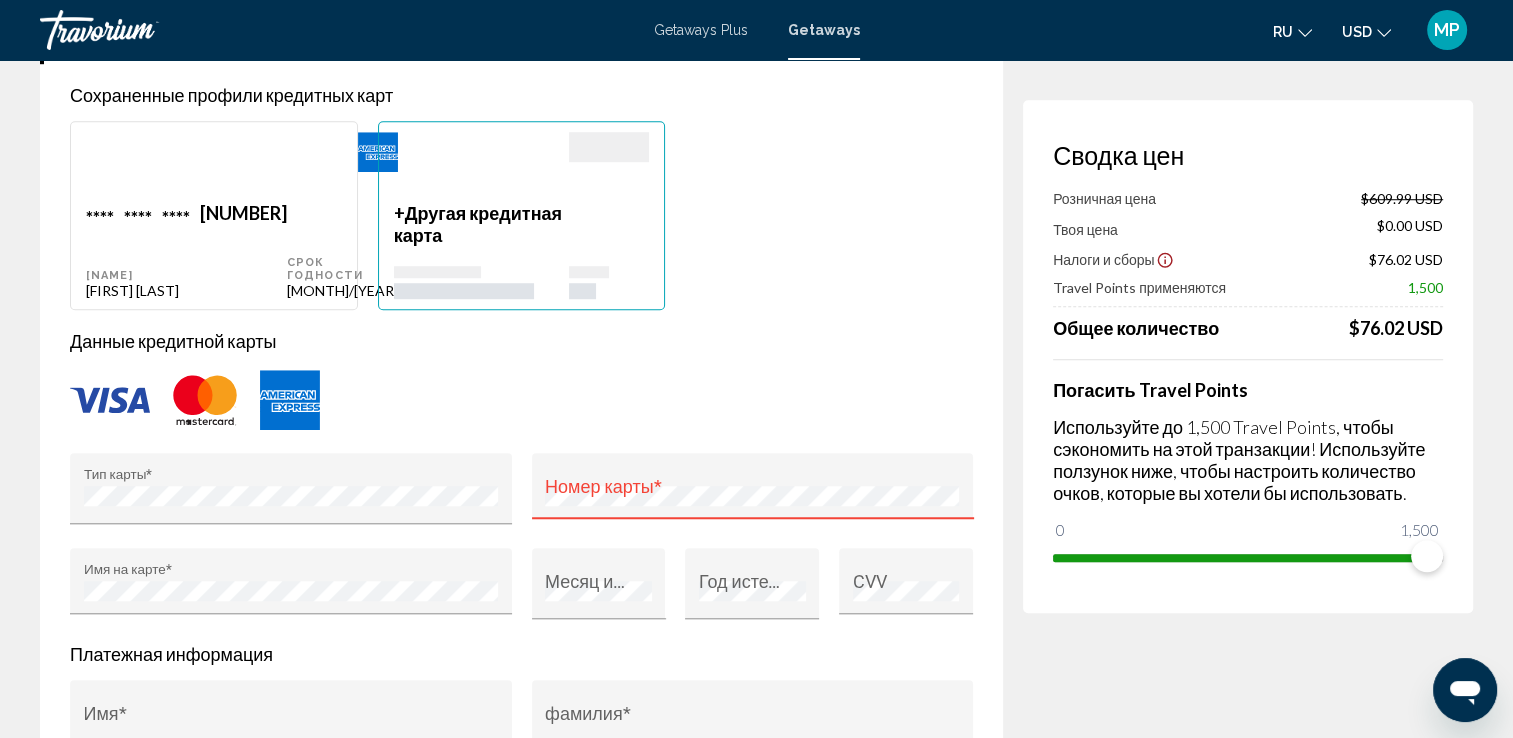 click at bounding box center (378, 152) 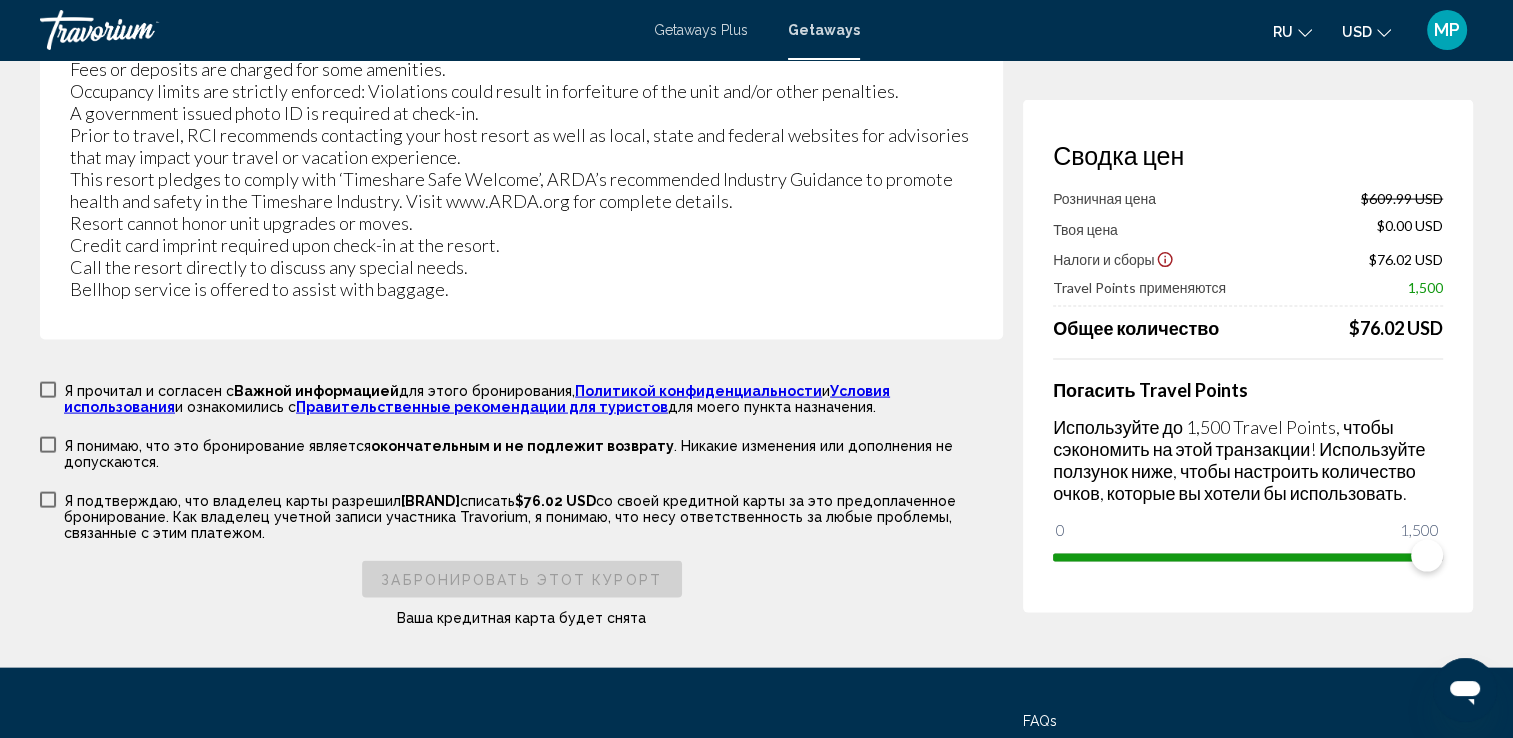 scroll, scrollTop: 4200, scrollLeft: 0, axis: vertical 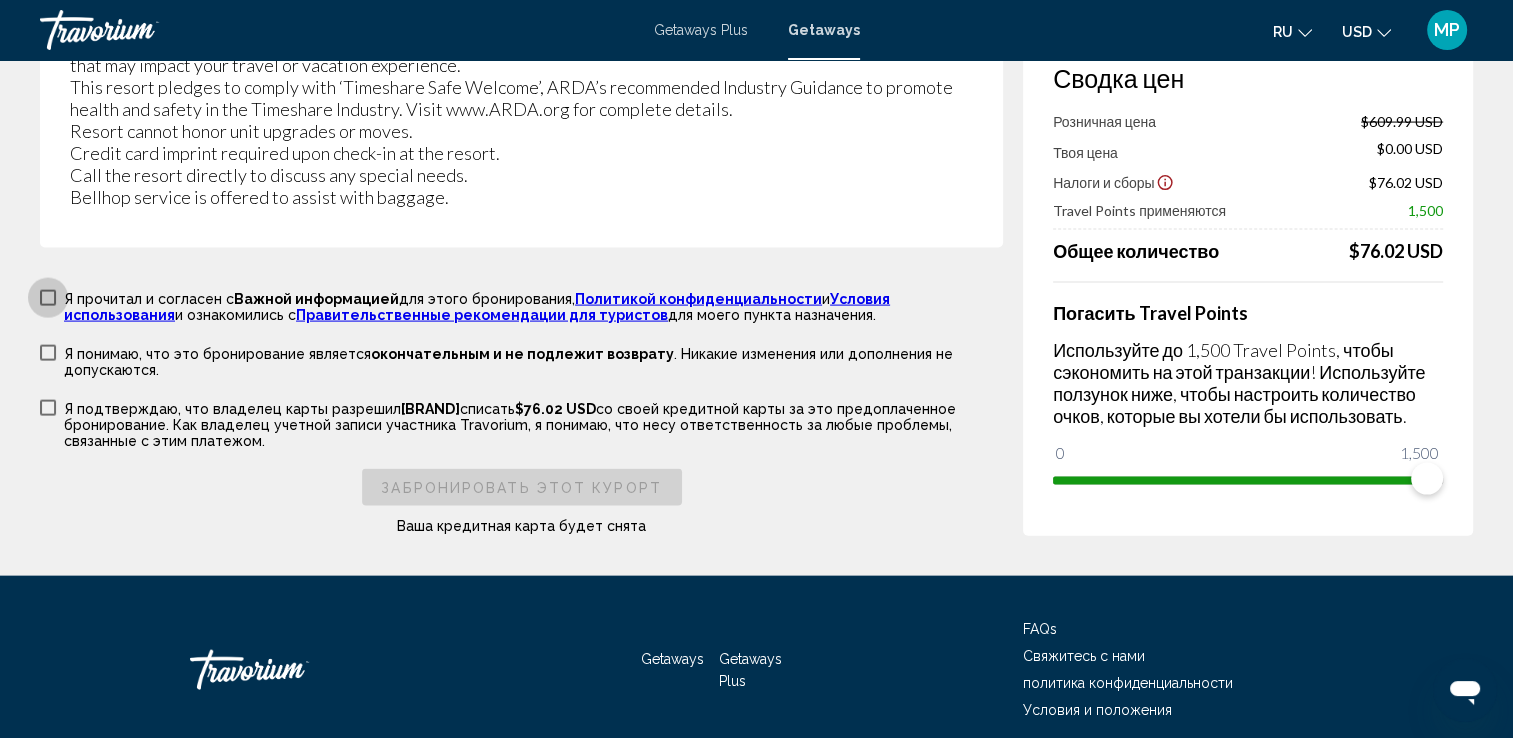click at bounding box center (48, 298) 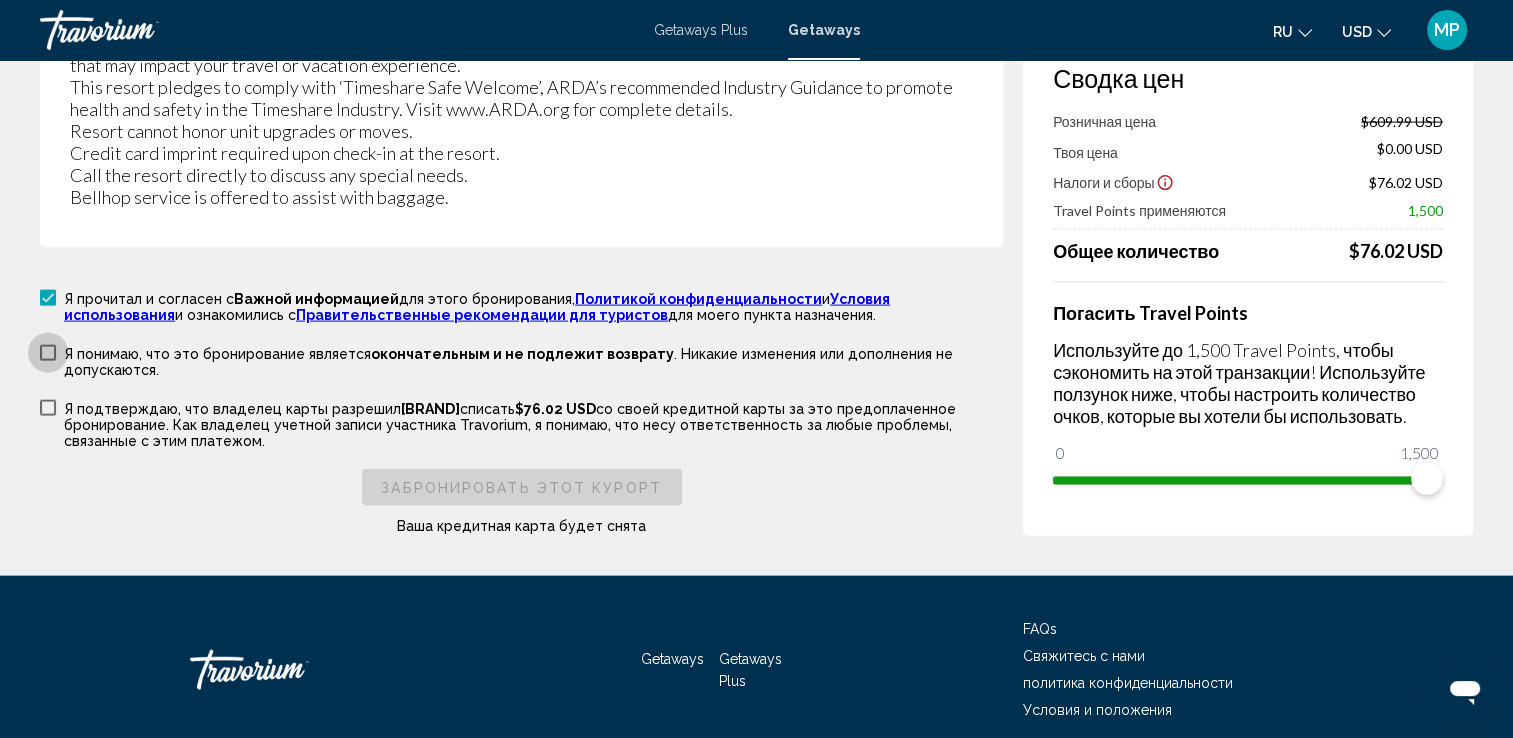 click at bounding box center [48, 353] 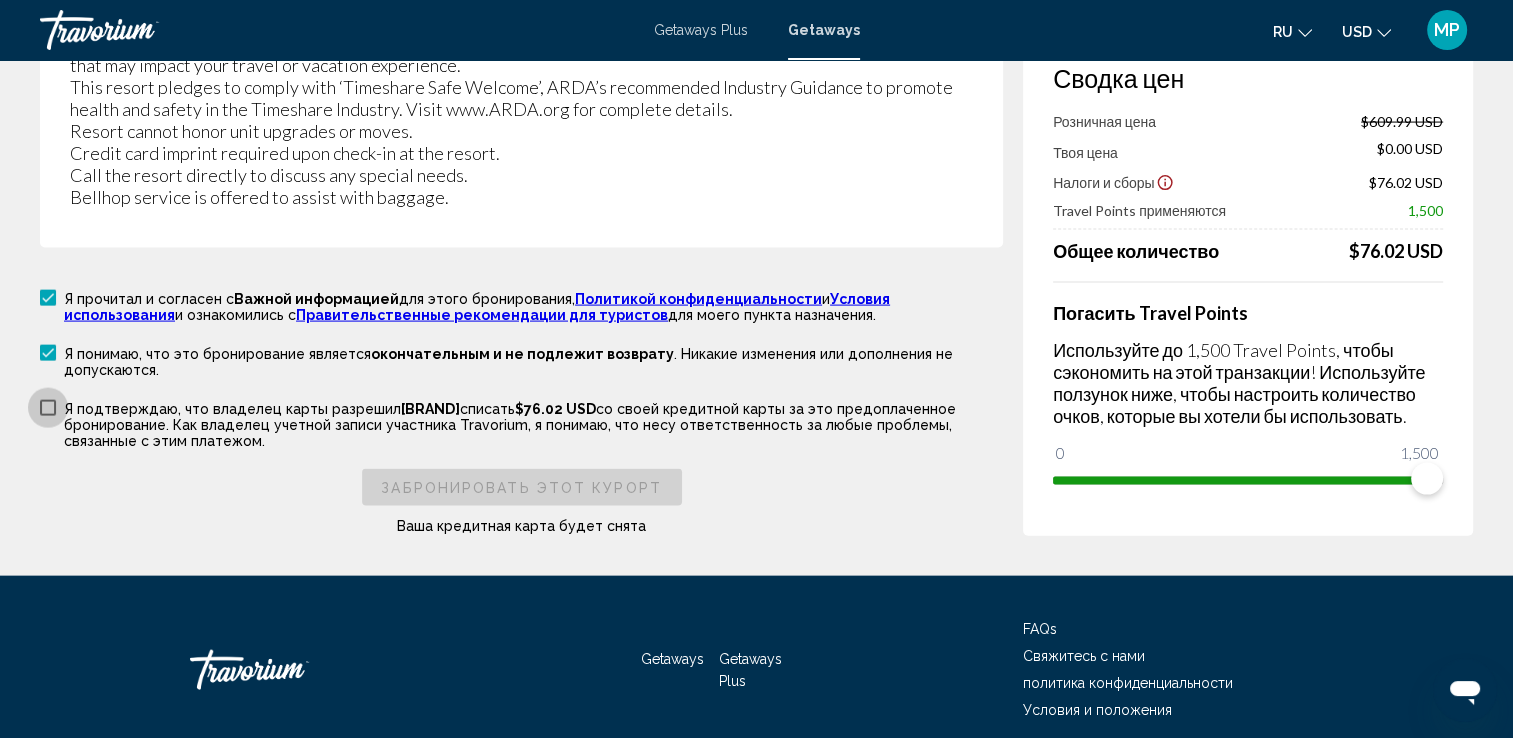 click at bounding box center (48, 408) 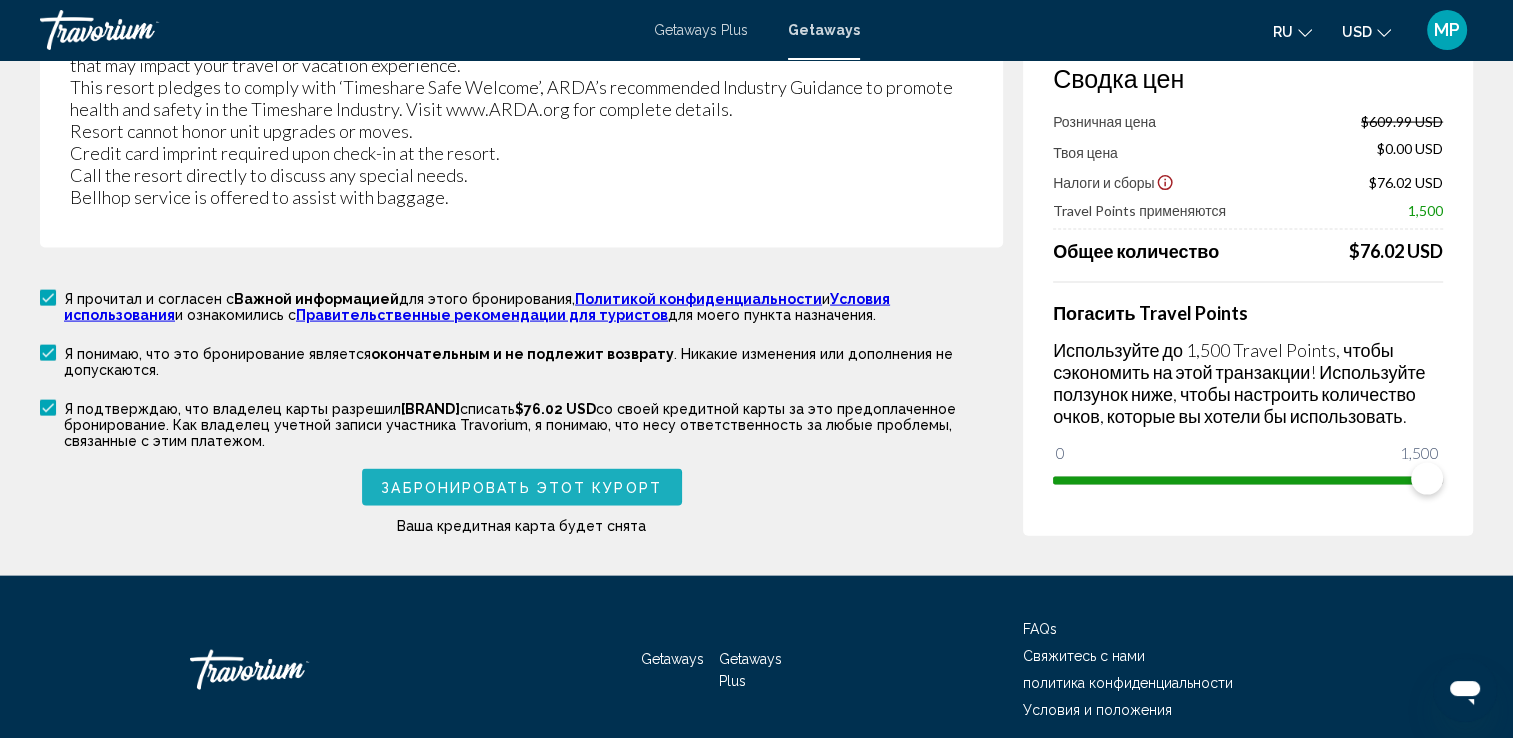 click on "Забронировать этот курорт" at bounding box center (521, 488) 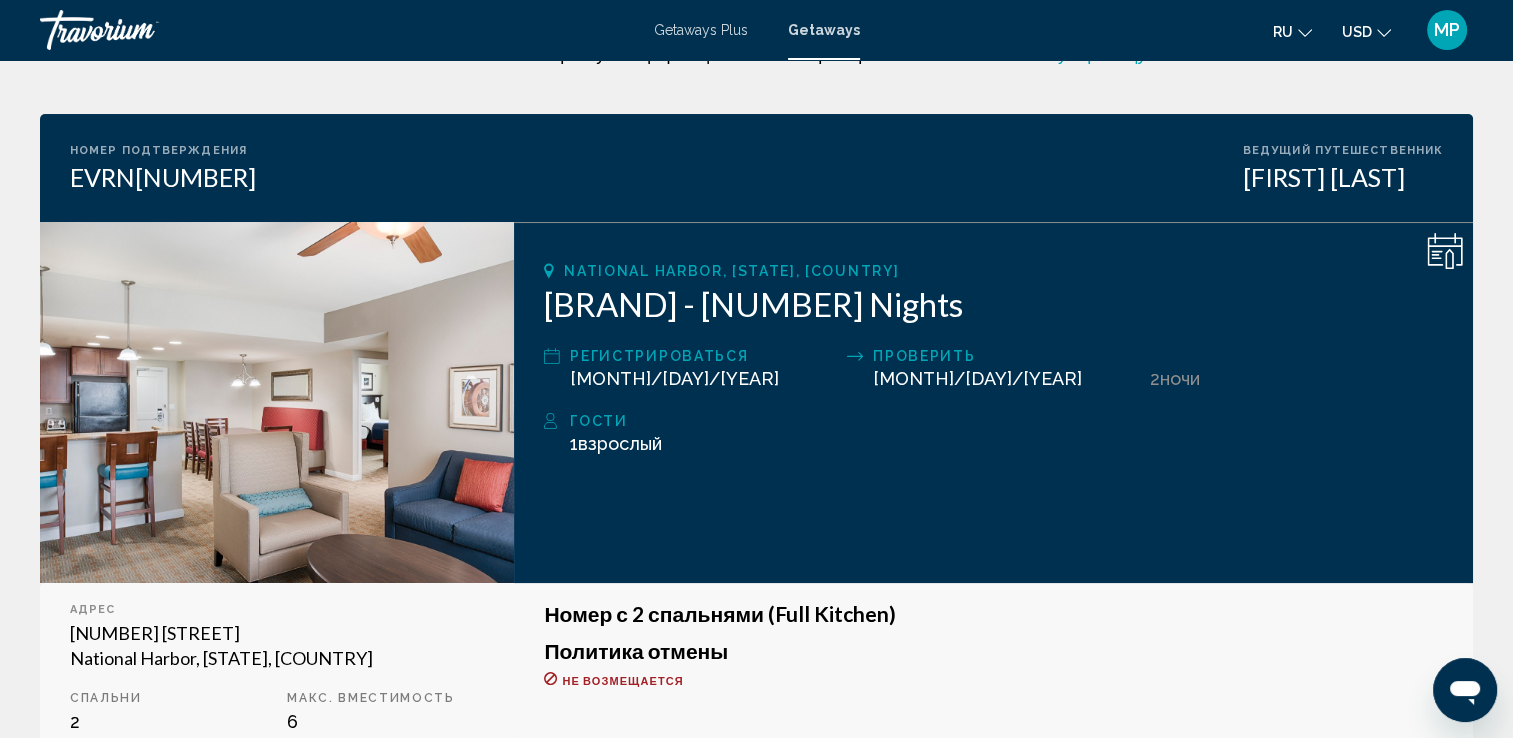 scroll, scrollTop: 0, scrollLeft: 0, axis: both 